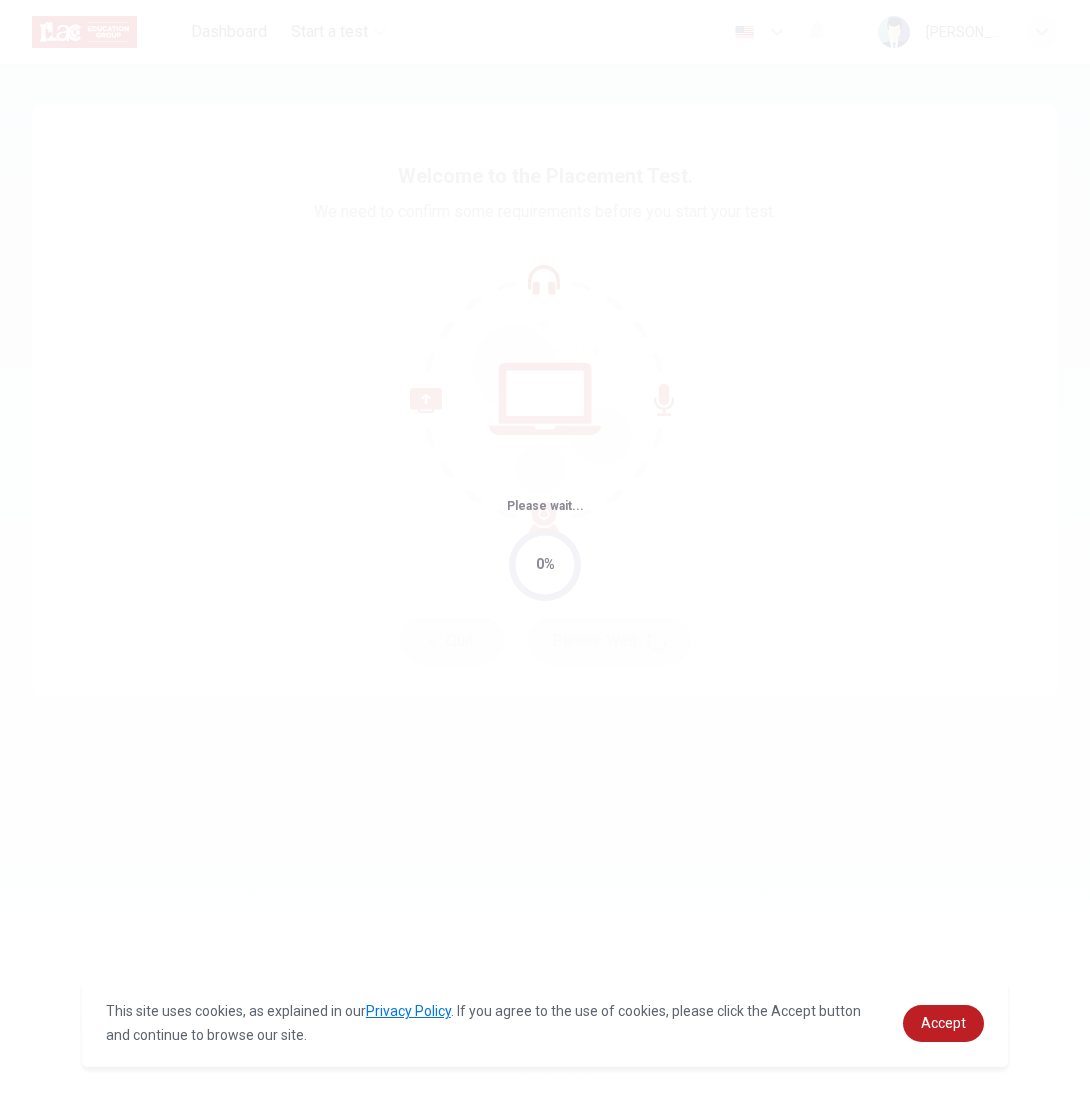 scroll, scrollTop: 0, scrollLeft: 0, axis: both 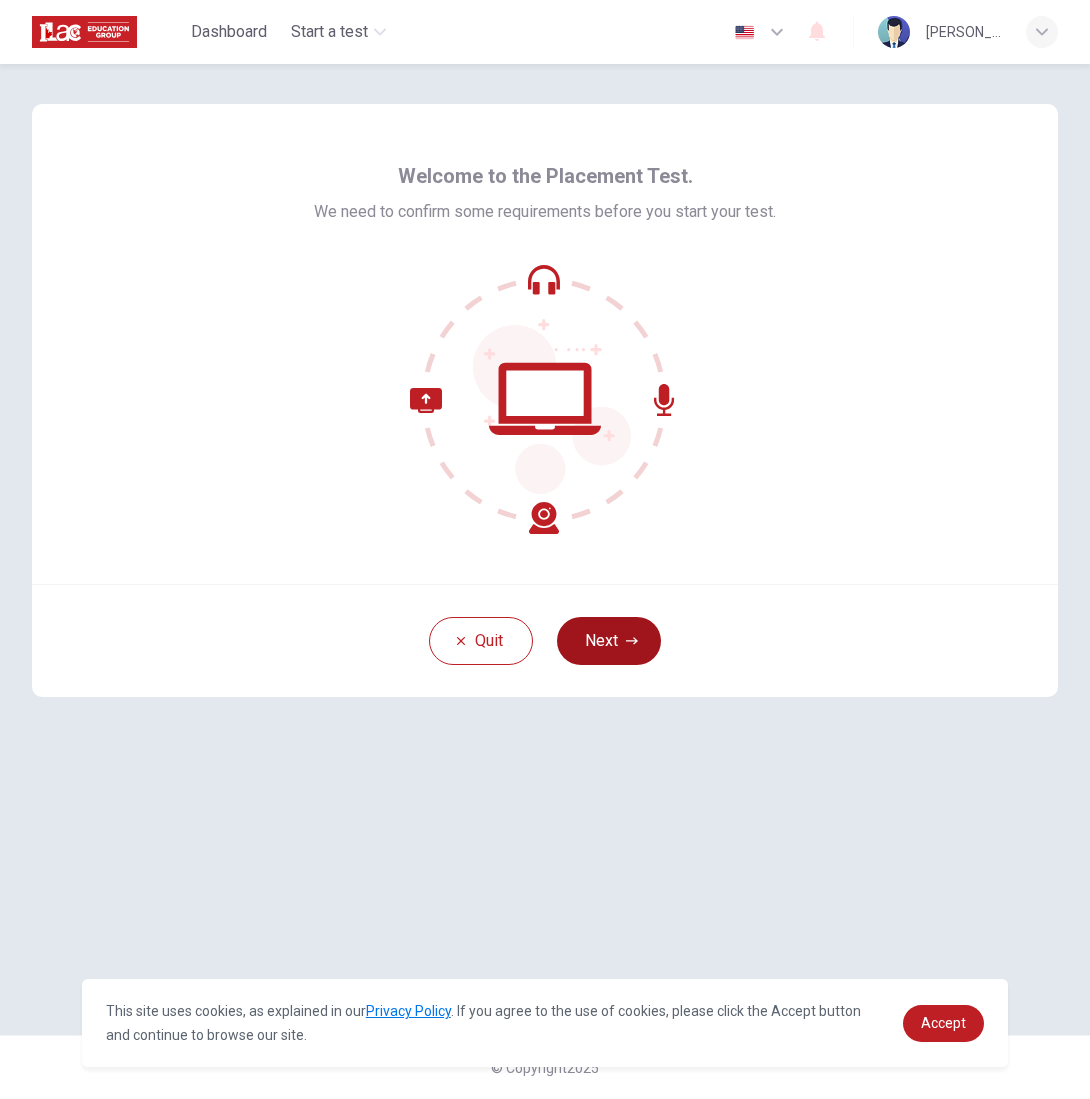 click on "Next" at bounding box center (609, 641) 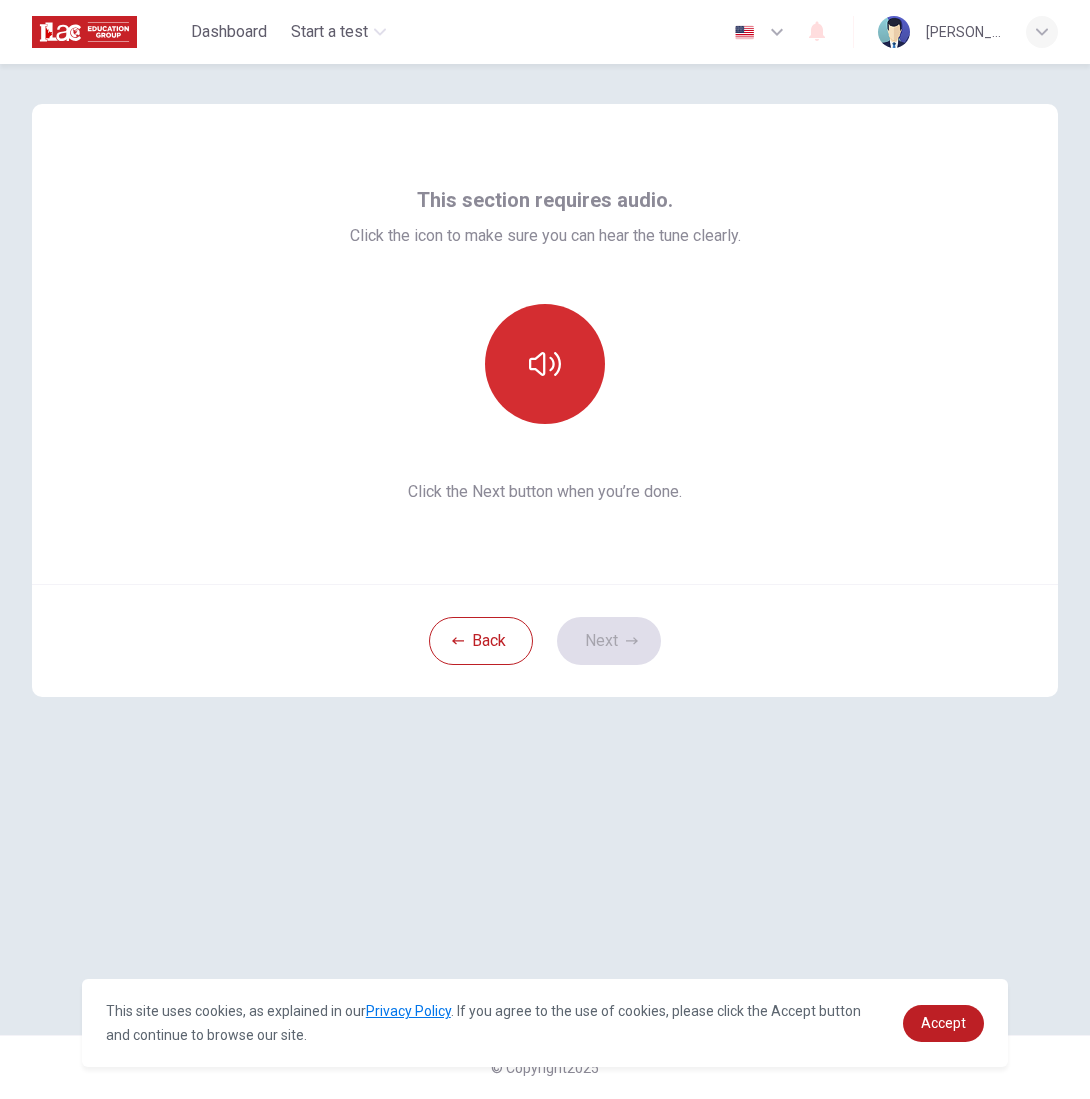 click at bounding box center (545, 364) 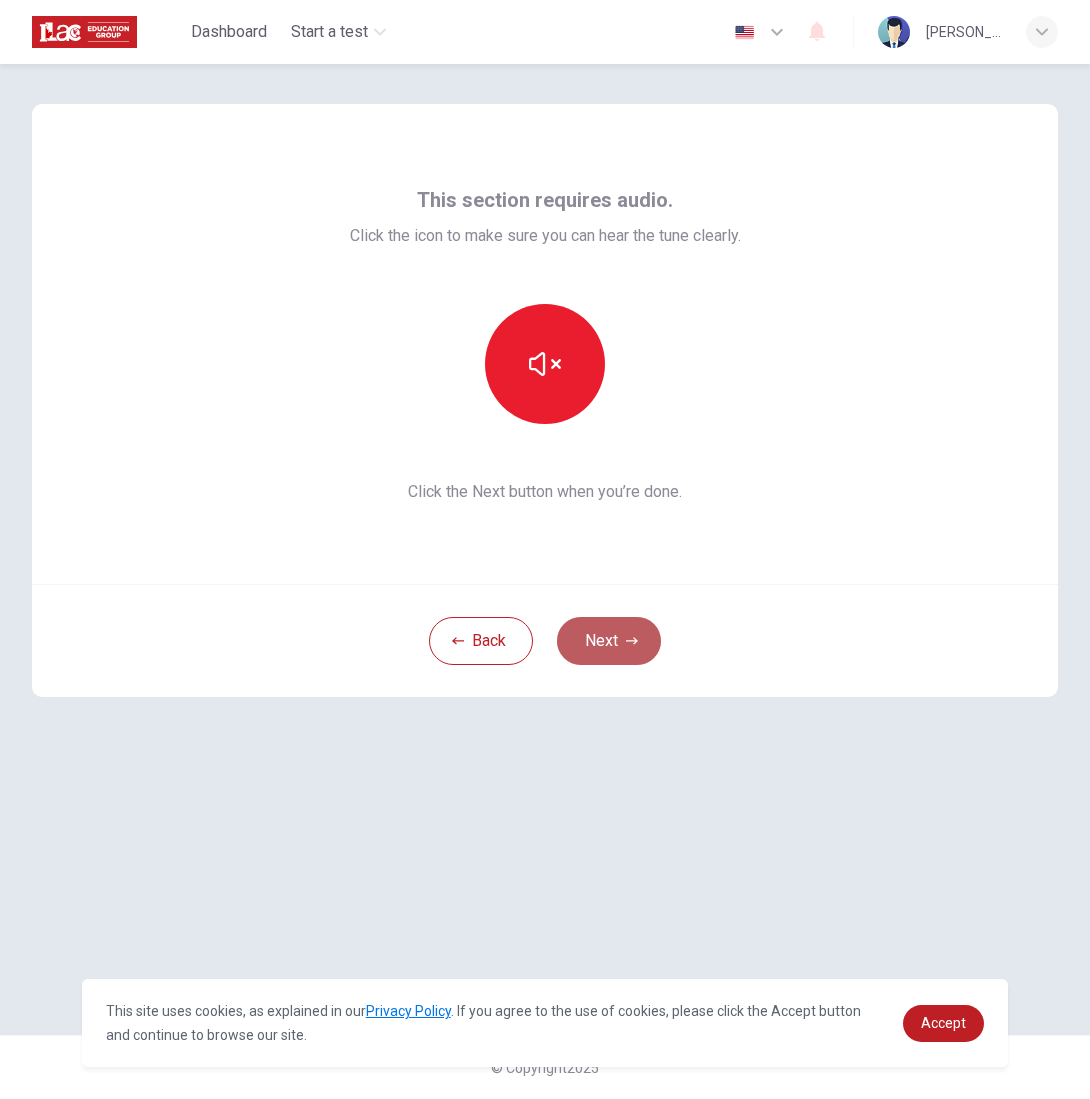 click on "Next" at bounding box center [609, 641] 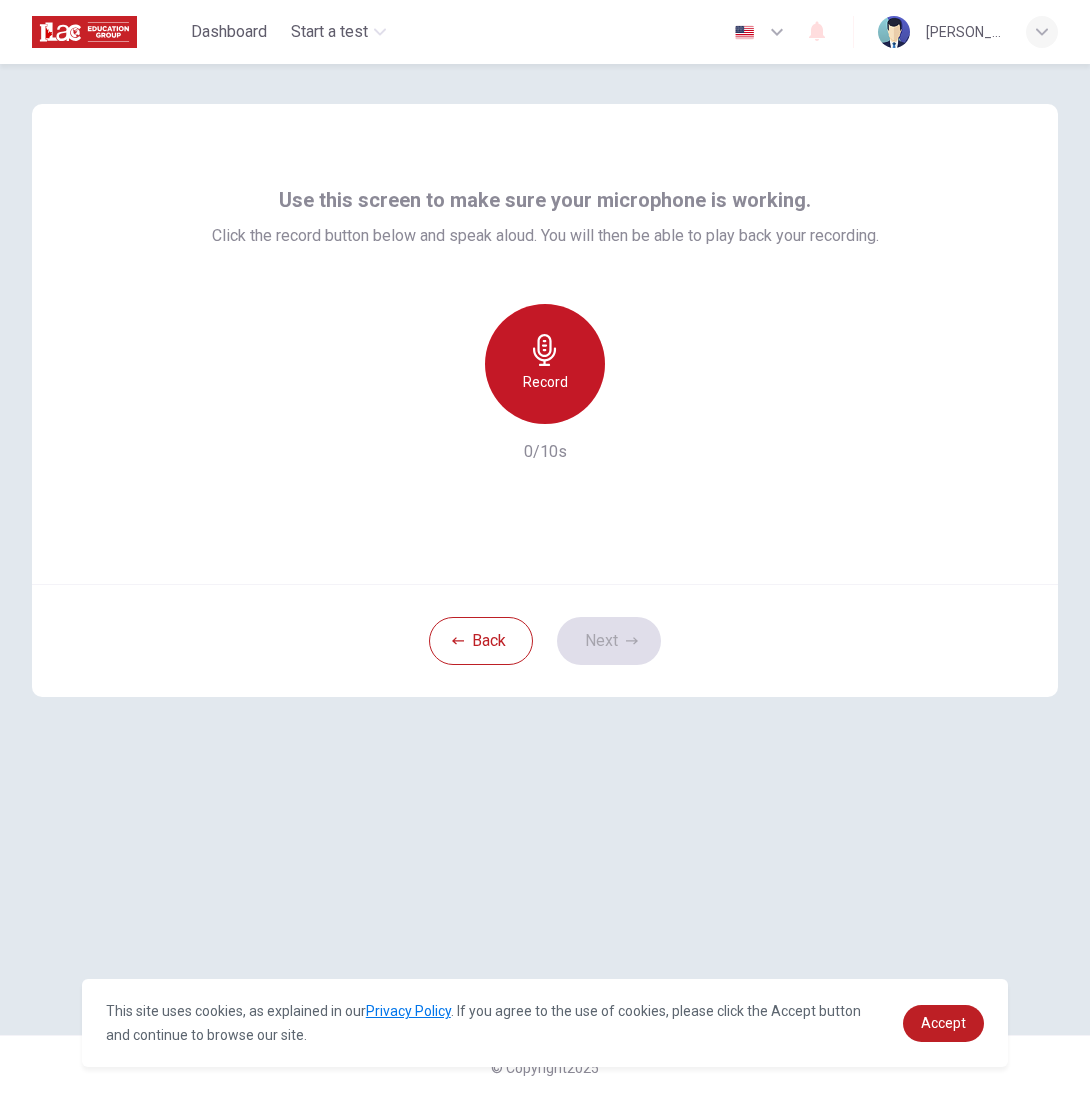 click on "Record" at bounding box center [545, 364] 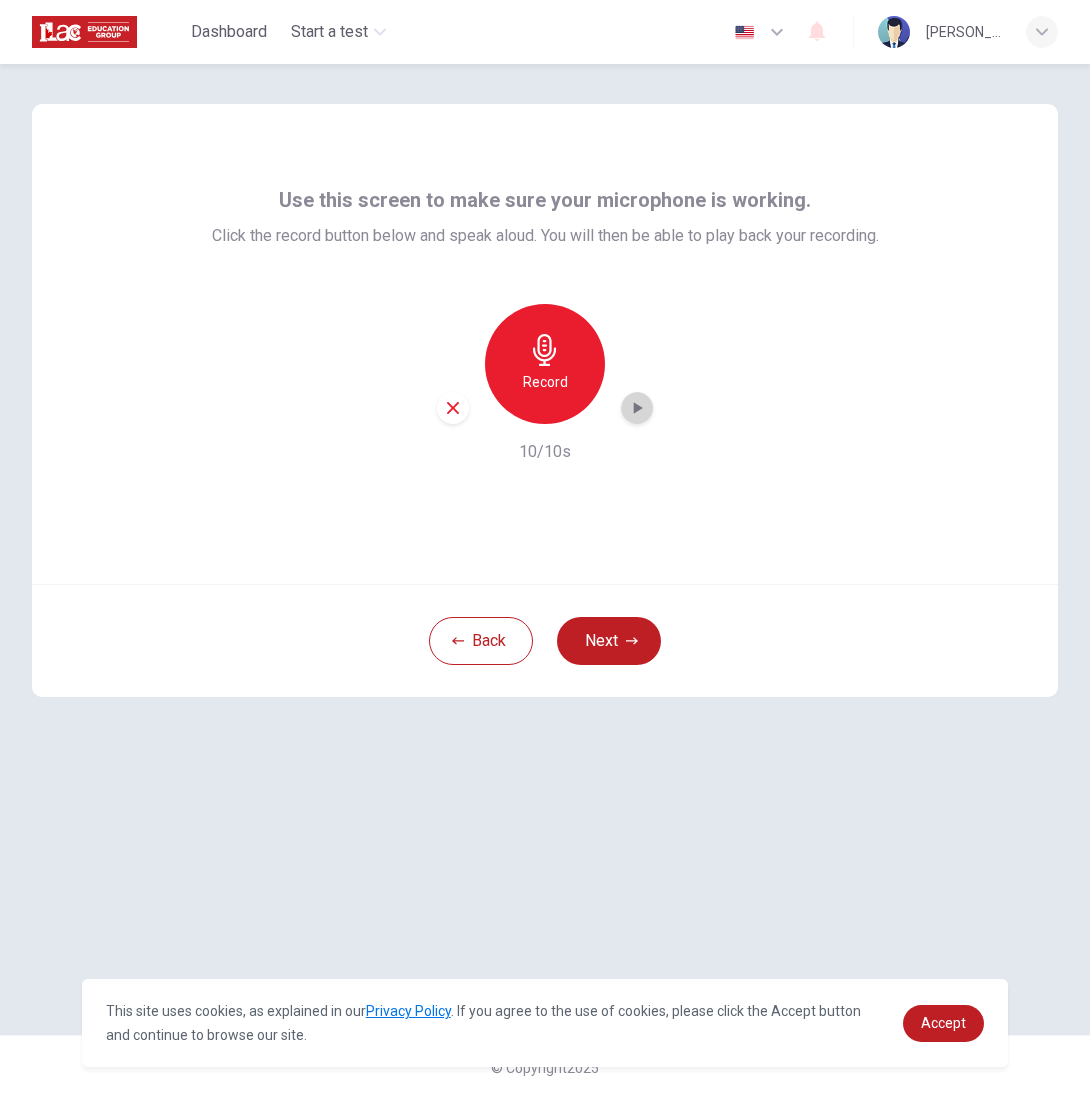 click at bounding box center [637, 408] 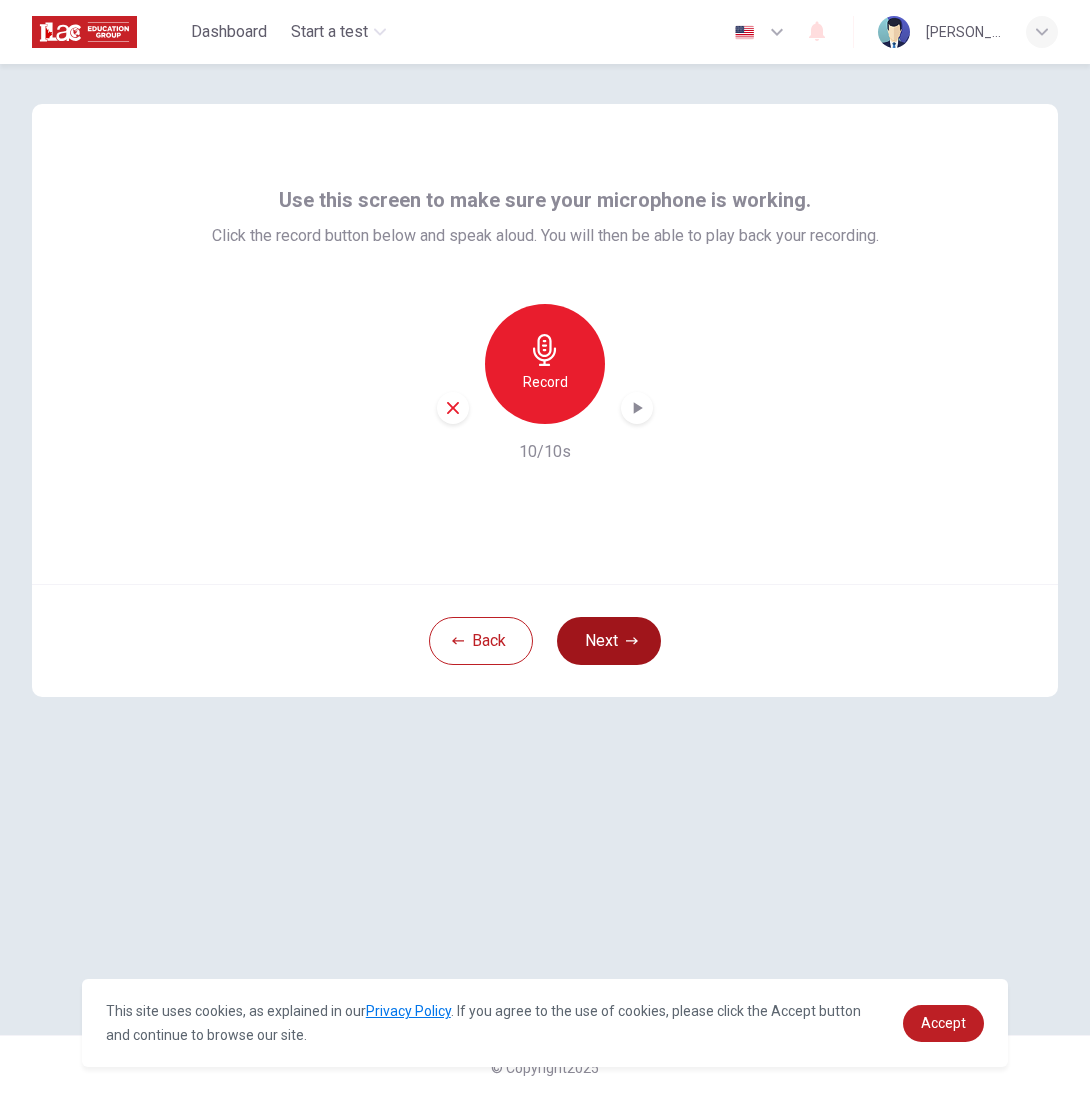 click on "Next" at bounding box center (609, 641) 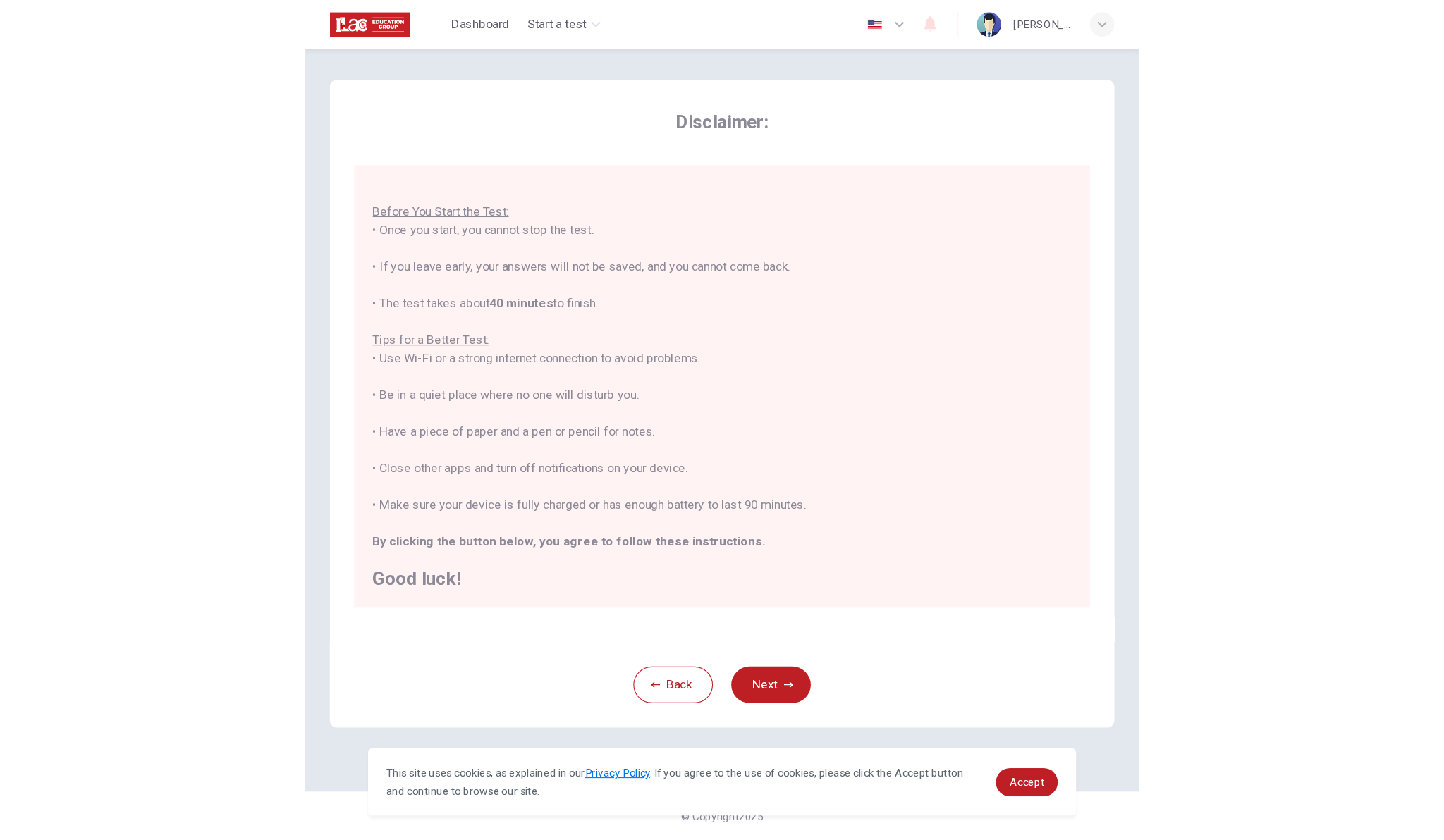 scroll, scrollTop: 16, scrollLeft: 0, axis: vertical 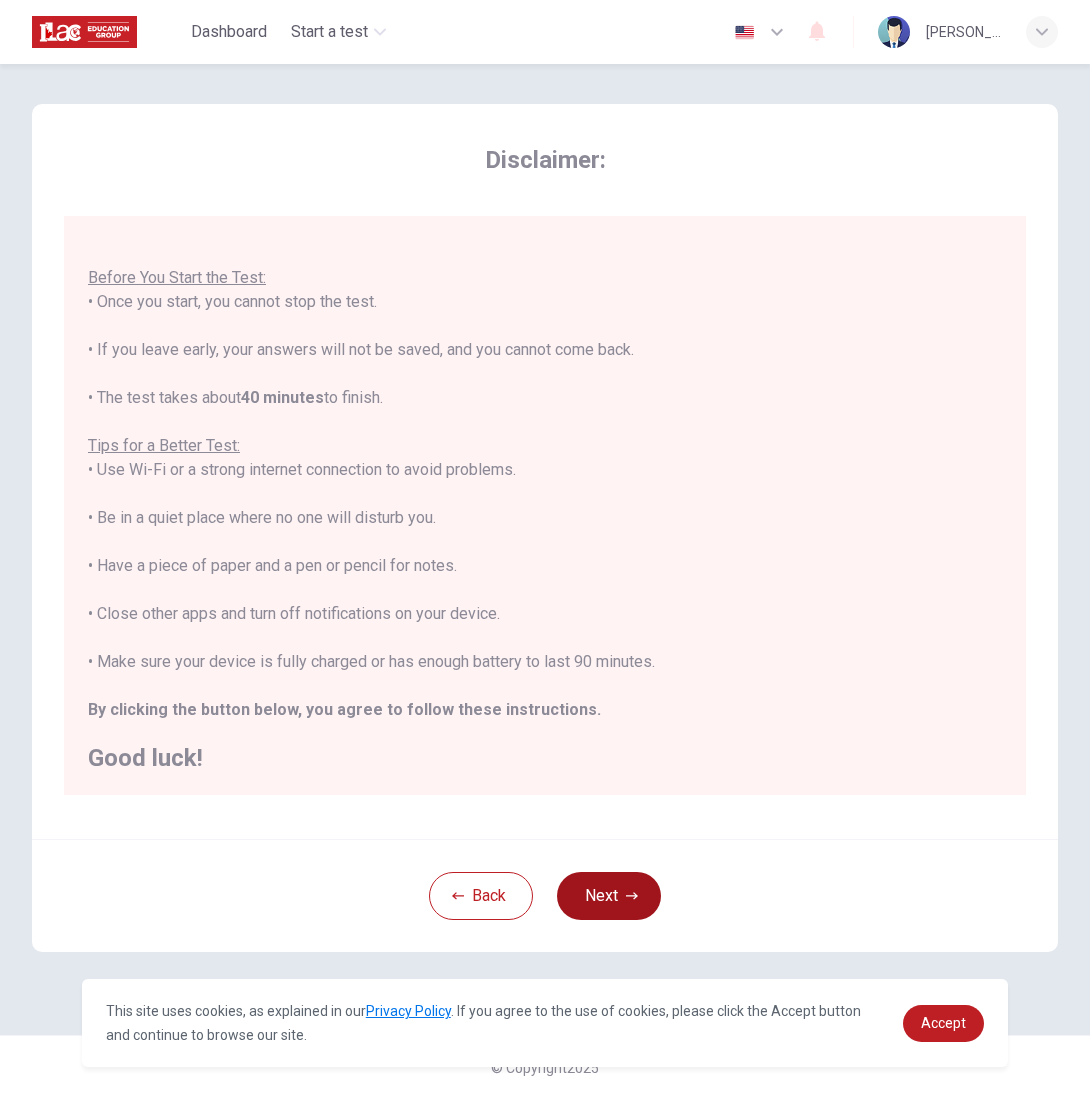 click on "Next" at bounding box center (609, 896) 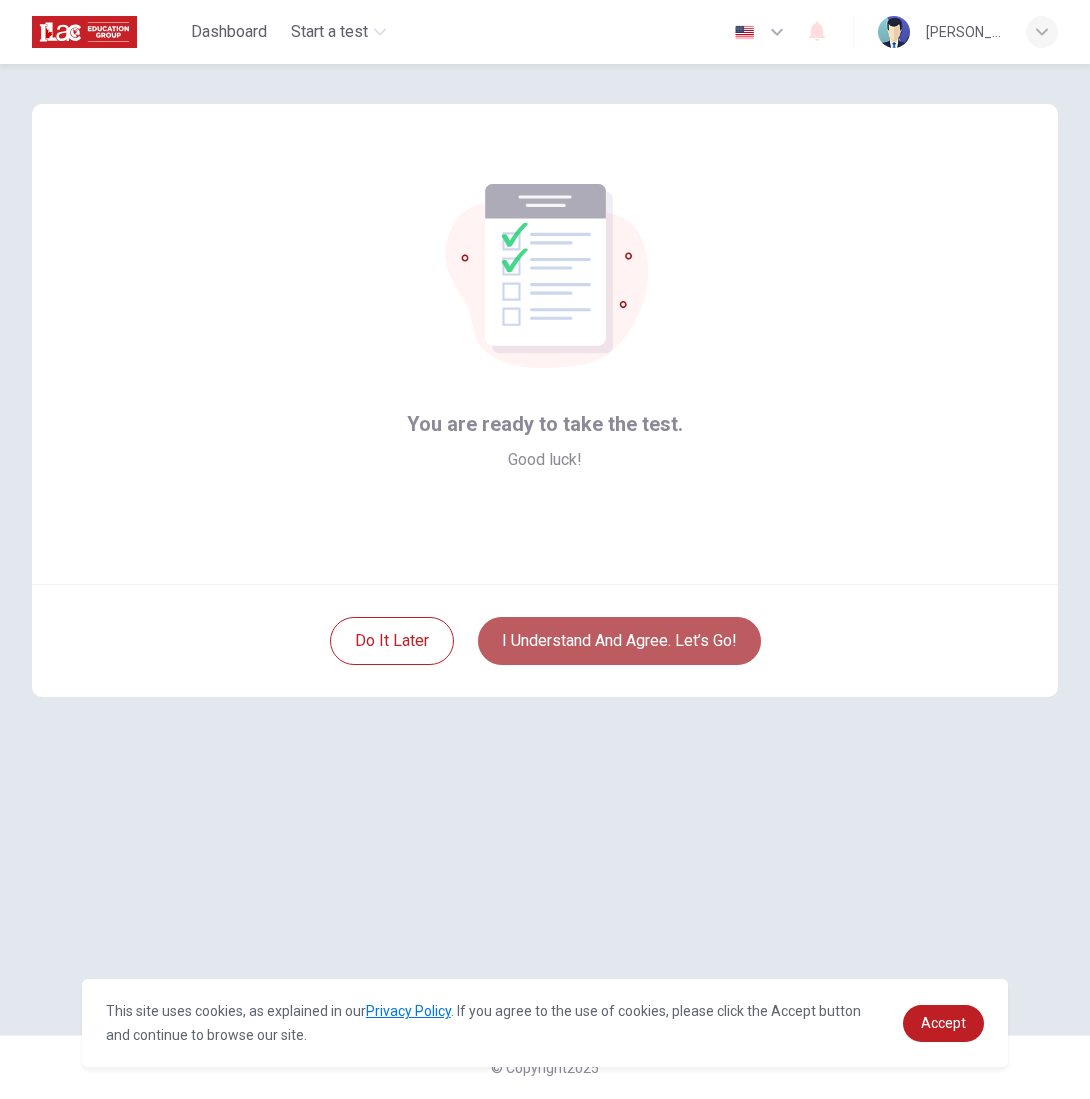click on "I understand and agree. Let’s go!" at bounding box center [619, 641] 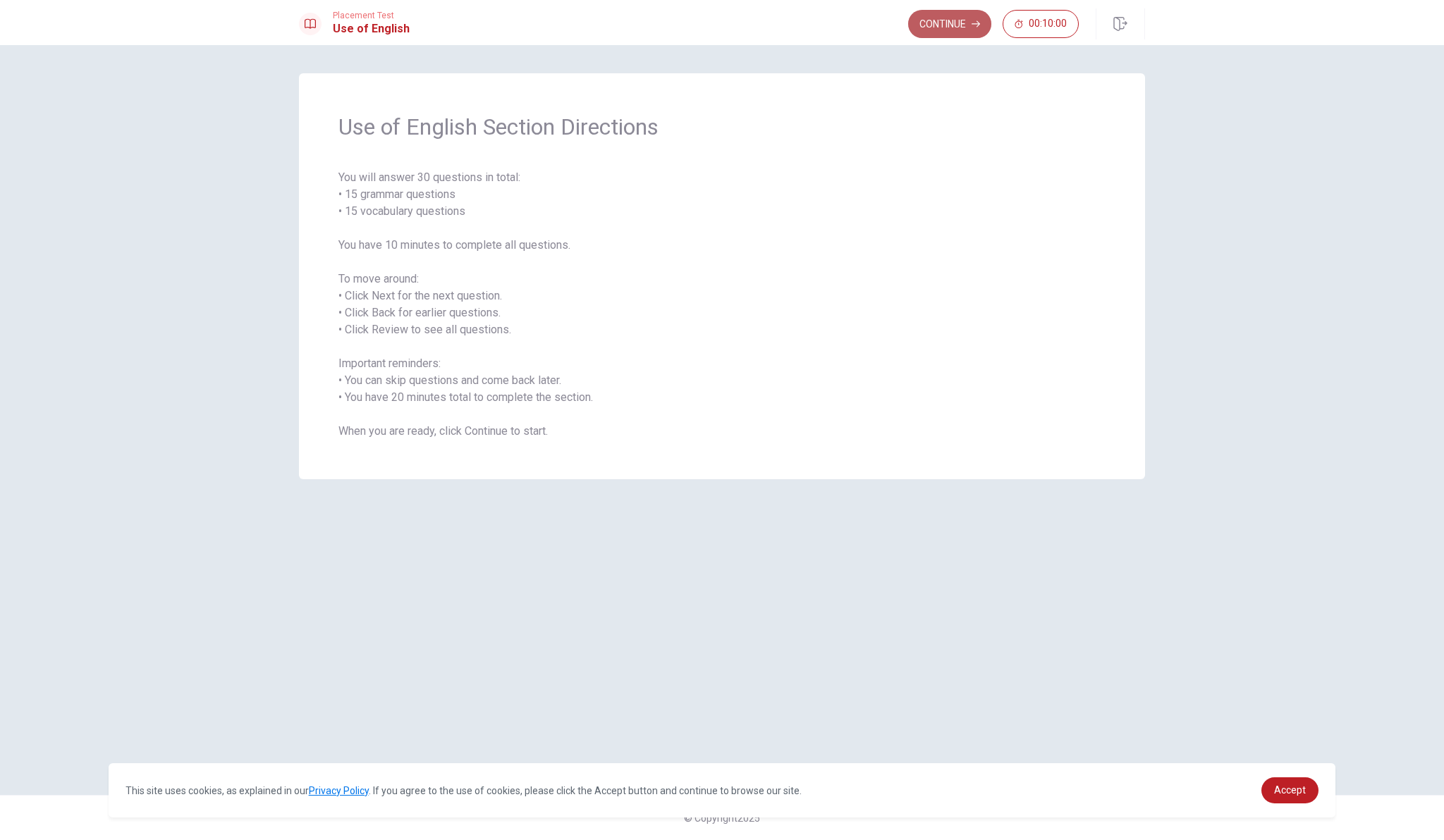 click on "Continue" at bounding box center [950, 24] 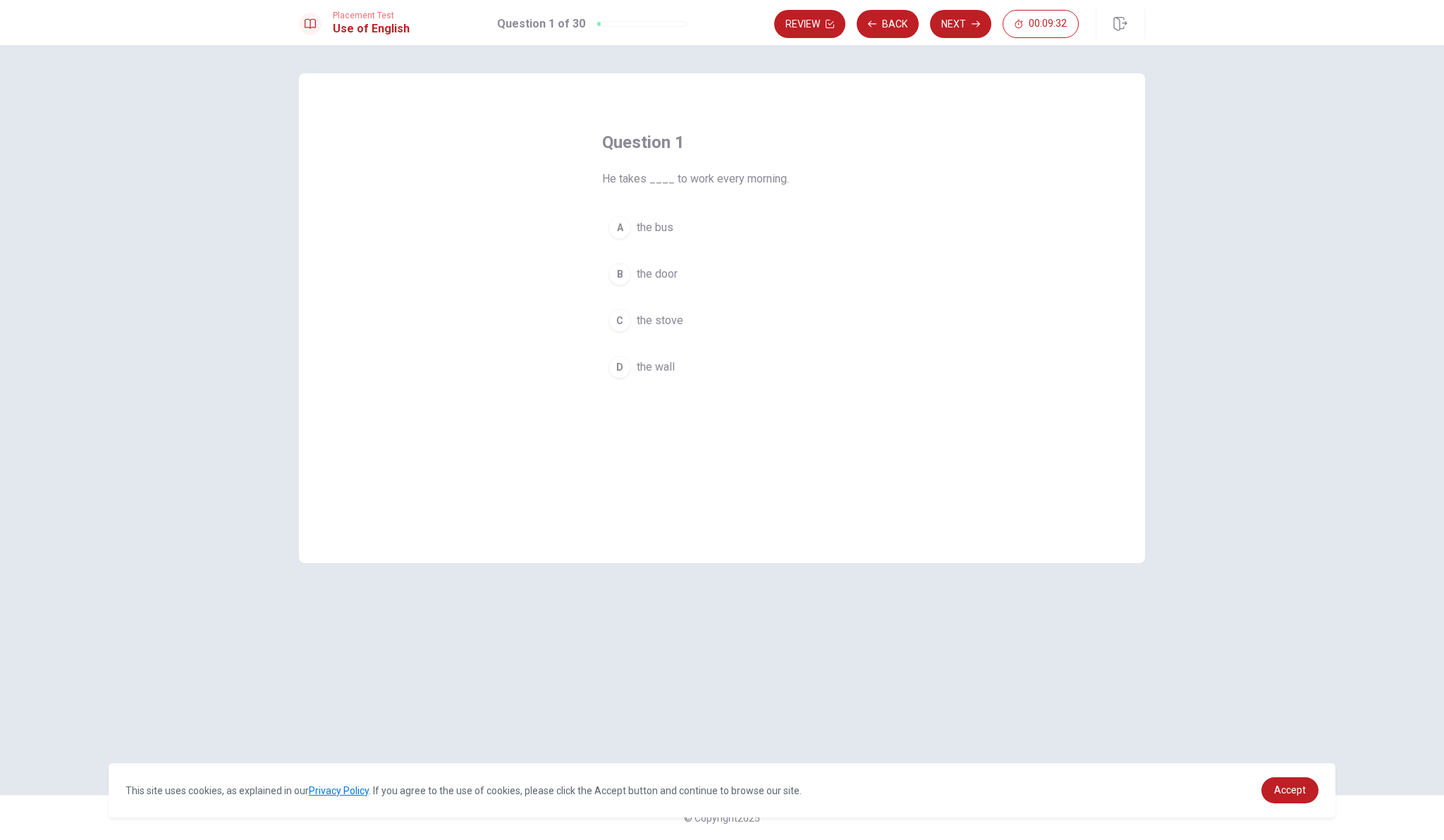 click on "A" at bounding box center [620, 228] 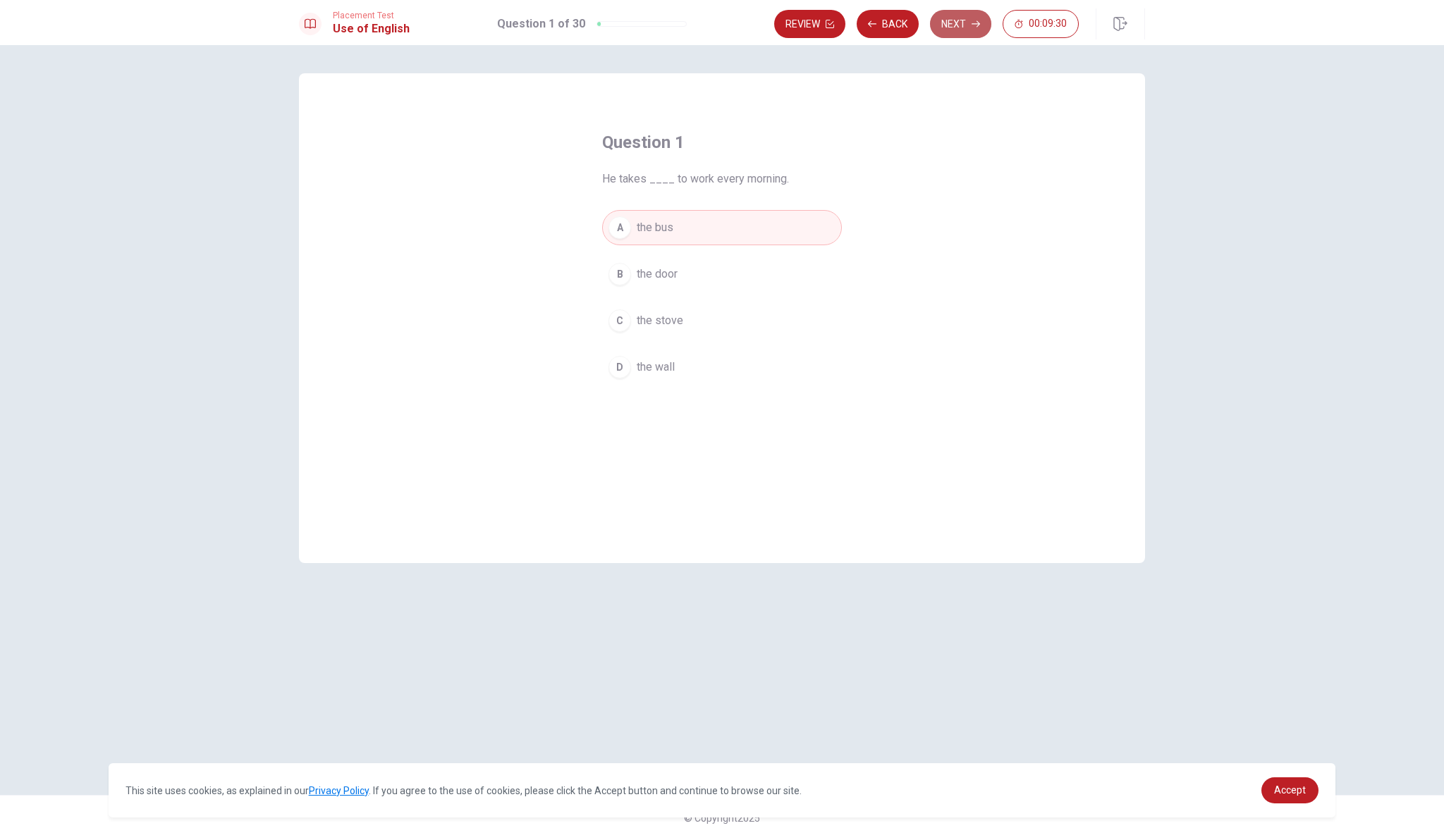 click on "Next" at bounding box center [960, 24] 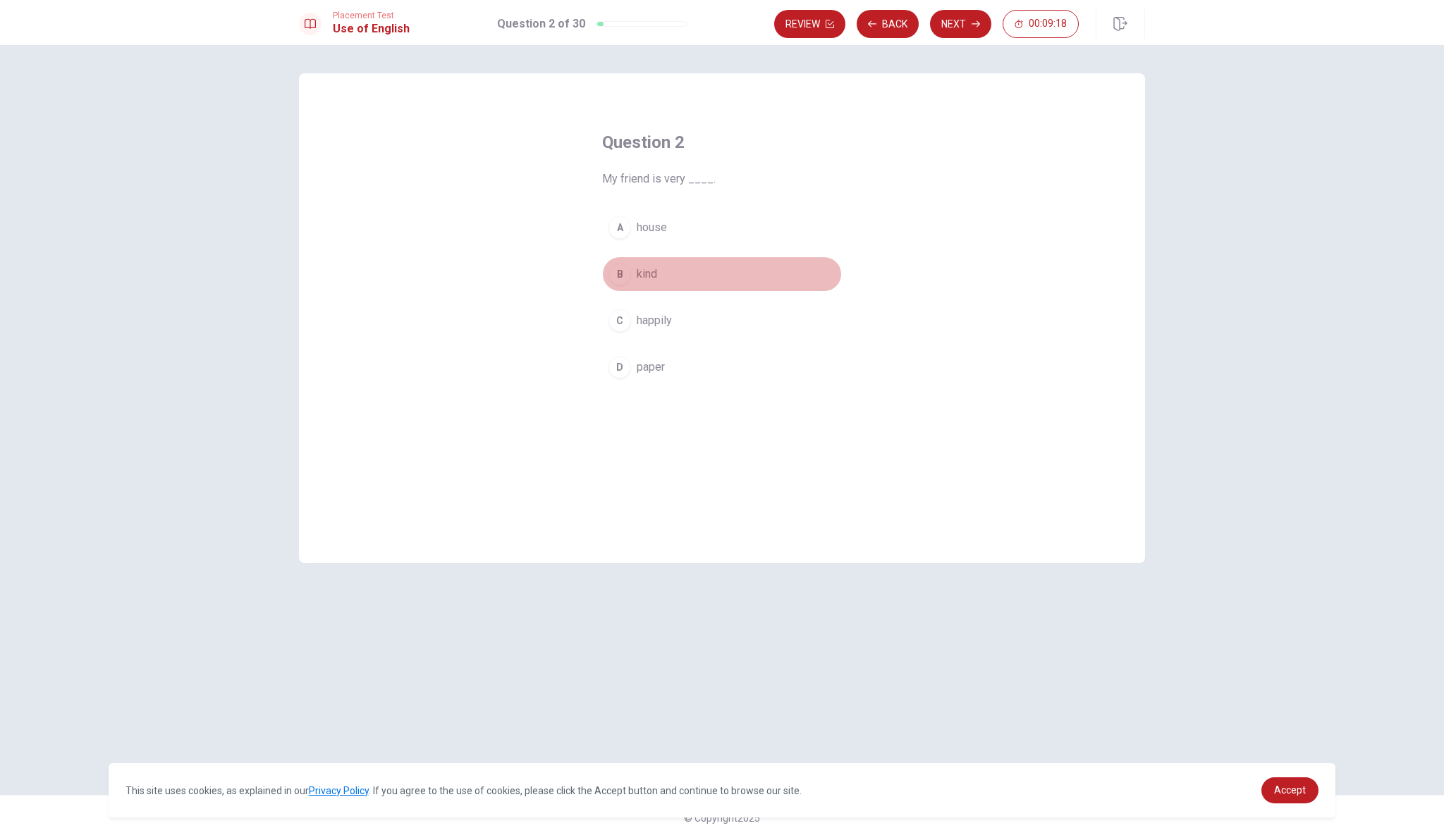 click on "B" at bounding box center (620, 274) 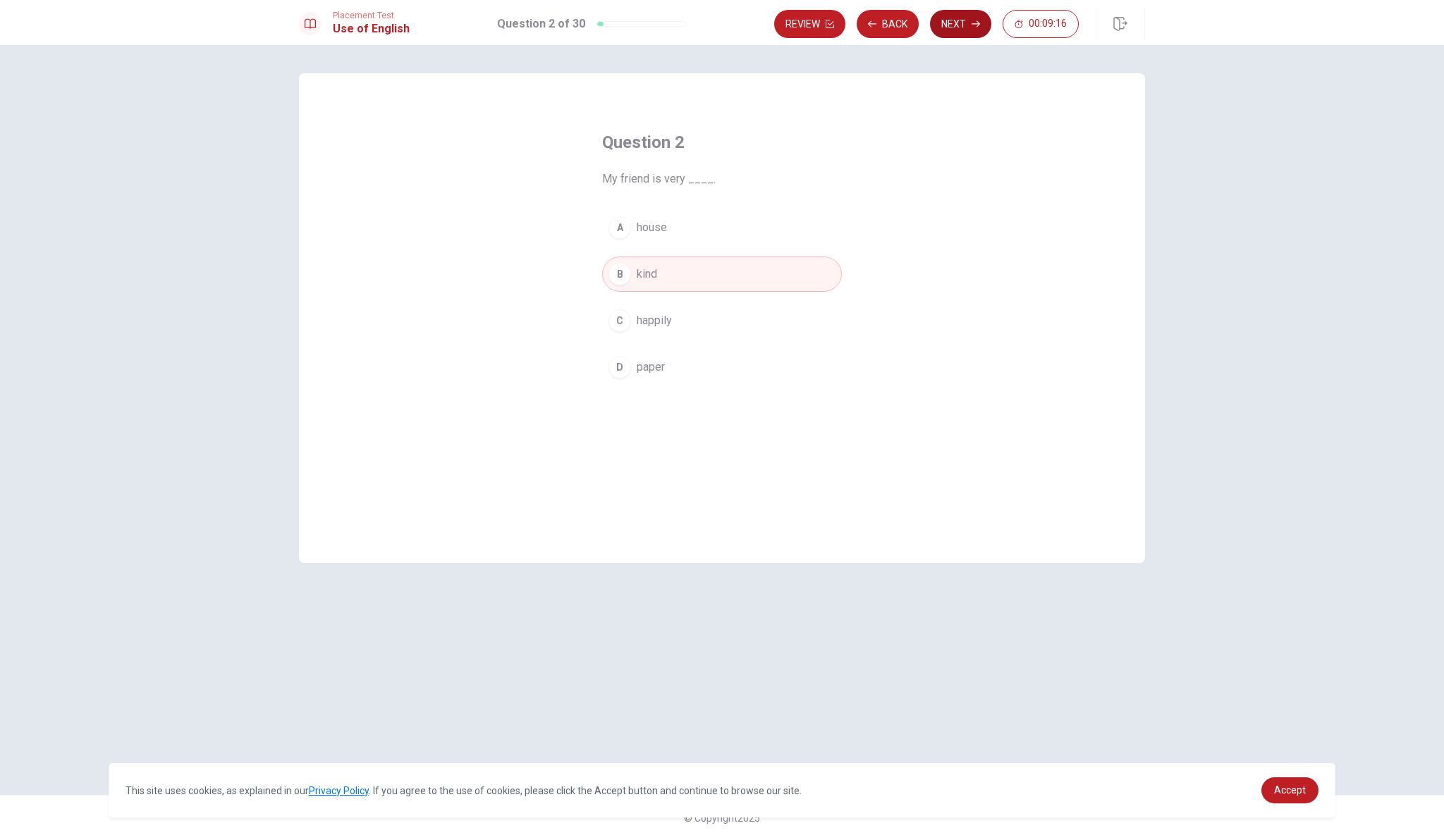 click on "Next" at bounding box center [960, 24] 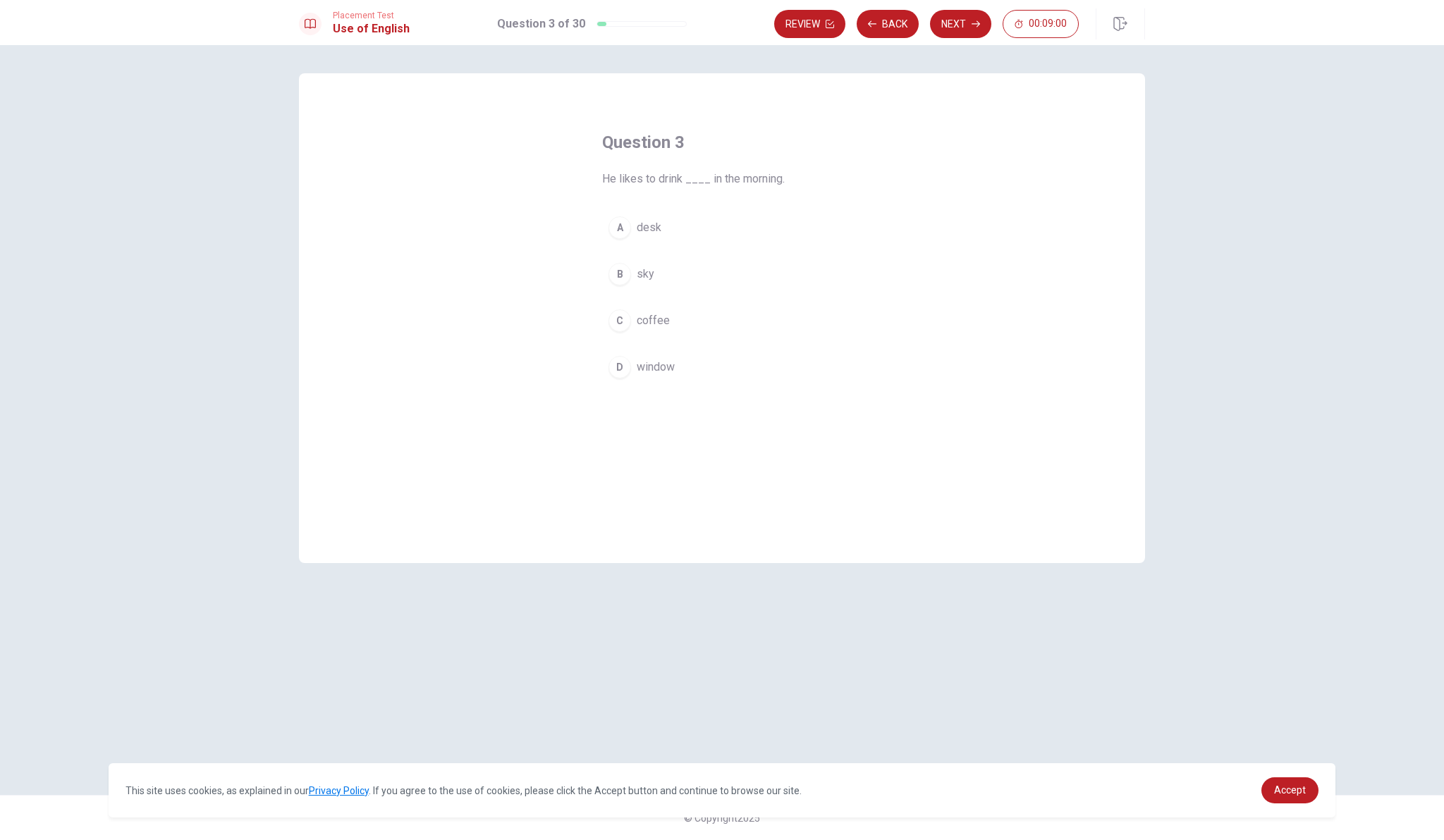click on "C" at bounding box center (620, 321) 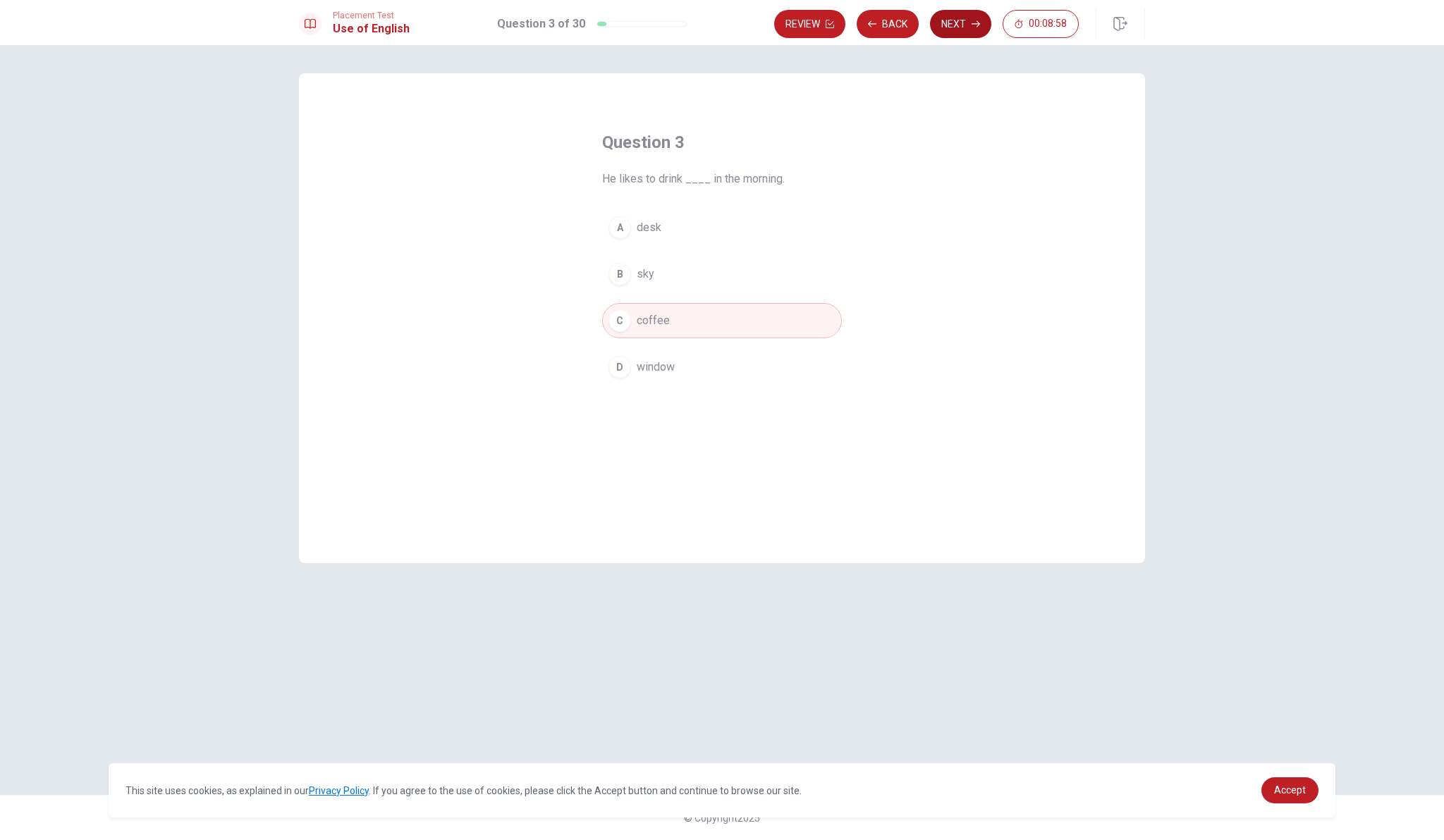click on "Next" at bounding box center (960, 24) 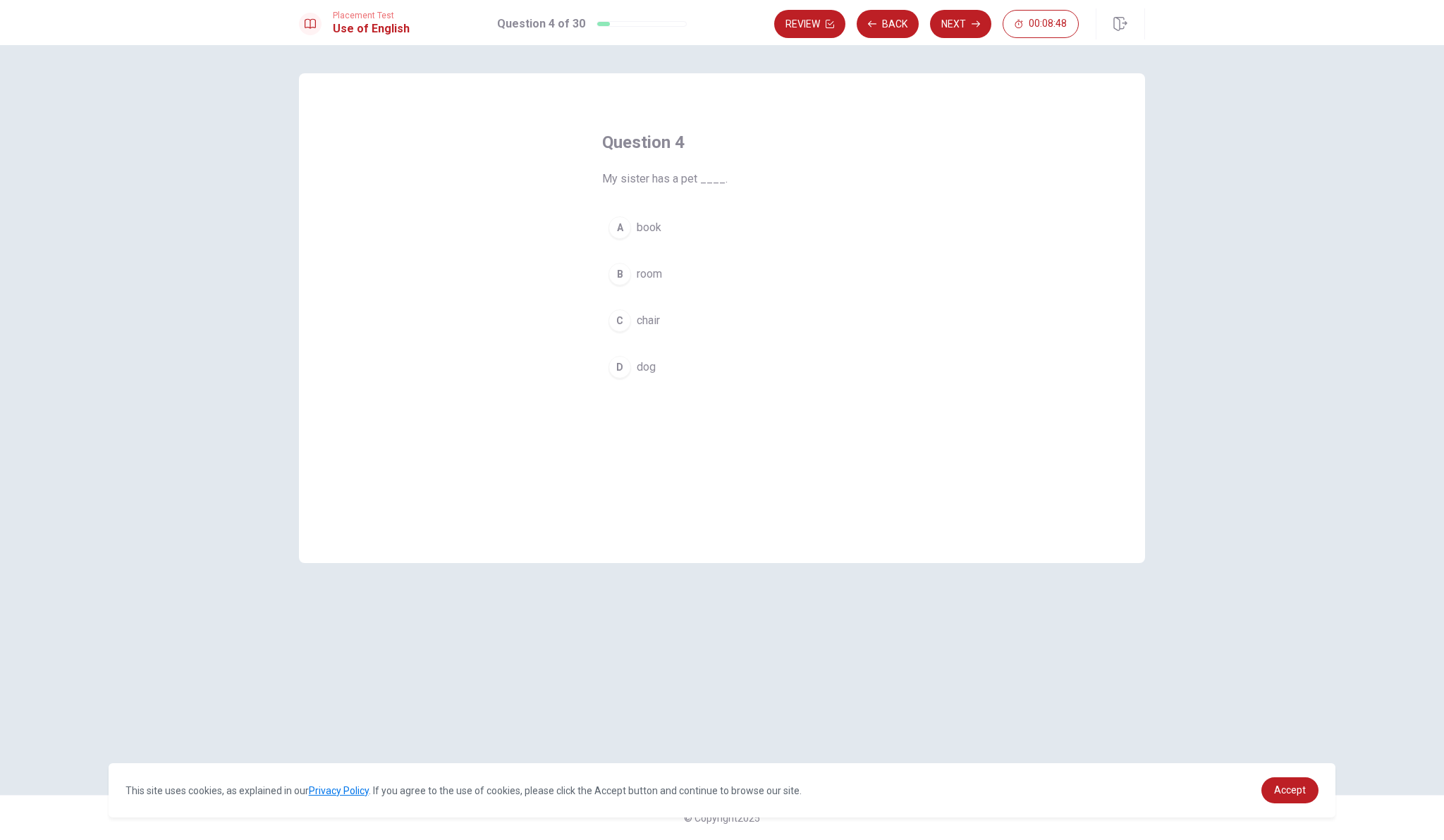 click on "D" at bounding box center (620, 367) 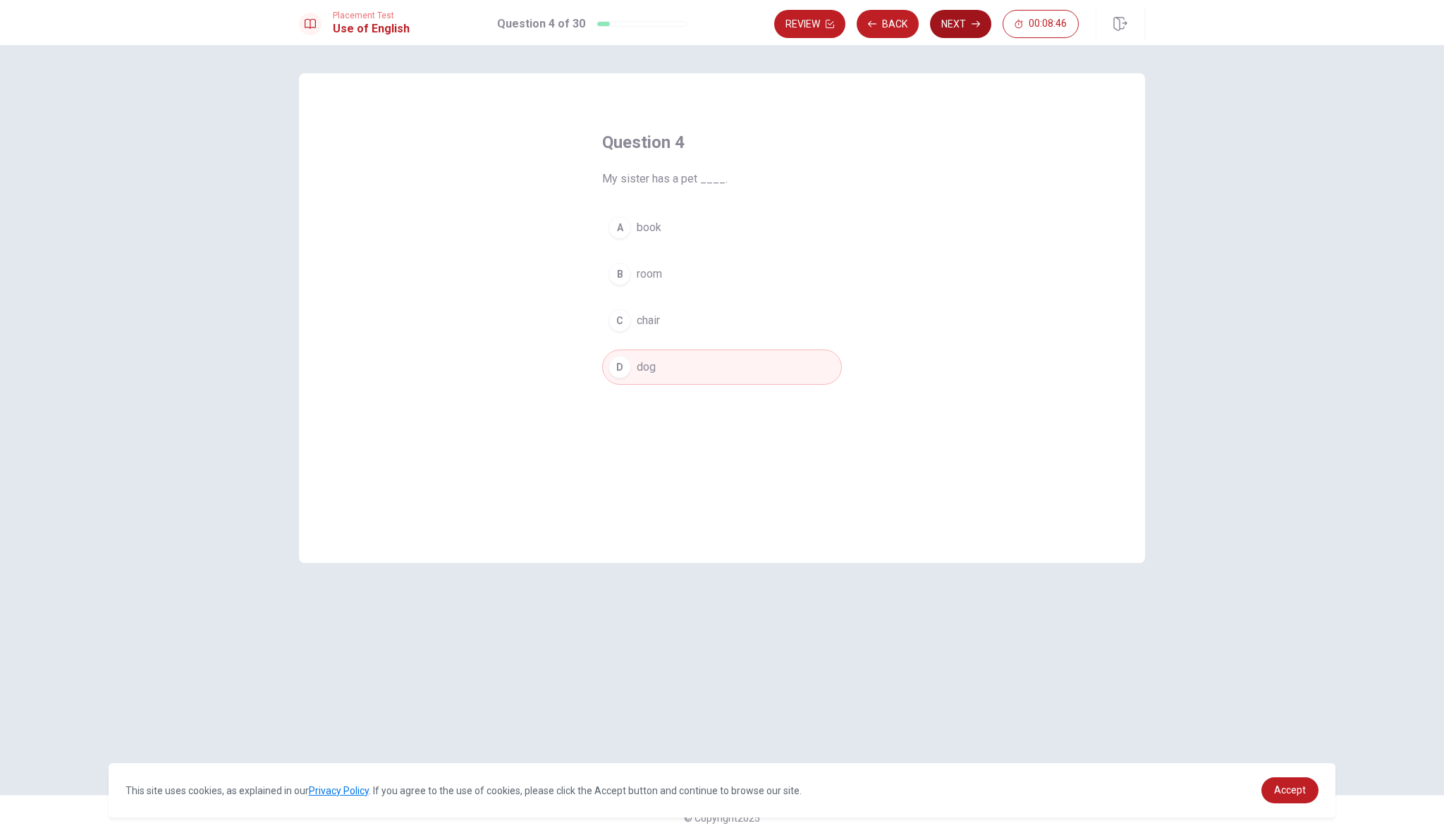 click on "Next" at bounding box center (960, 24) 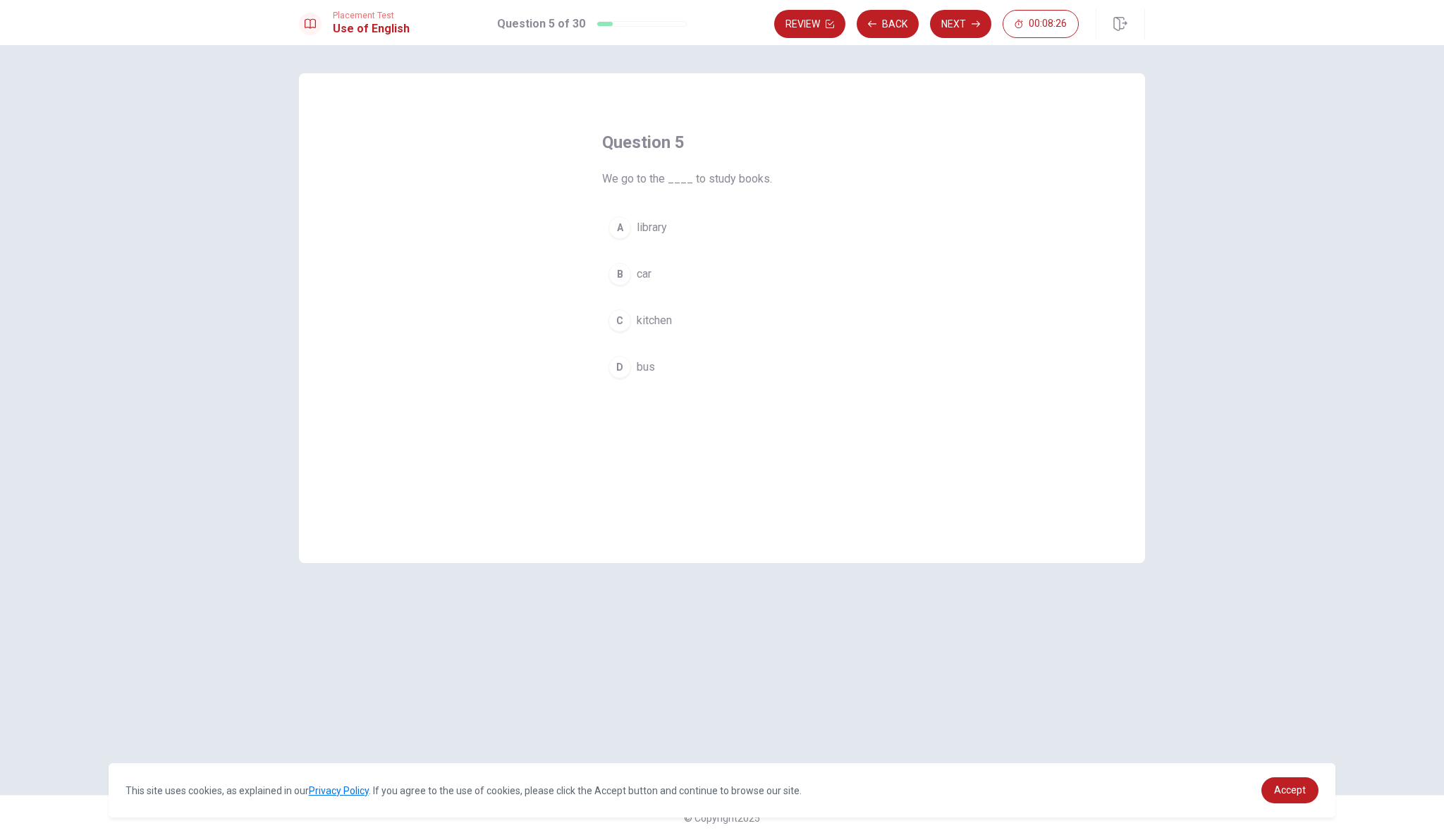 click on "A" at bounding box center (620, 228) 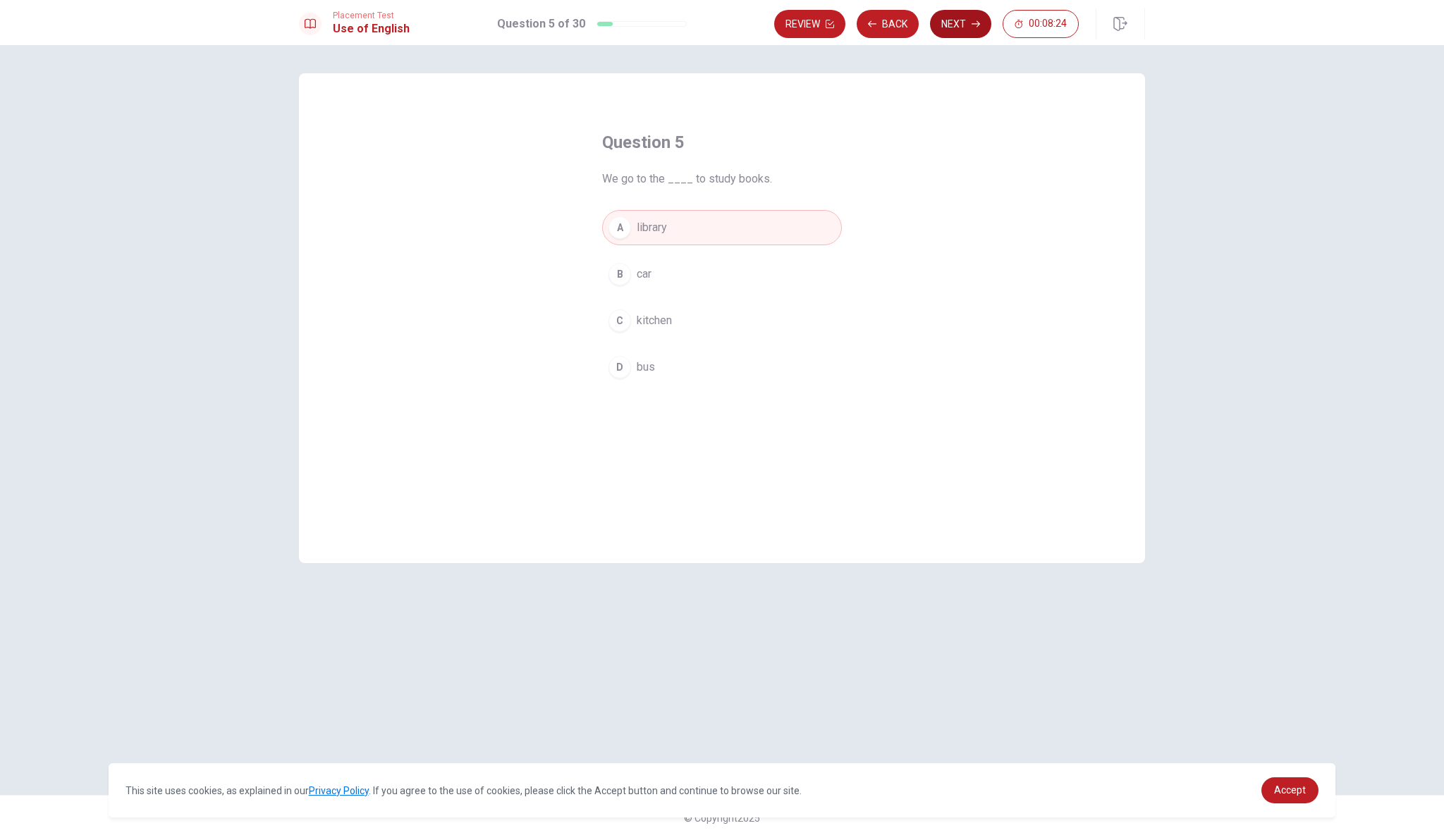 click on "Next" at bounding box center (960, 24) 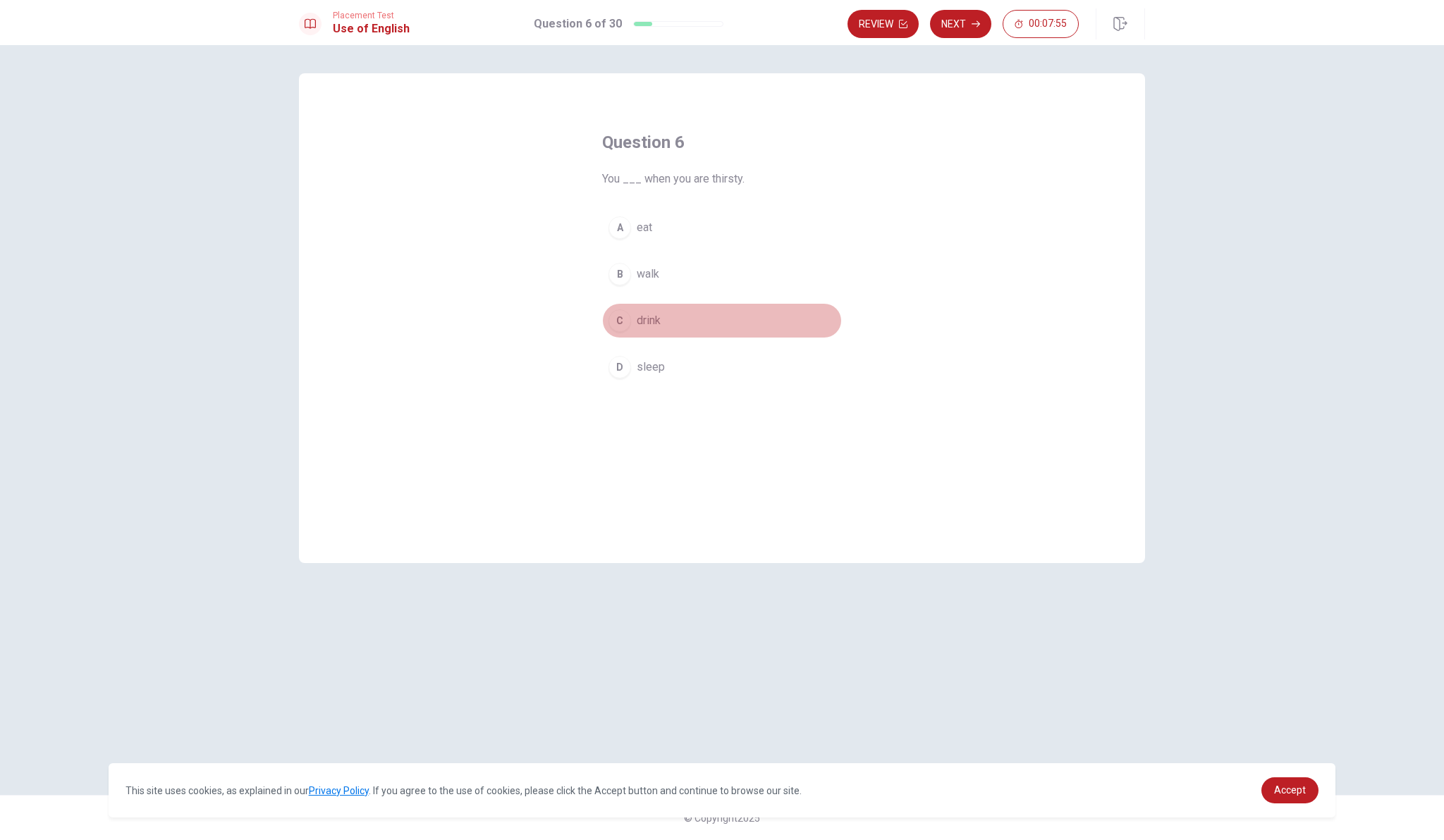 click on "C" at bounding box center (620, 321) 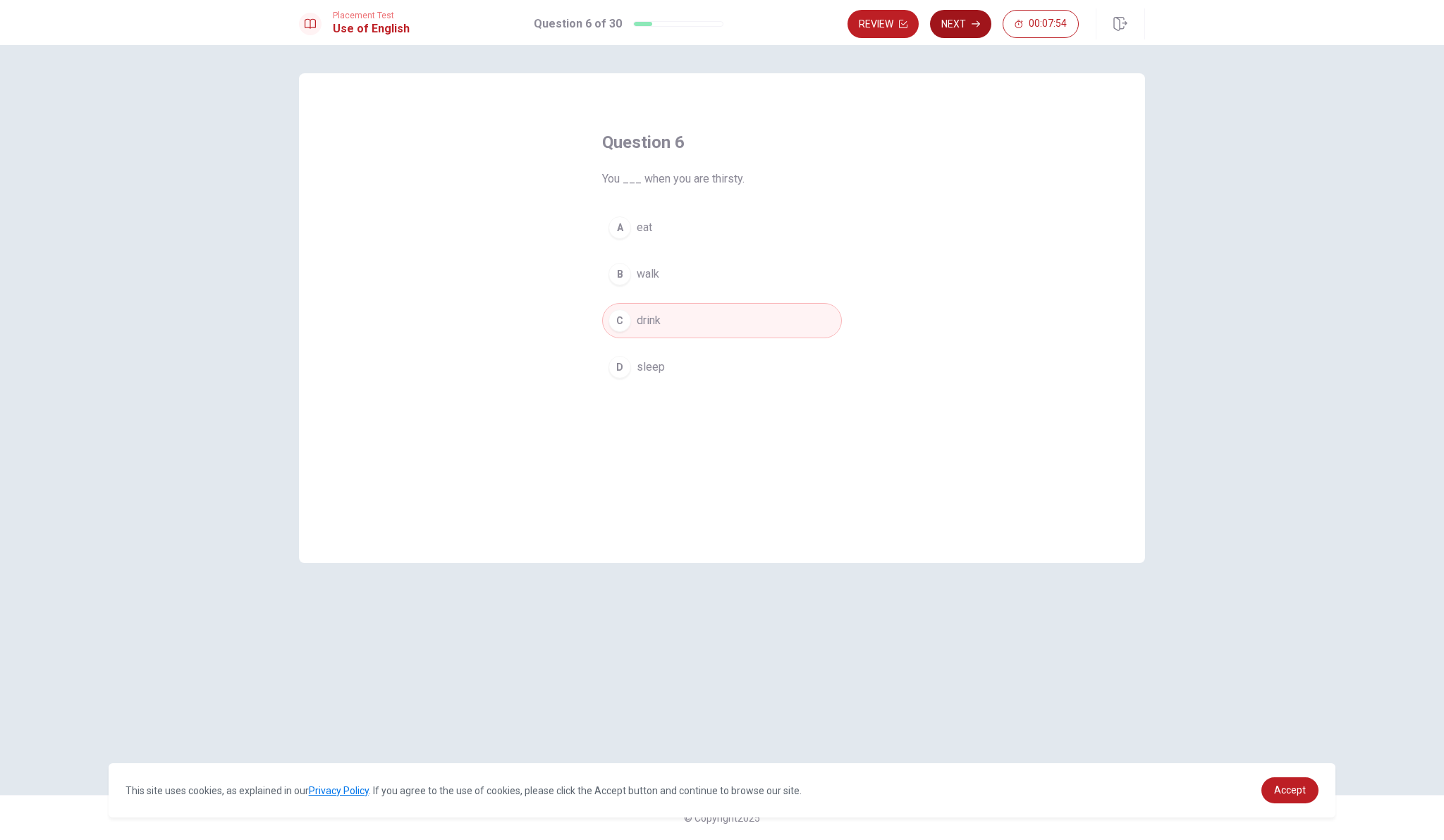 click 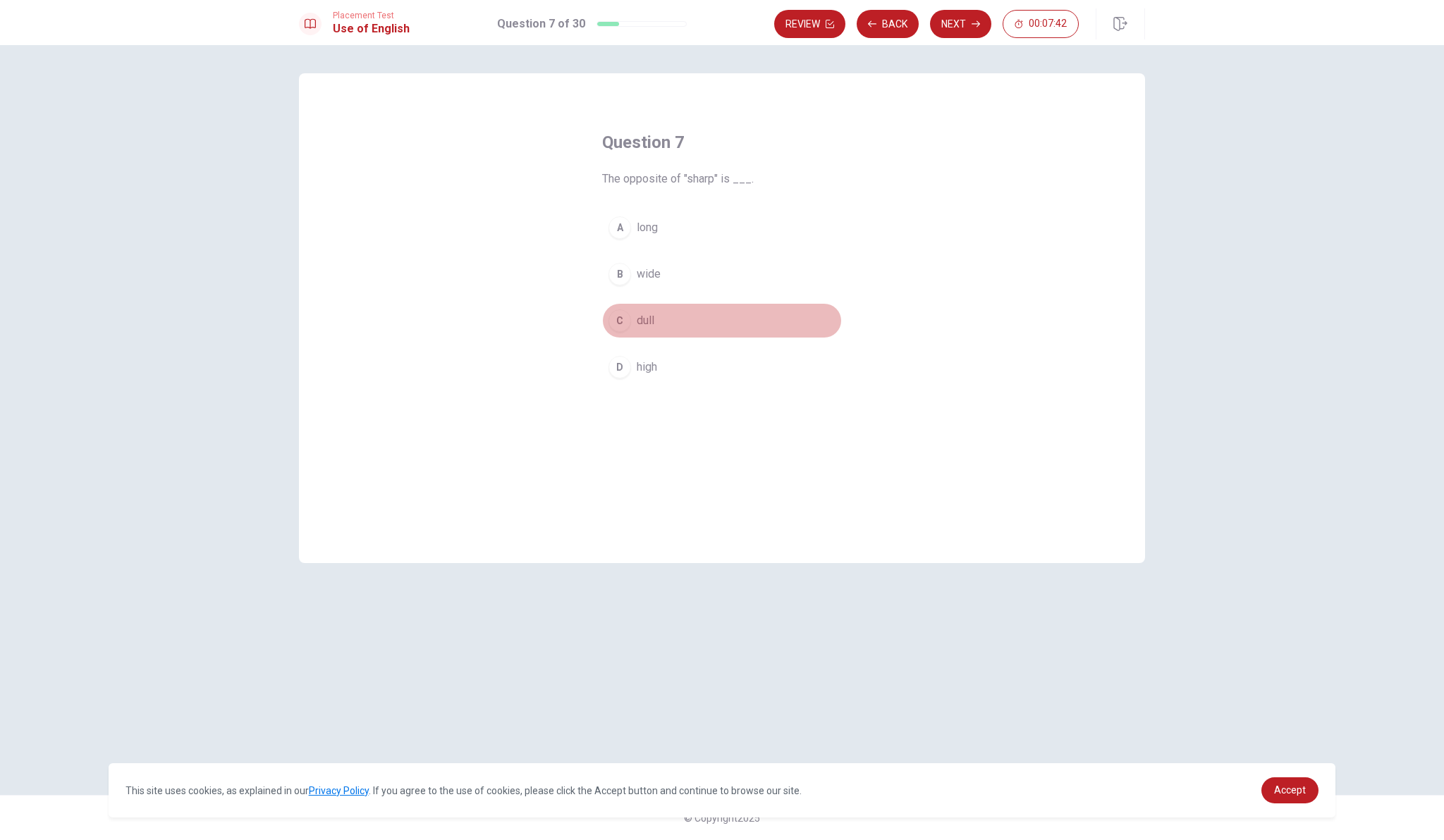 drag, startPoint x: 620, startPoint y: 319, endPoint x: 649, endPoint y: 272, distance: 55.22681 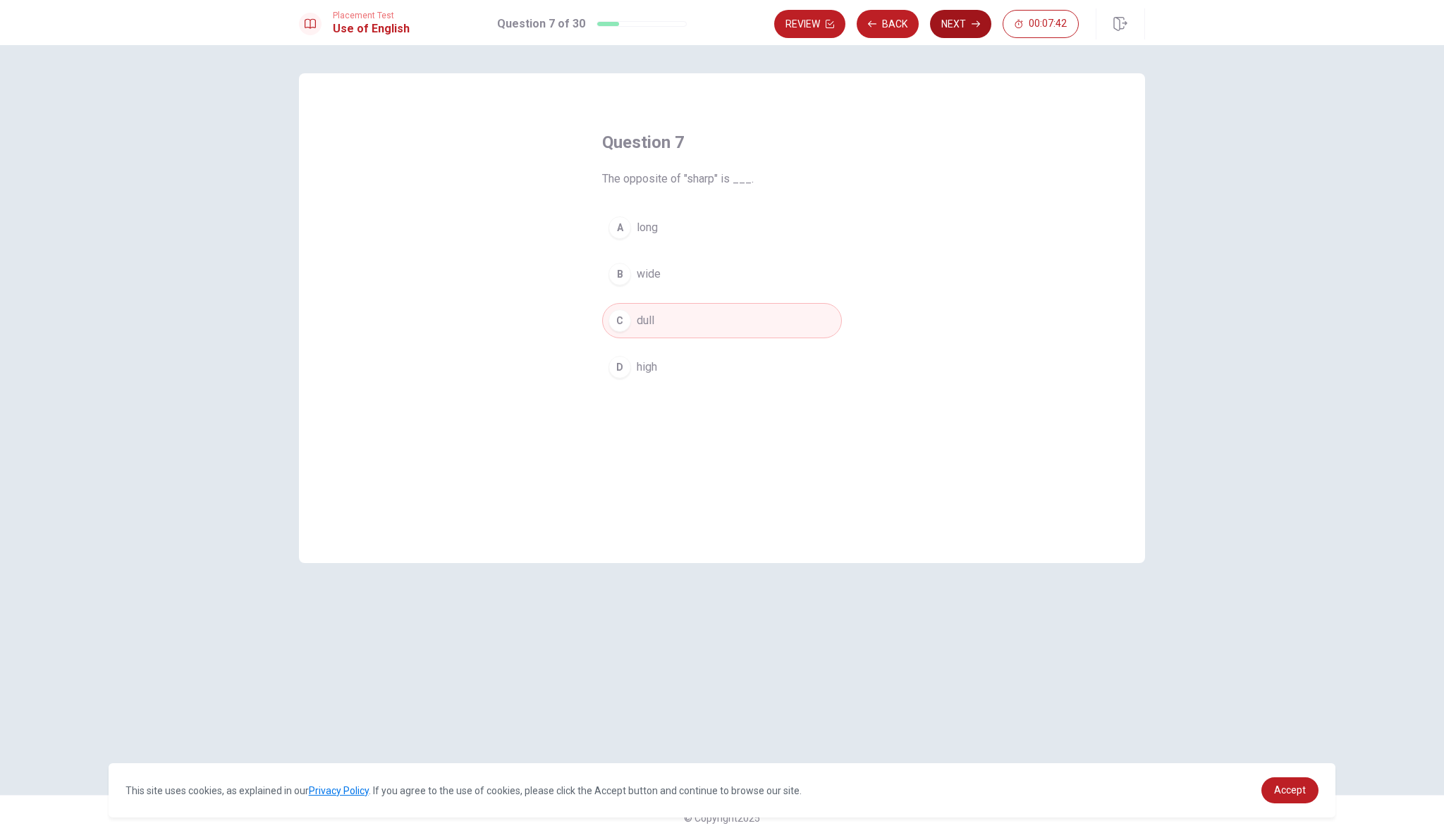 click on "Next" at bounding box center [960, 24] 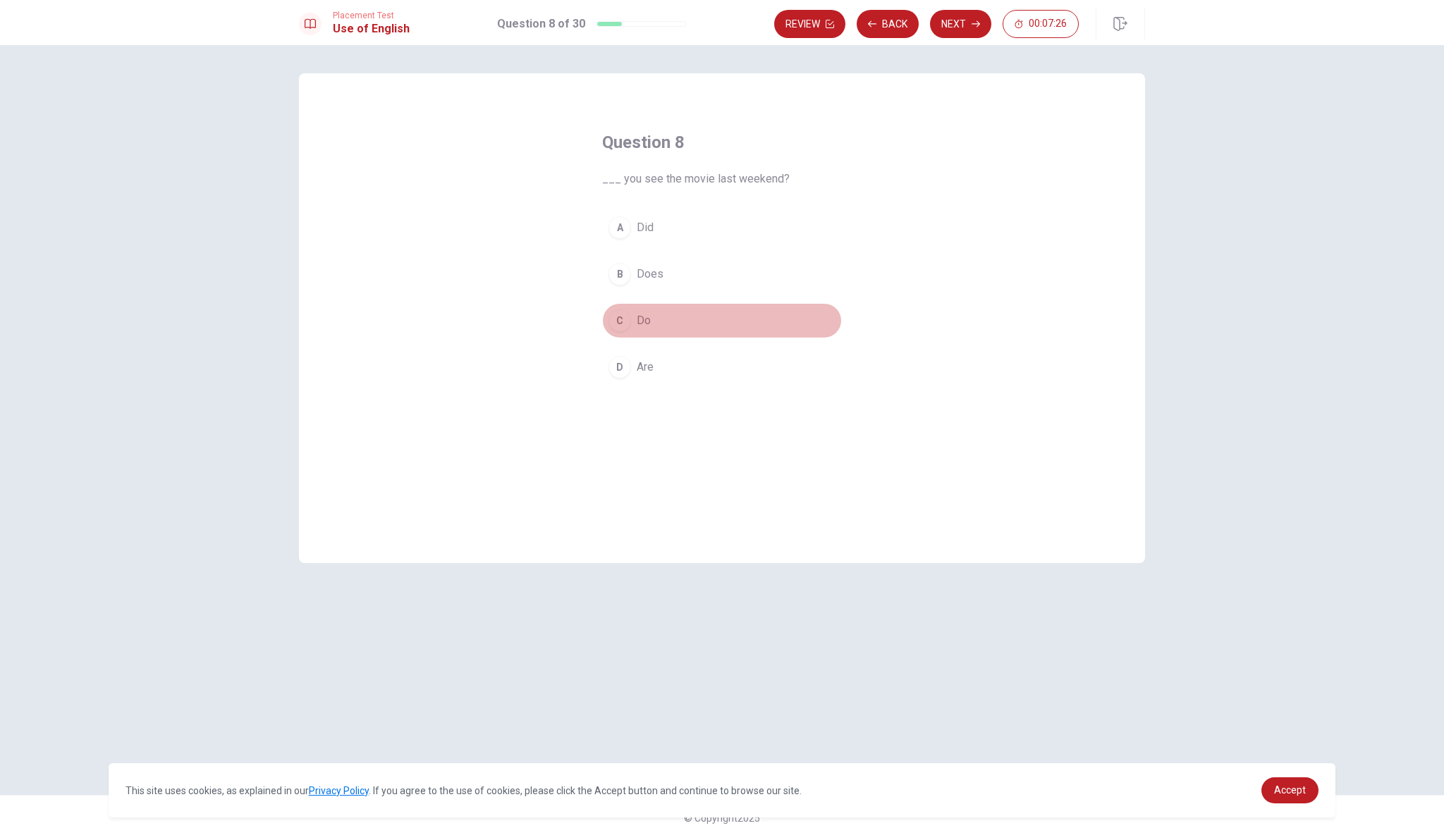 click on "C" at bounding box center (620, 321) 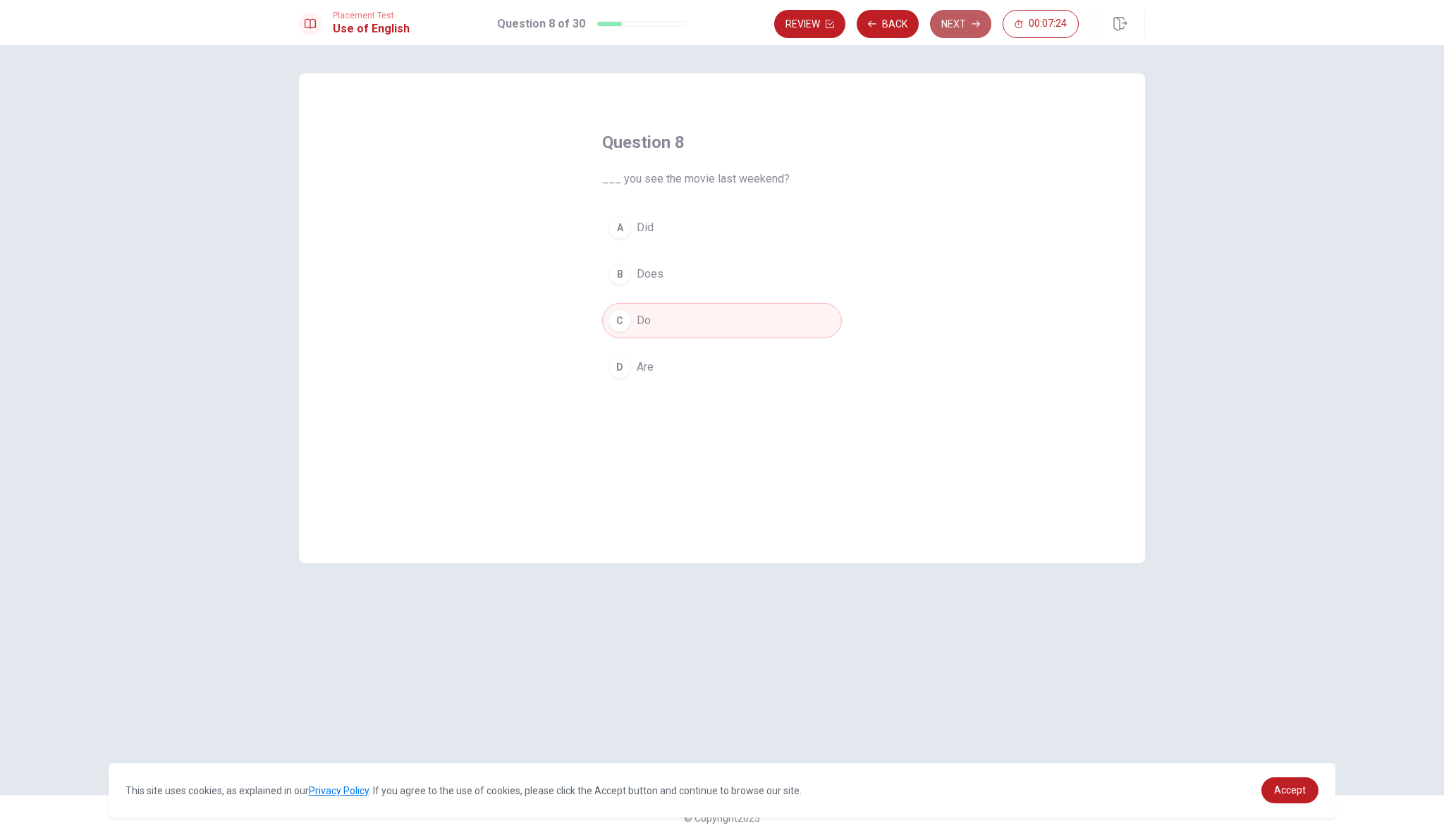 click on "Next" at bounding box center [960, 24] 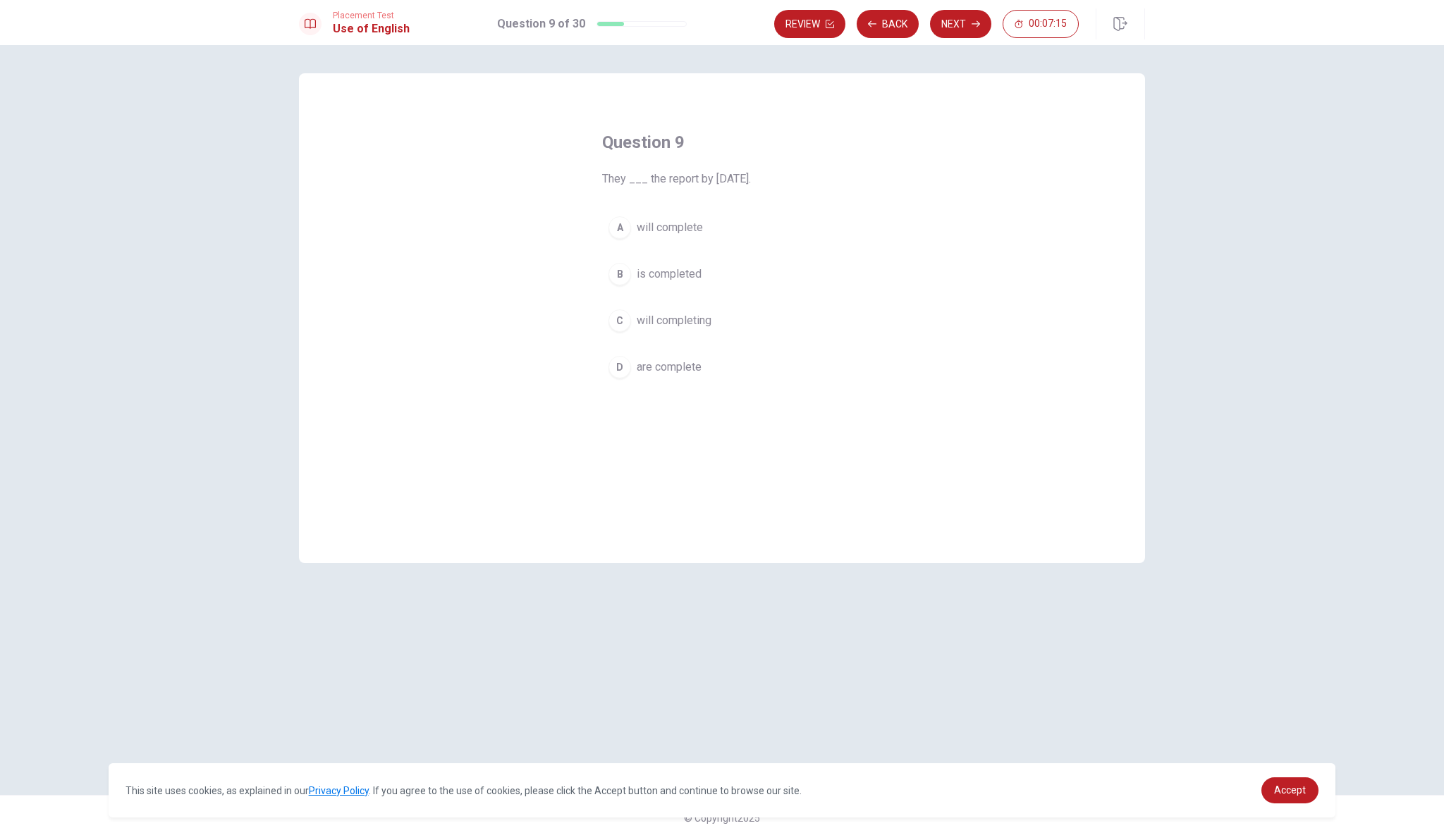 click on "A" at bounding box center (620, 228) 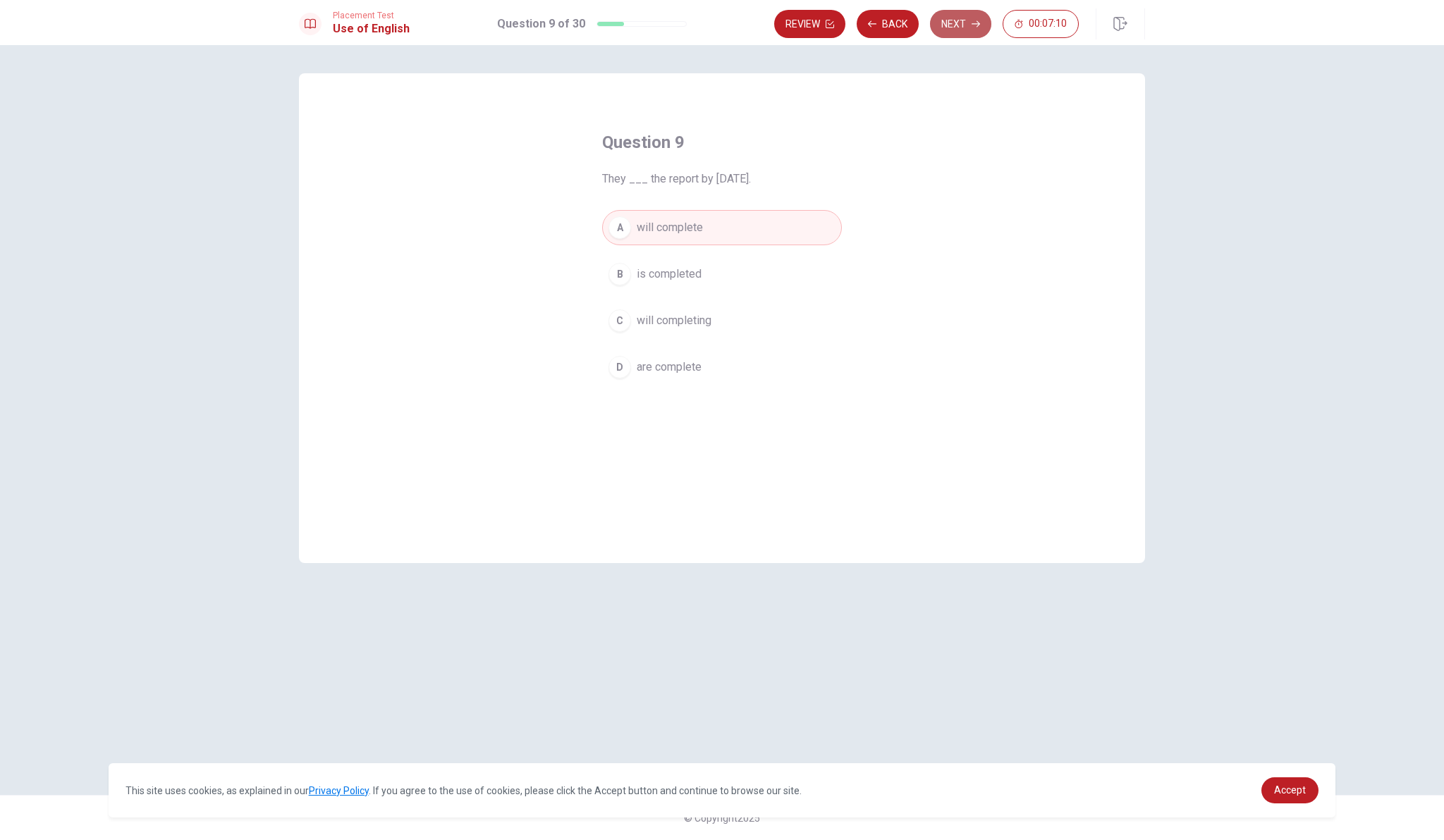 click on "Next" at bounding box center [960, 24] 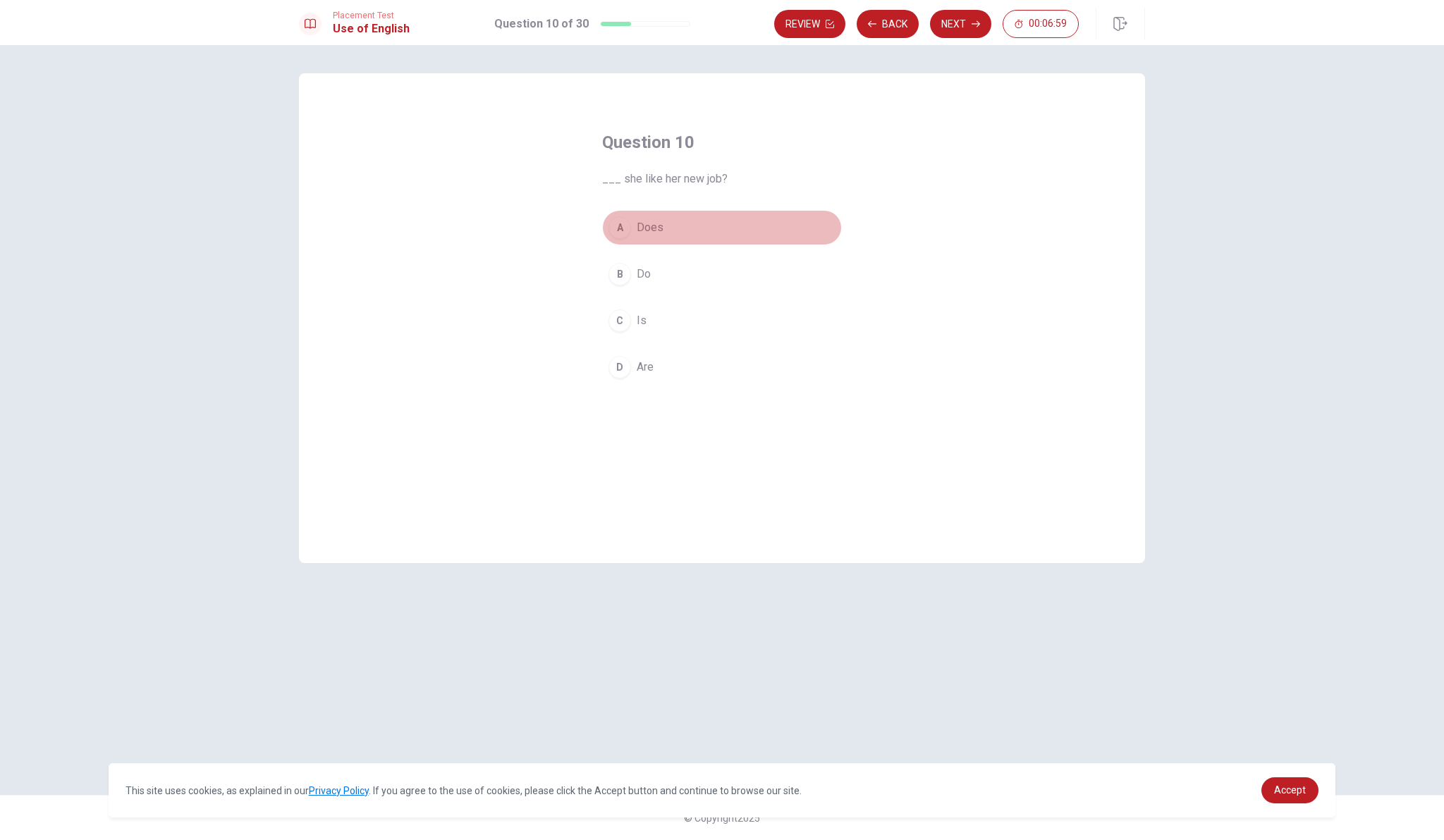 click on "A" at bounding box center (620, 228) 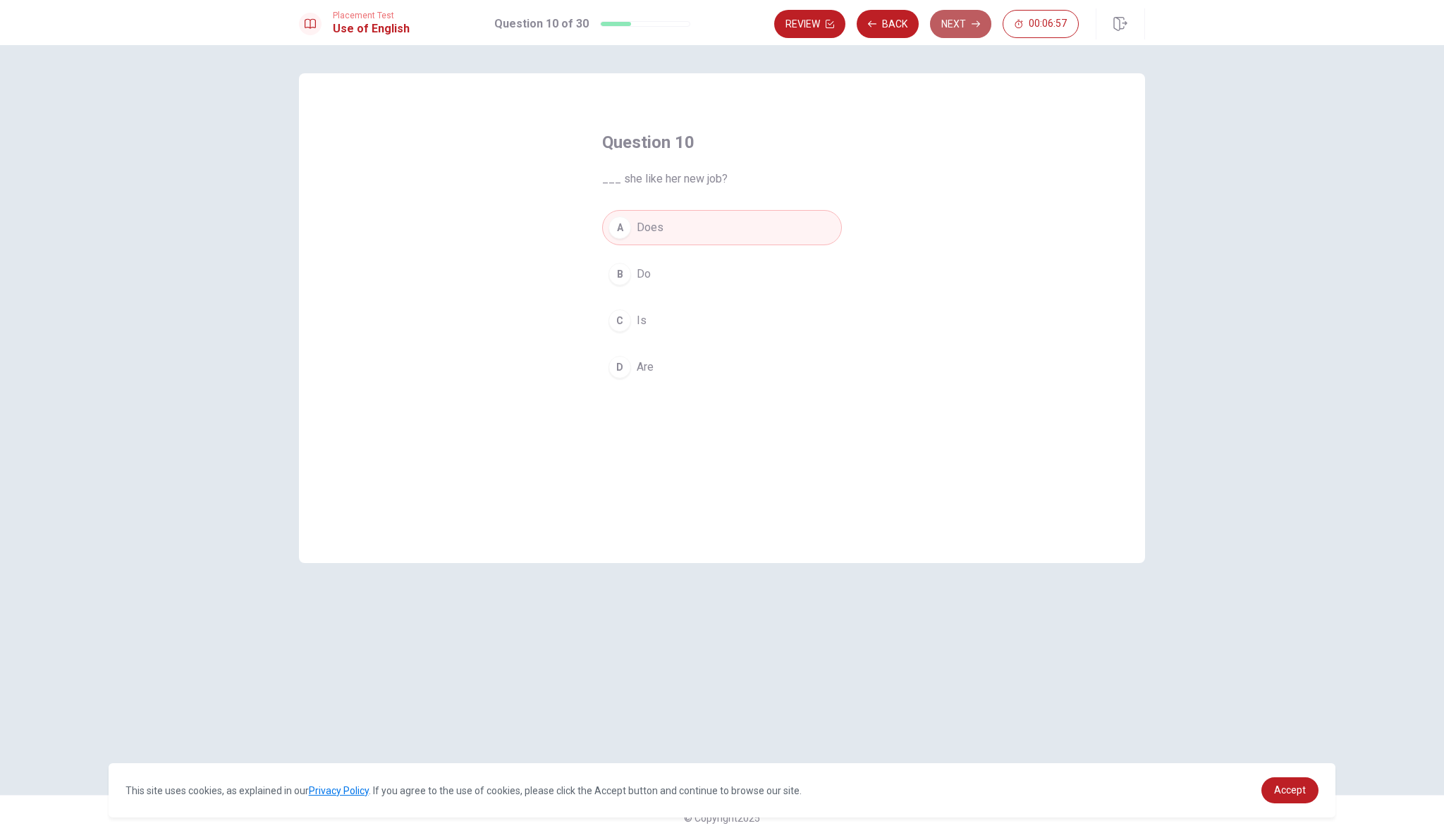 click on "Next" at bounding box center [960, 24] 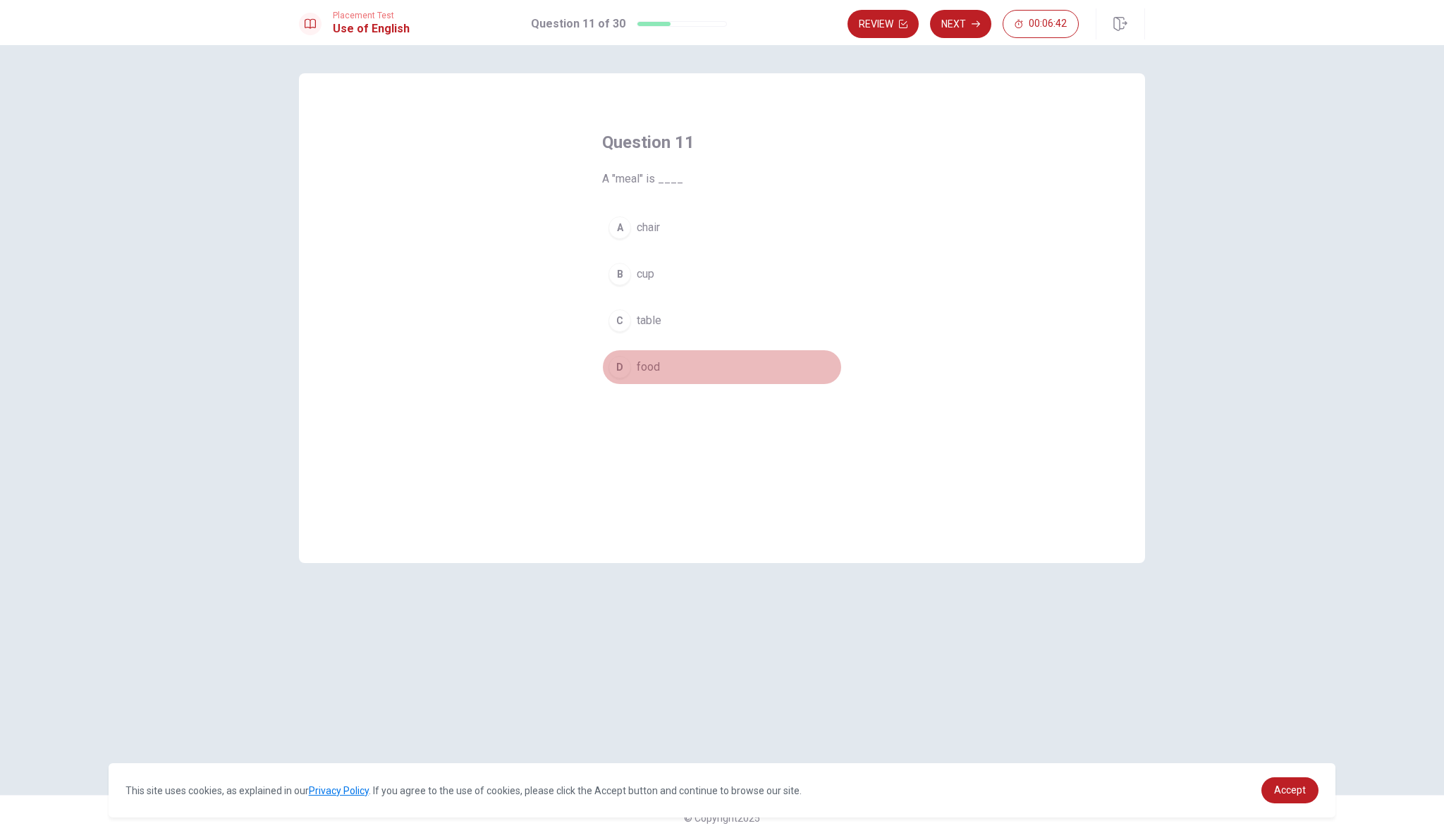 click on "D" at bounding box center [620, 367] 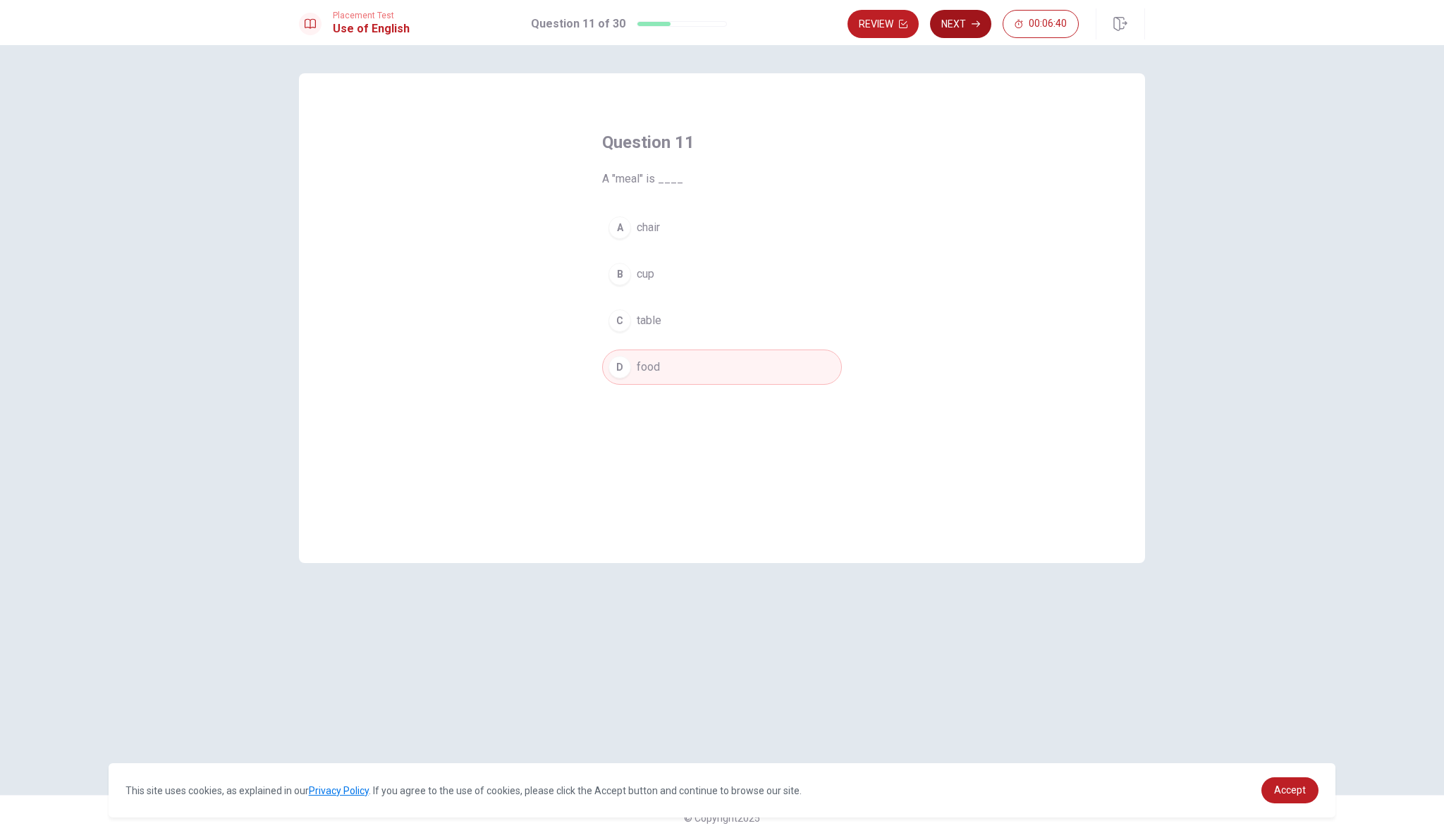 click on "Next" at bounding box center (960, 24) 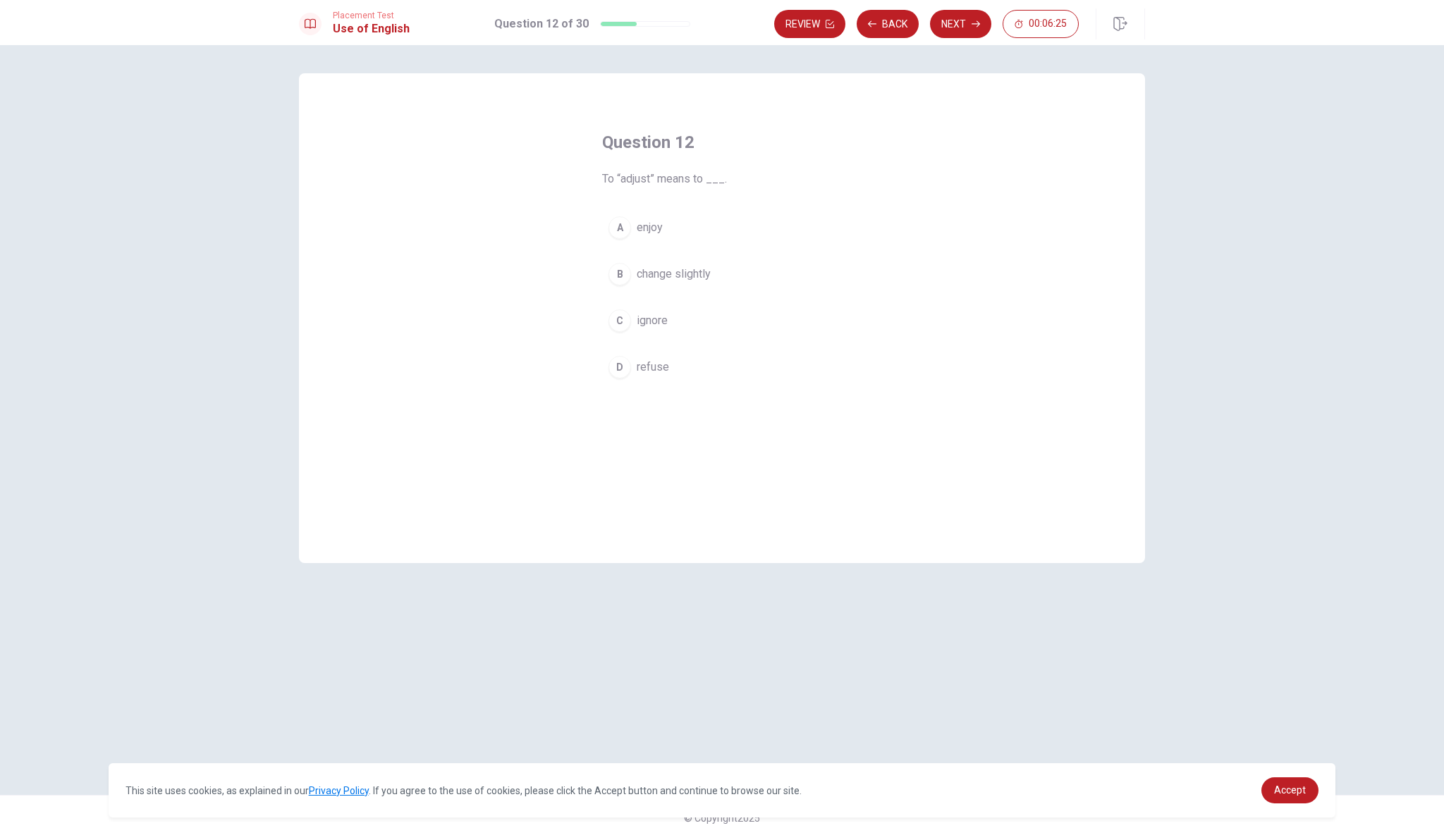 click on "B" at bounding box center (620, 274) 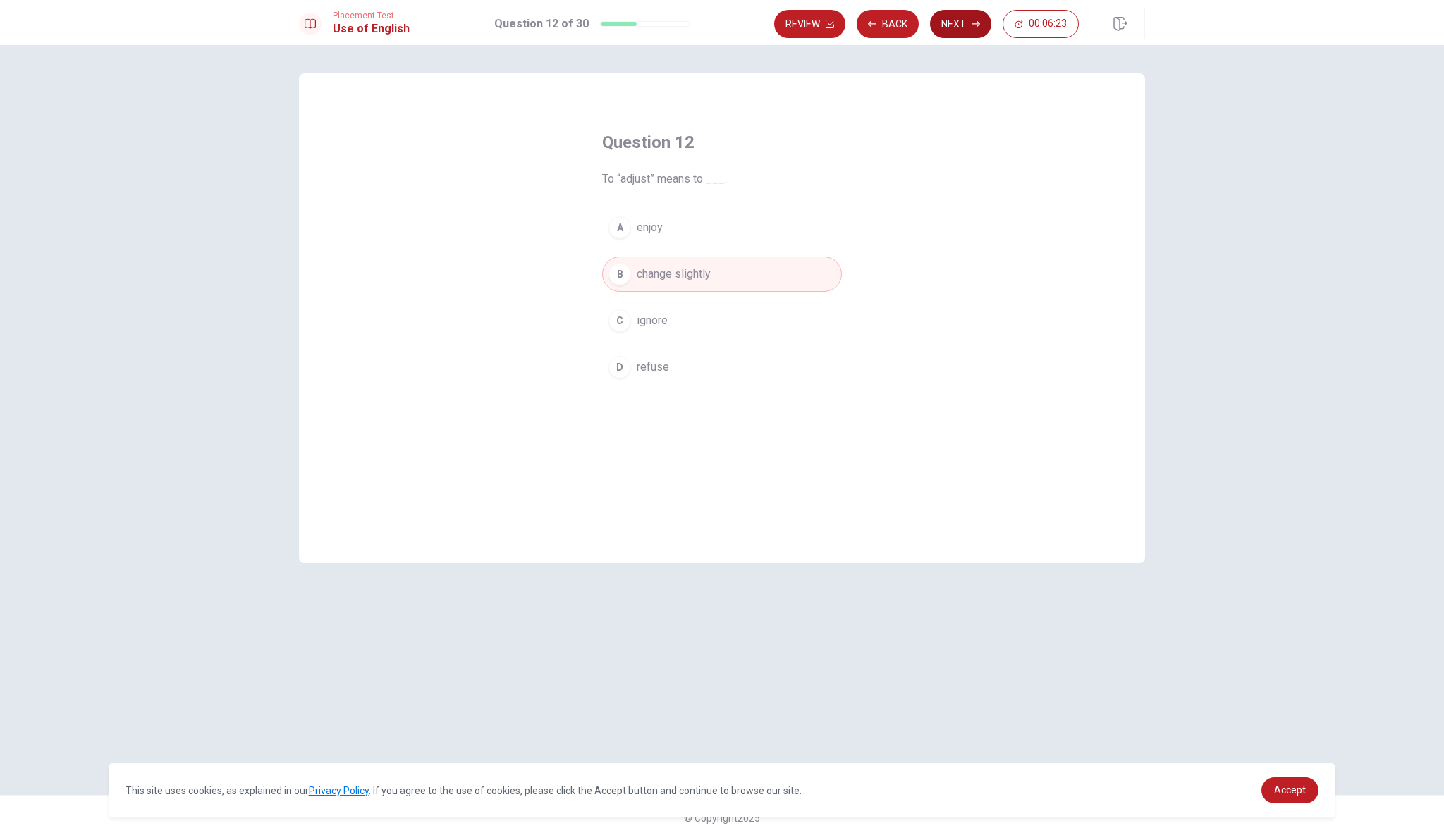 click on "Next" at bounding box center (960, 24) 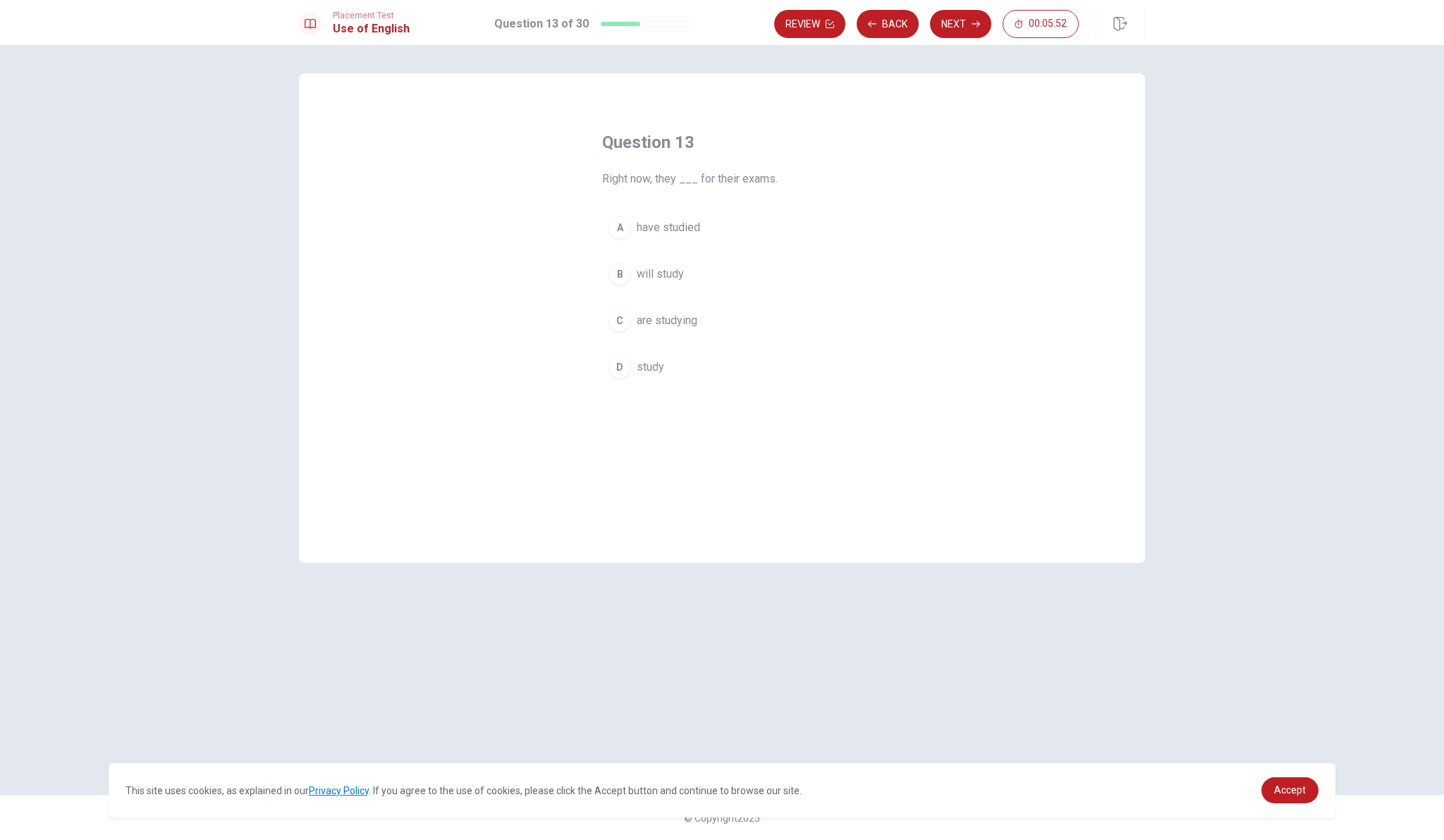 click on "D" at bounding box center [620, 367] 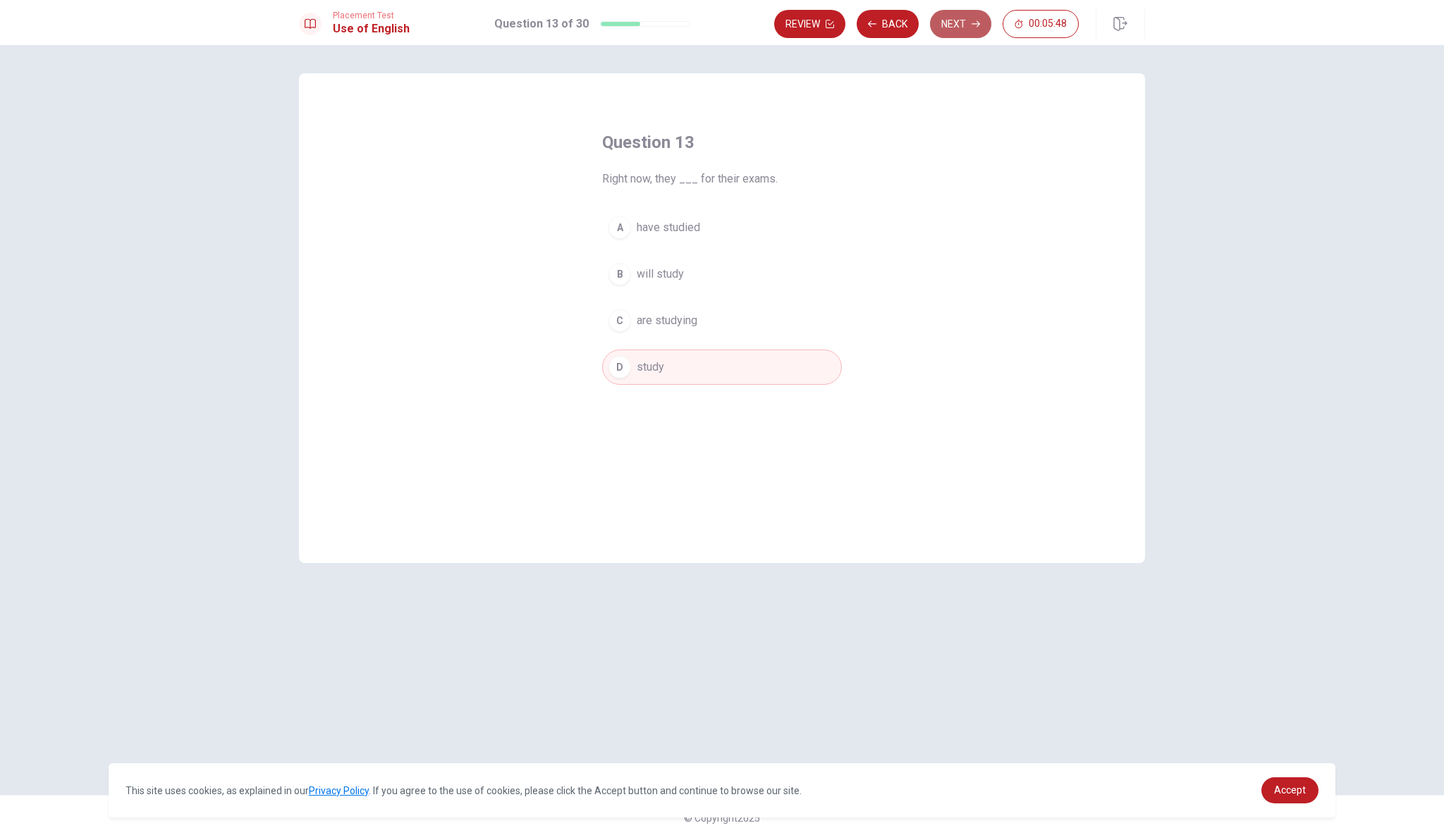 click on "Next" at bounding box center [960, 24] 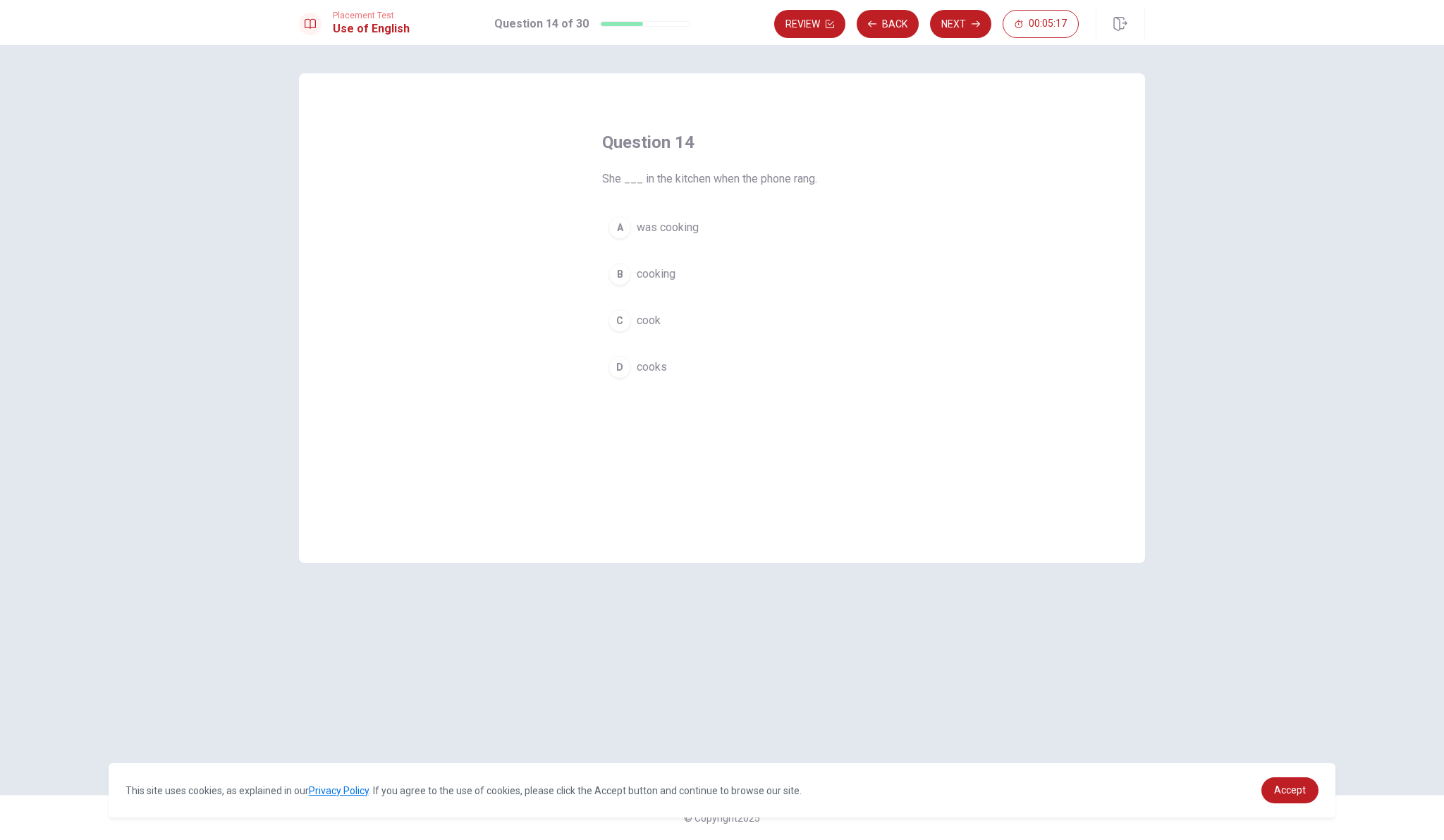 click on "D" at bounding box center [620, 367] 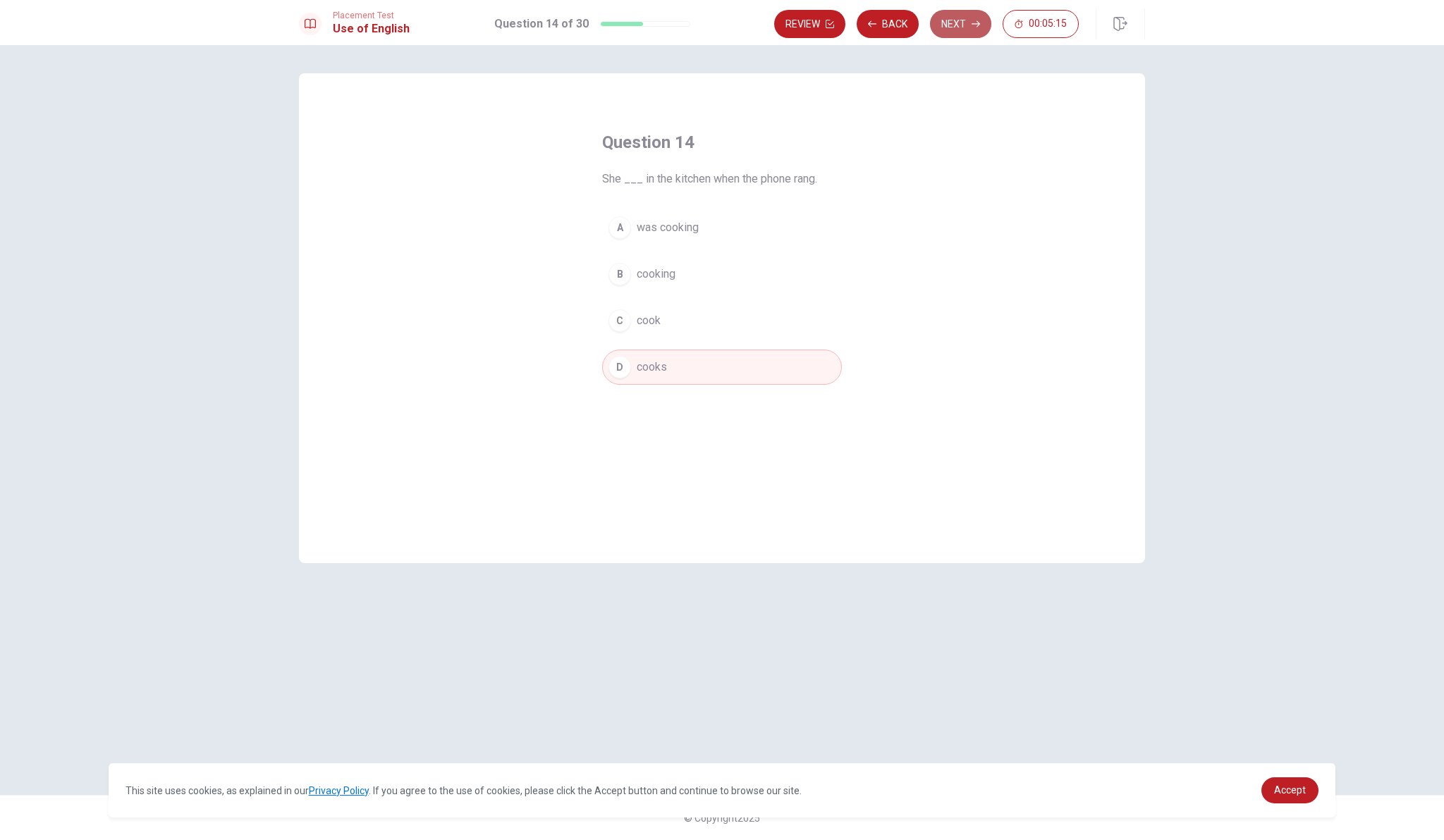 click on "Next" at bounding box center (960, 24) 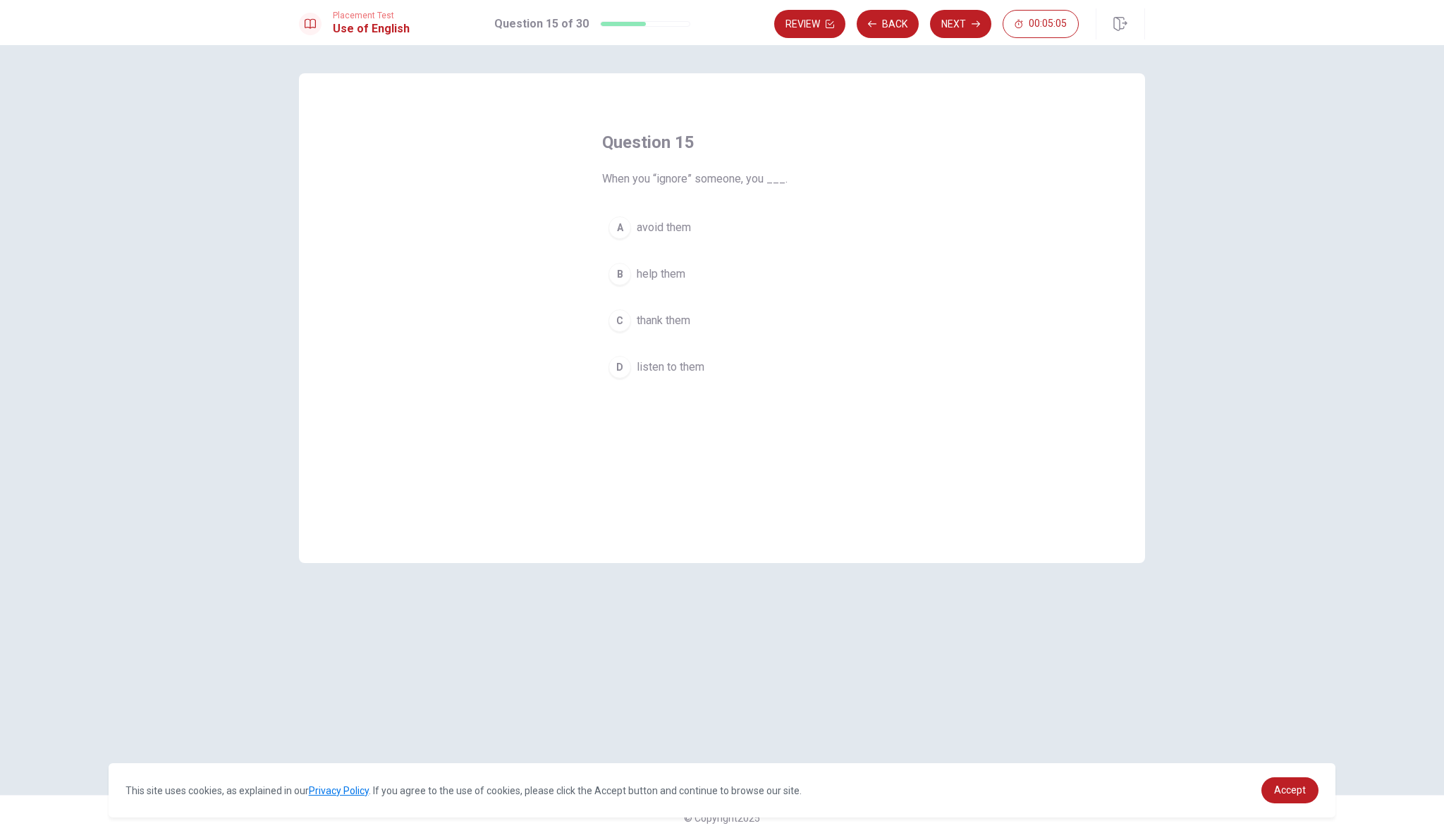 click on "A" at bounding box center [620, 228] 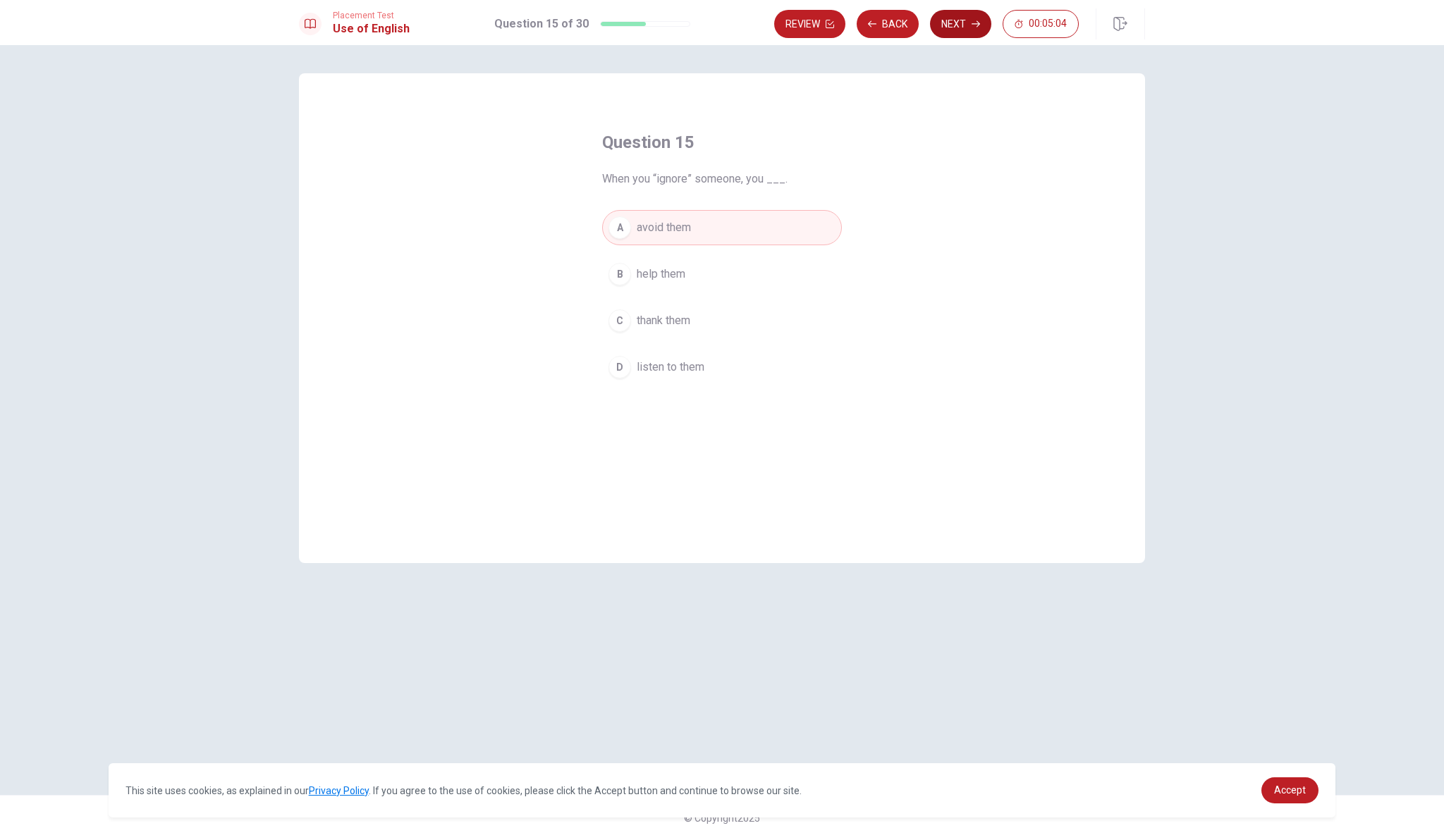 click on "Next" at bounding box center (960, 24) 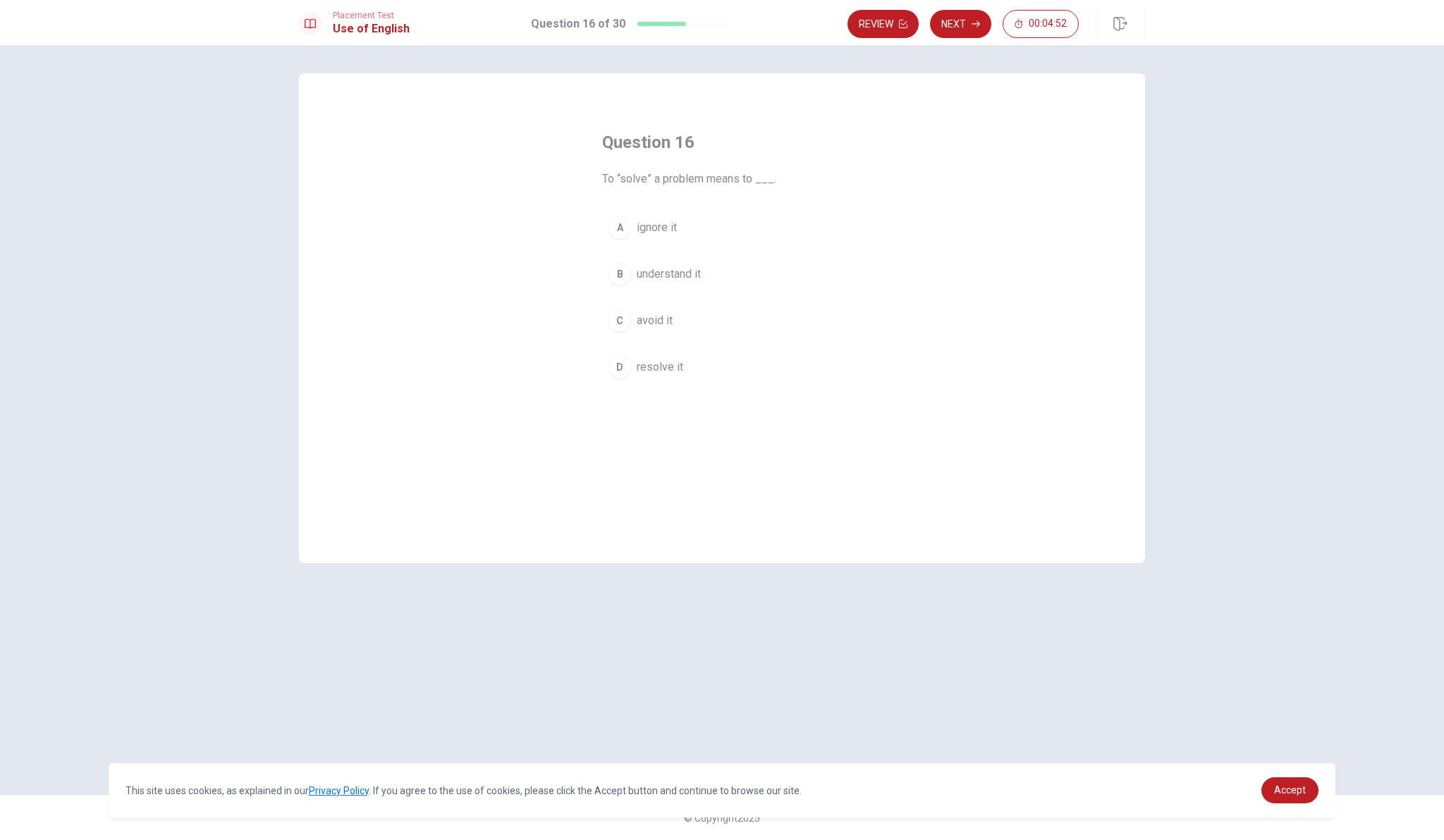 click on "D" at bounding box center [620, 367] 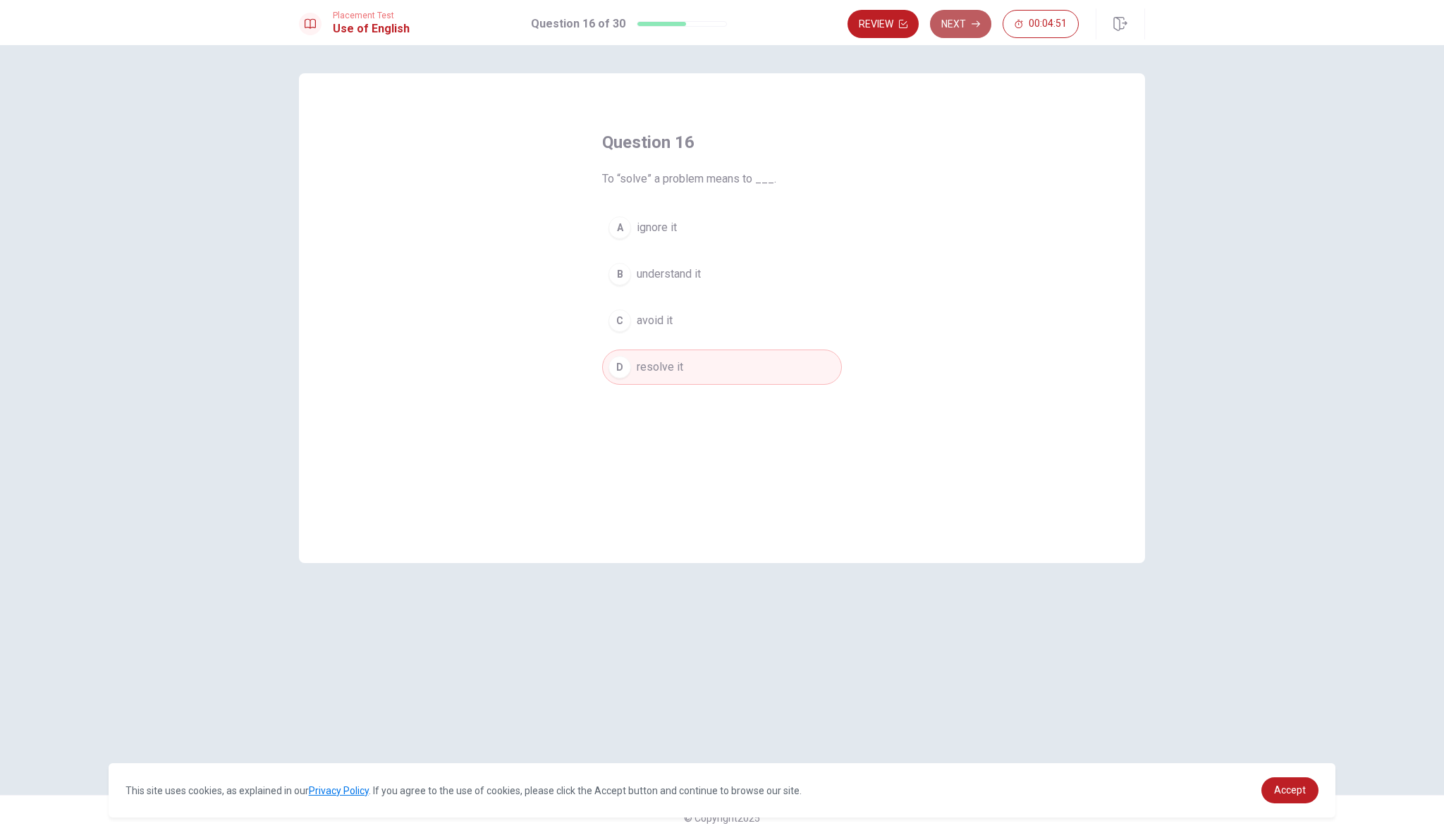 click on "Next" at bounding box center [960, 24] 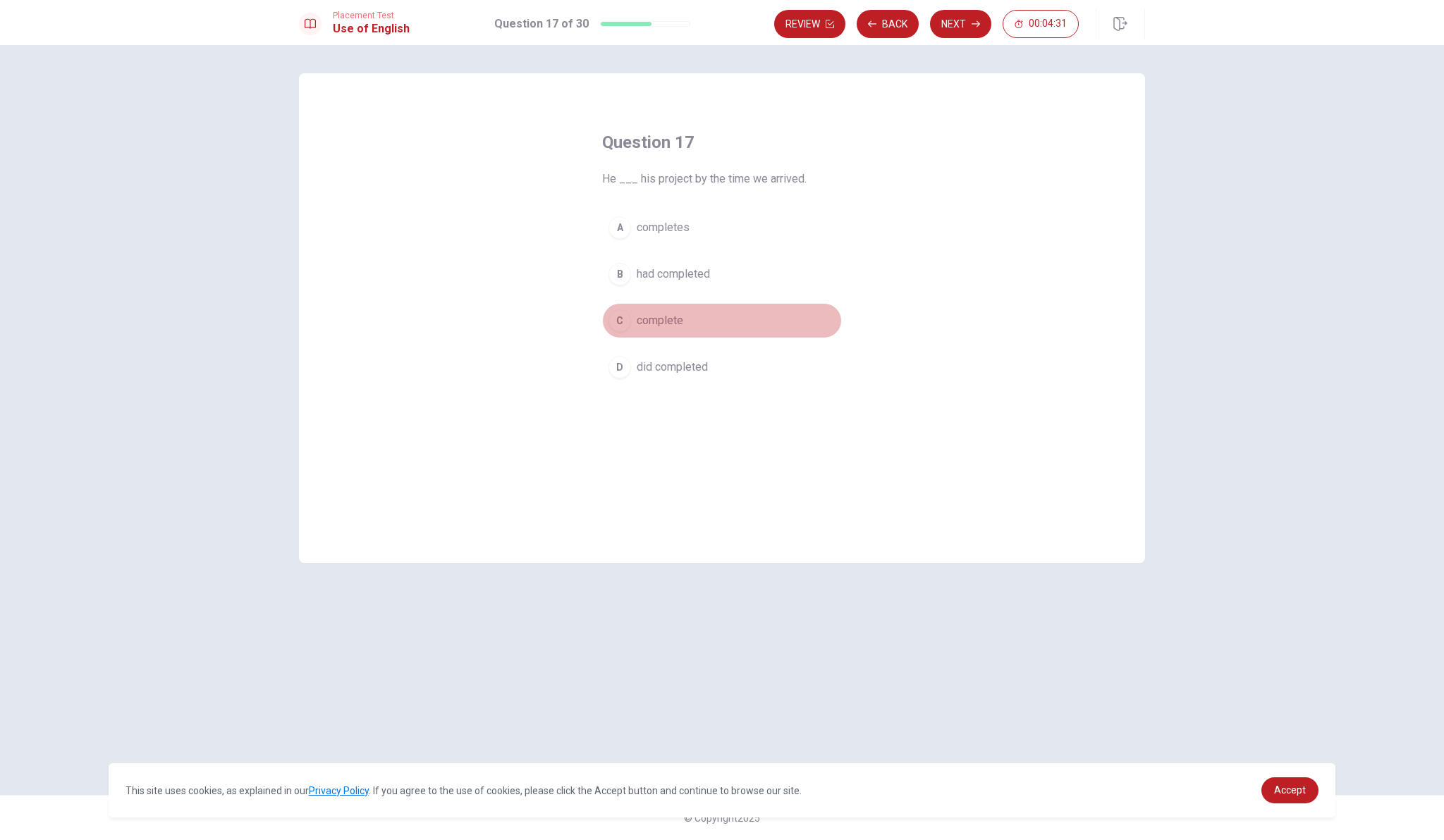 click on "C" at bounding box center (620, 321) 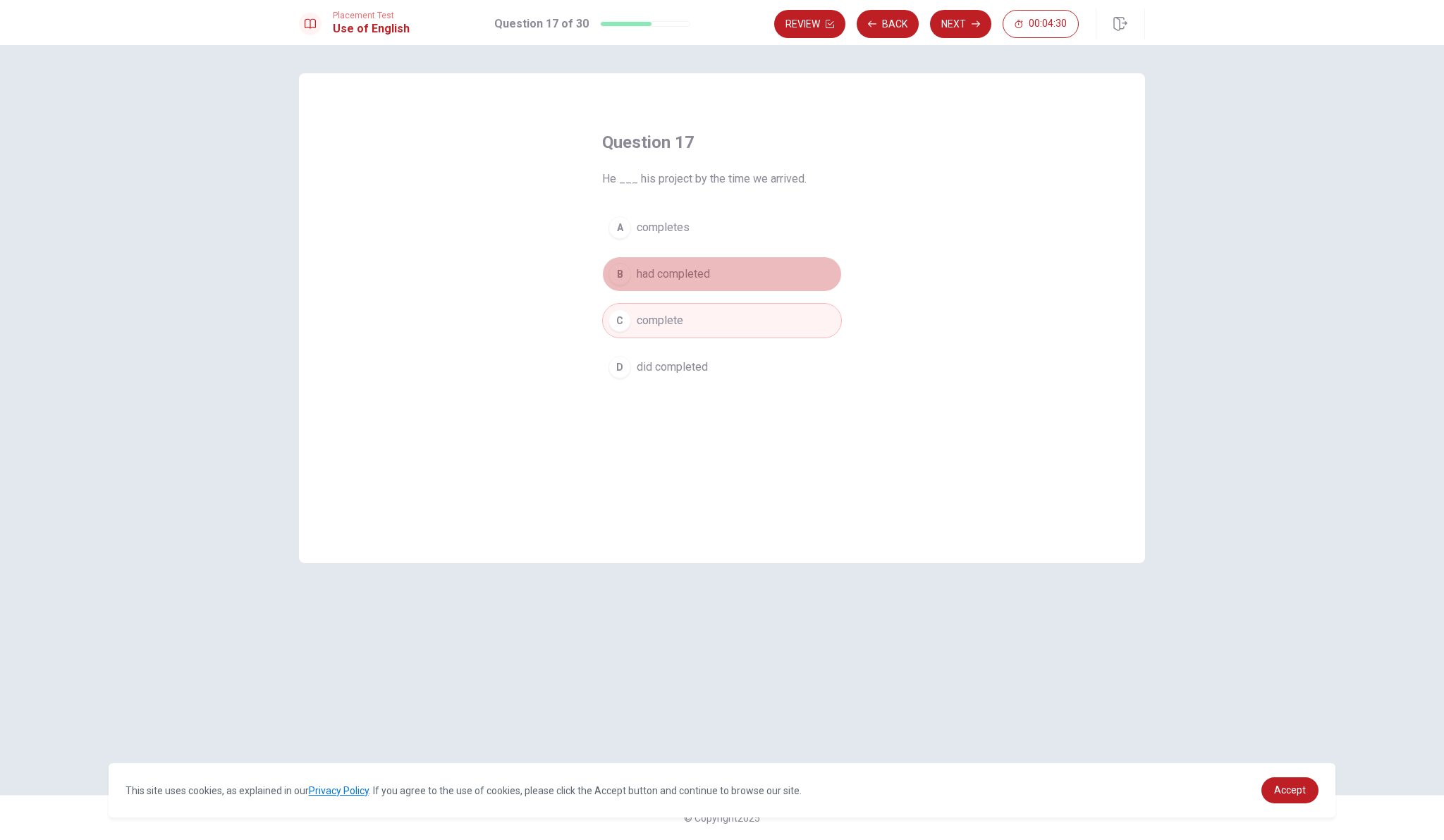 click on "B" at bounding box center (620, 274) 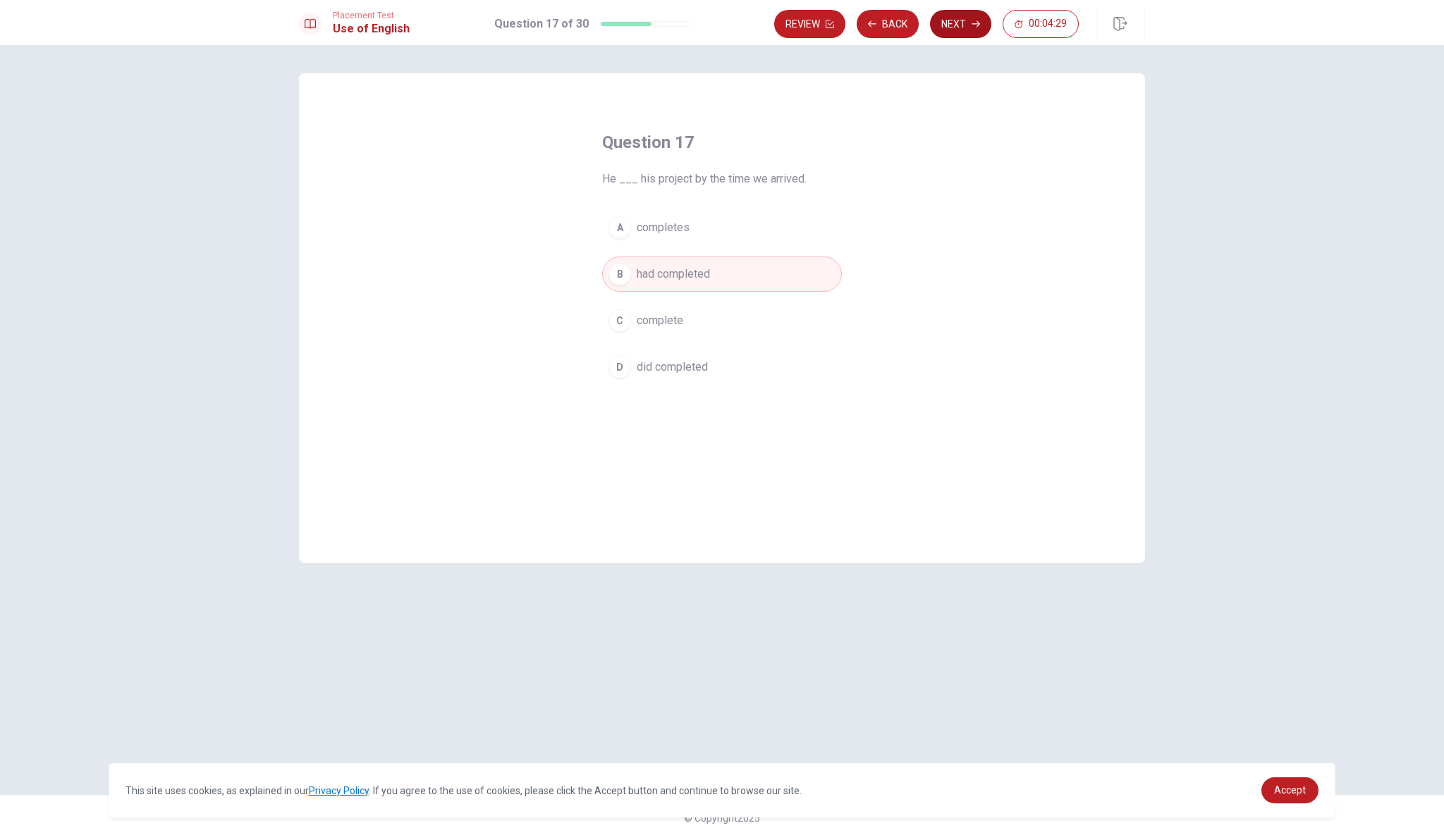 click on "Next" at bounding box center (960, 24) 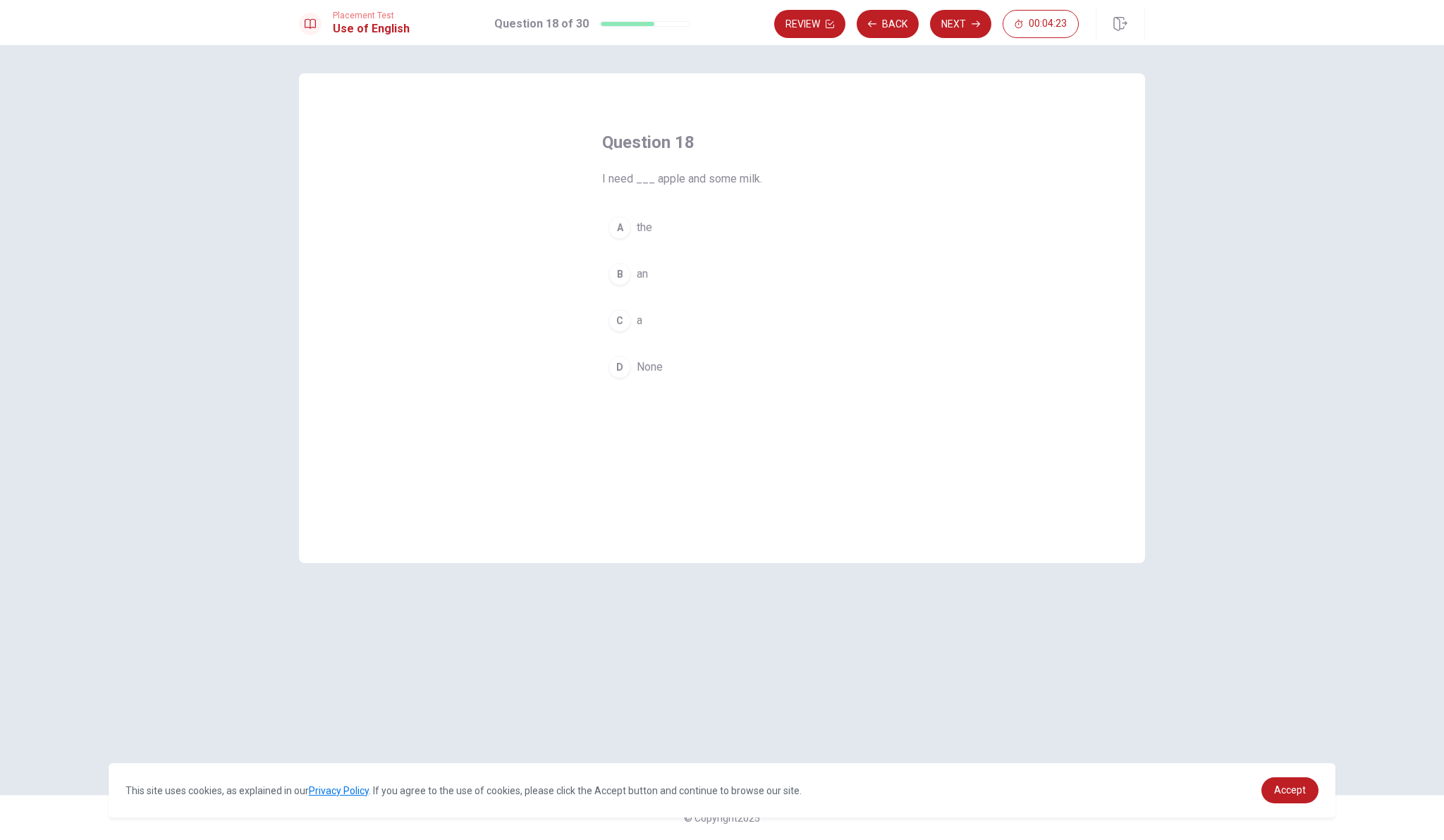 click on "B" at bounding box center (620, 274) 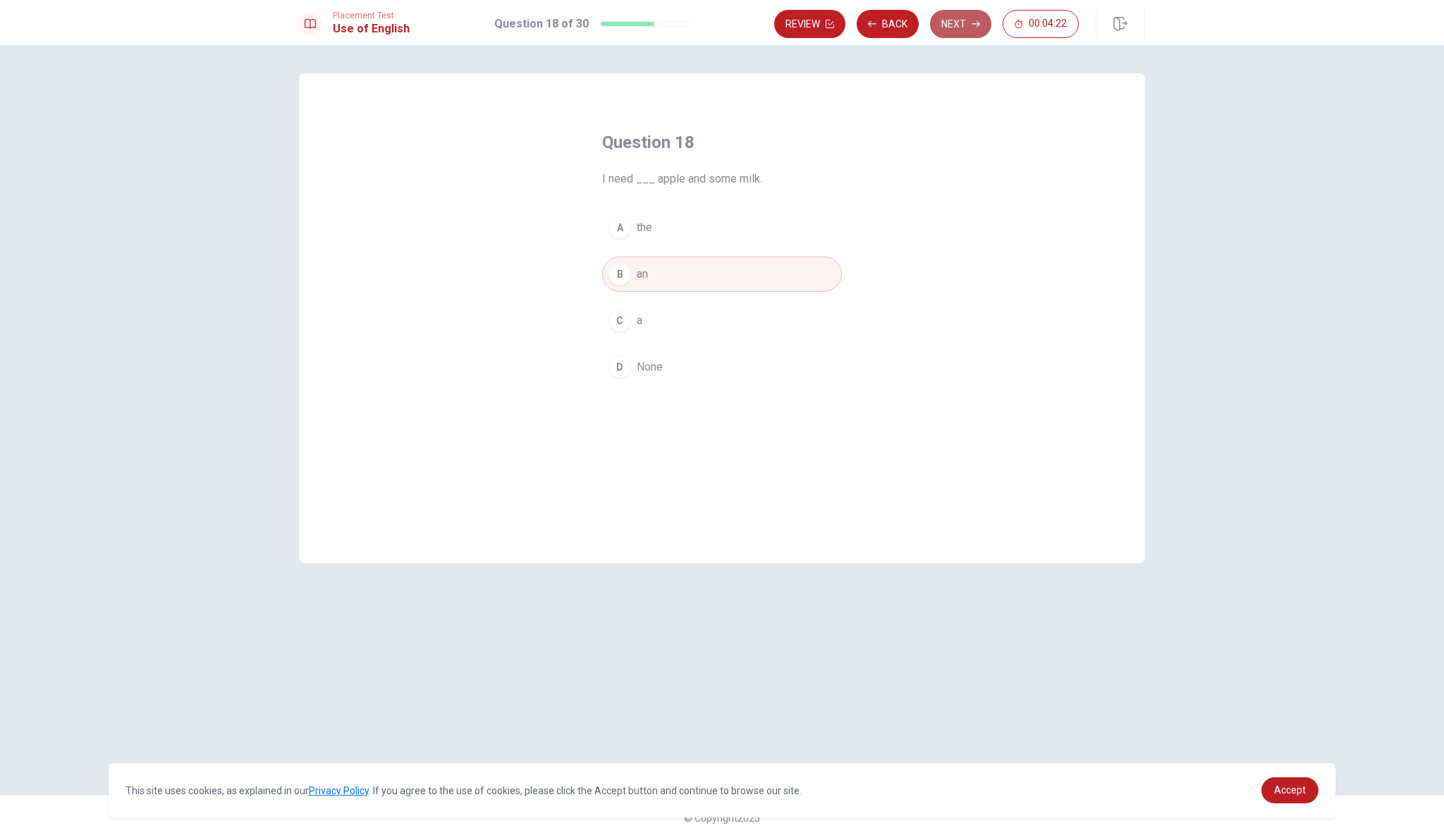 click on "Next" at bounding box center [960, 24] 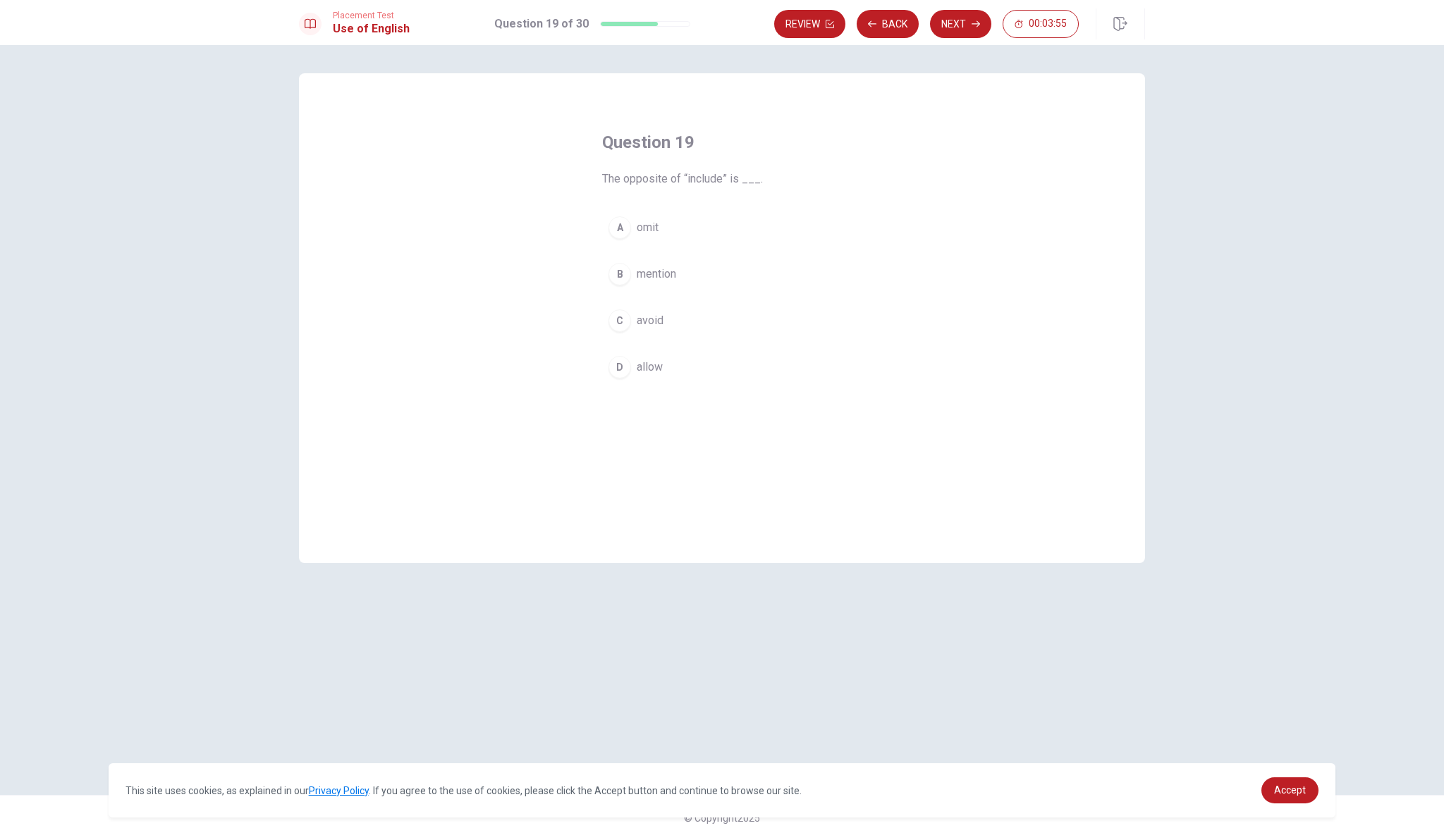 click on "D" at bounding box center (620, 367) 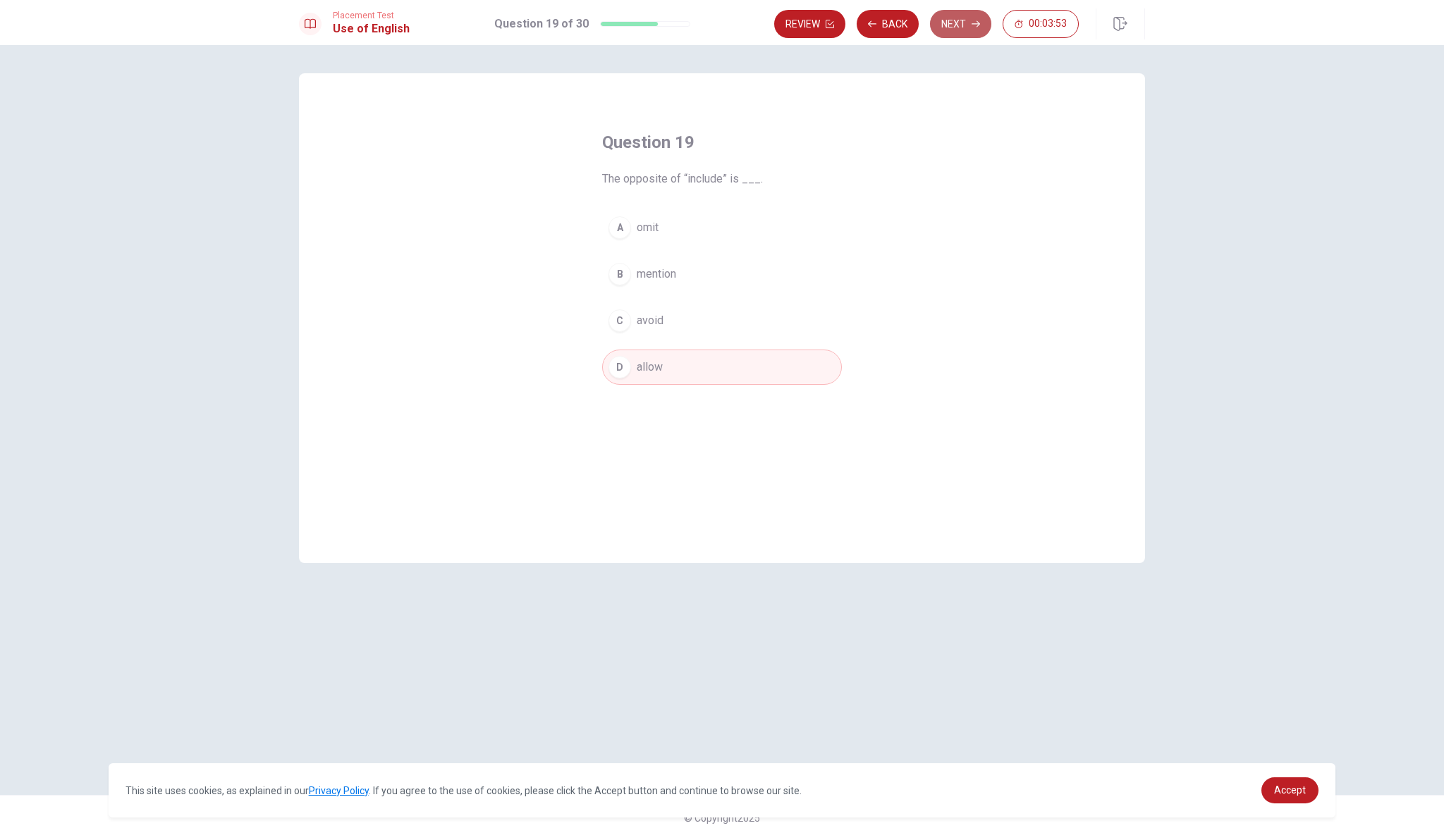 click on "Next" at bounding box center (960, 24) 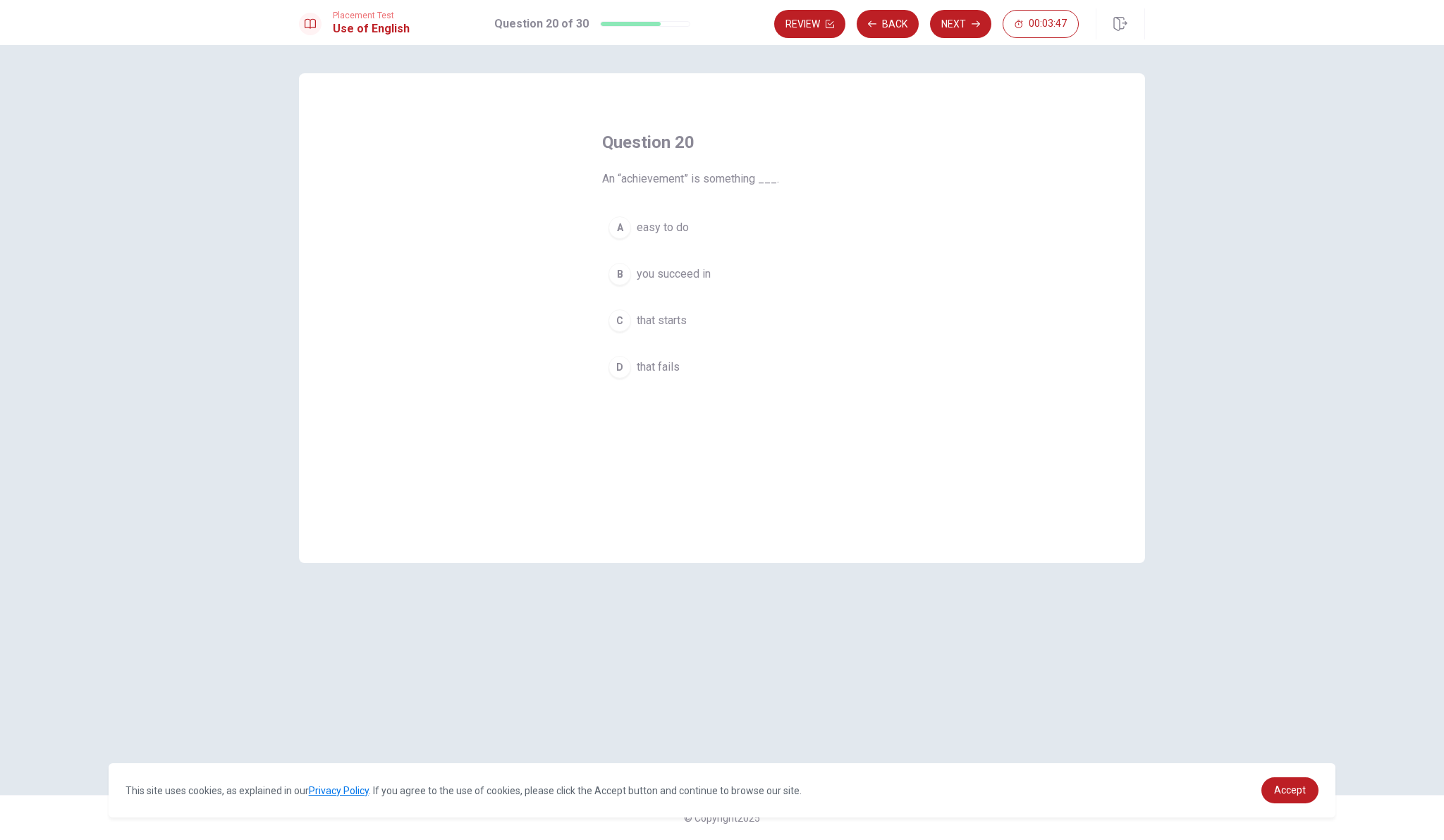 click on "B" at bounding box center [620, 274] 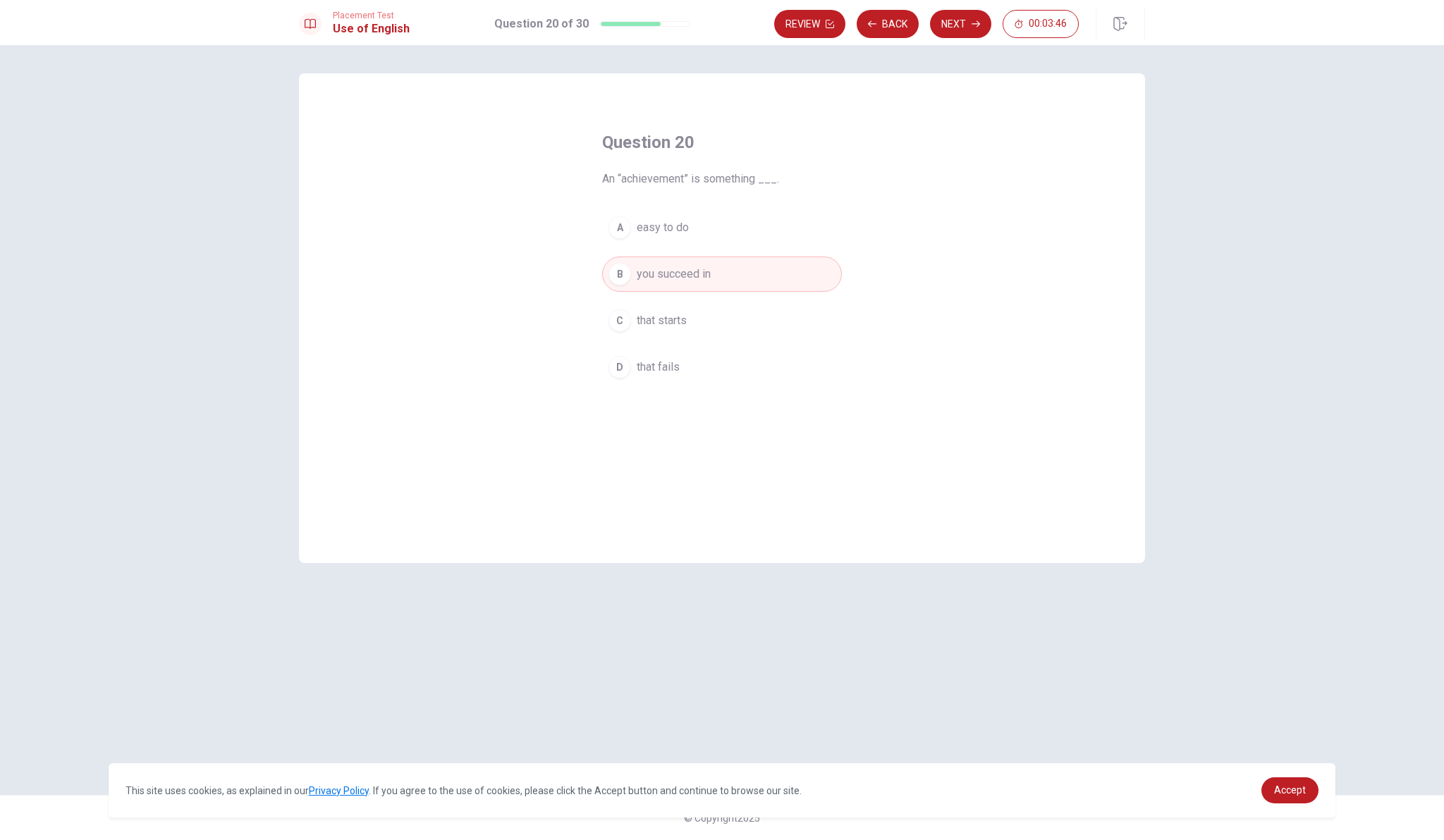 click on "Next" at bounding box center (960, 24) 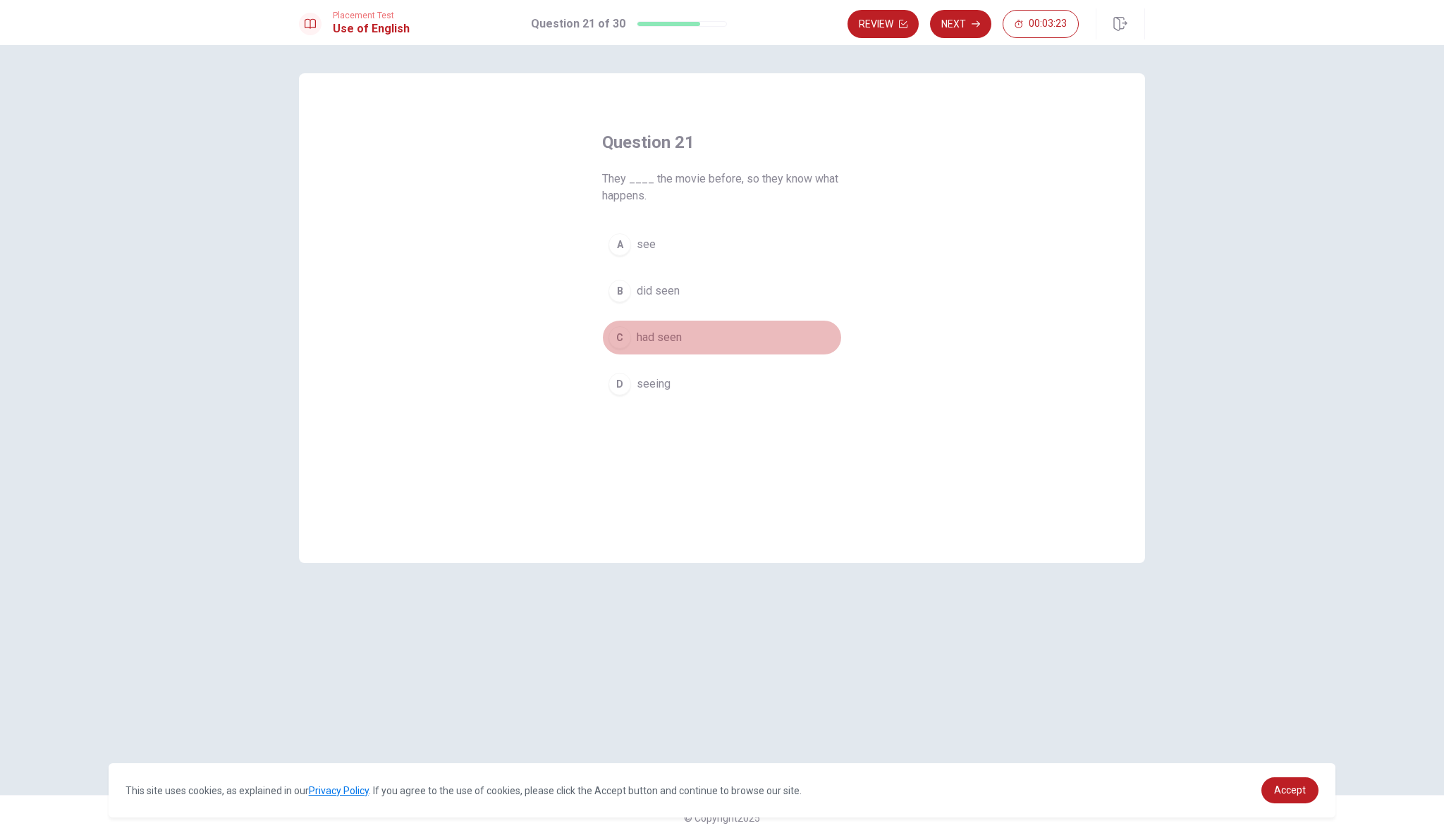 click on "C" at bounding box center (620, 338) 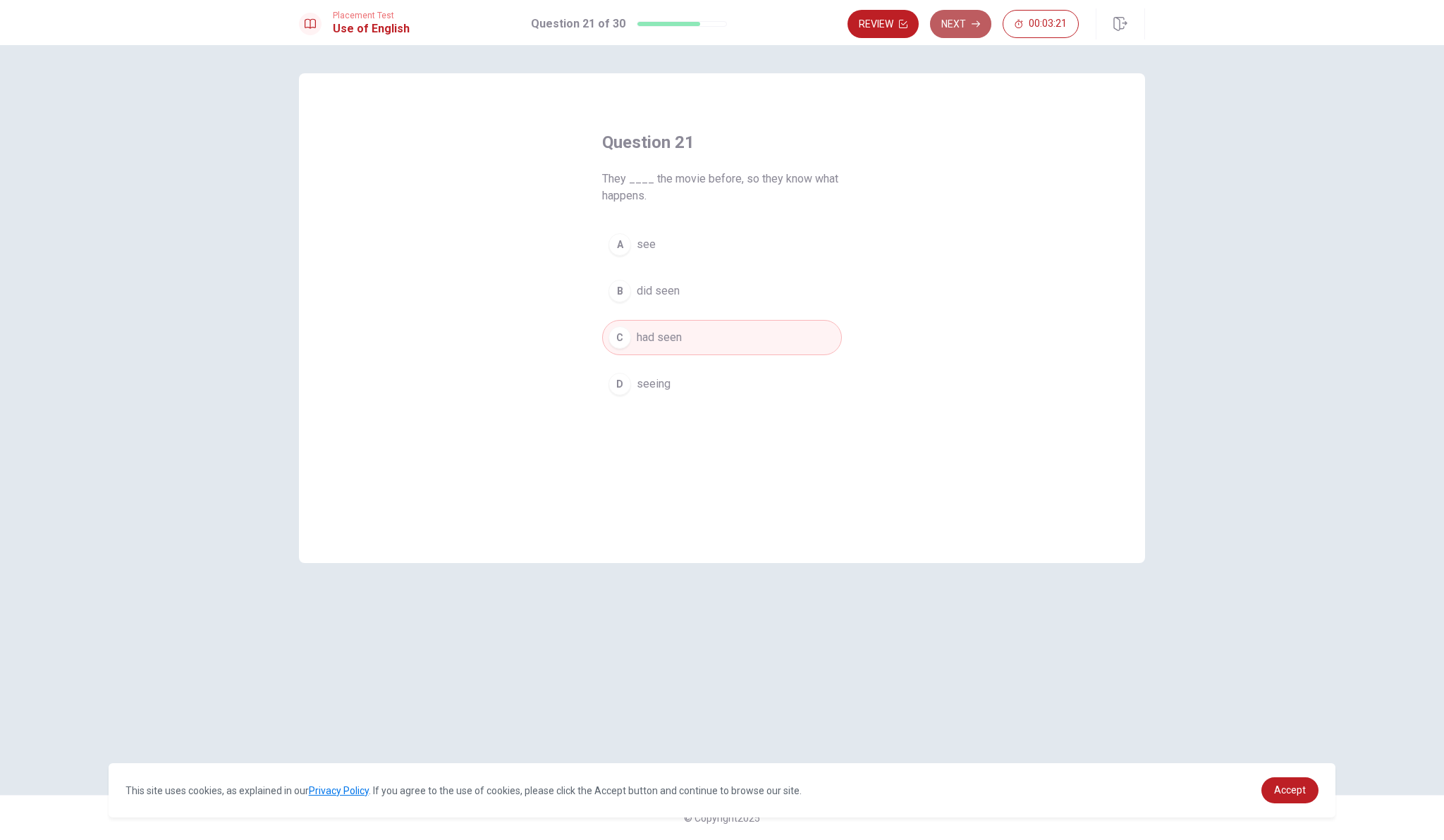 click on "Next" at bounding box center [960, 24] 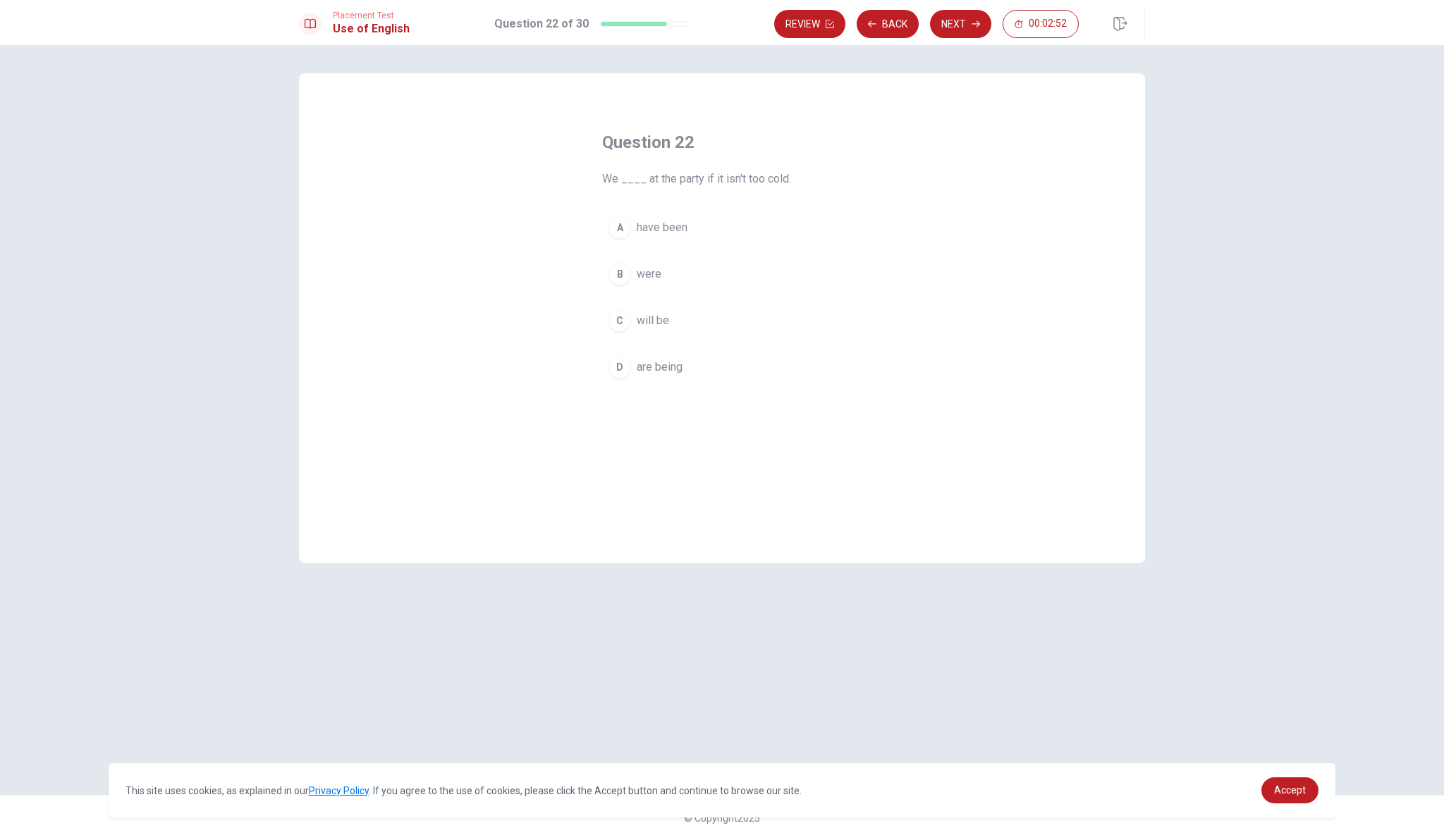 click on "D" at bounding box center (620, 367) 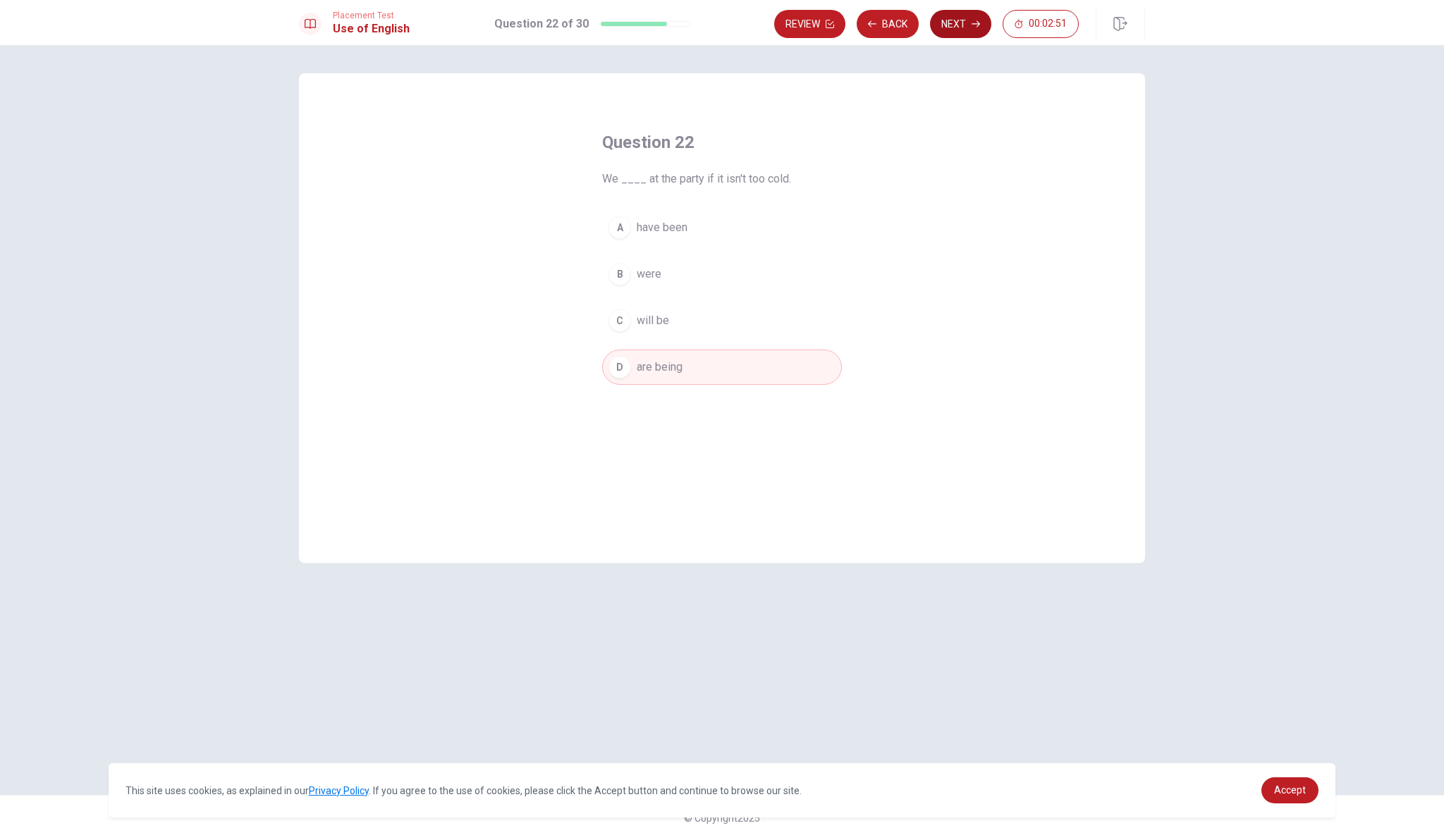 click on "Next" at bounding box center (960, 24) 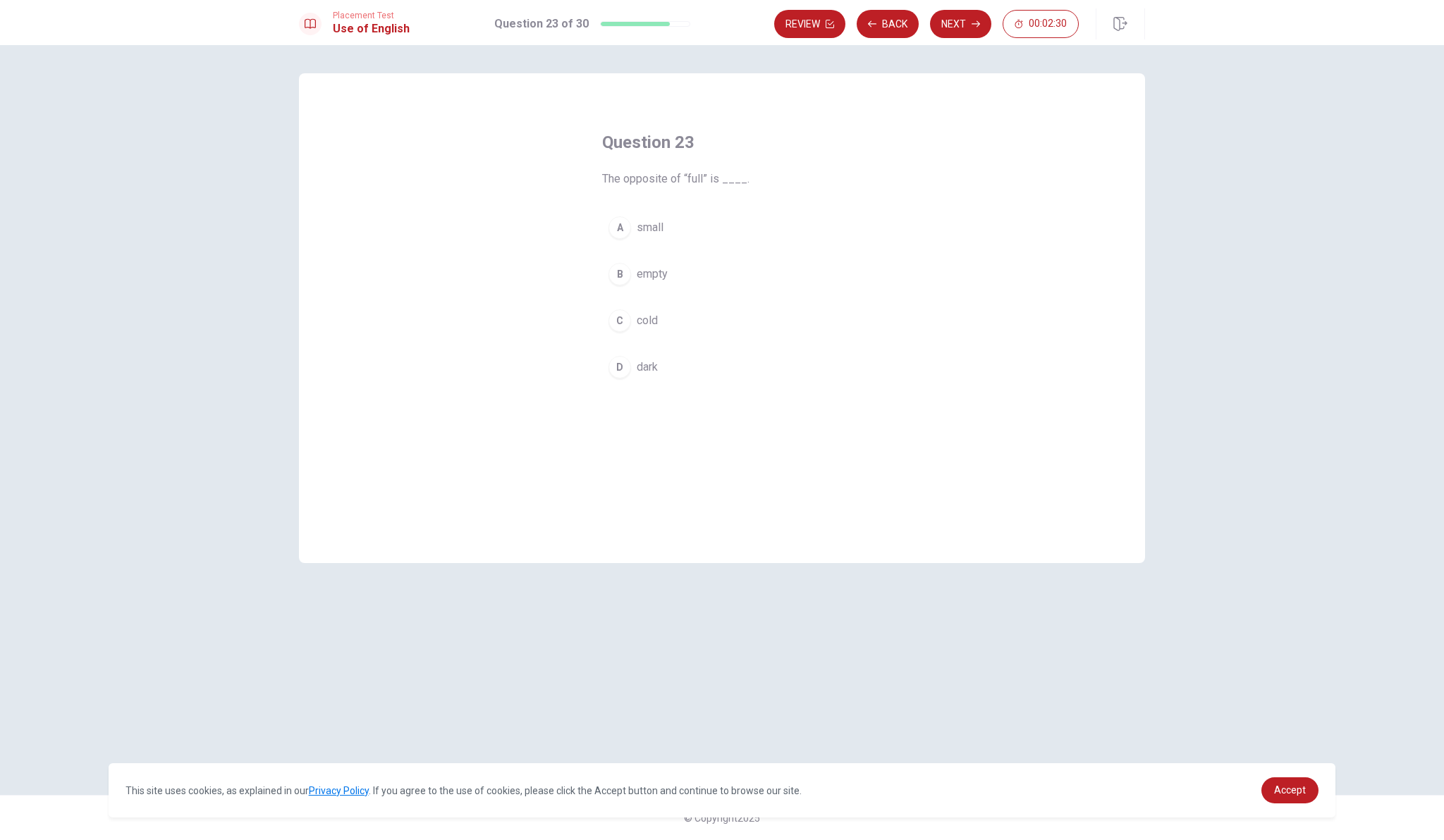 click on "B" at bounding box center [620, 274] 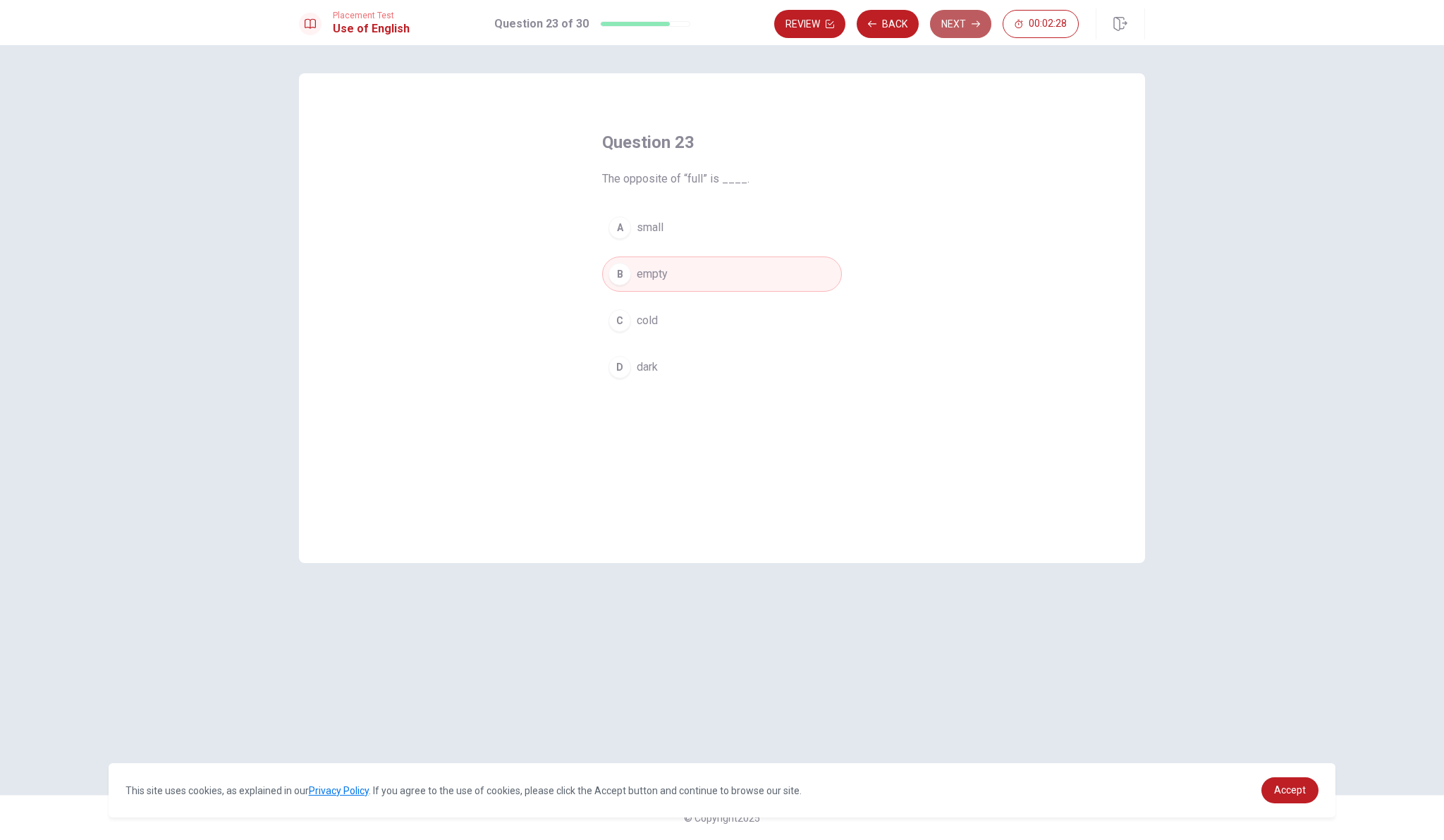click on "Next" at bounding box center [960, 24] 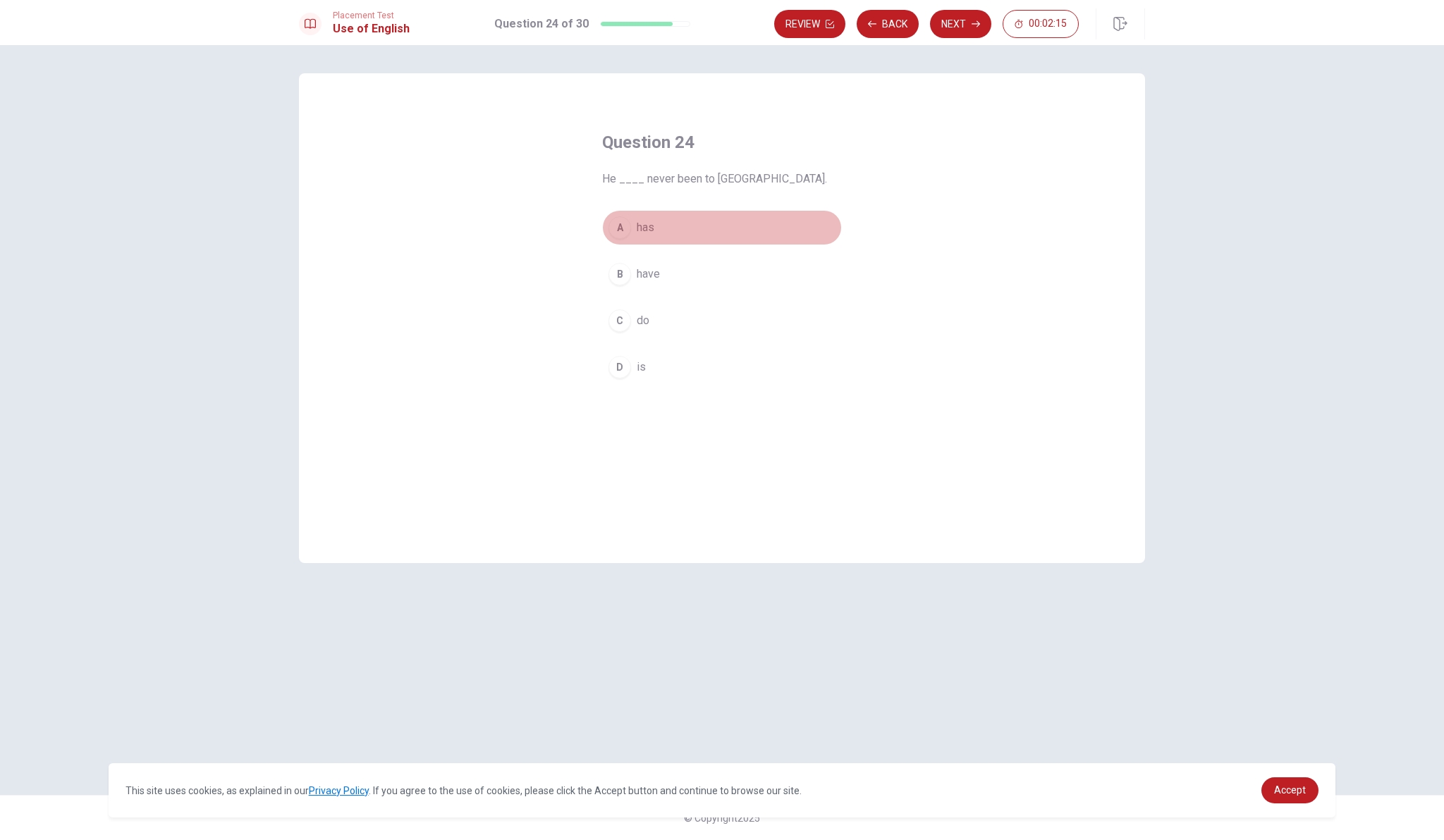 click on "A" at bounding box center [620, 228] 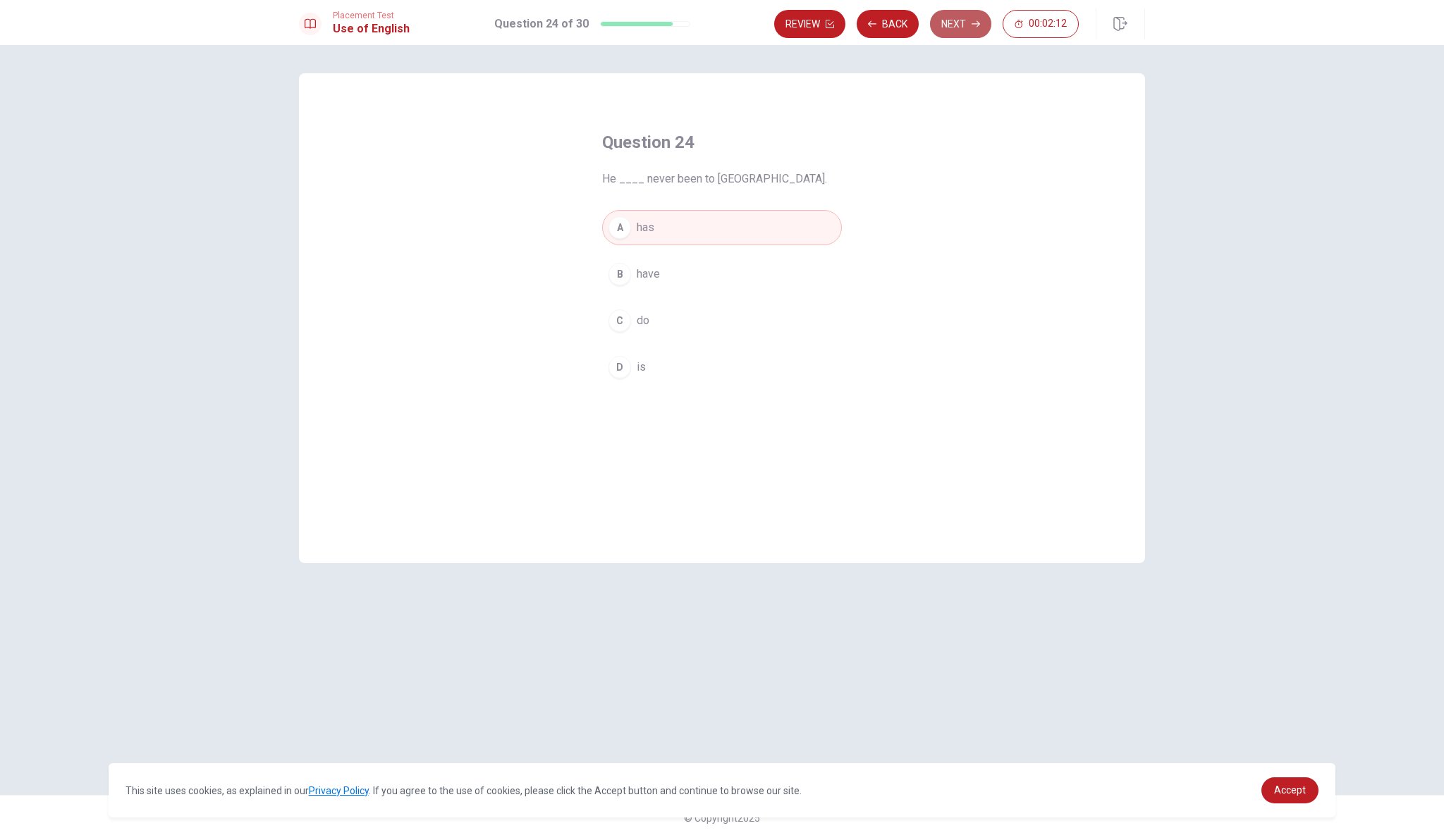 click on "Next" at bounding box center (960, 24) 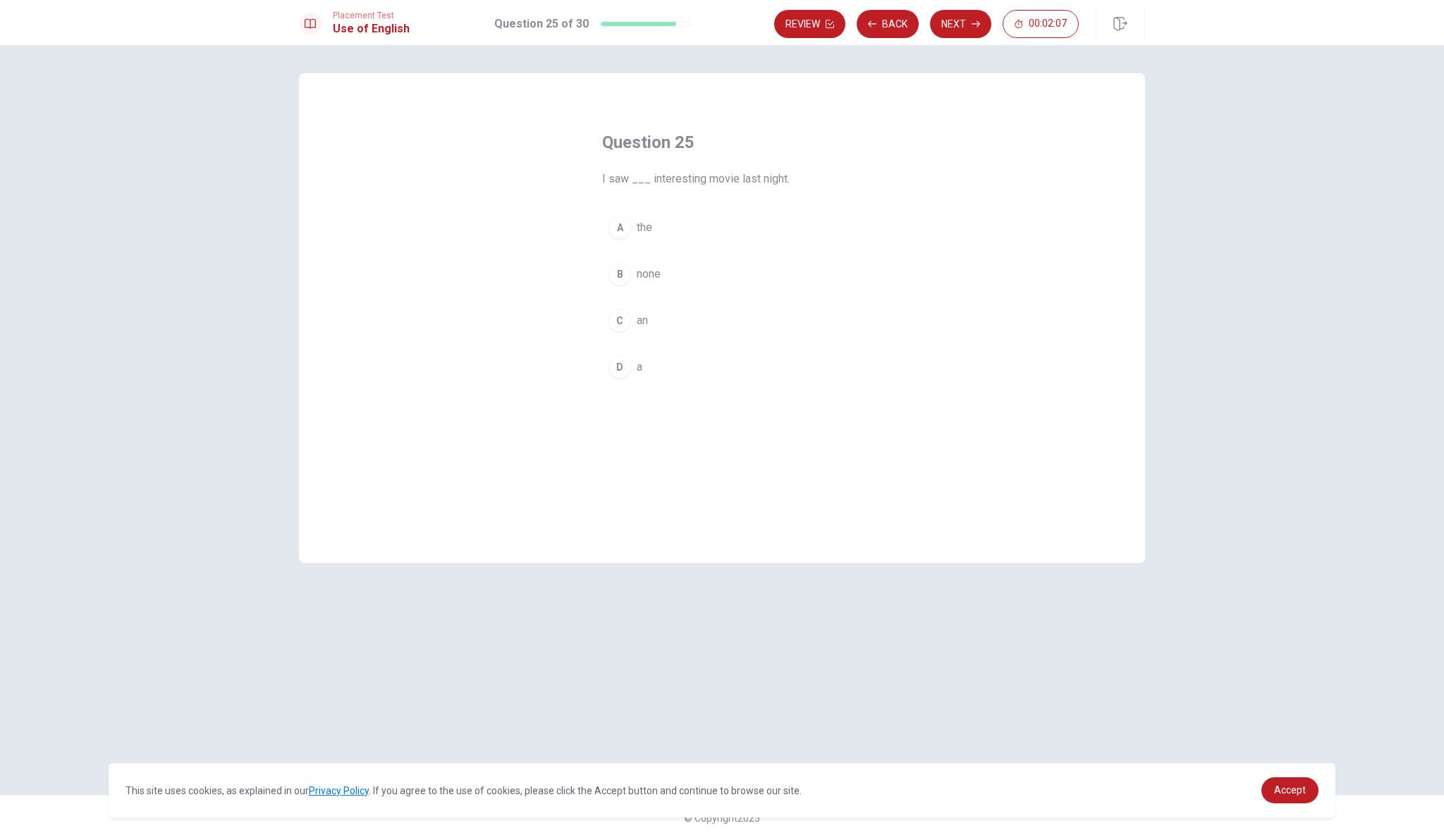 click on "A" at bounding box center (620, 228) 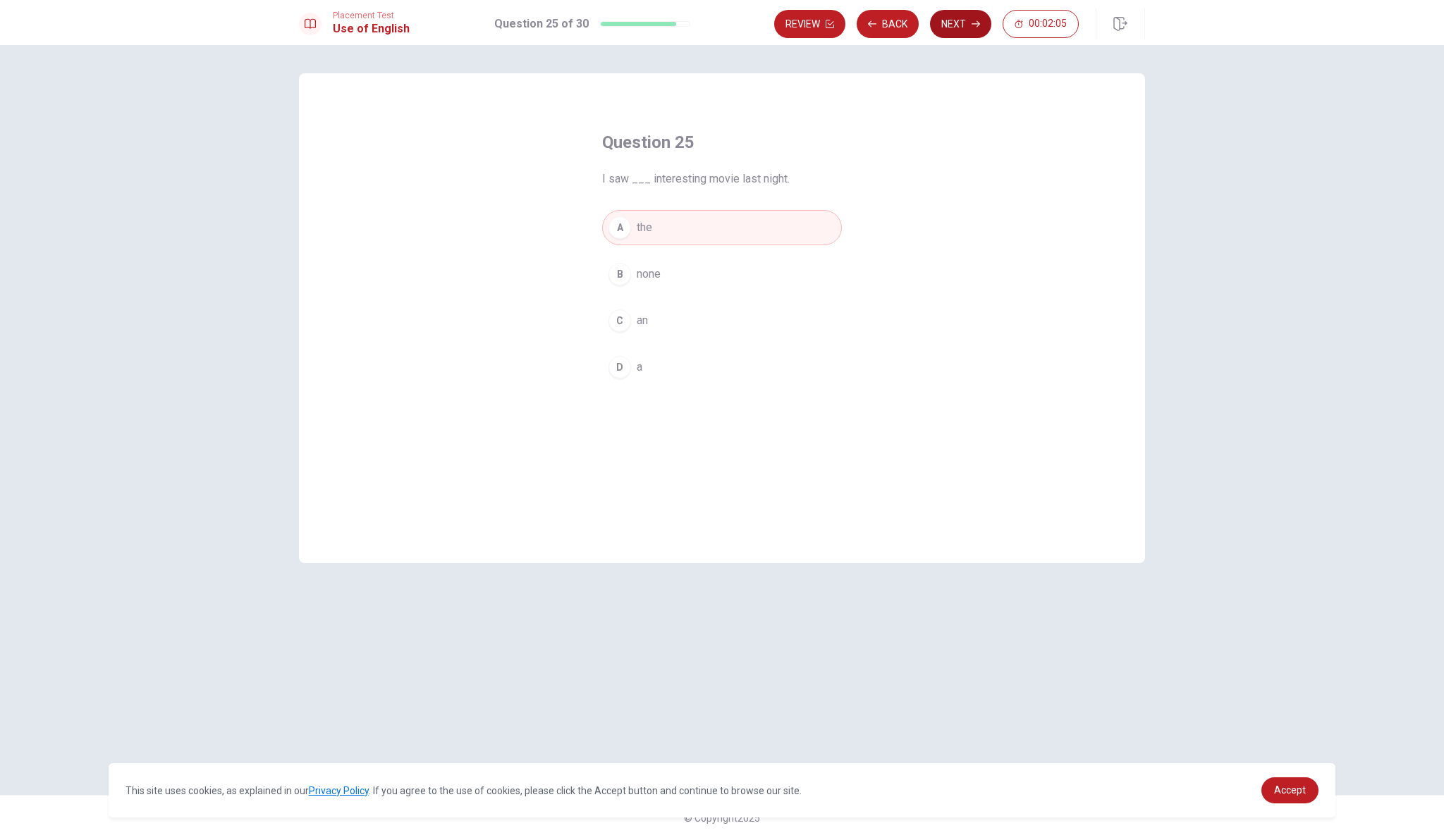 click on "Next" at bounding box center (960, 24) 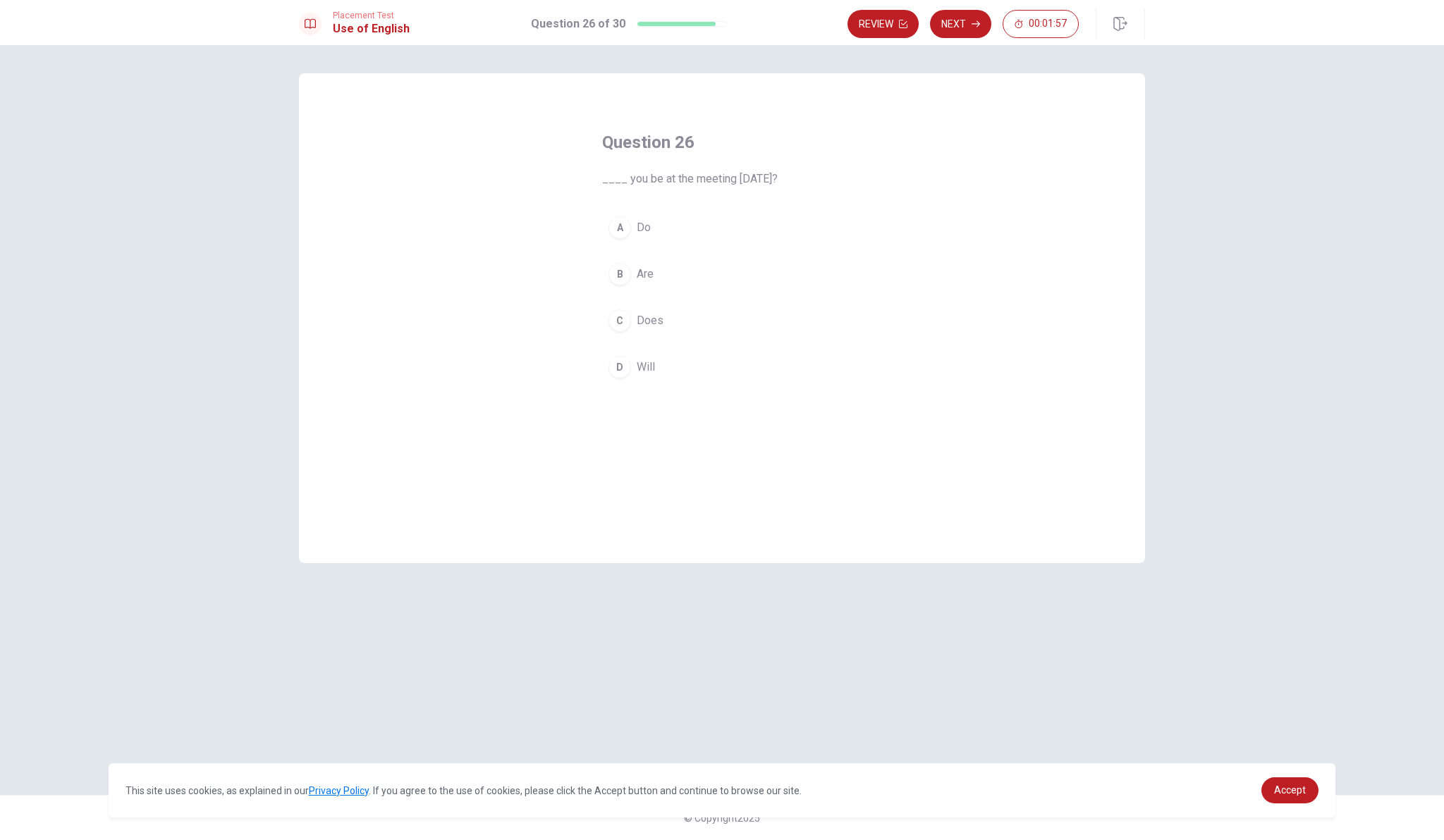 click on "D" at bounding box center (620, 367) 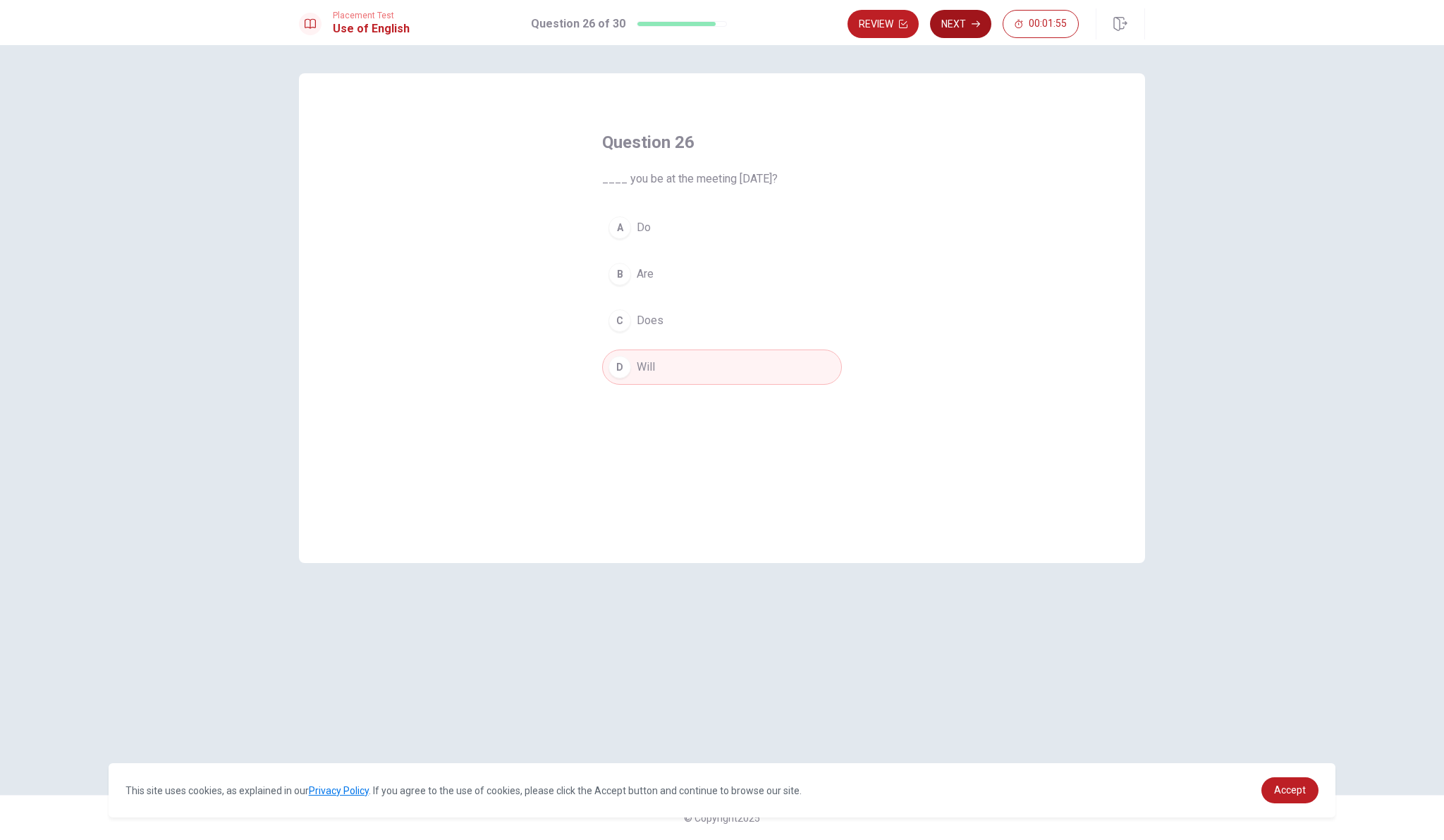 click on "Next" at bounding box center [960, 24] 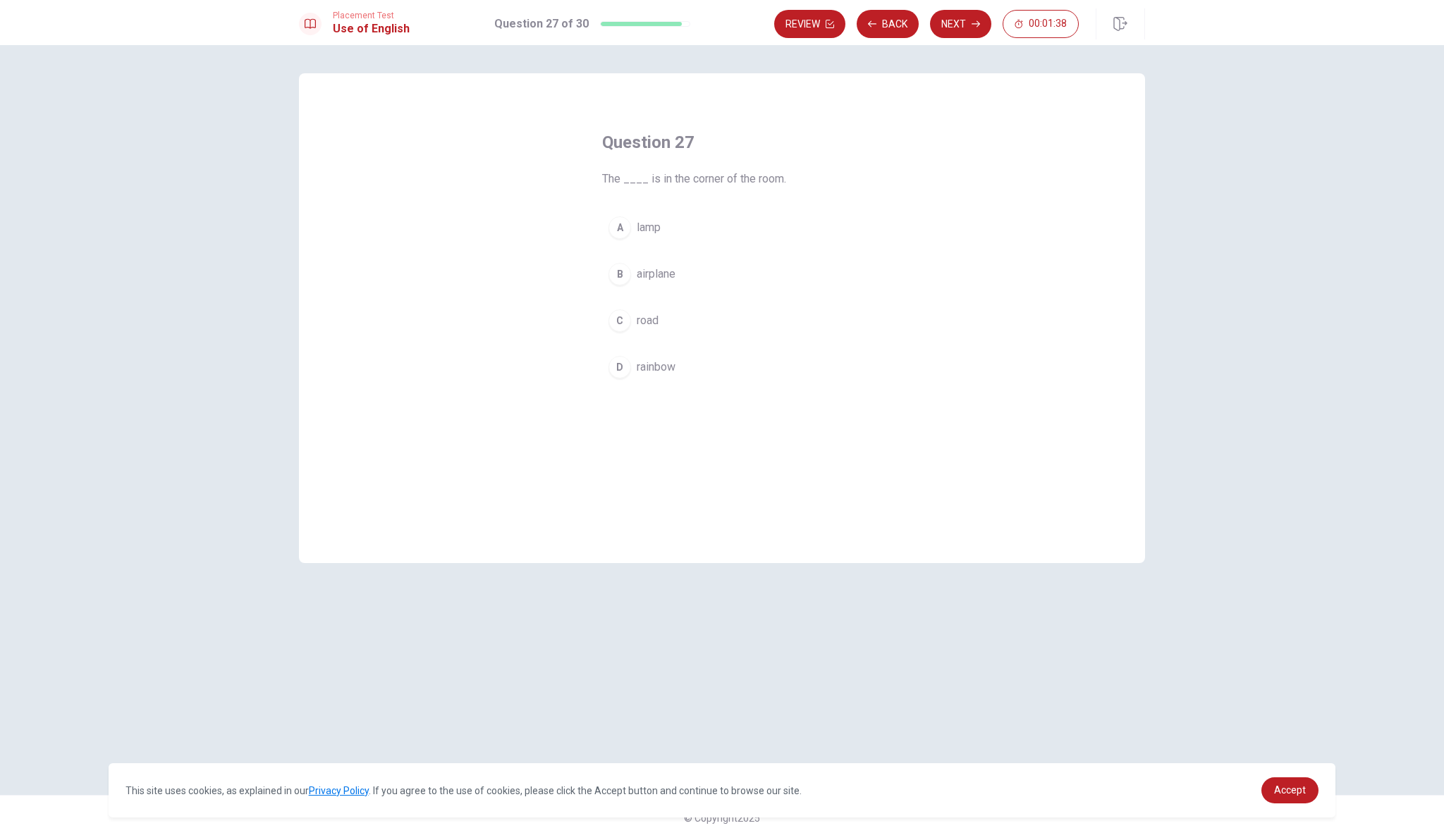 click on "A" at bounding box center [620, 228] 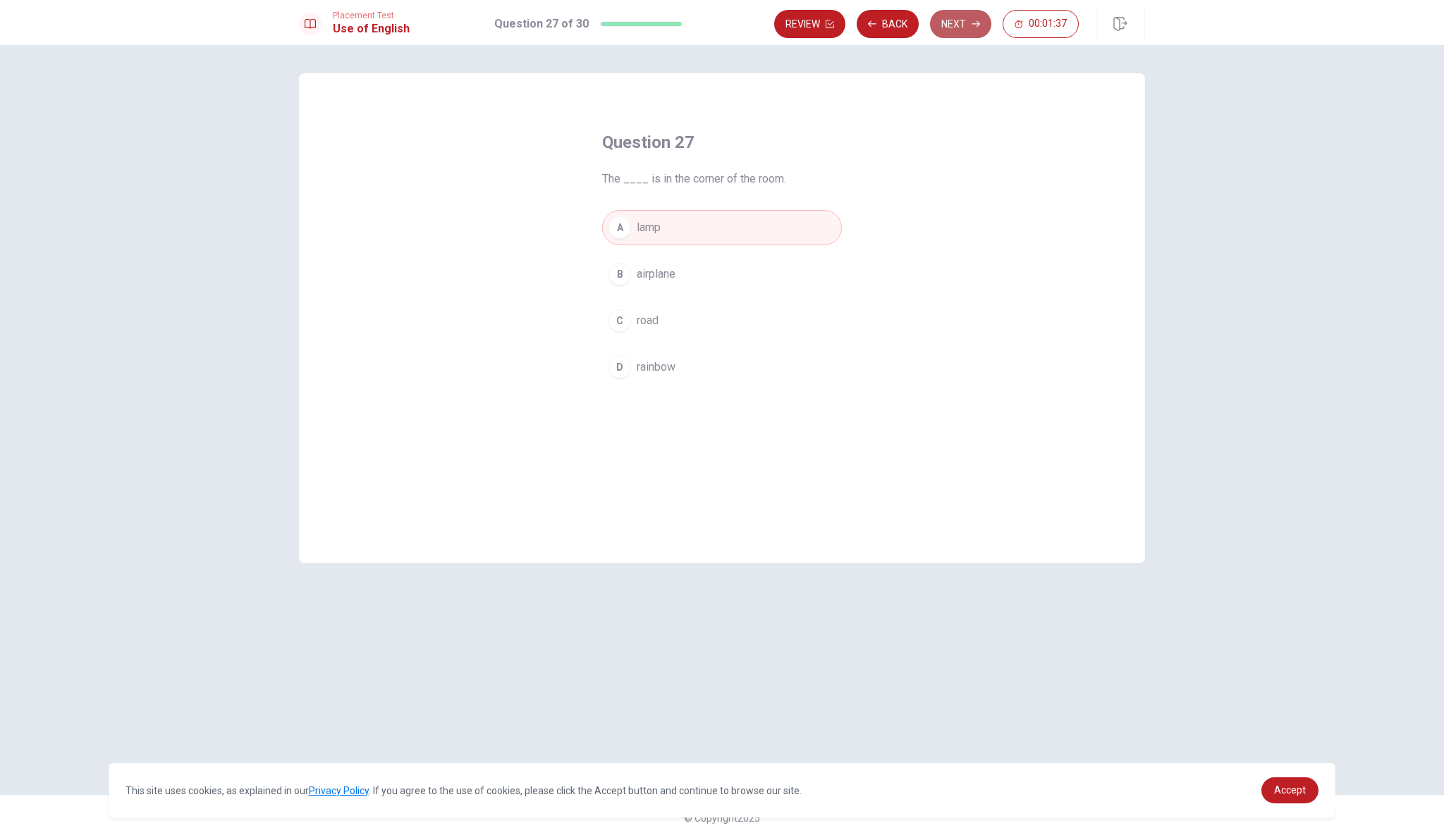 click on "Next" at bounding box center [960, 24] 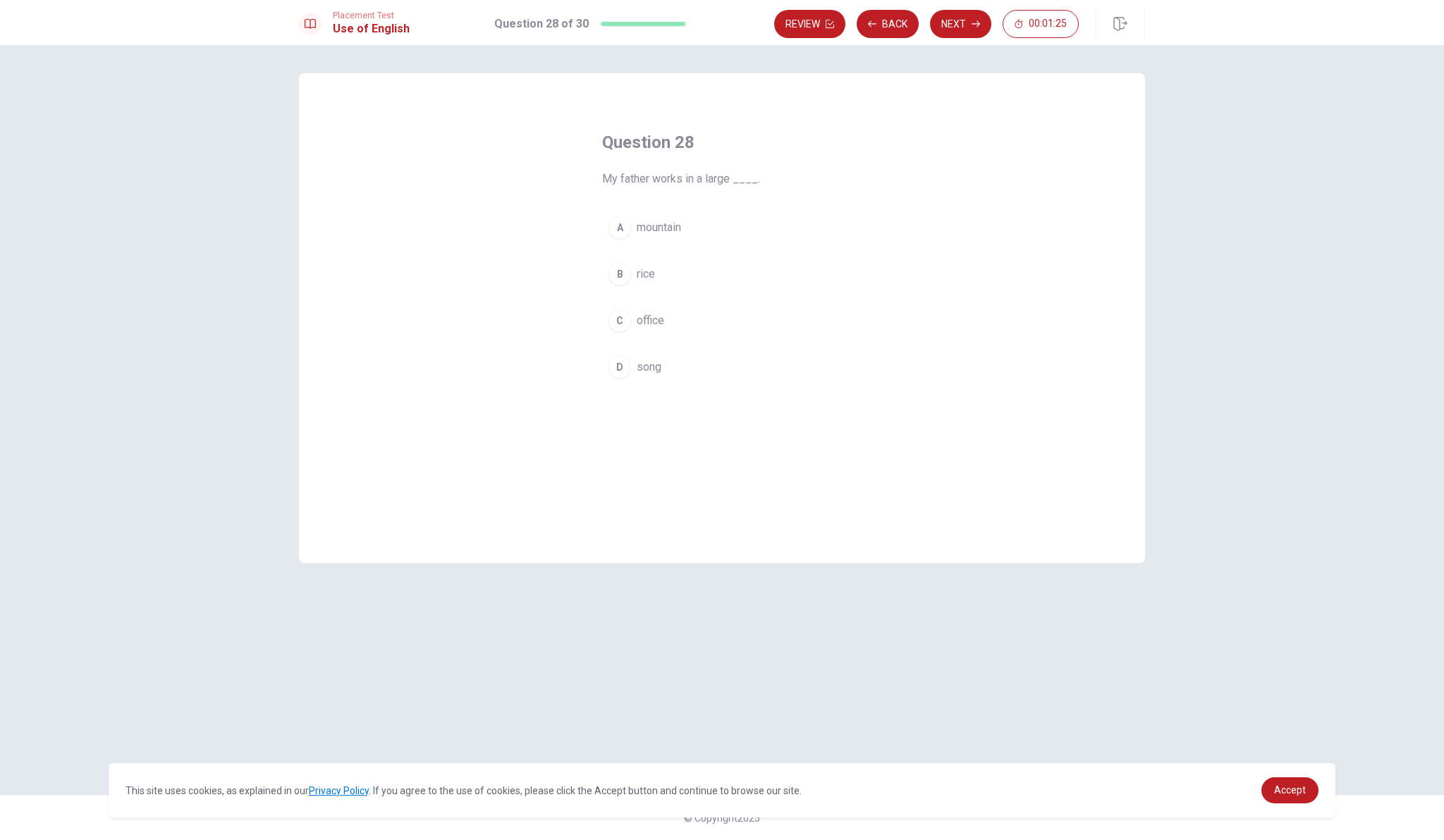 click on "C" at bounding box center (620, 321) 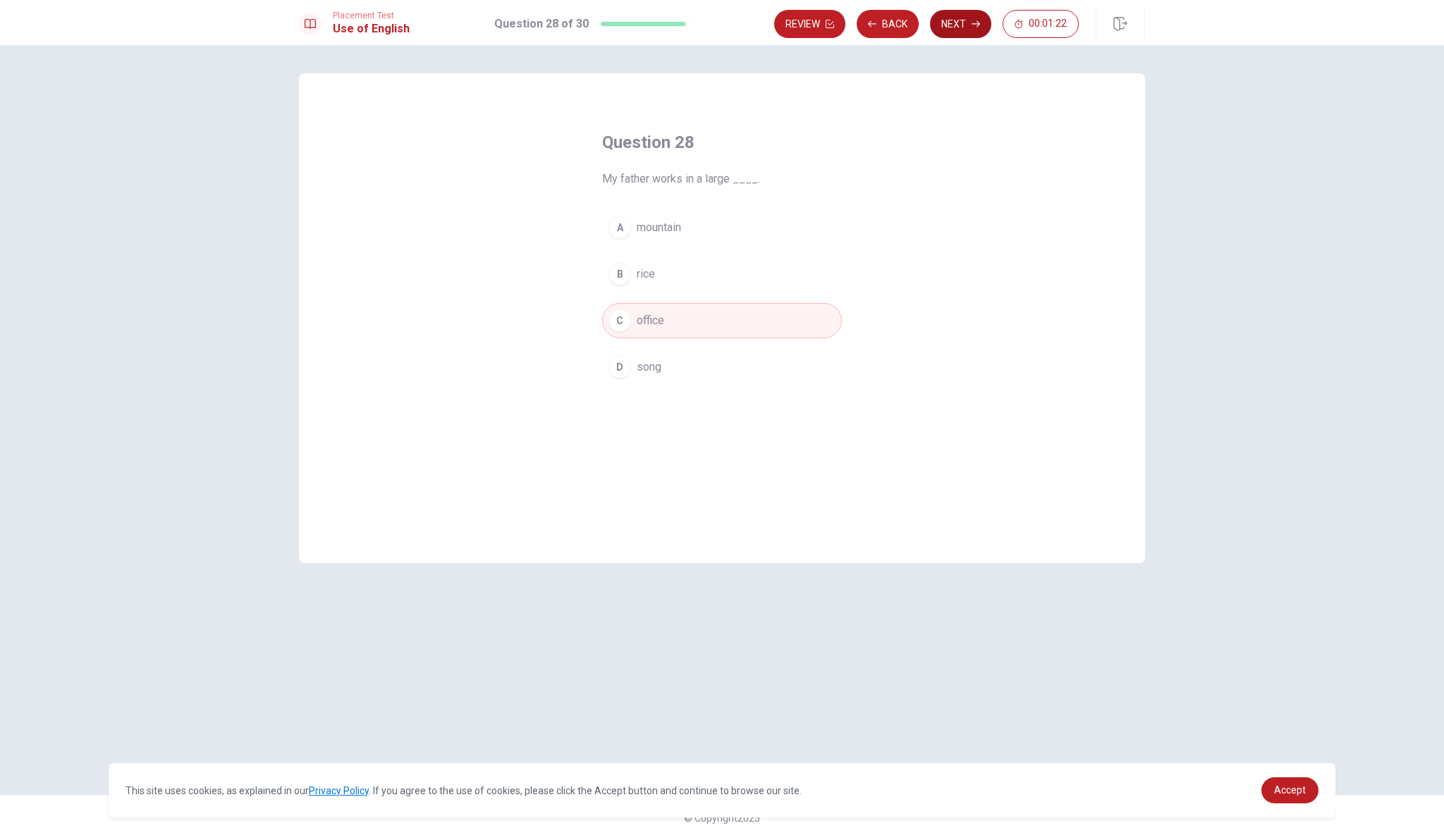 click on "Next" at bounding box center [960, 24] 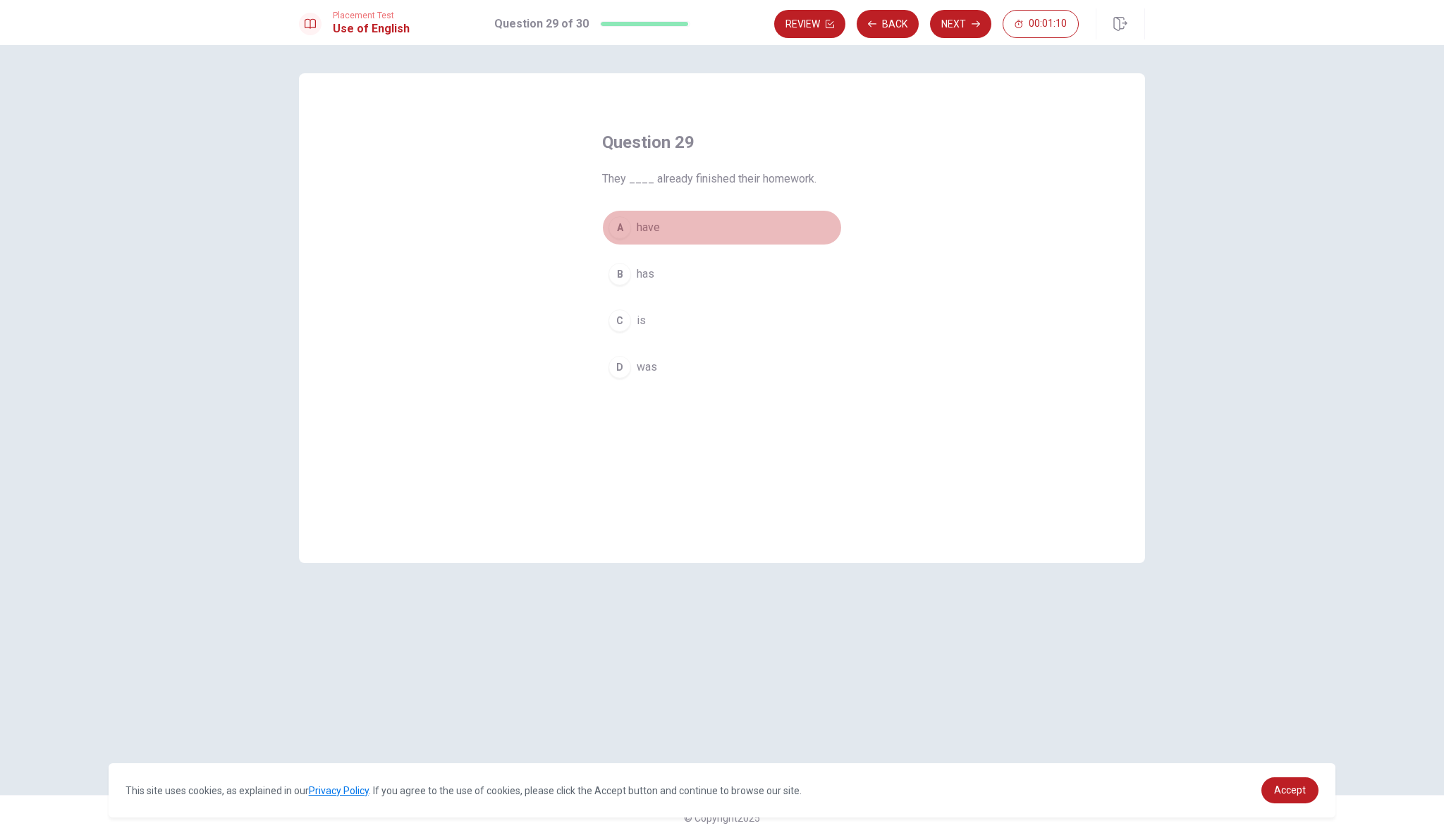 click on "A" at bounding box center [620, 228] 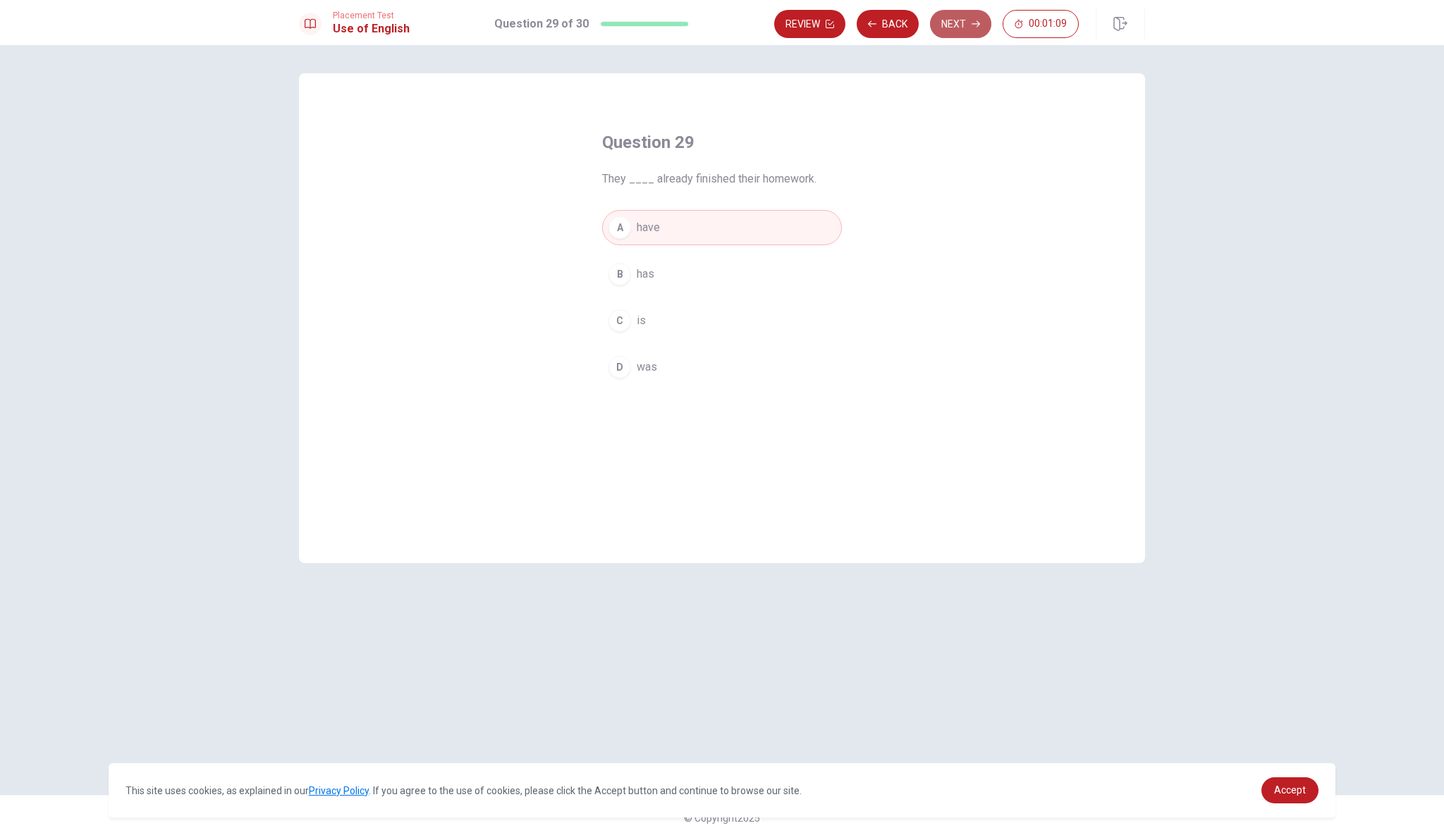 click on "Next" at bounding box center [960, 24] 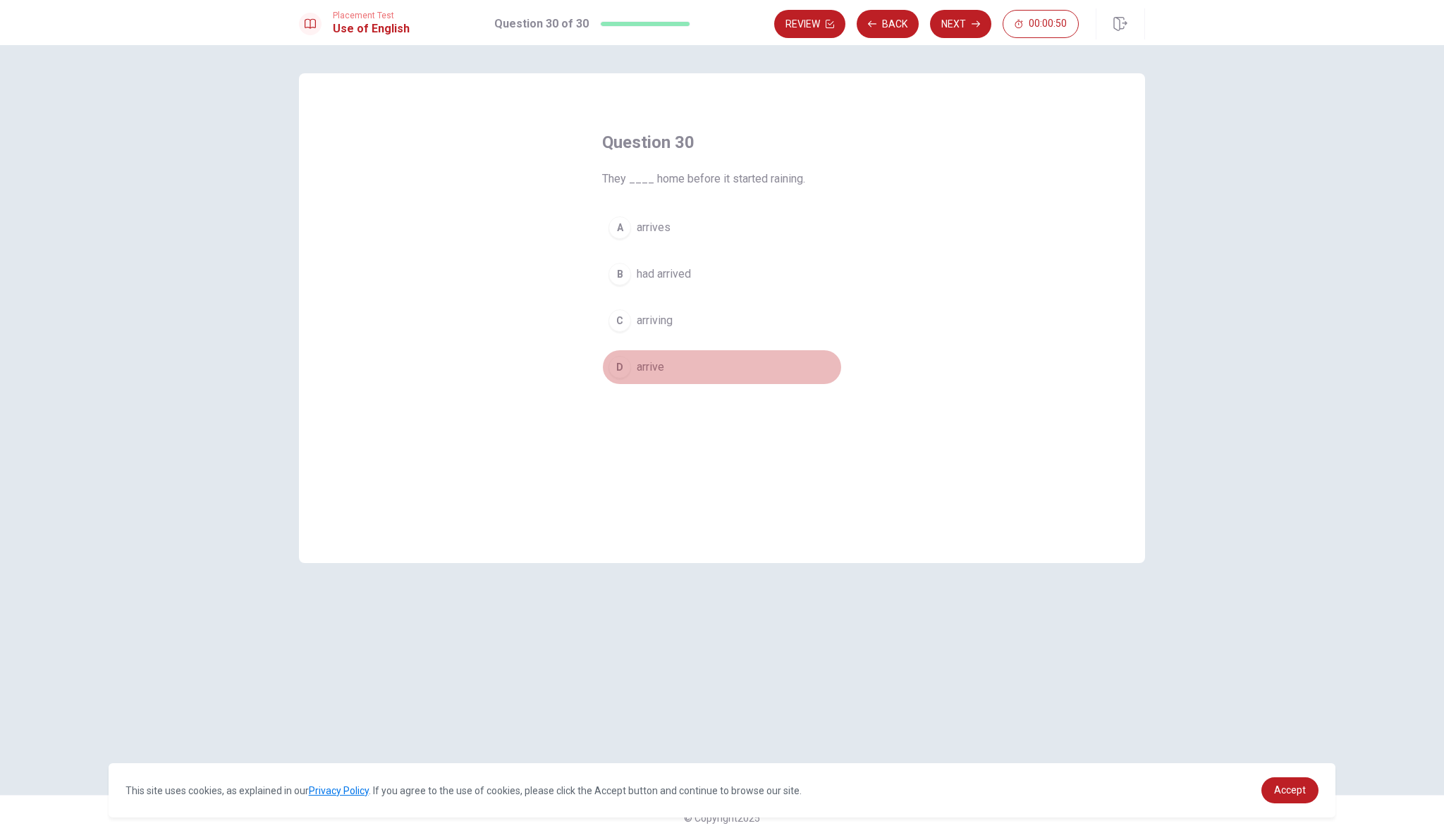 click on "D" at bounding box center (620, 367) 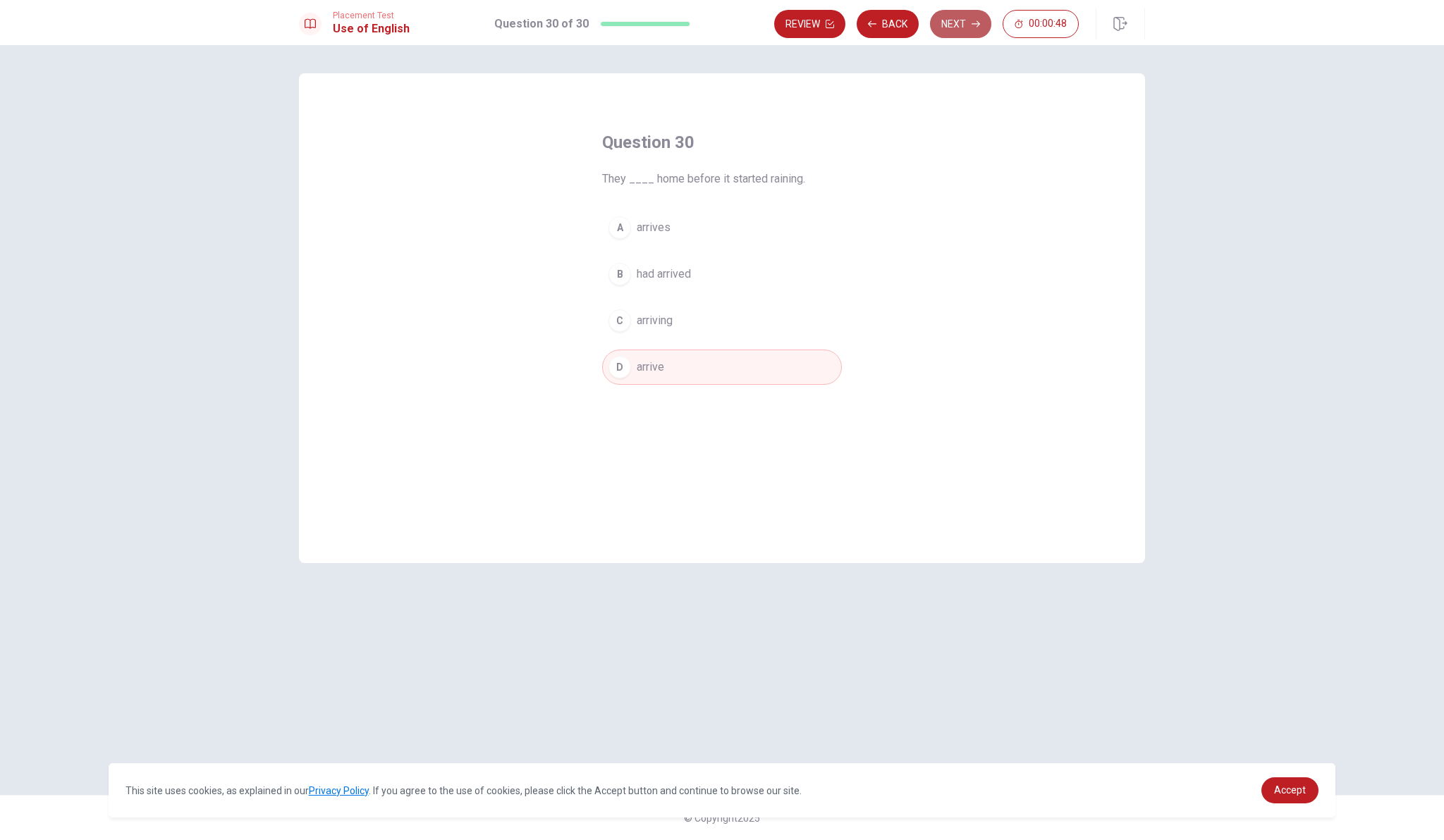 click on "Next" at bounding box center [960, 24] 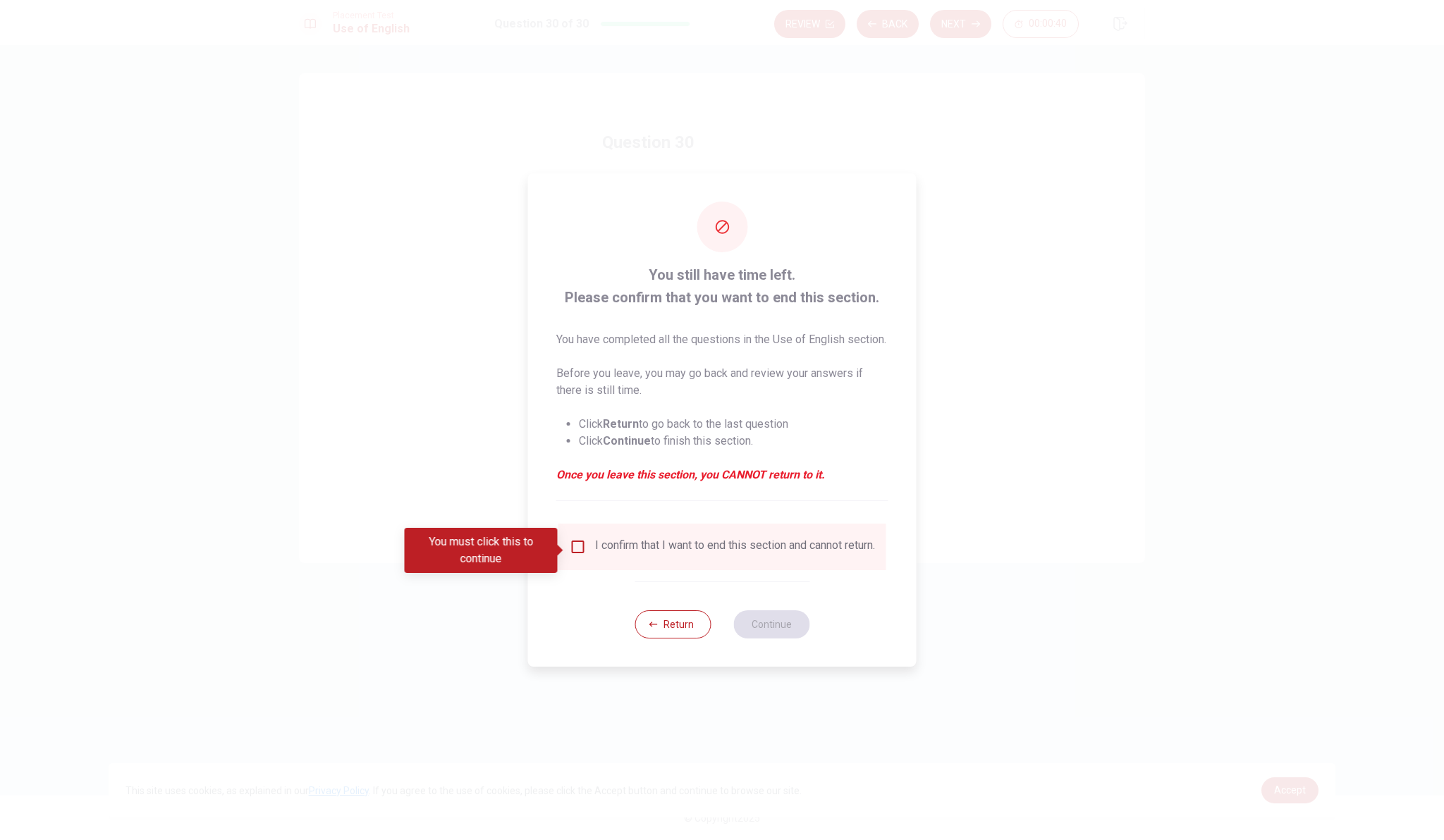click at bounding box center [578, 547] 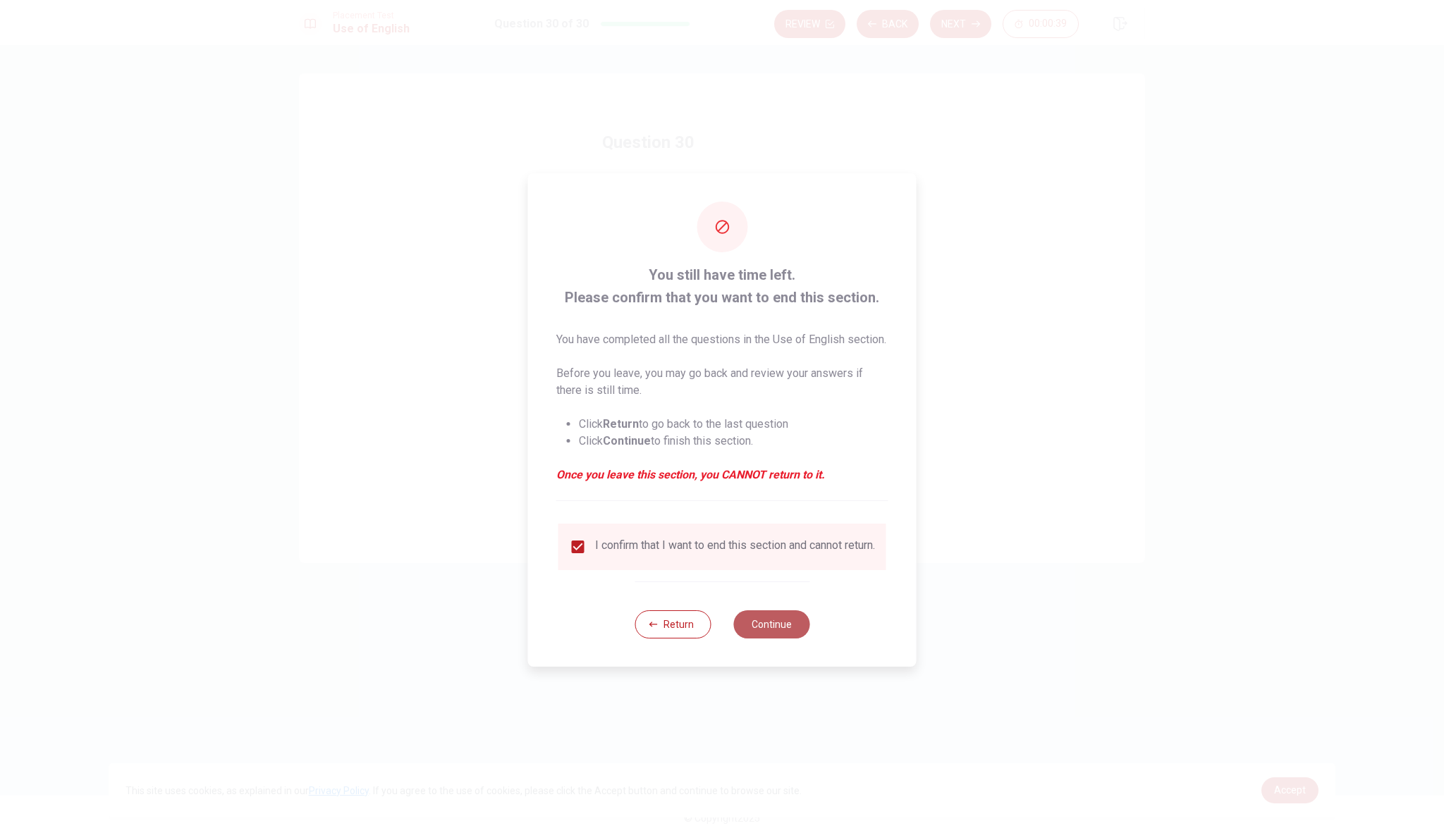 click on "Continue" at bounding box center [771, 624] 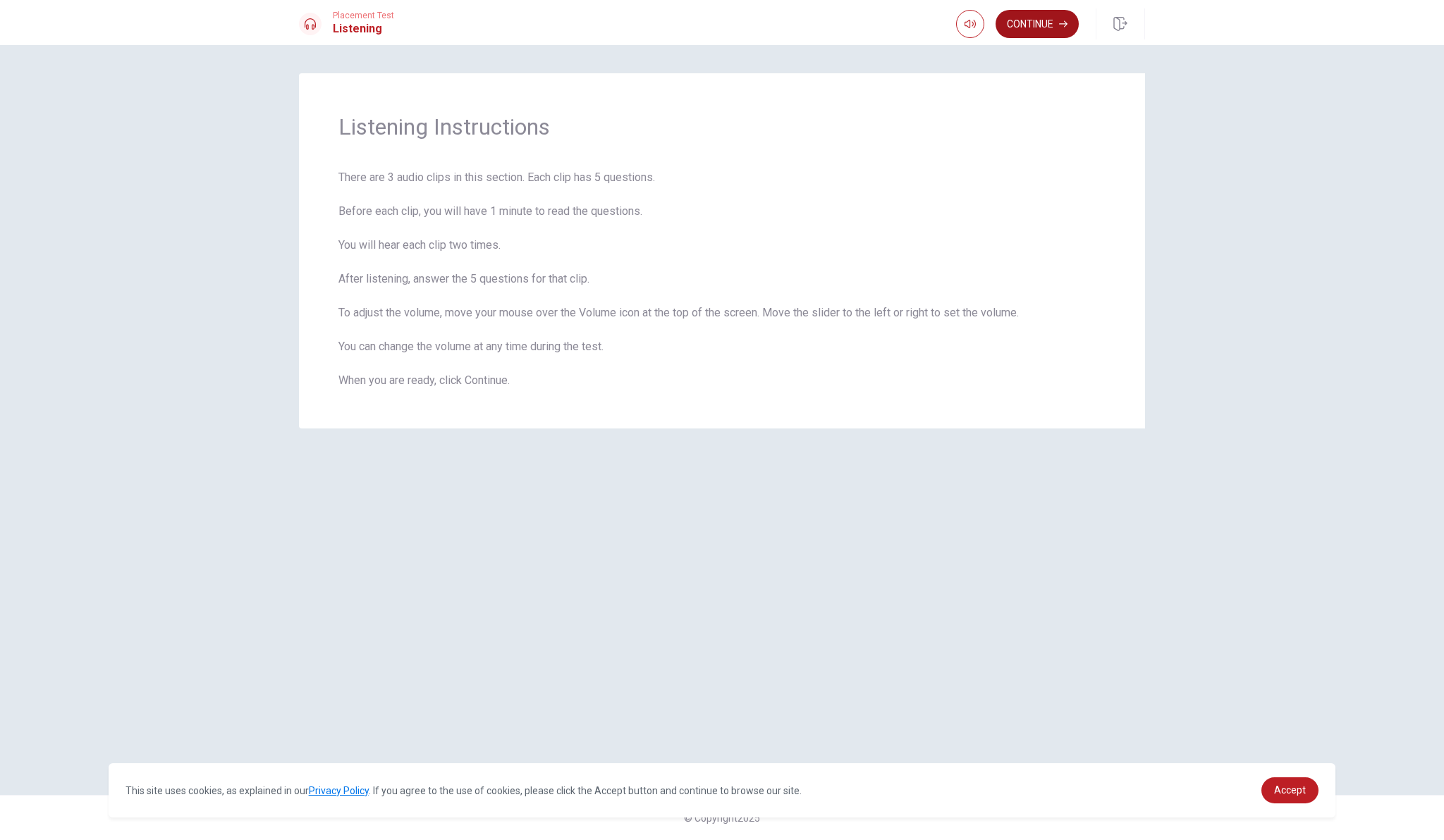 click on "Continue" at bounding box center (1037, 24) 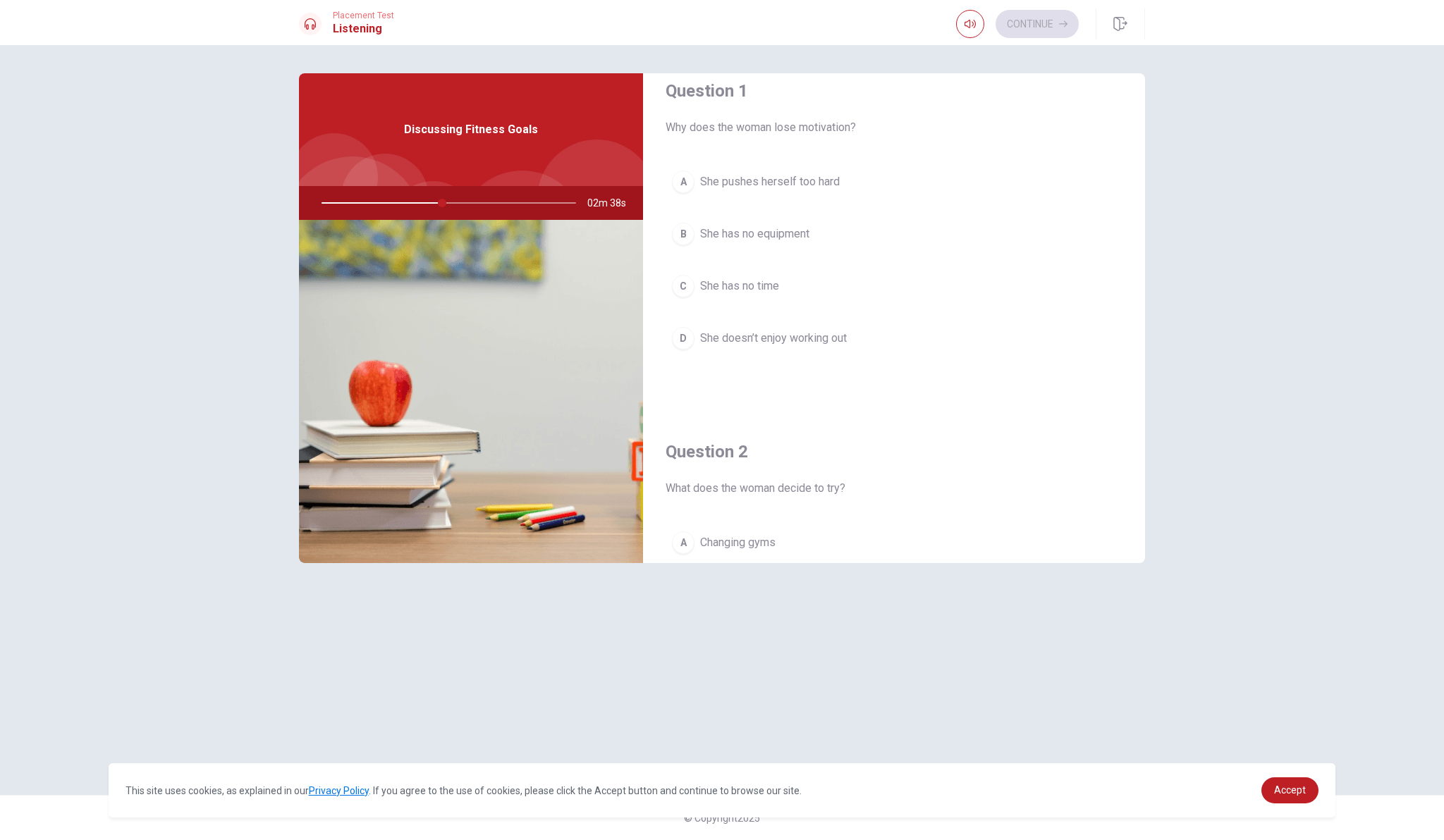 scroll, scrollTop: 0, scrollLeft: 0, axis: both 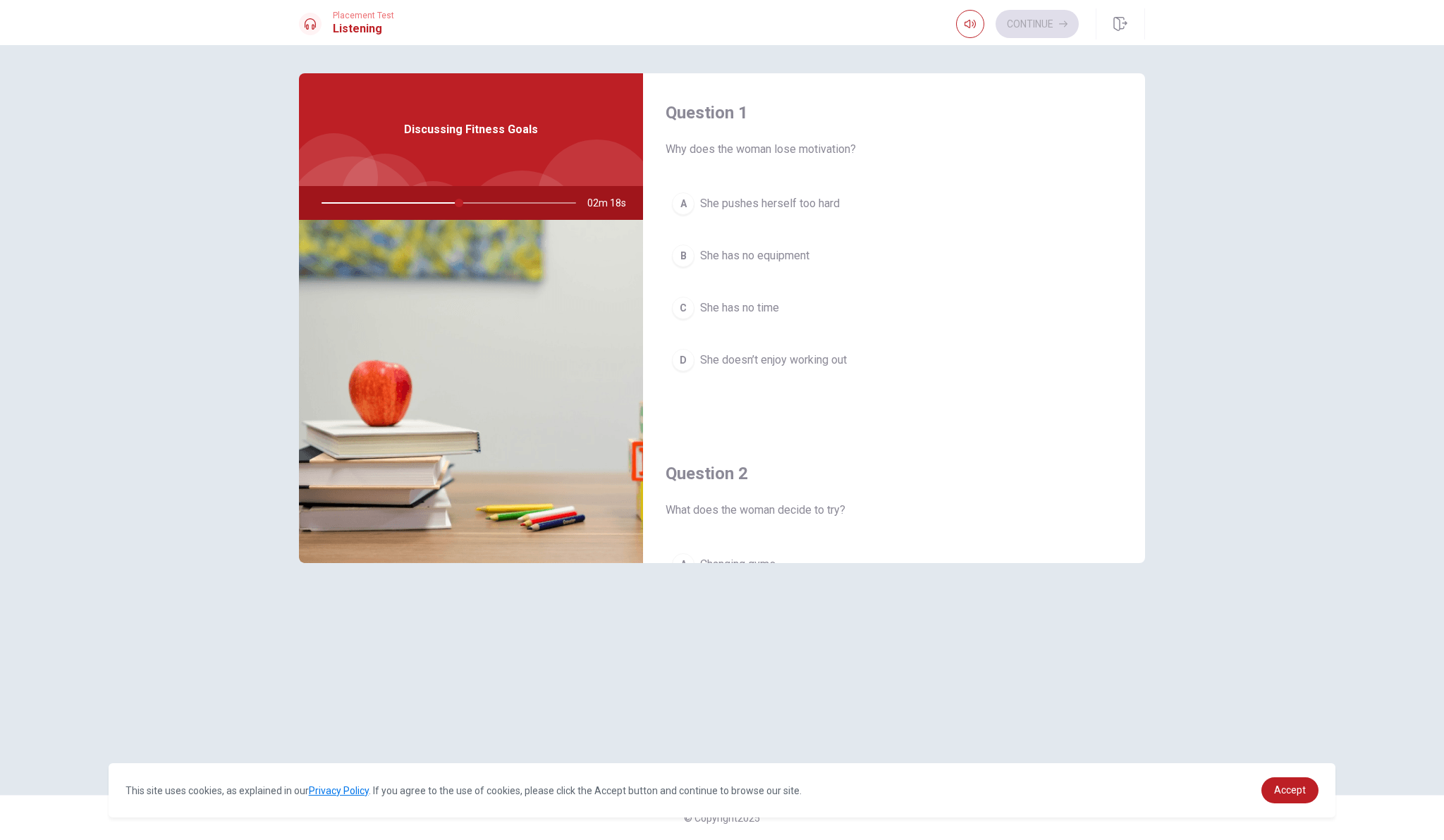 click on "B" at bounding box center [683, 256] 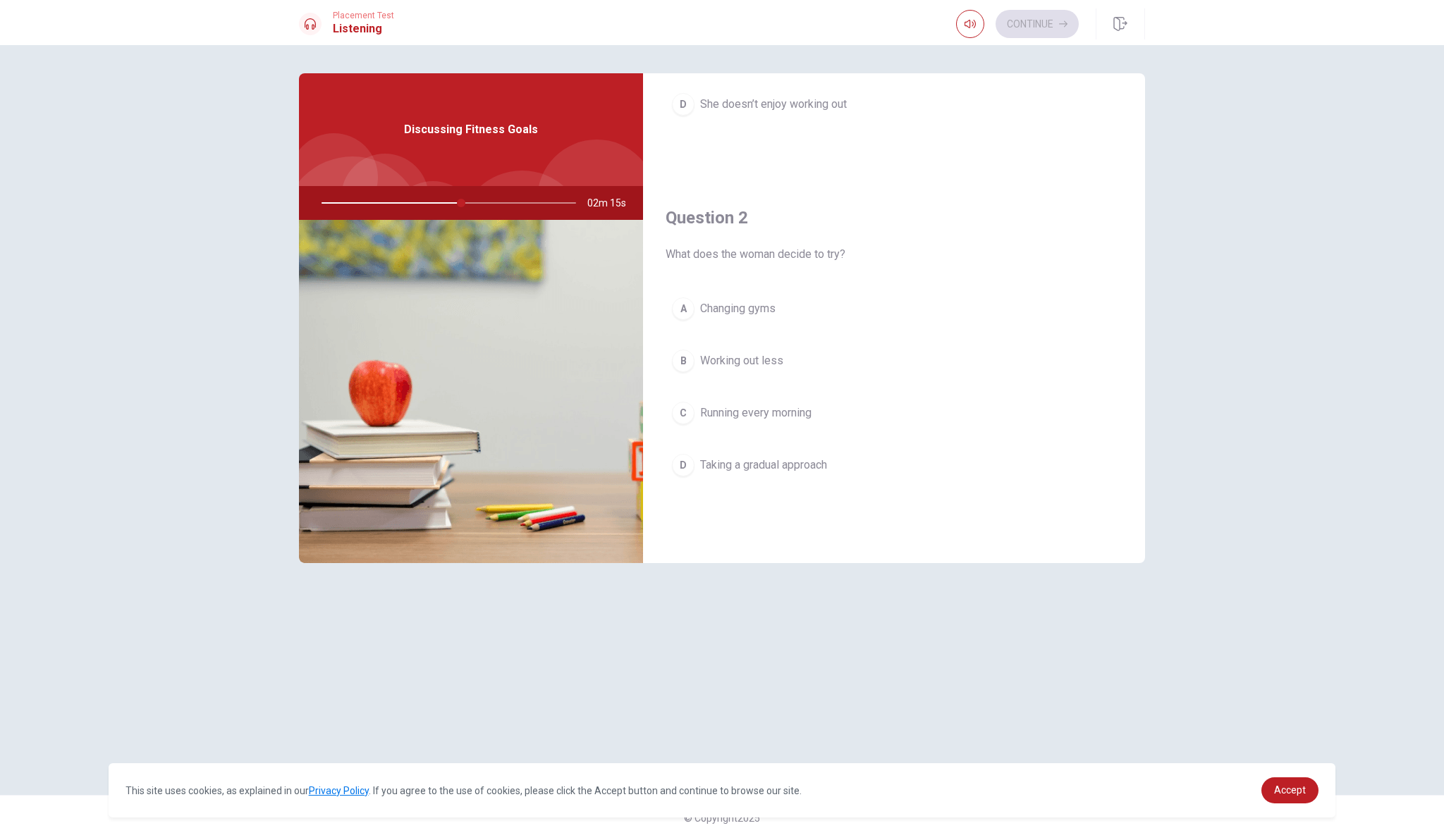 scroll, scrollTop: 259, scrollLeft: 0, axis: vertical 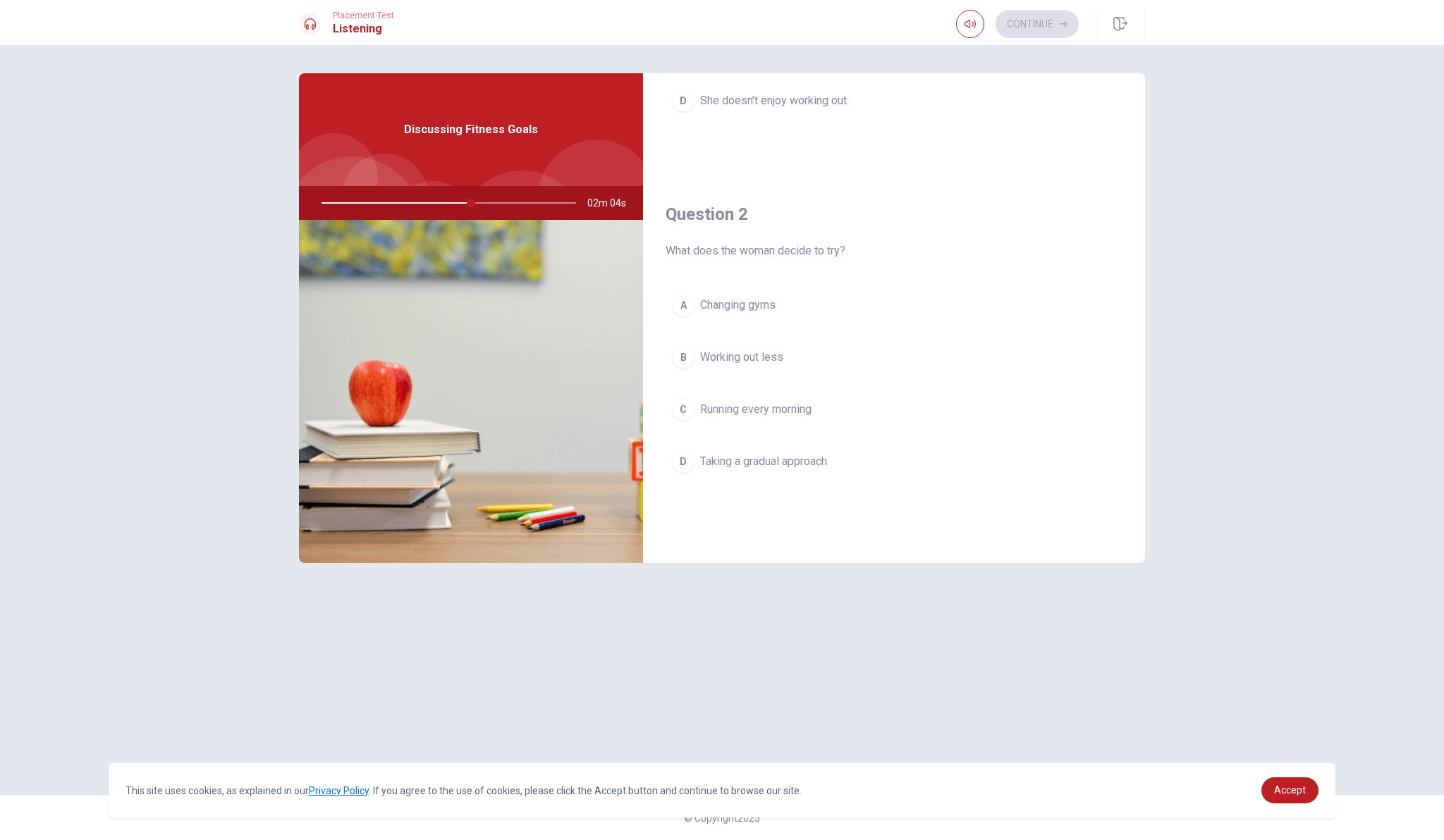 click on "D" at bounding box center [683, 462] 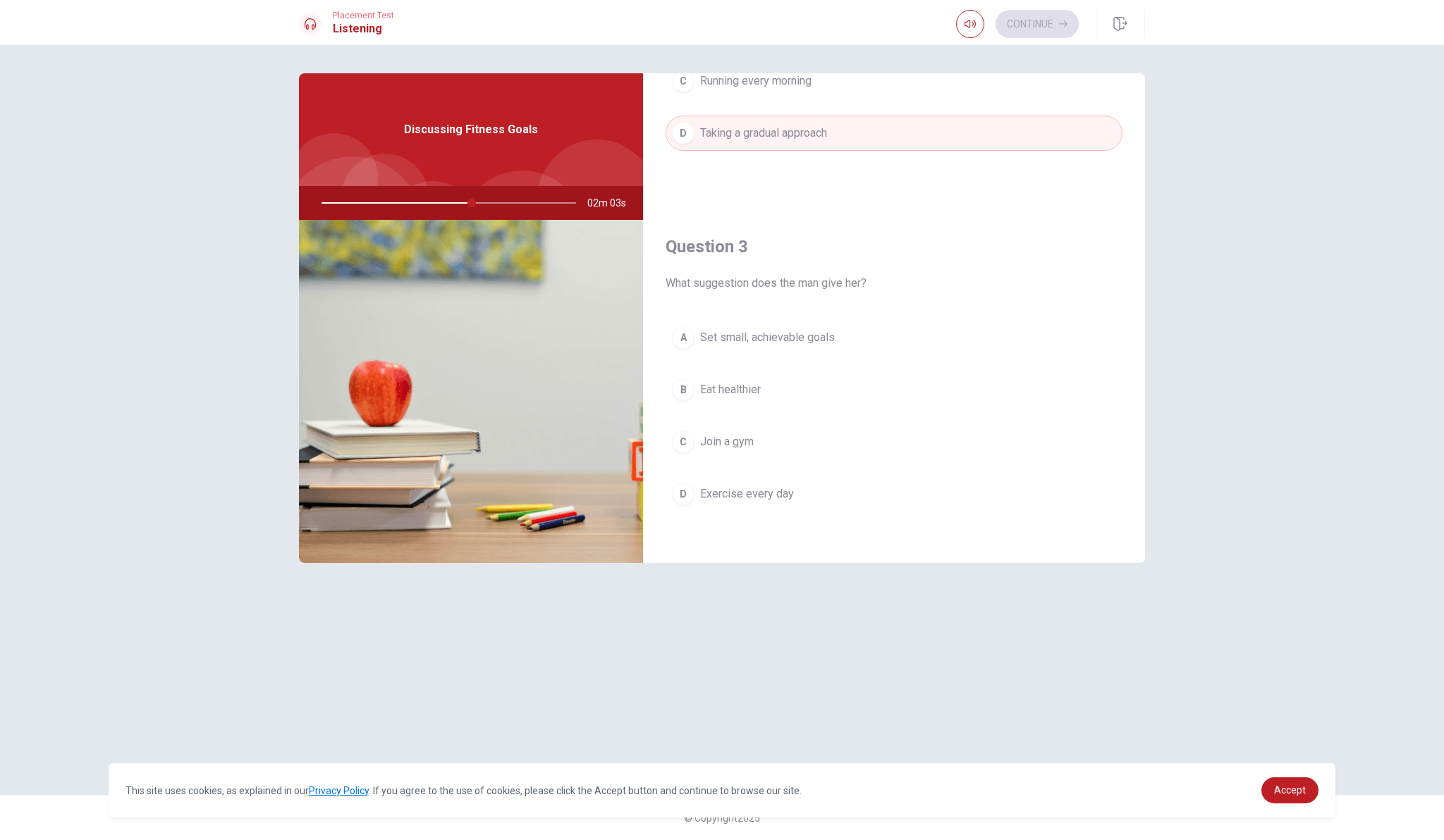 scroll, scrollTop: 610, scrollLeft: 0, axis: vertical 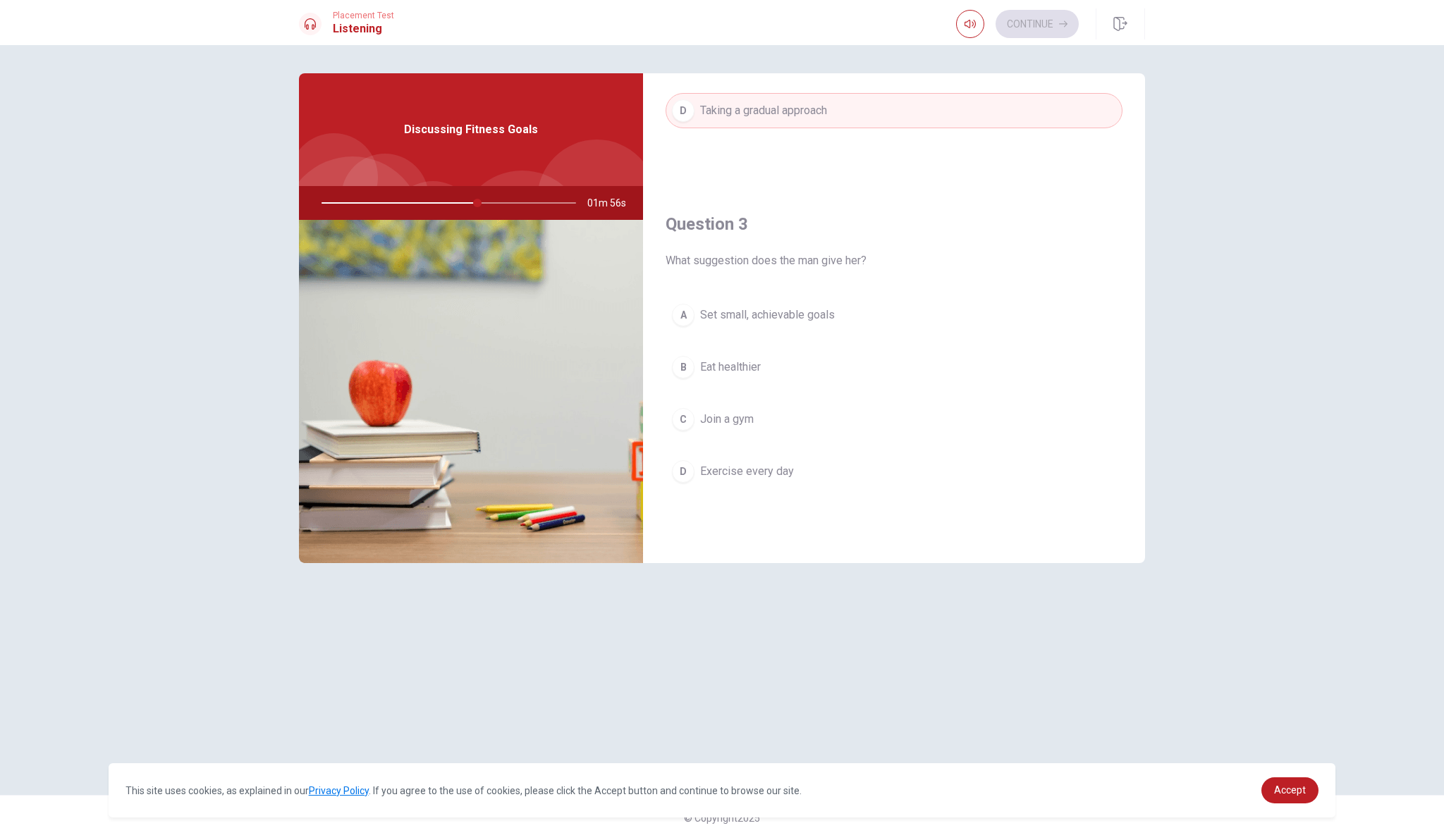 click on "A" at bounding box center (683, 315) 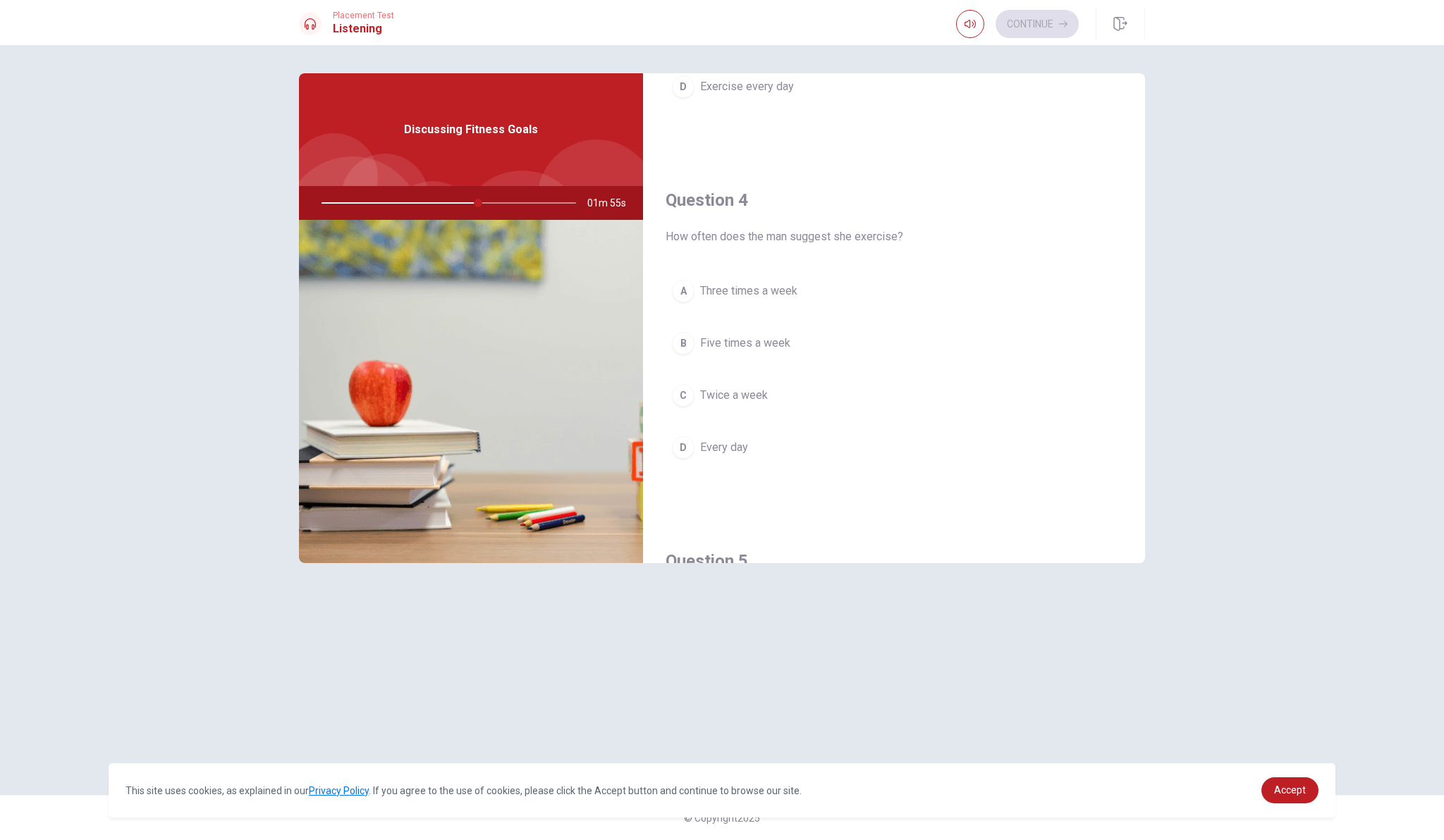 scroll, scrollTop: 1037, scrollLeft: 0, axis: vertical 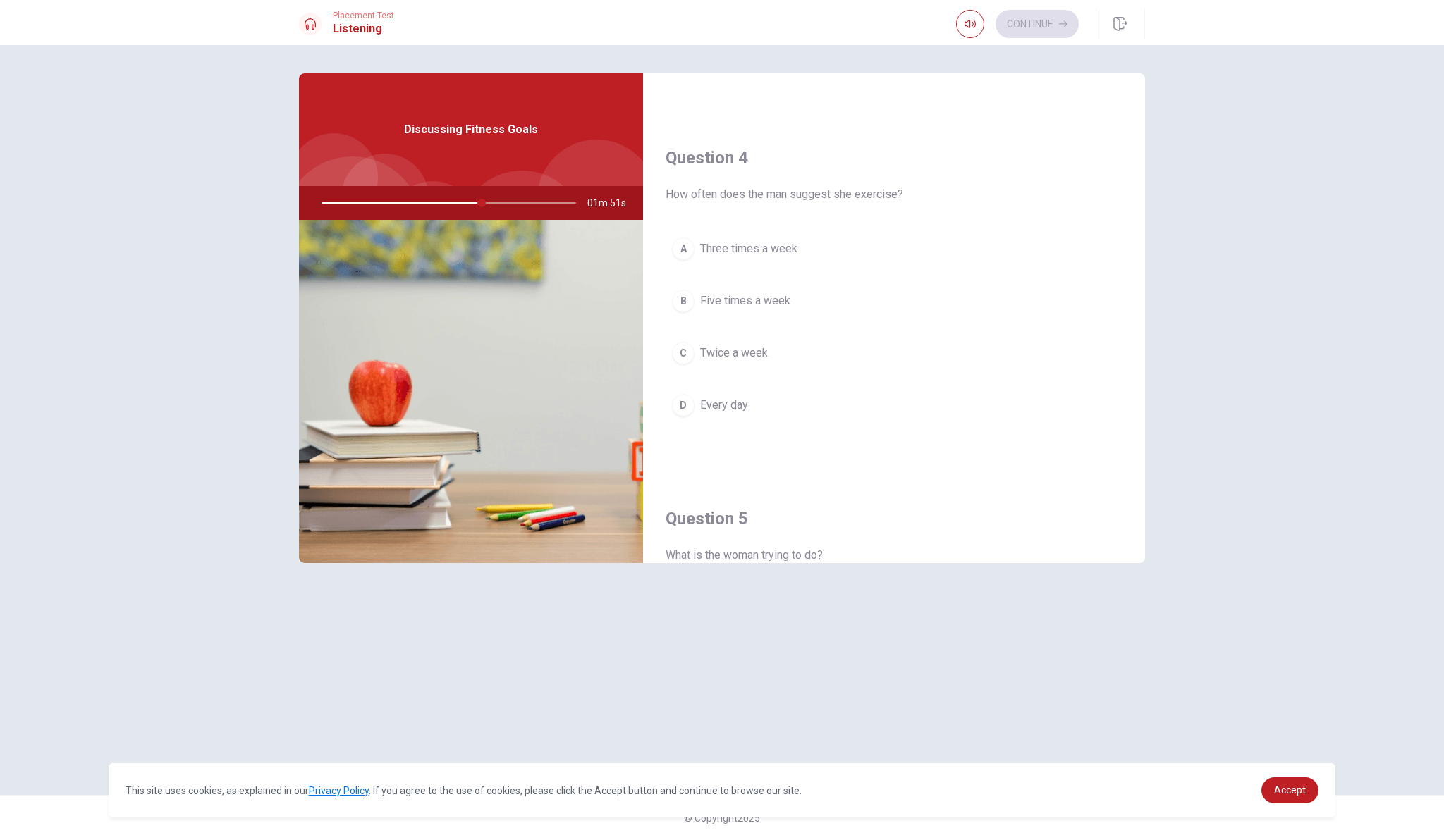 click on "A" at bounding box center [683, 249] 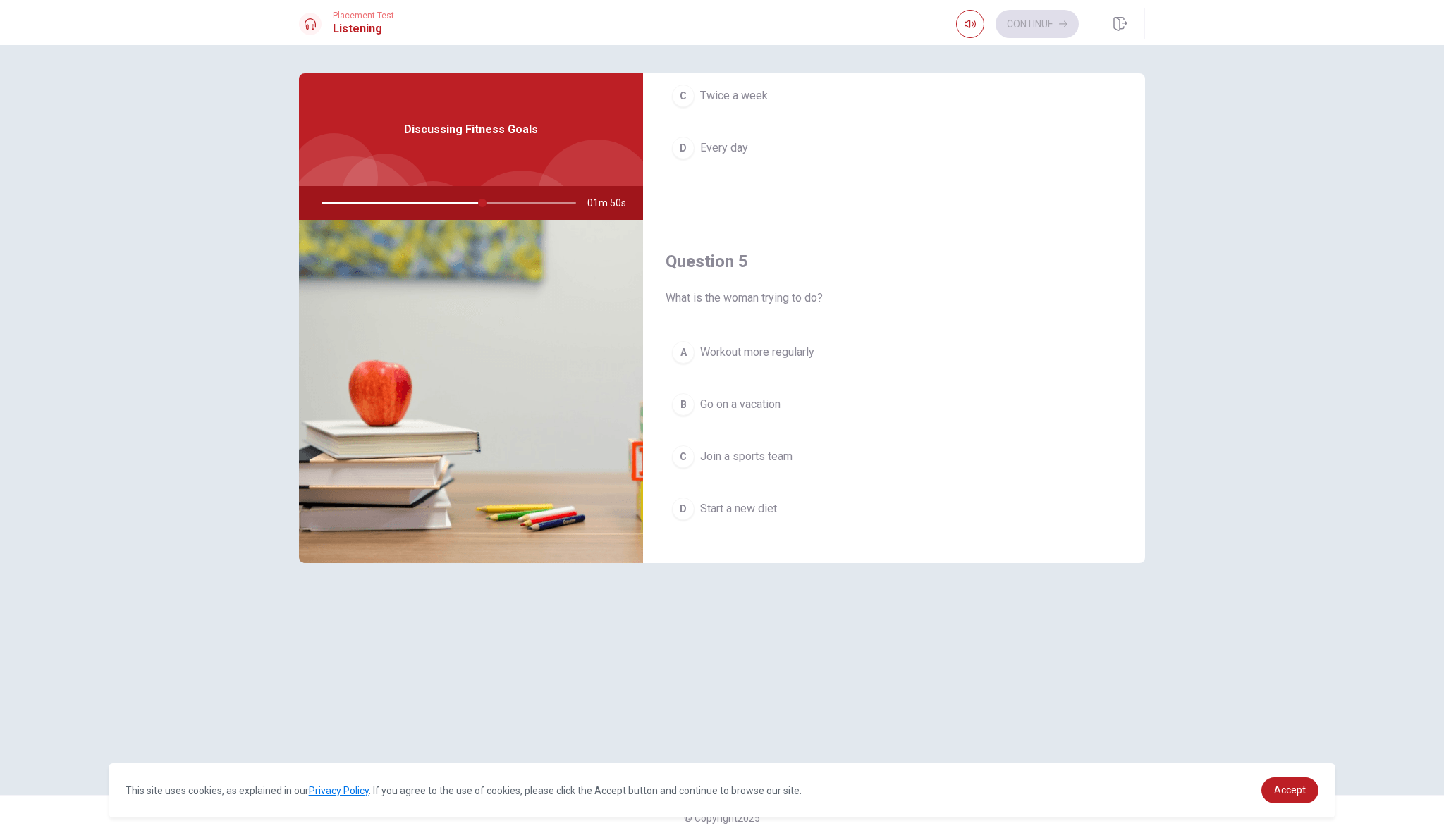 scroll, scrollTop: 1314, scrollLeft: 0, axis: vertical 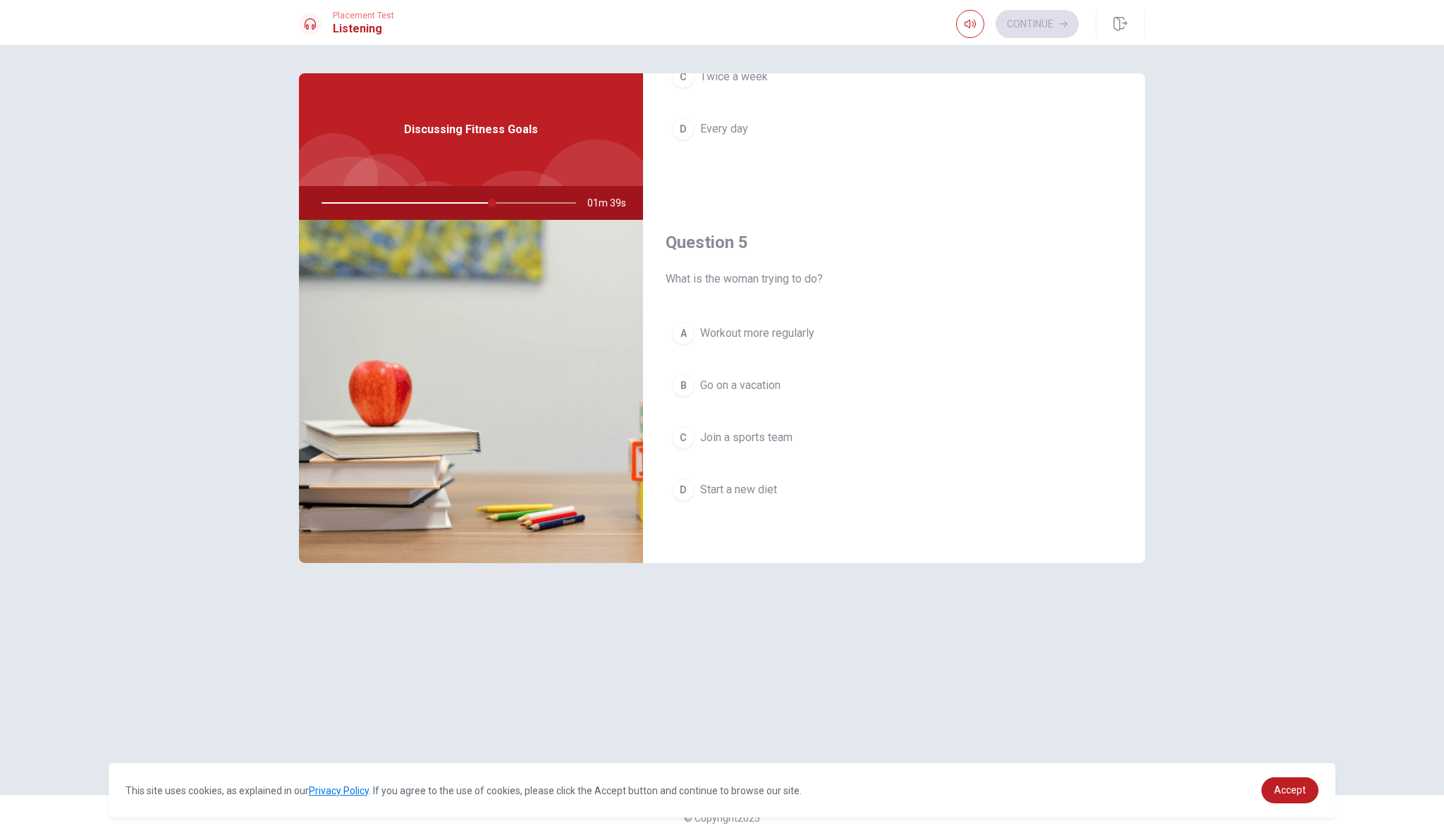 click on "A" at bounding box center (683, 333) 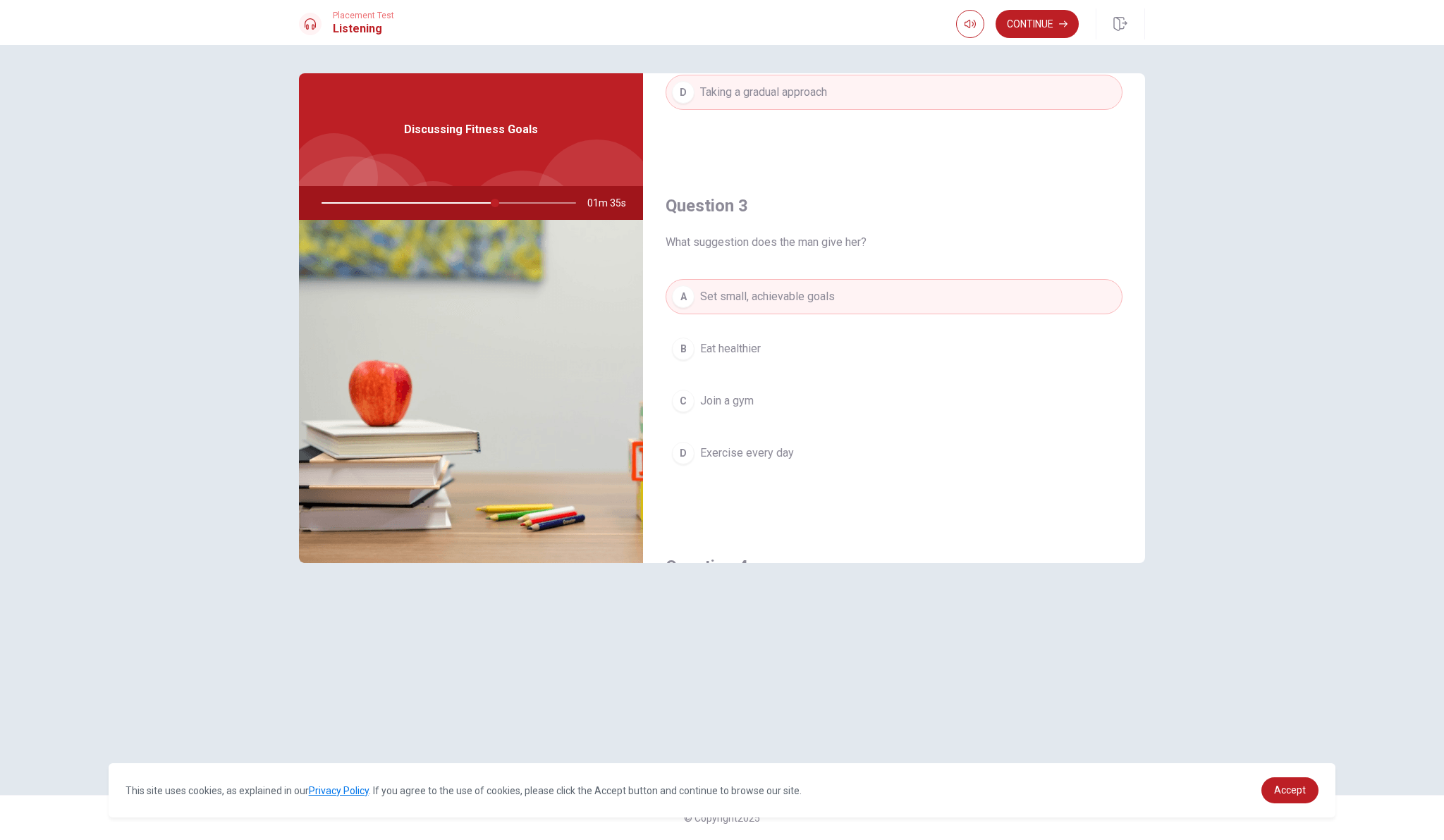 scroll, scrollTop: 628, scrollLeft: 0, axis: vertical 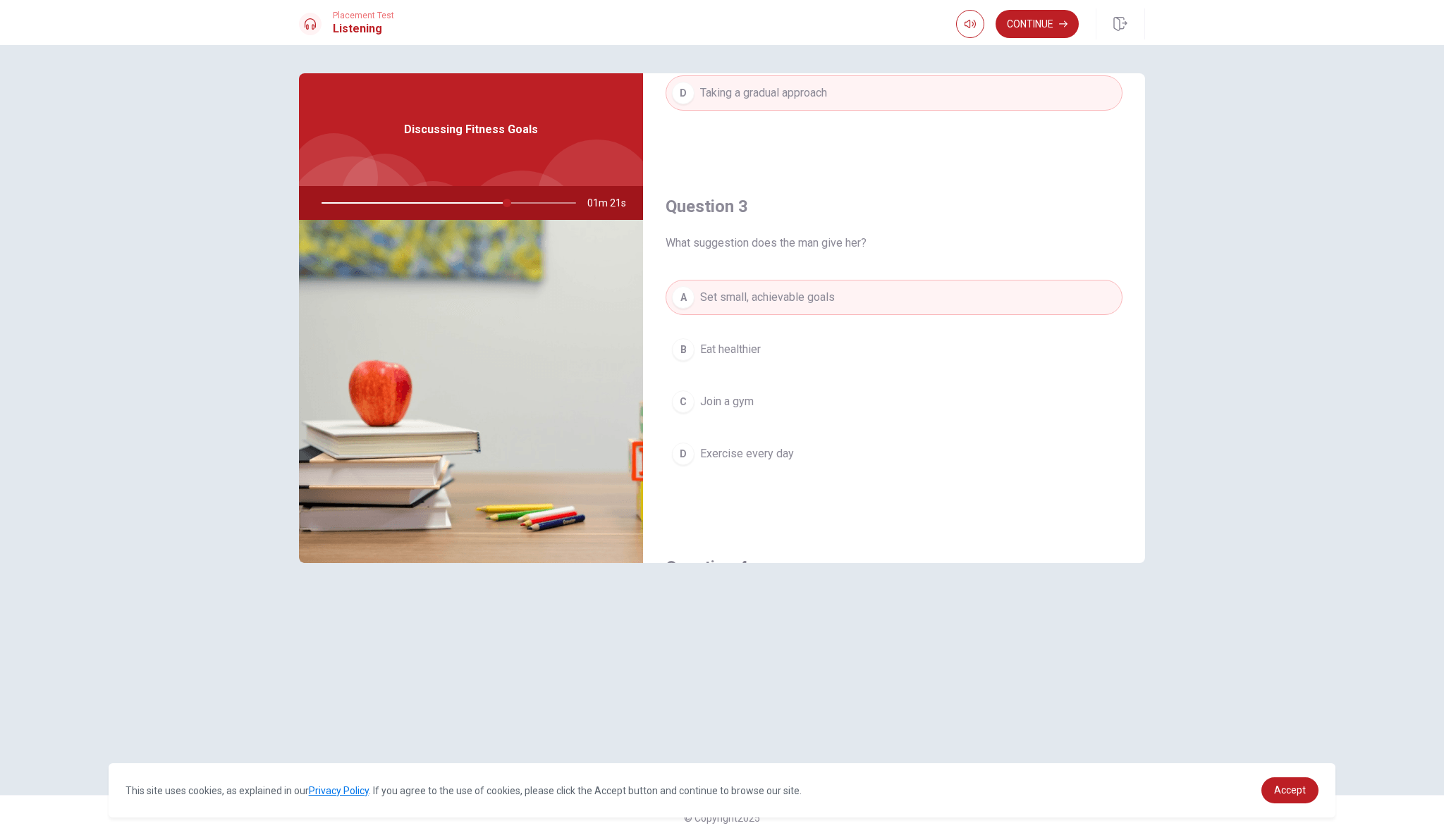 click on "B" at bounding box center (683, 350) 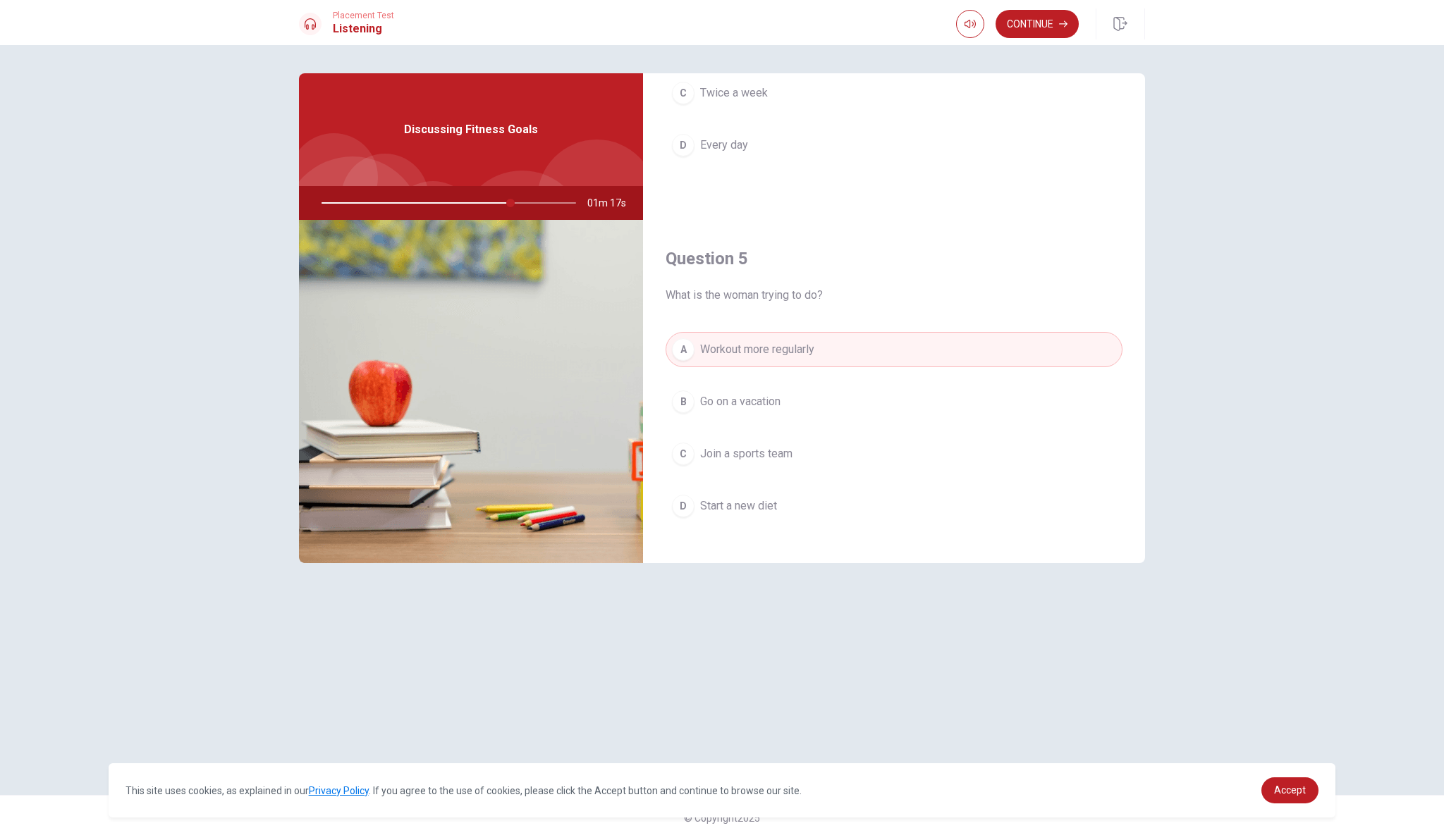 scroll, scrollTop: 1305, scrollLeft: 0, axis: vertical 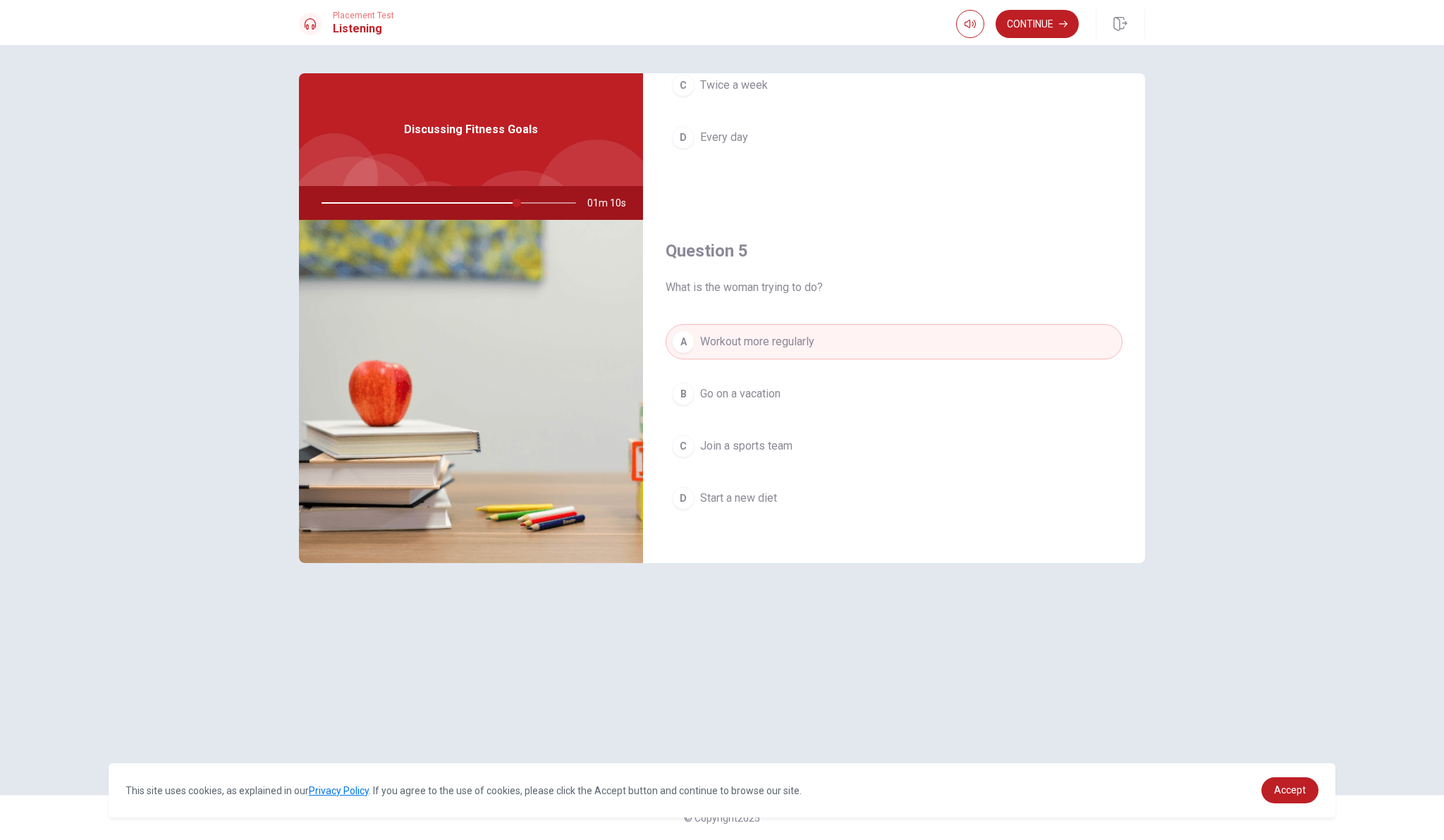 click on "C" at bounding box center [683, 446] 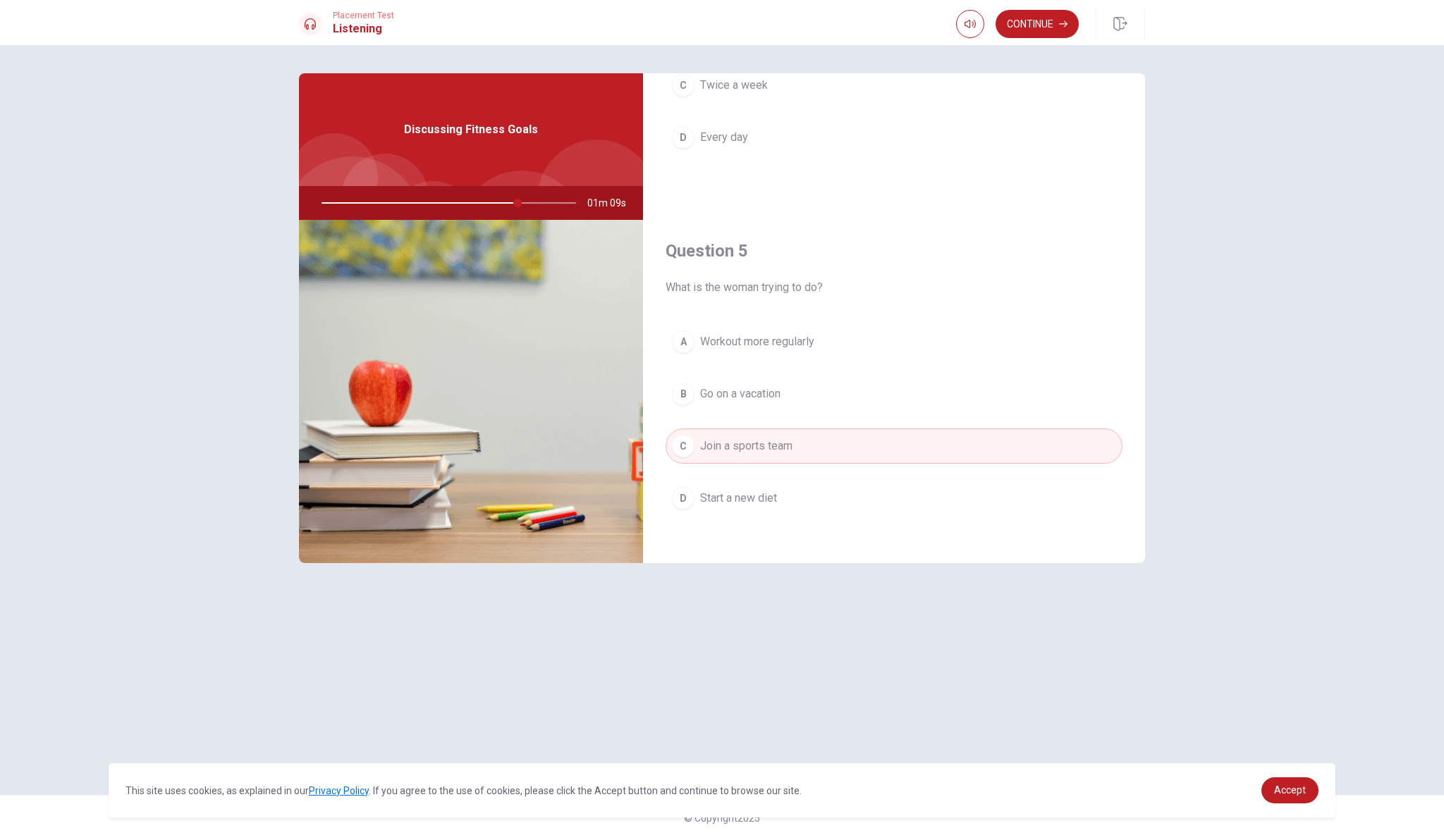 click on "D" at bounding box center (683, 498) 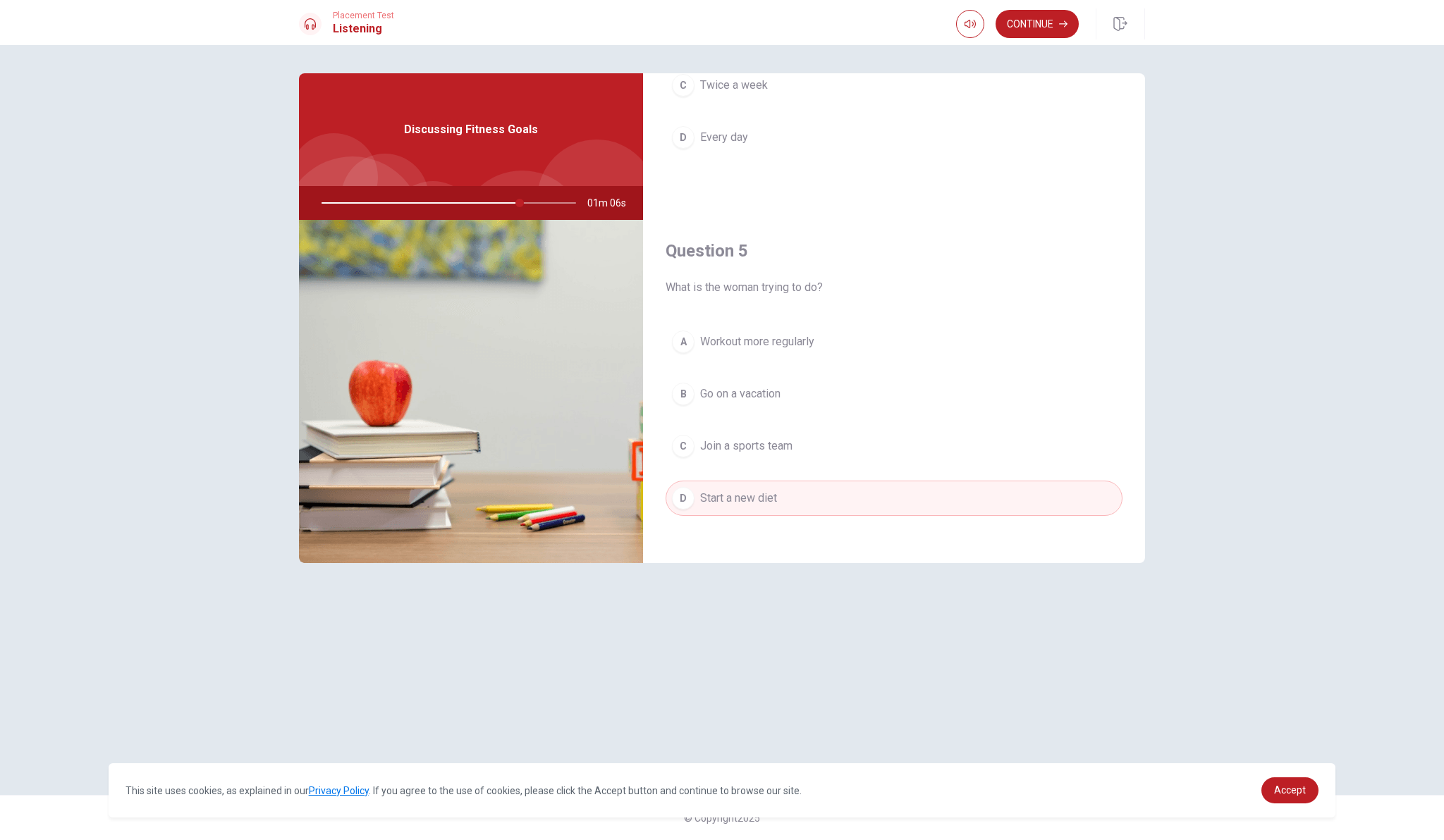 click on "C" at bounding box center (683, 446) 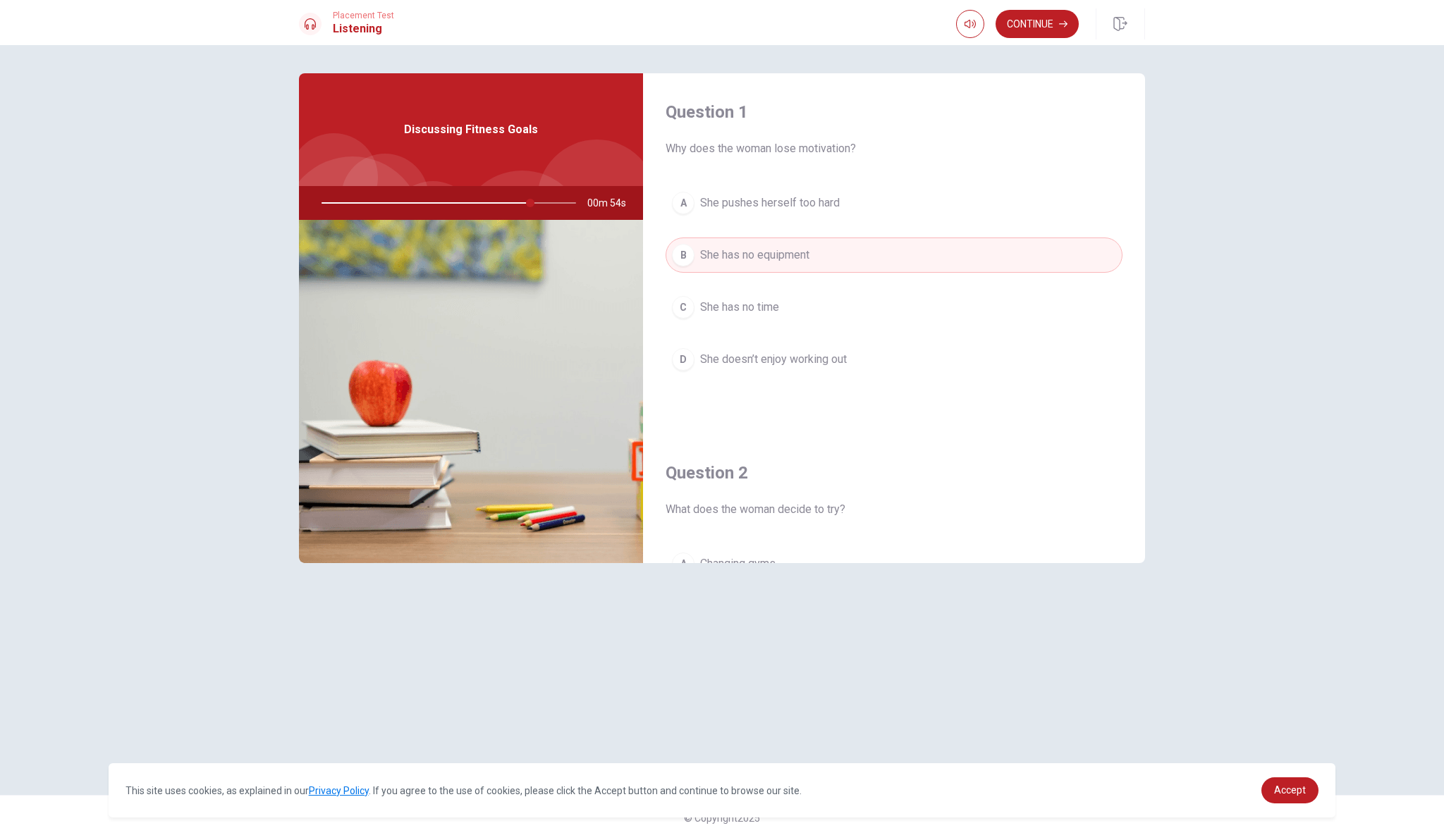 scroll, scrollTop: 0, scrollLeft: 0, axis: both 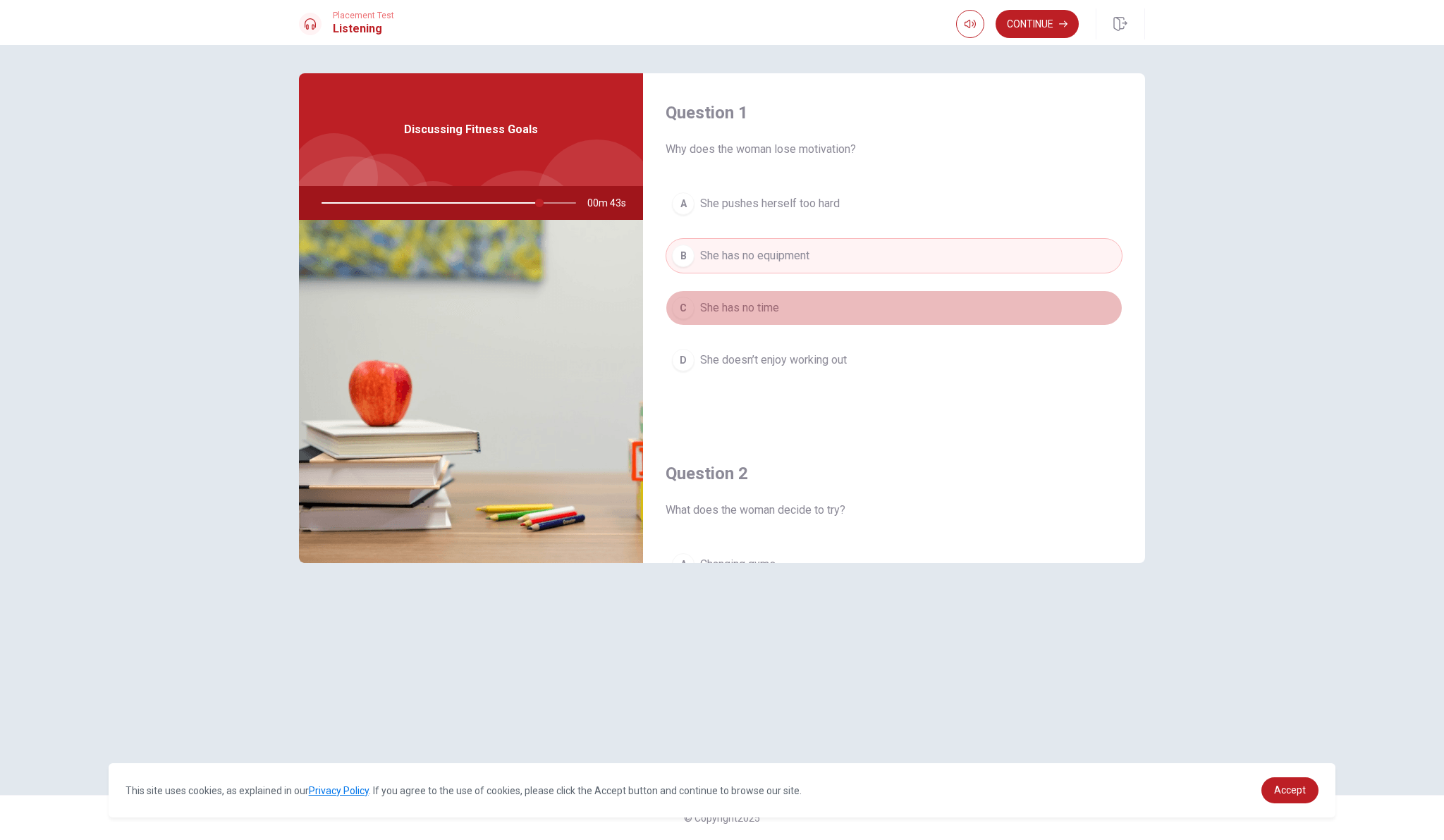 click on "C" at bounding box center [683, 308] 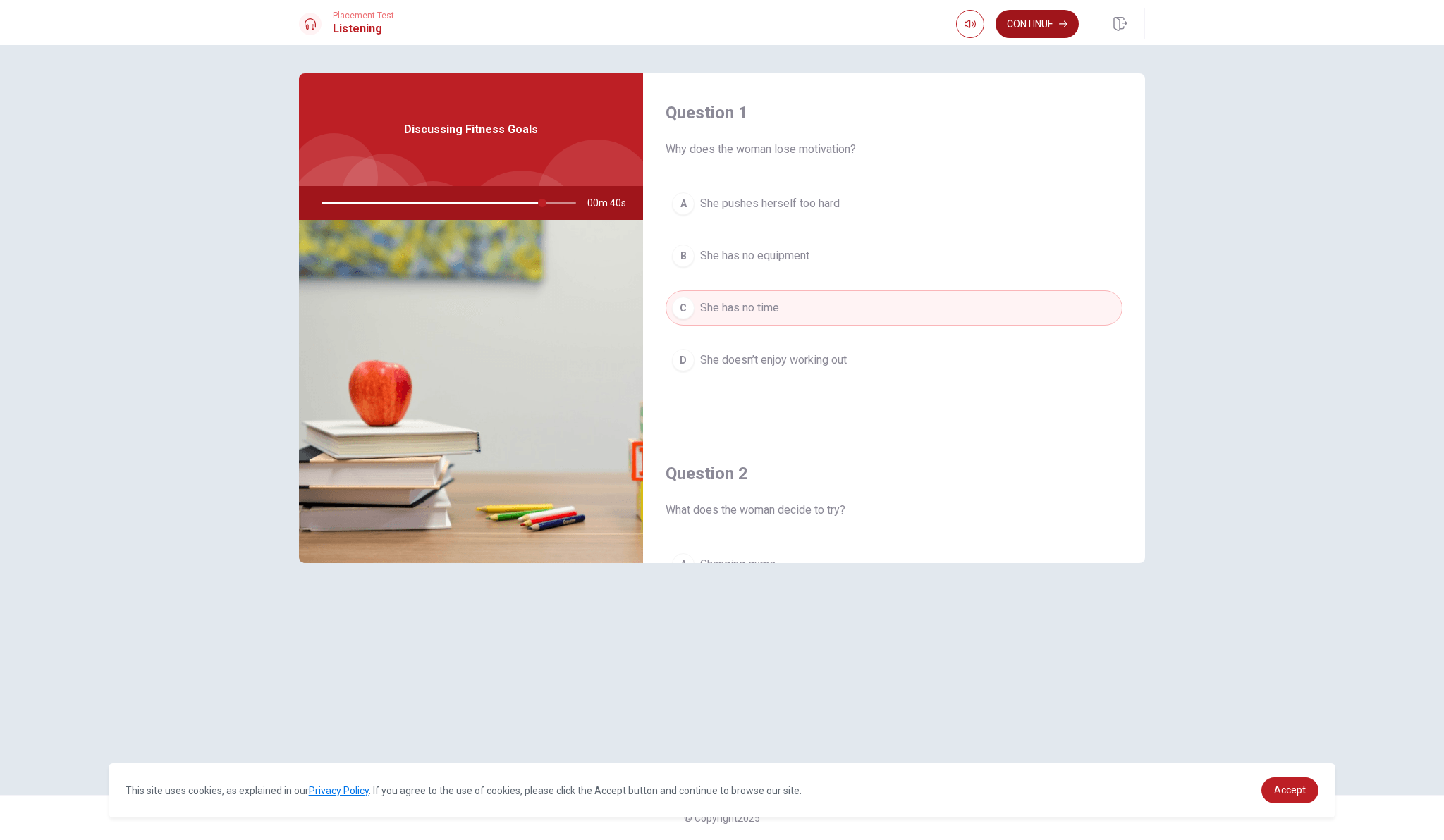 click on "Continue" at bounding box center [1037, 24] 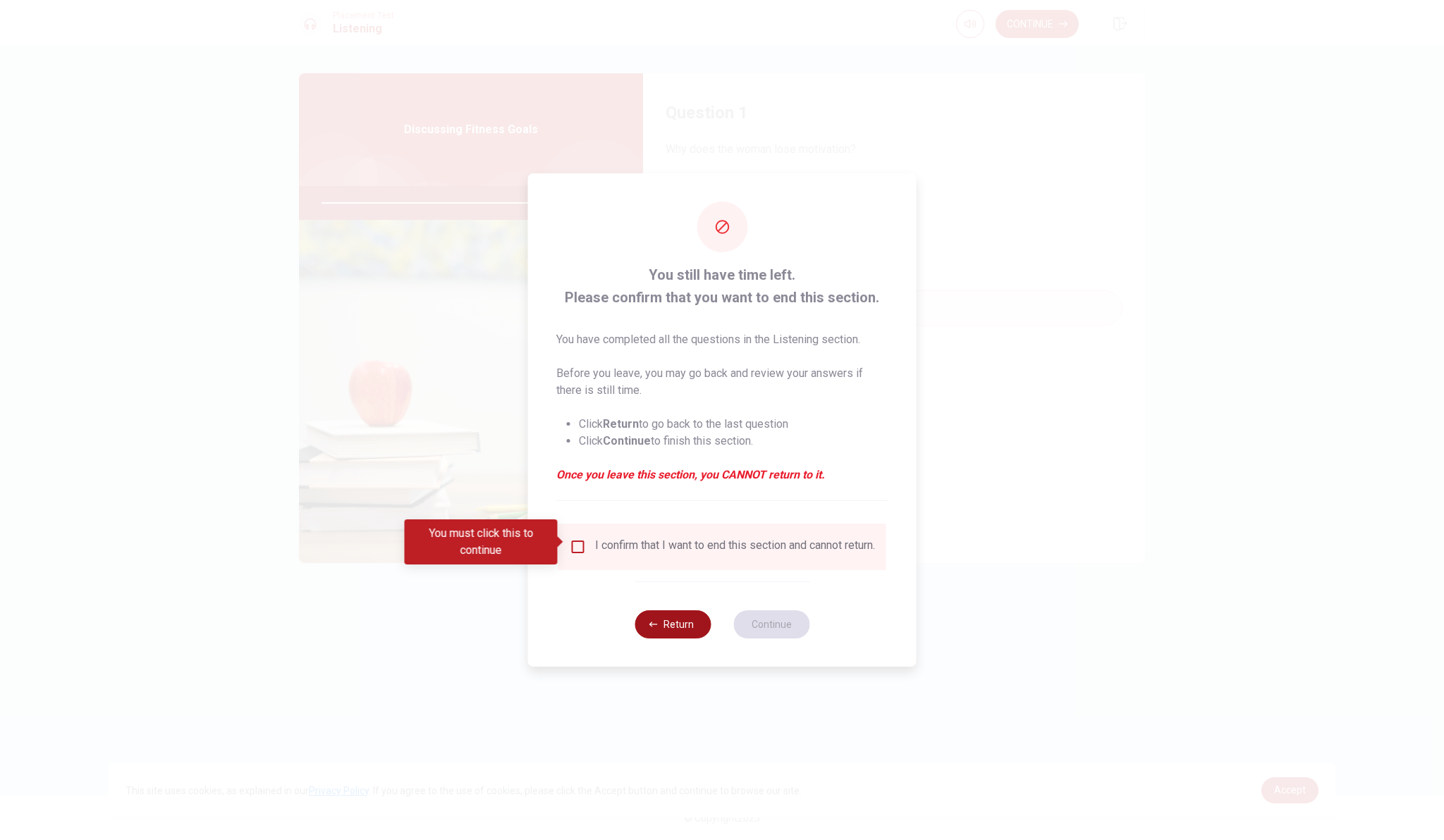 click on "Return" at bounding box center (673, 624) 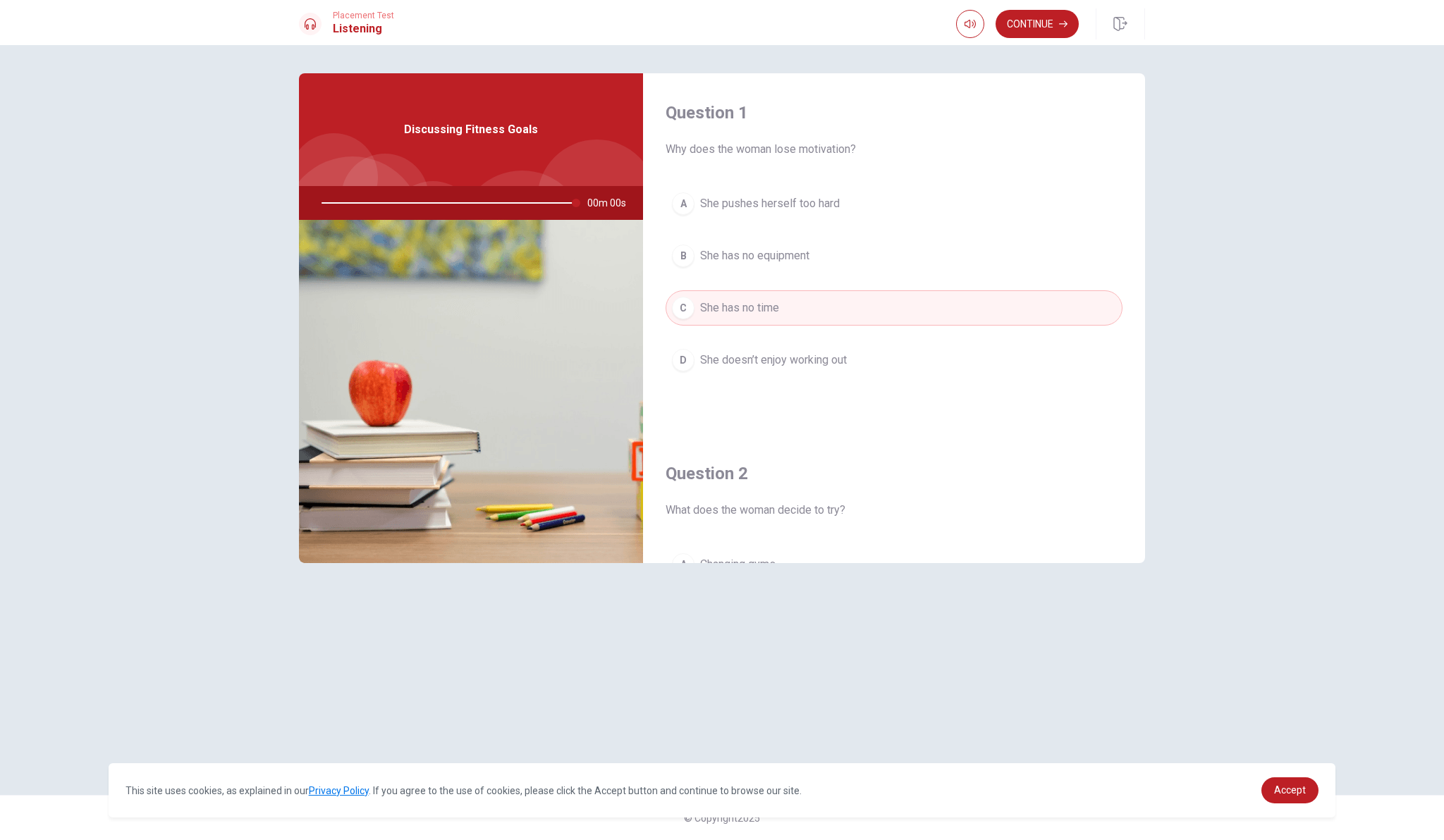 type on "0" 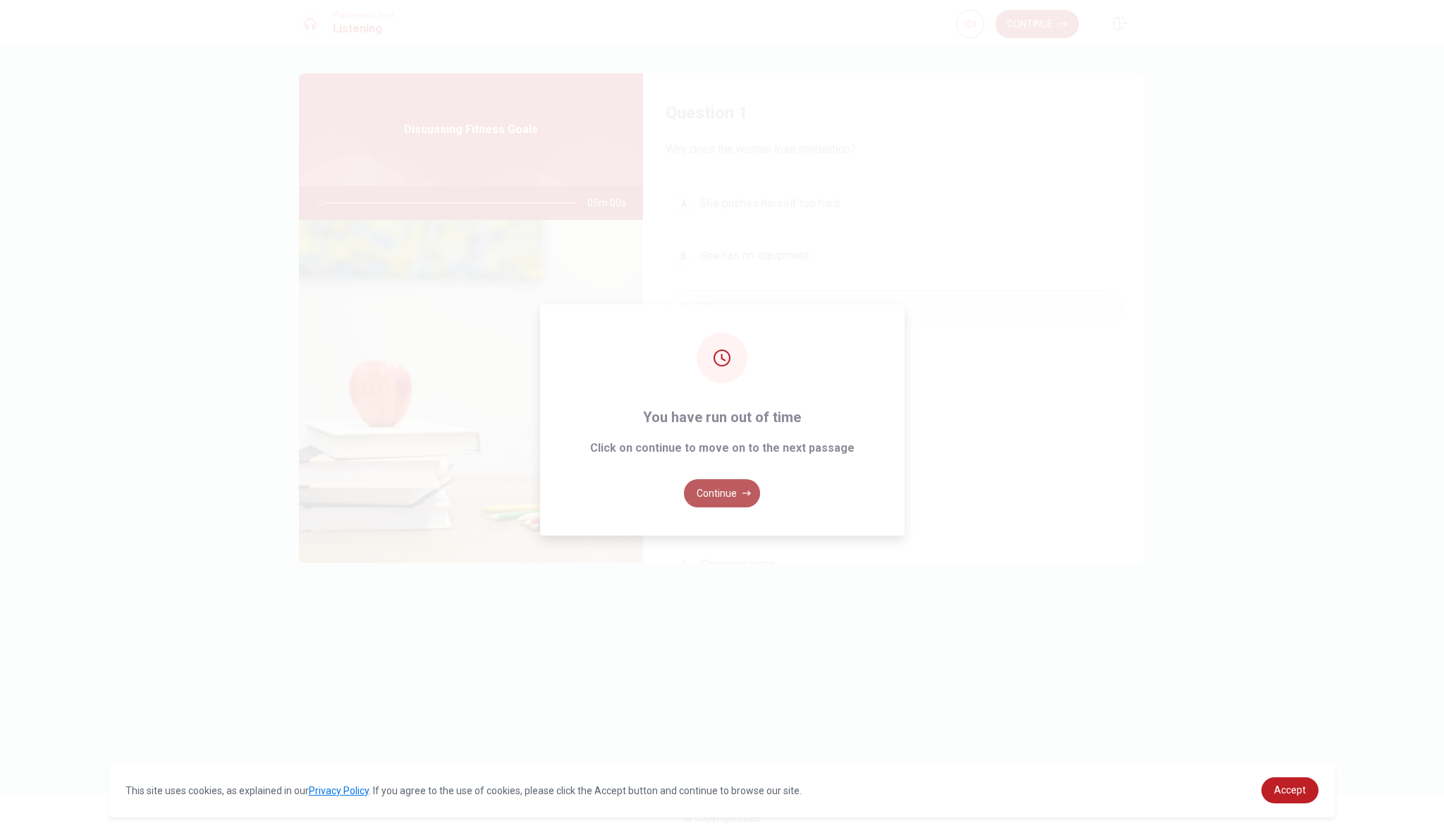 click on "Continue" at bounding box center (722, 493) 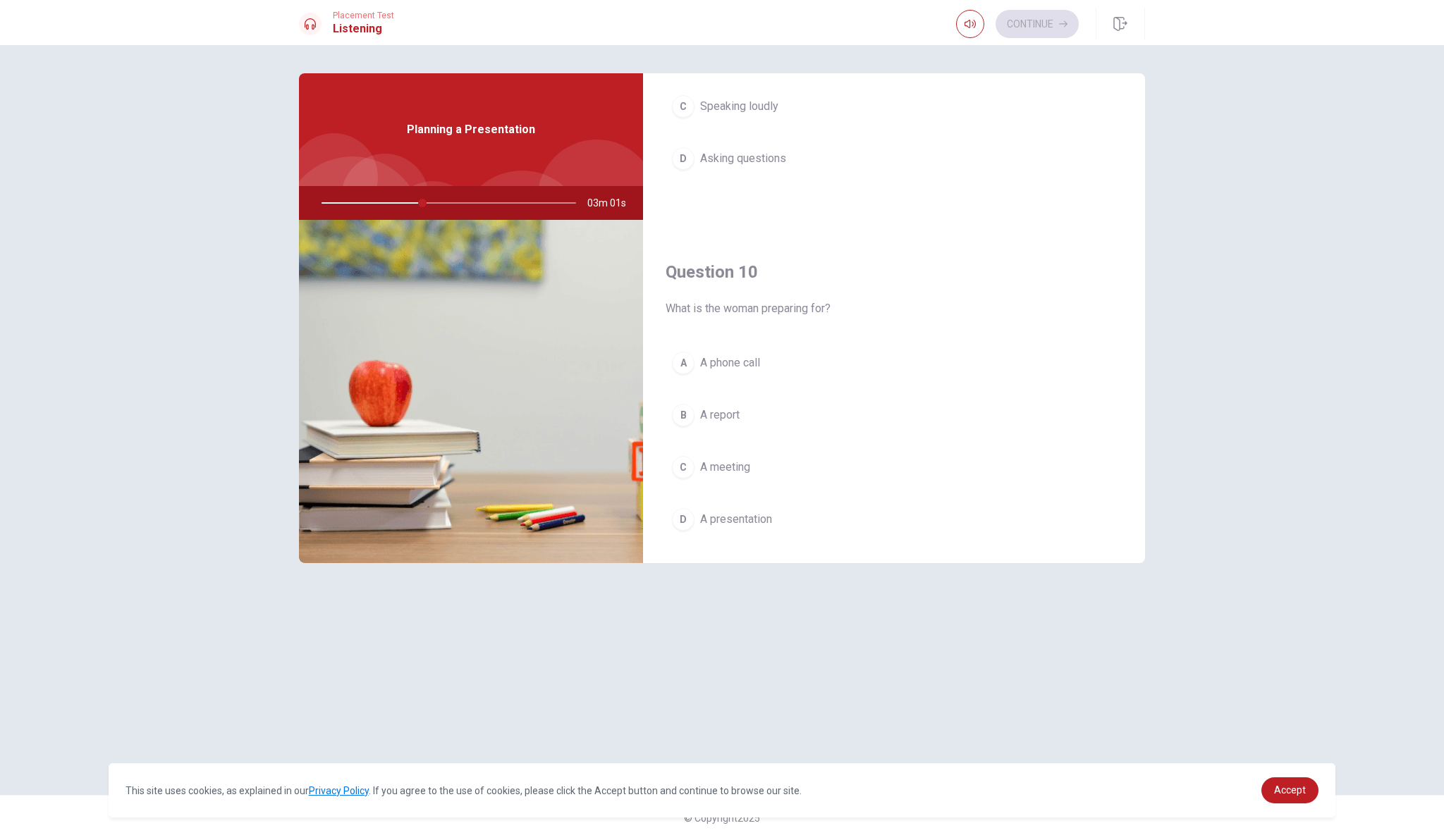 scroll, scrollTop: 1285, scrollLeft: 0, axis: vertical 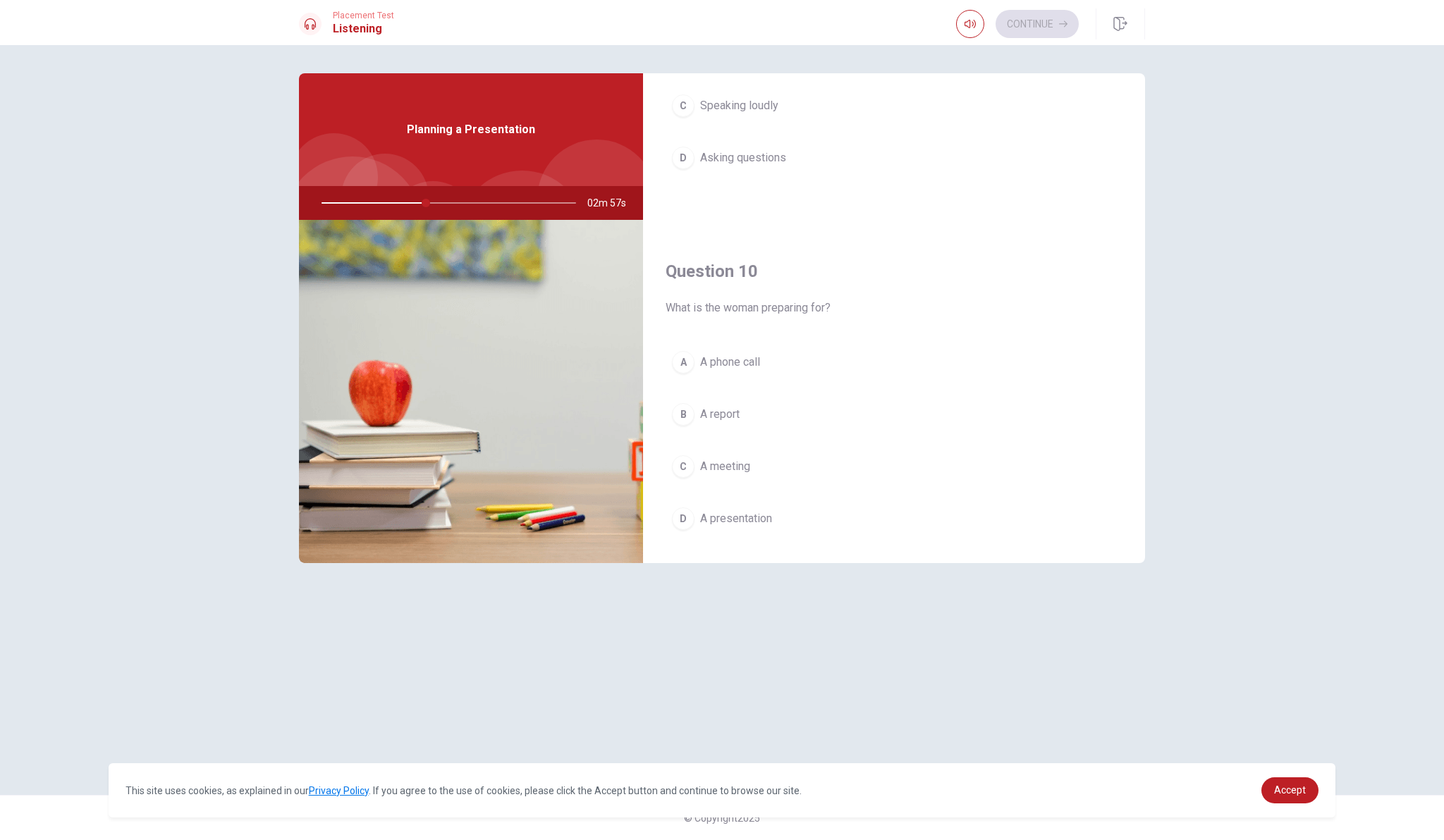 click on "D" at bounding box center [683, 519] 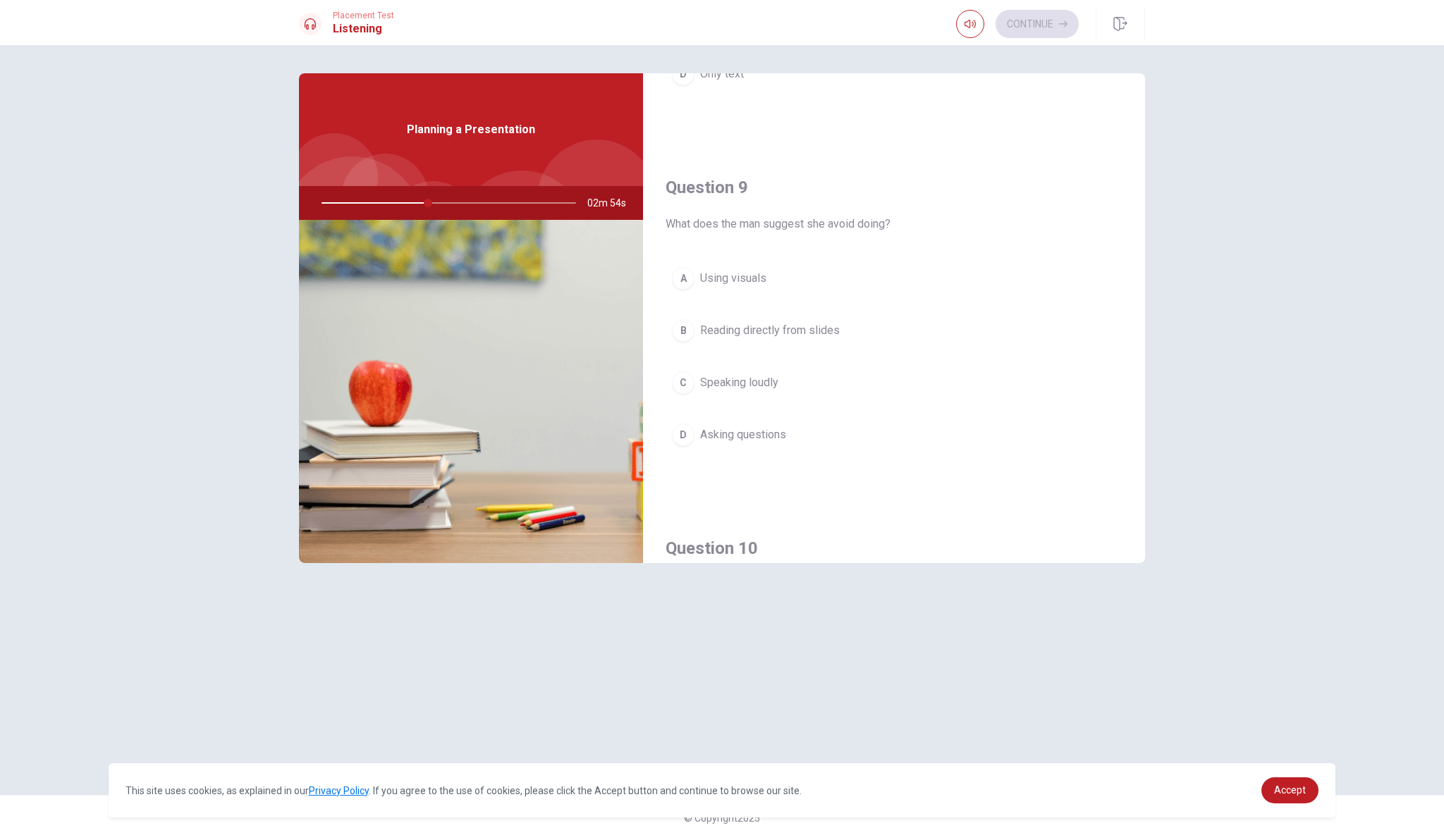 scroll, scrollTop: 993, scrollLeft: 0, axis: vertical 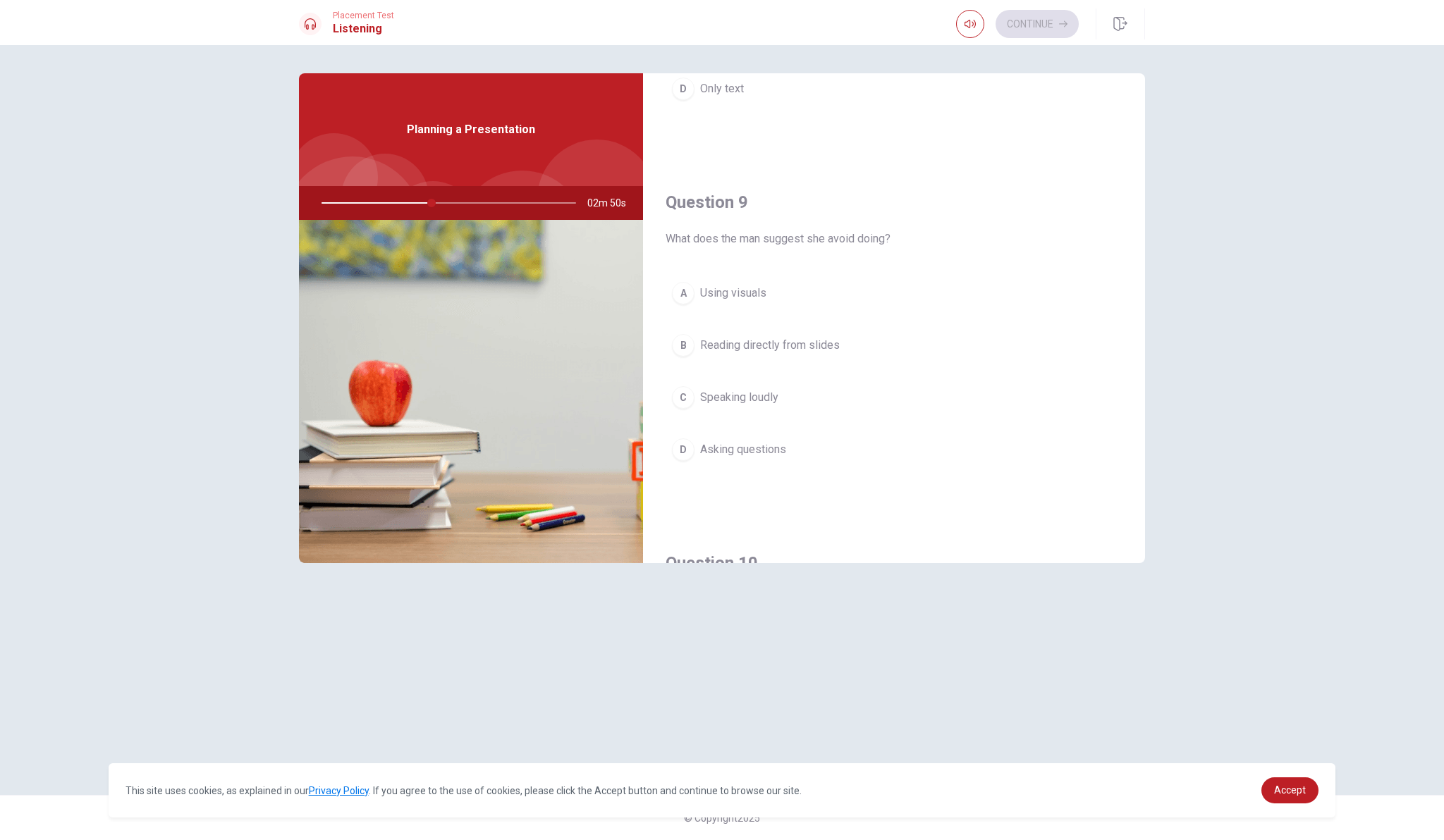 click on "B" at bounding box center [683, 345] 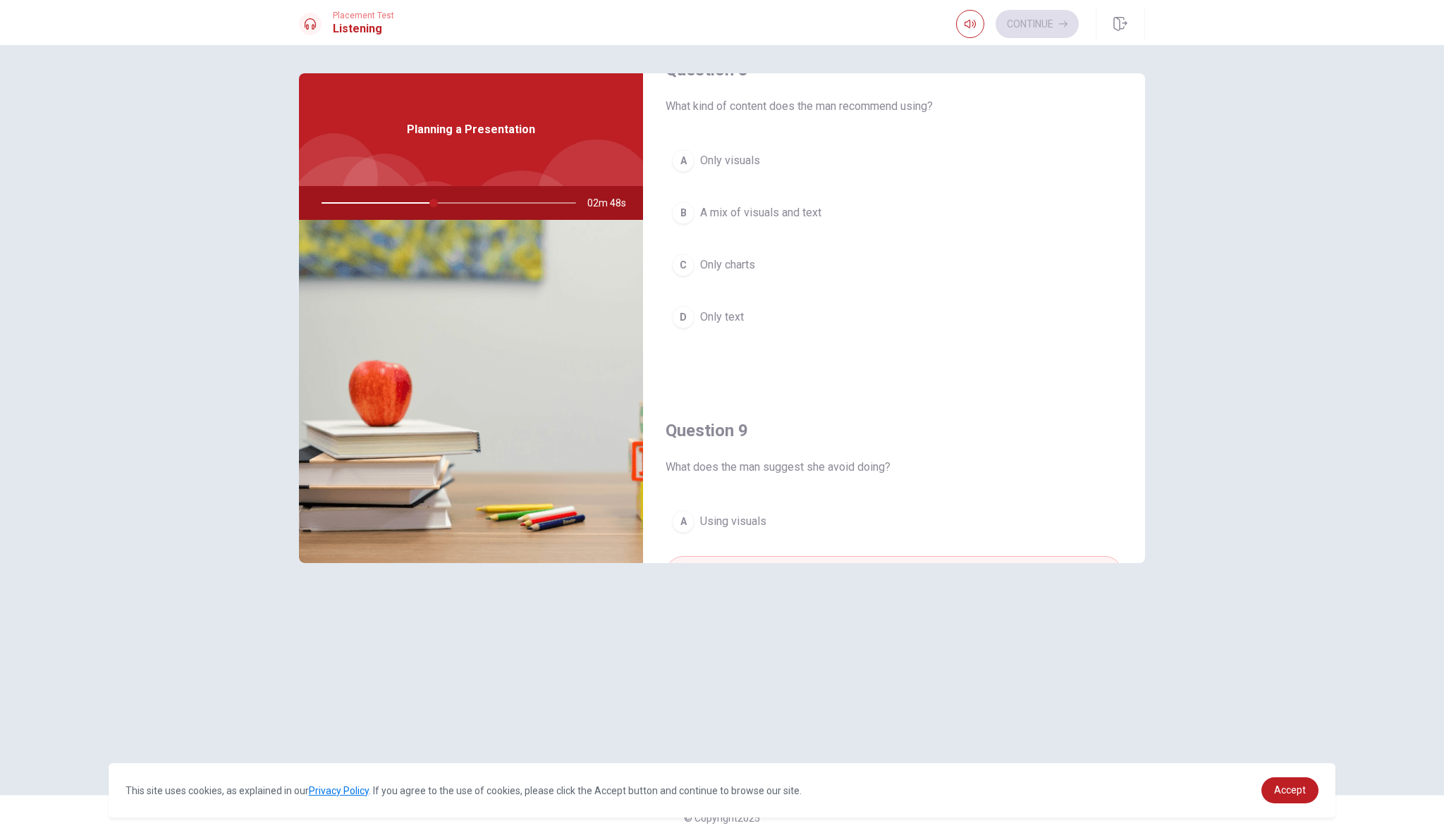 scroll, scrollTop: 760, scrollLeft: 0, axis: vertical 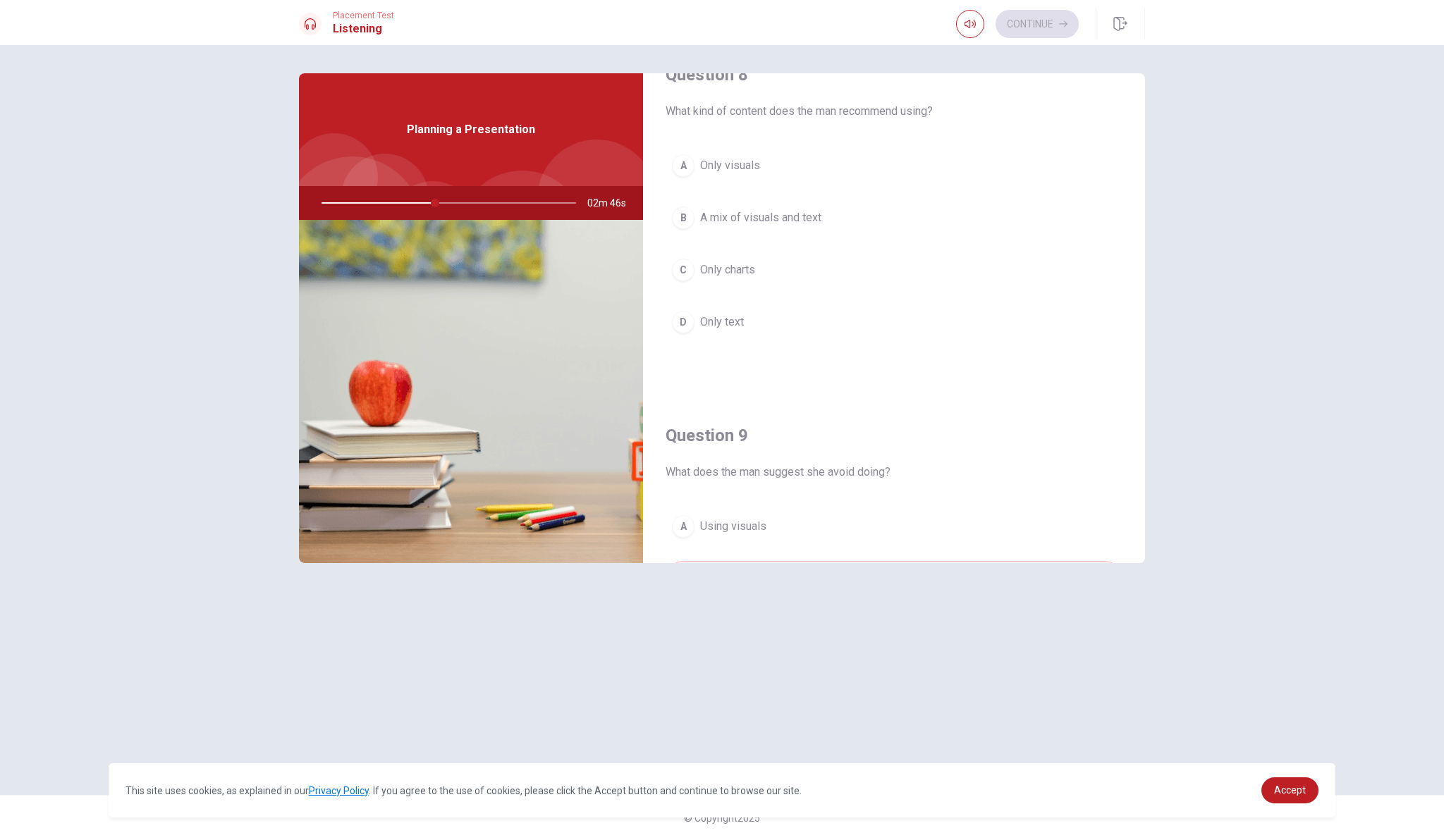click on "B" at bounding box center [683, 218] 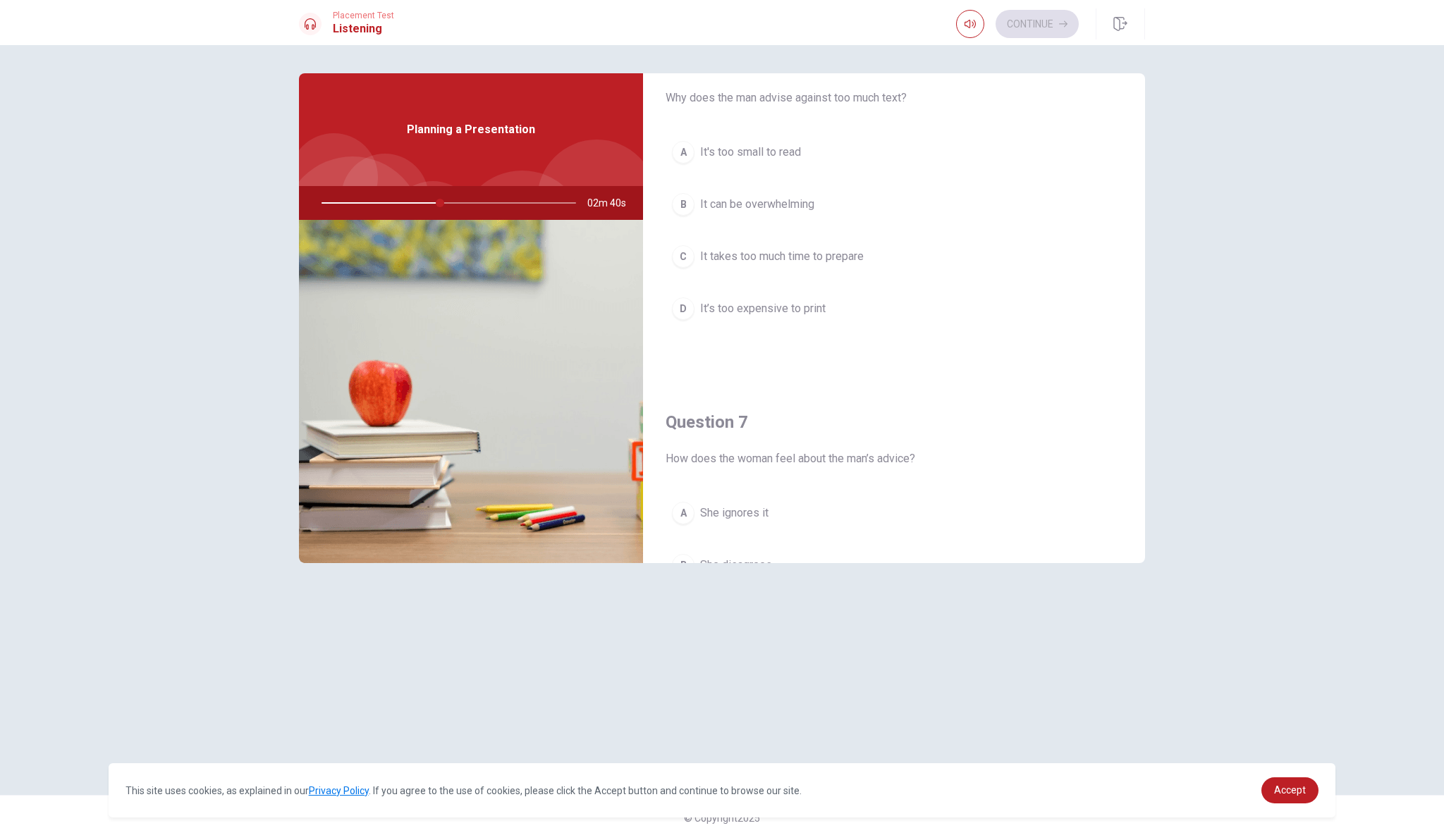 scroll, scrollTop: 41, scrollLeft: 0, axis: vertical 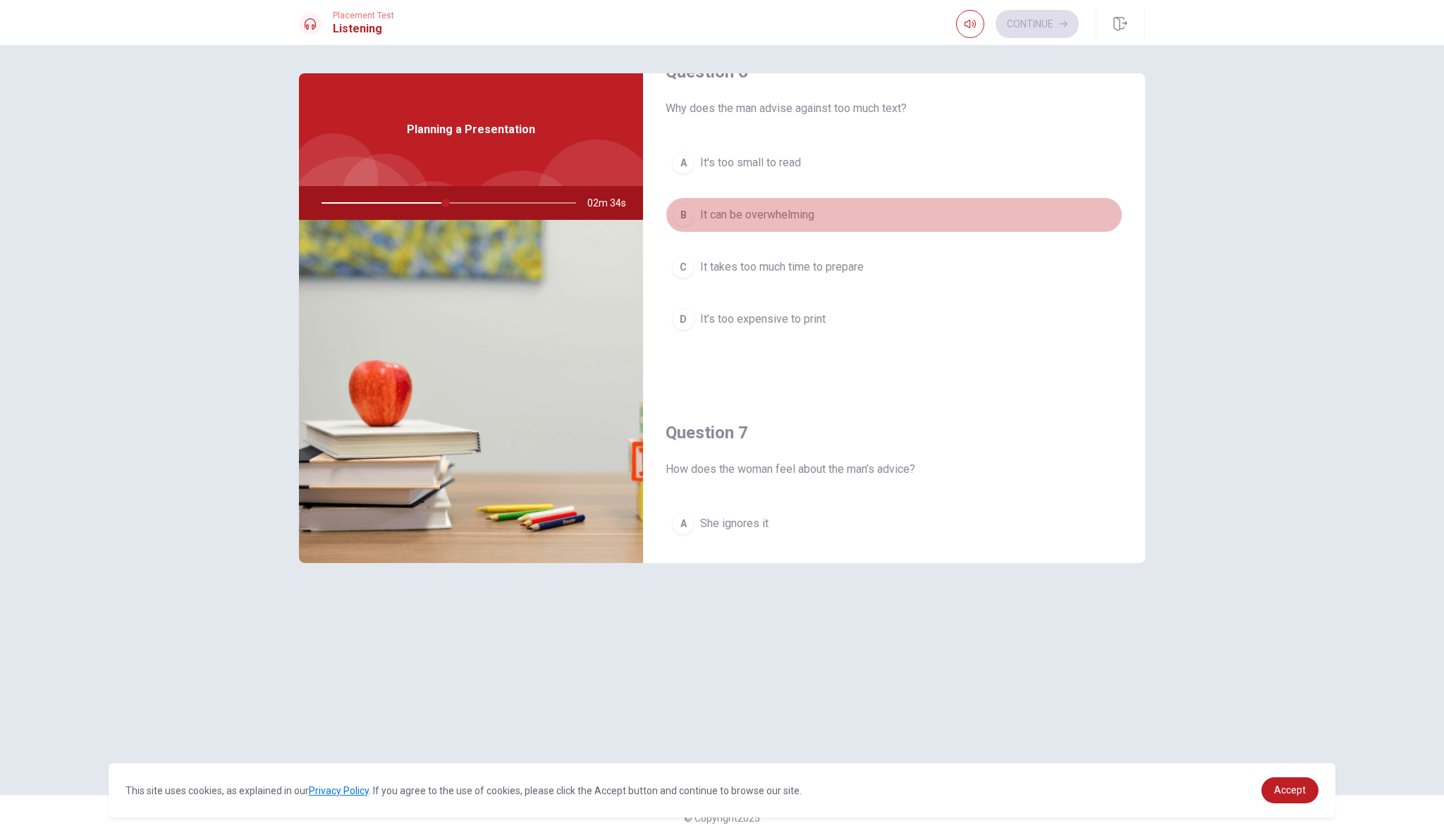 click on "B" at bounding box center [683, 215] 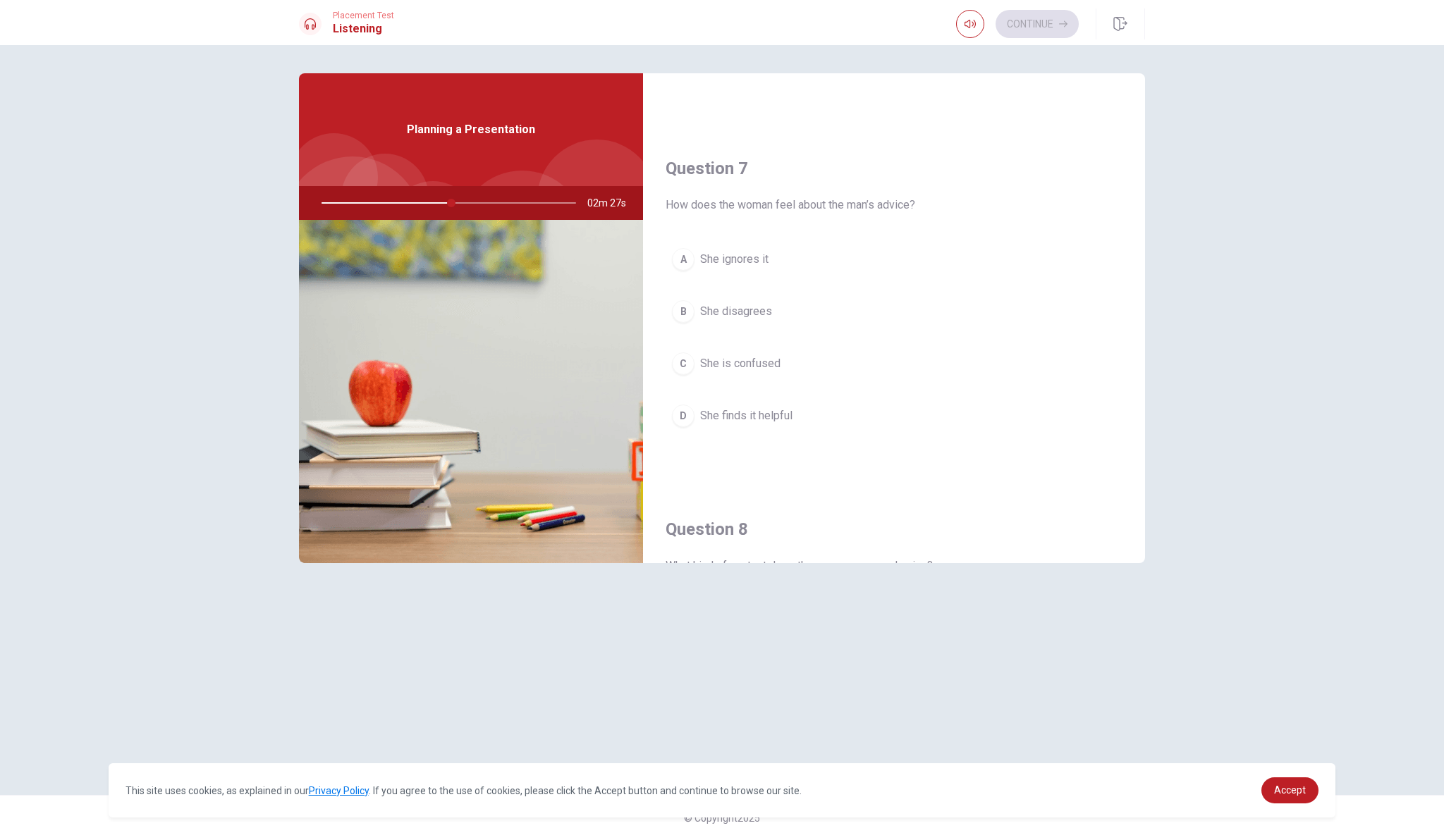 scroll, scrollTop: 323, scrollLeft: 0, axis: vertical 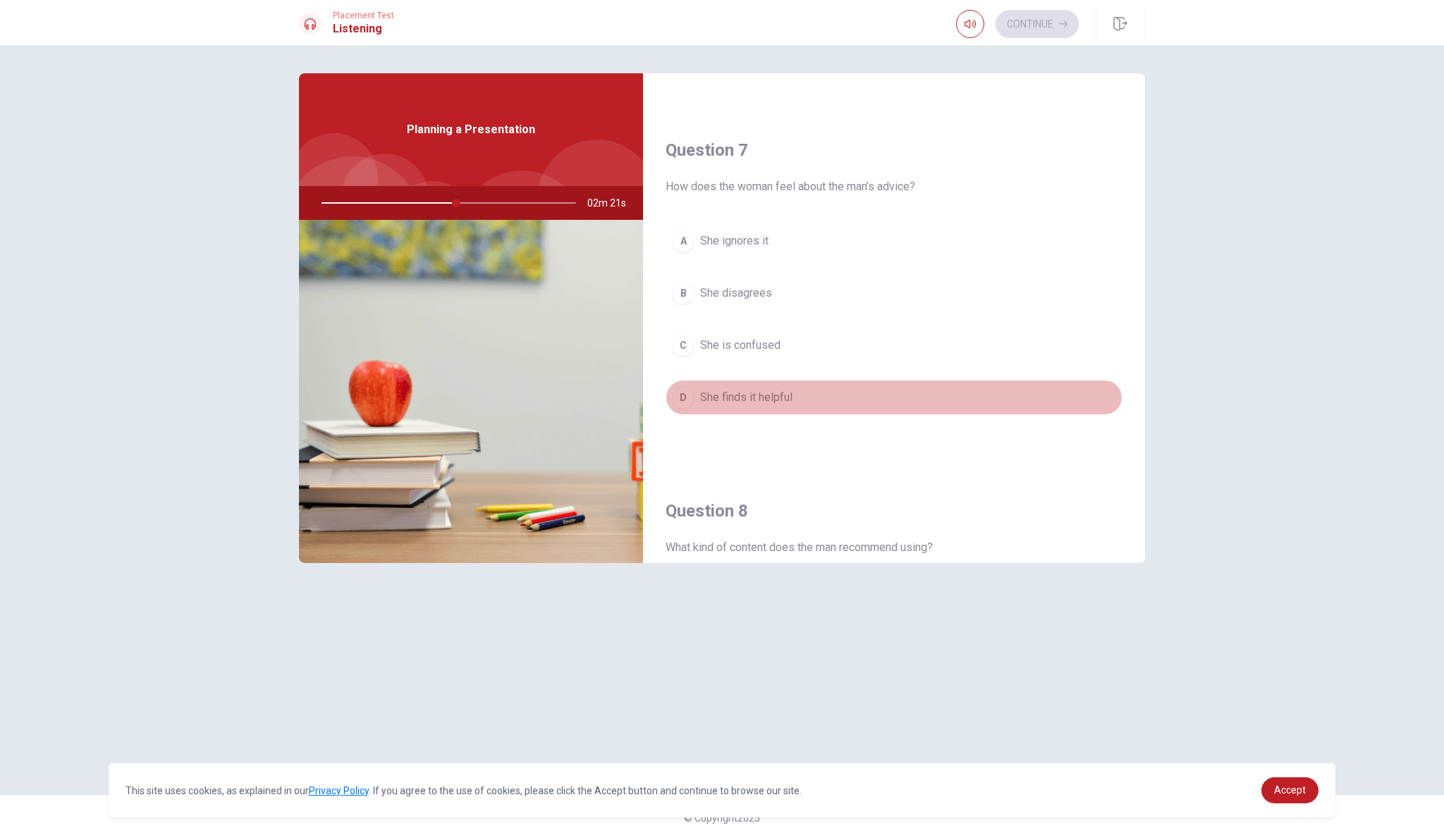 click on "D" at bounding box center [683, 397] 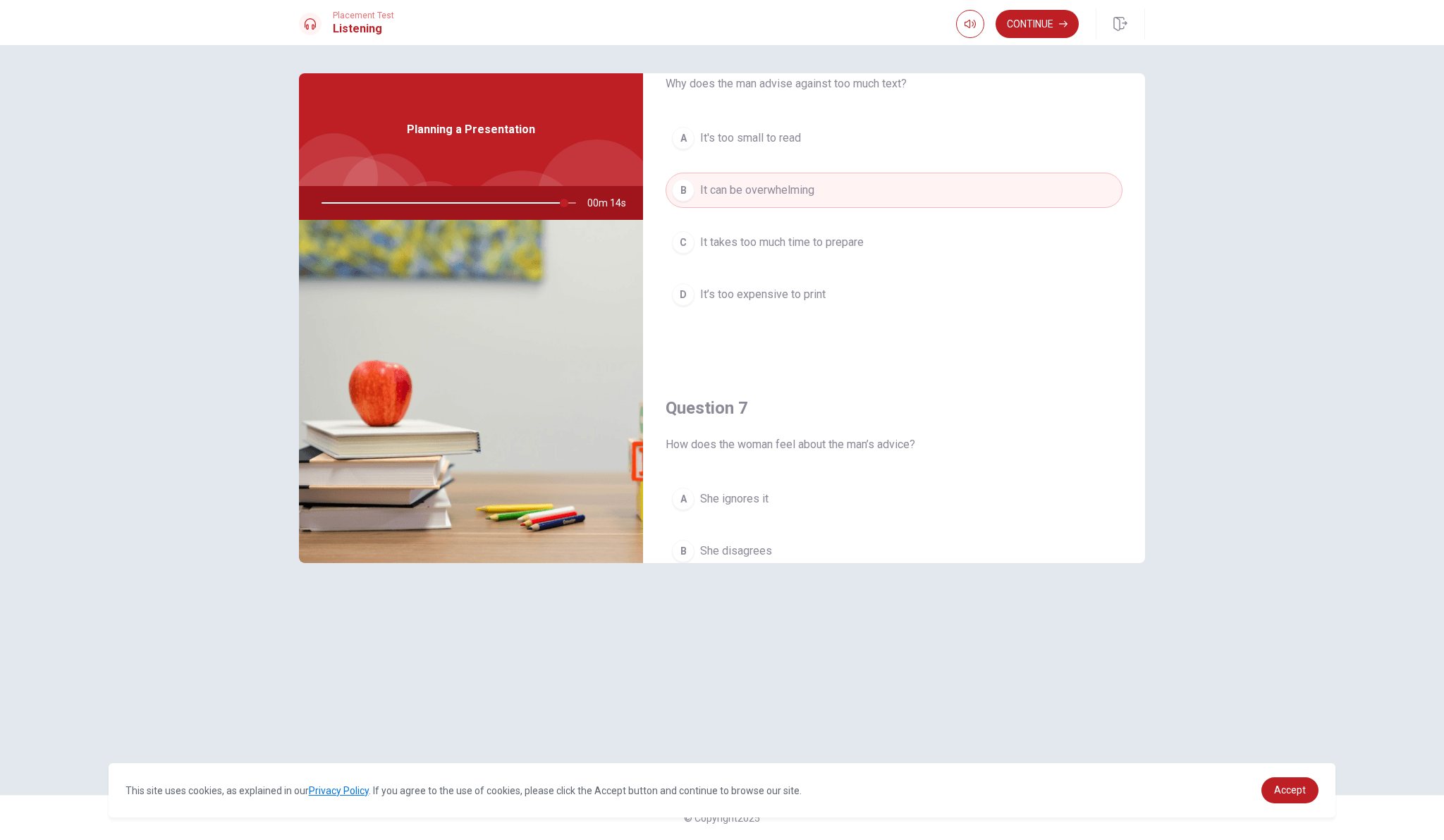 scroll, scrollTop: 0, scrollLeft: 0, axis: both 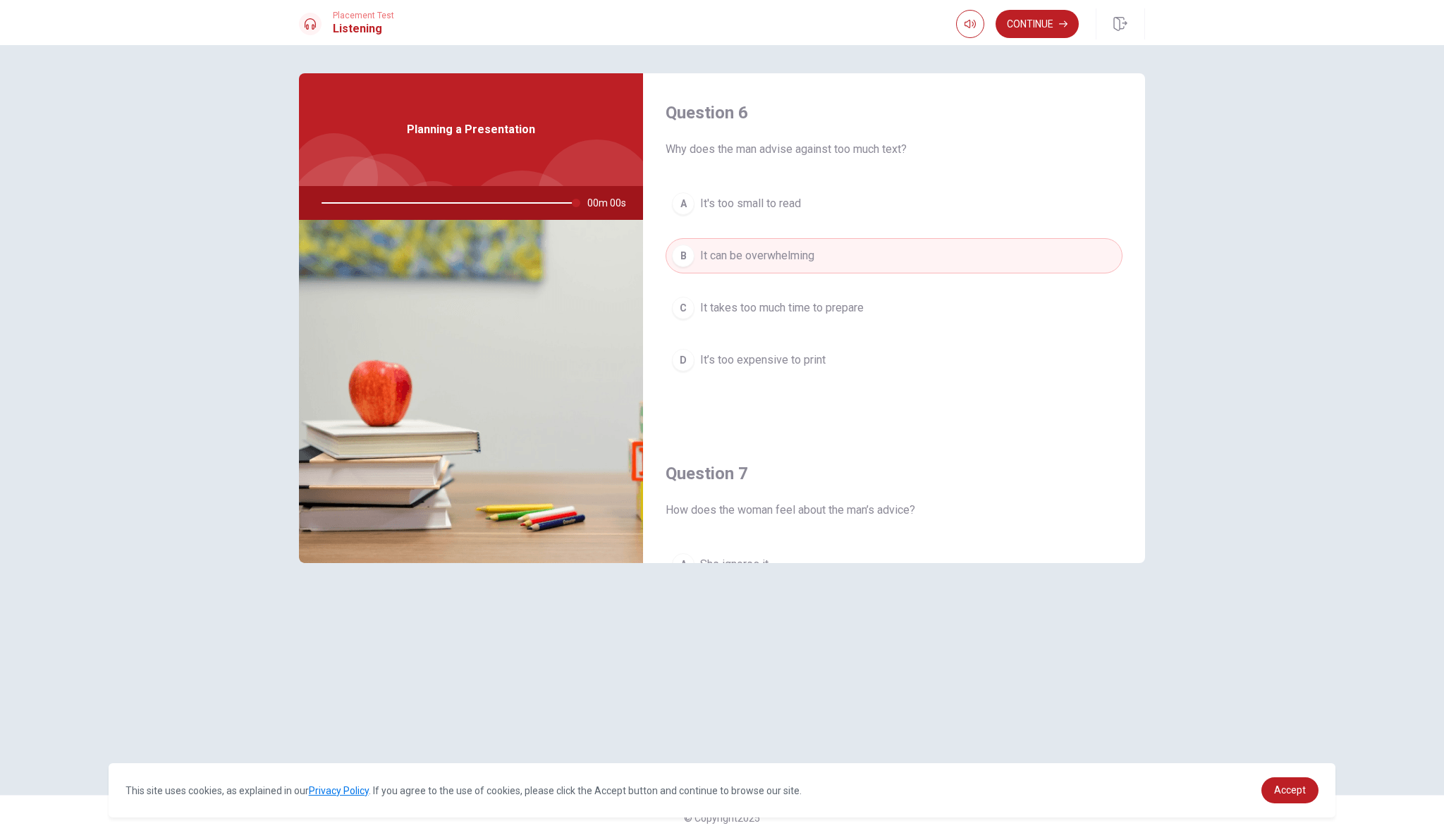 type on "0" 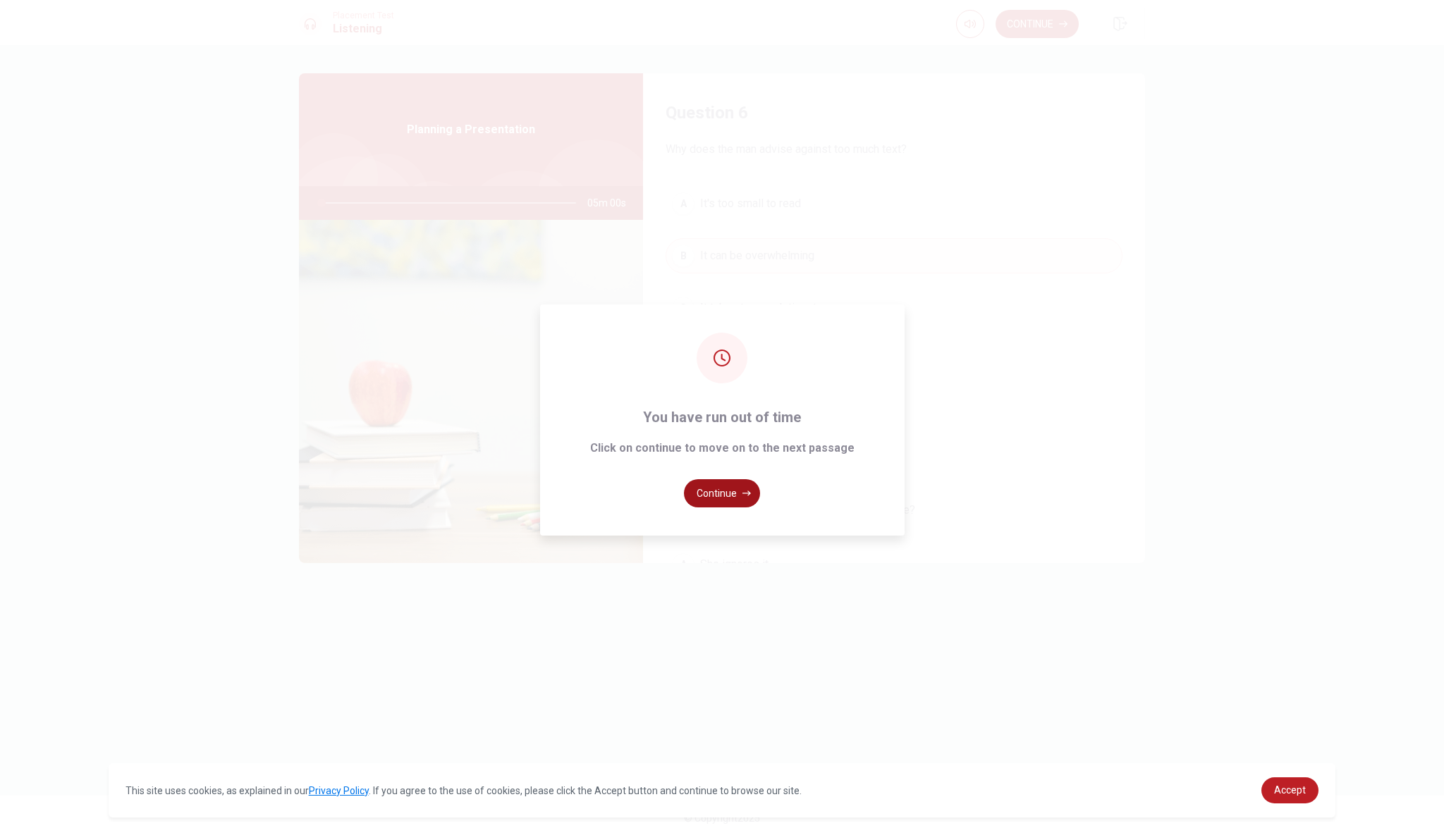 click on "Continue" at bounding box center (722, 493) 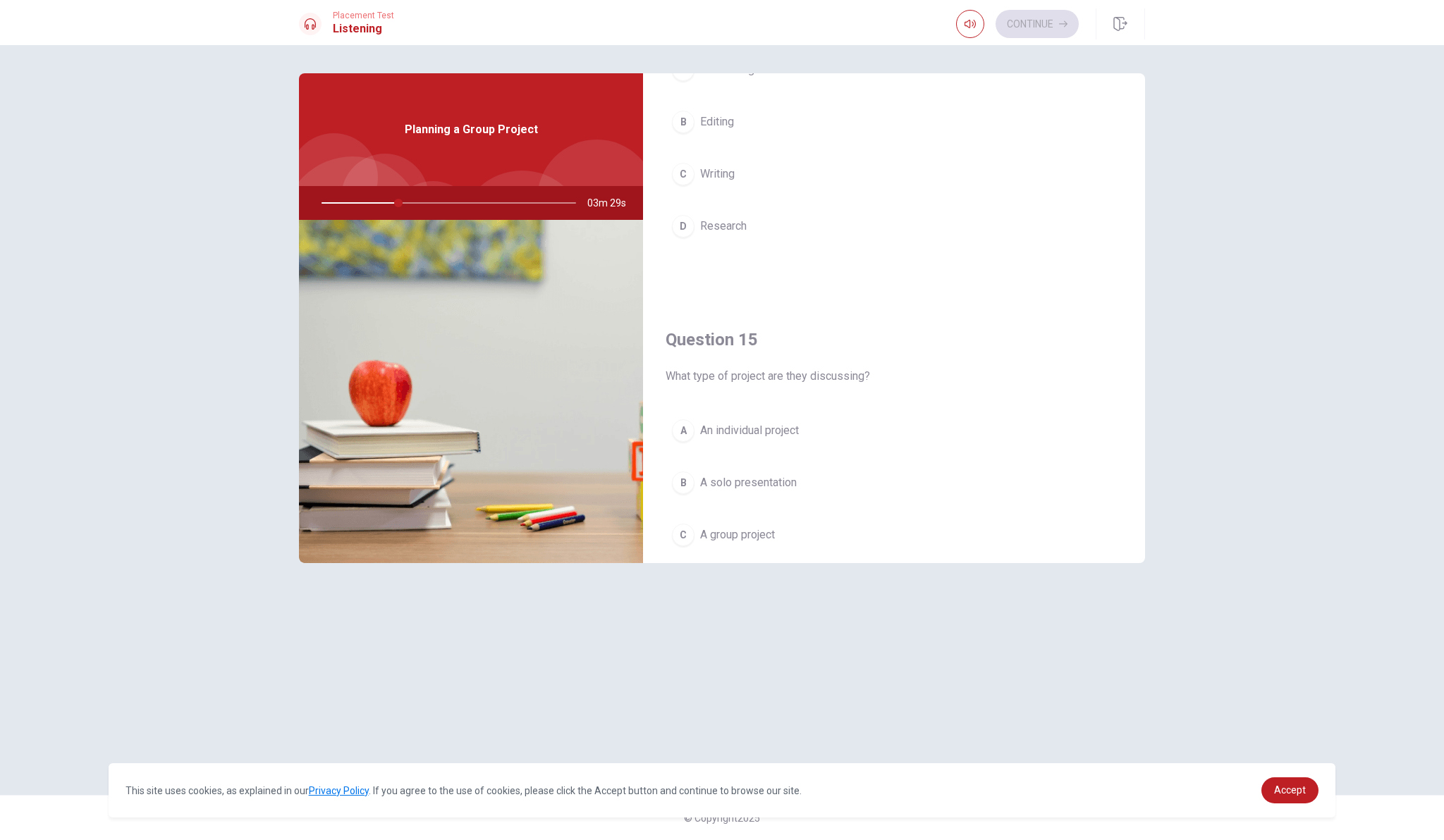 scroll, scrollTop: 1251, scrollLeft: 0, axis: vertical 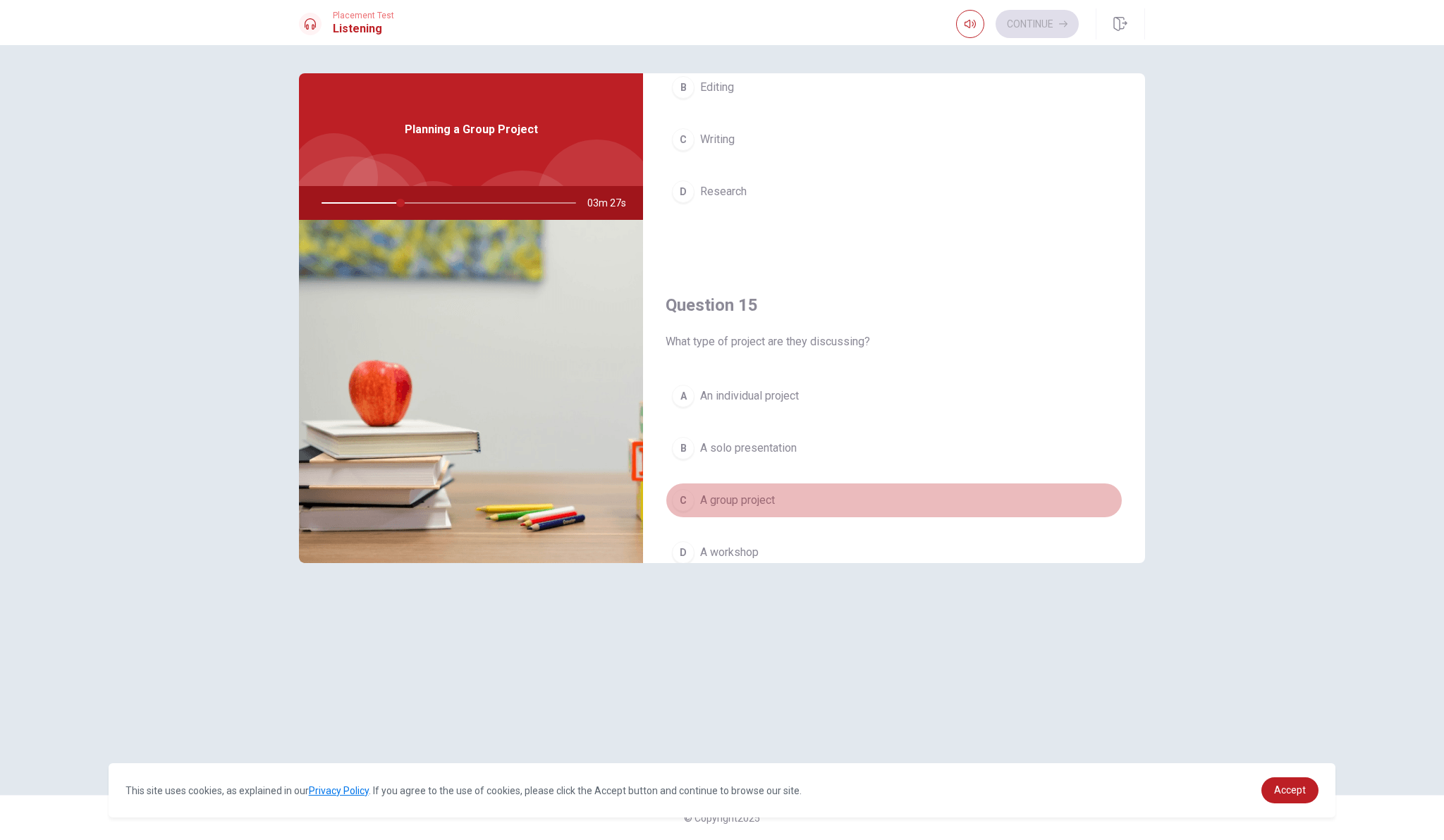 click on "C" at bounding box center (683, 500) 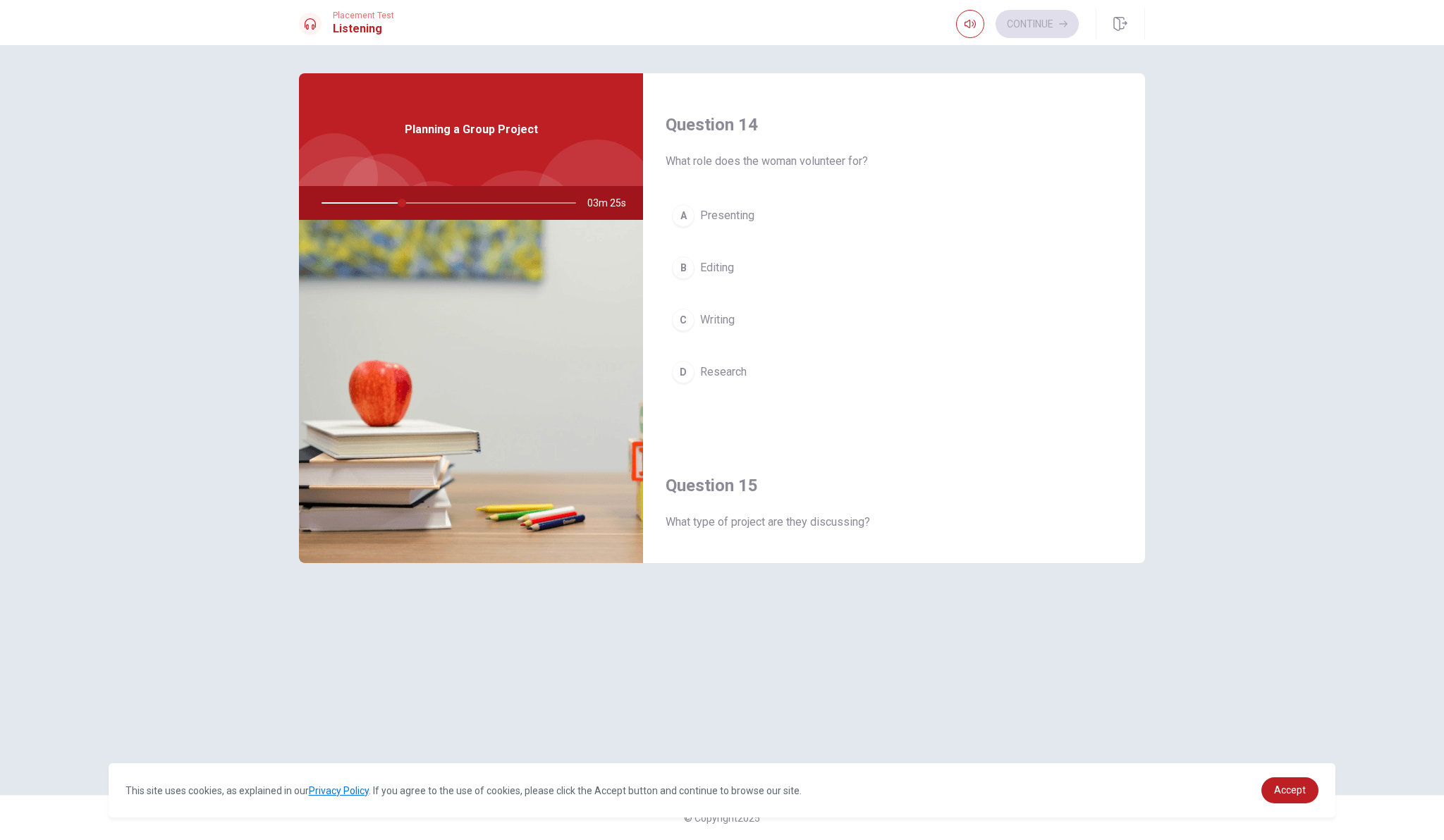 scroll, scrollTop: 1068, scrollLeft: 0, axis: vertical 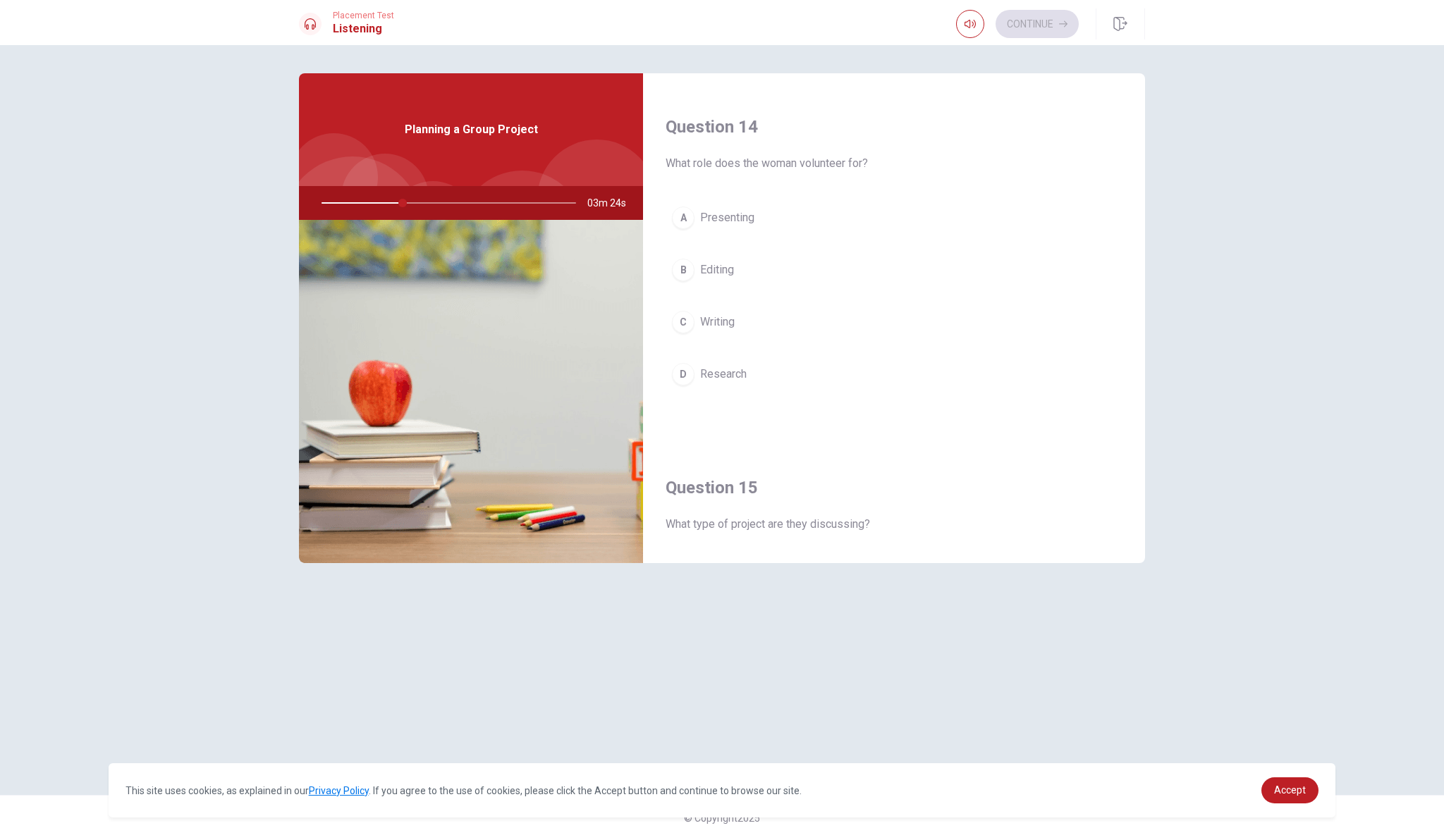 click on "D" at bounding box center (683, 374) 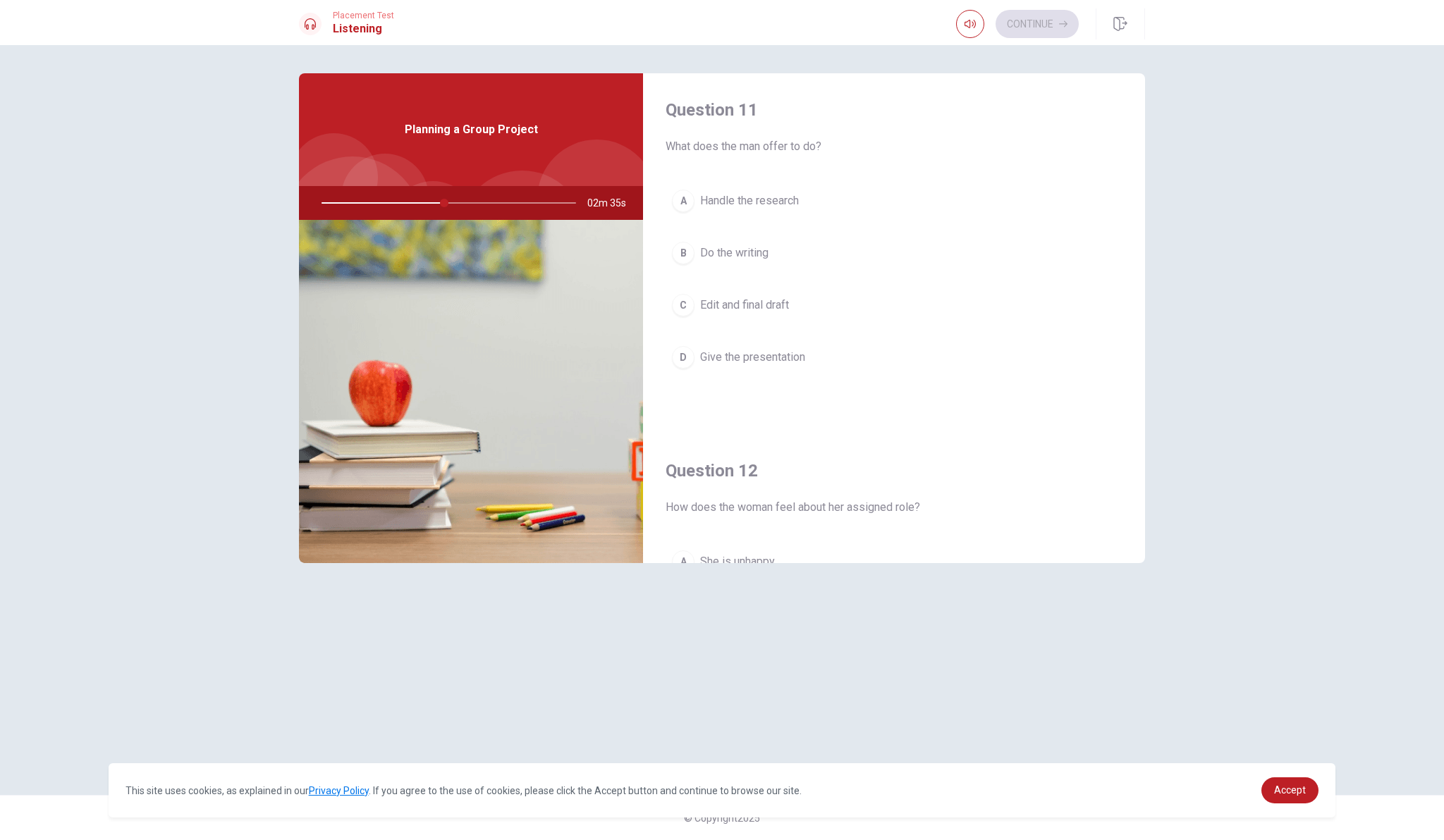 scroll, scrollTop: 0, scrollLeft: 0, axis: both 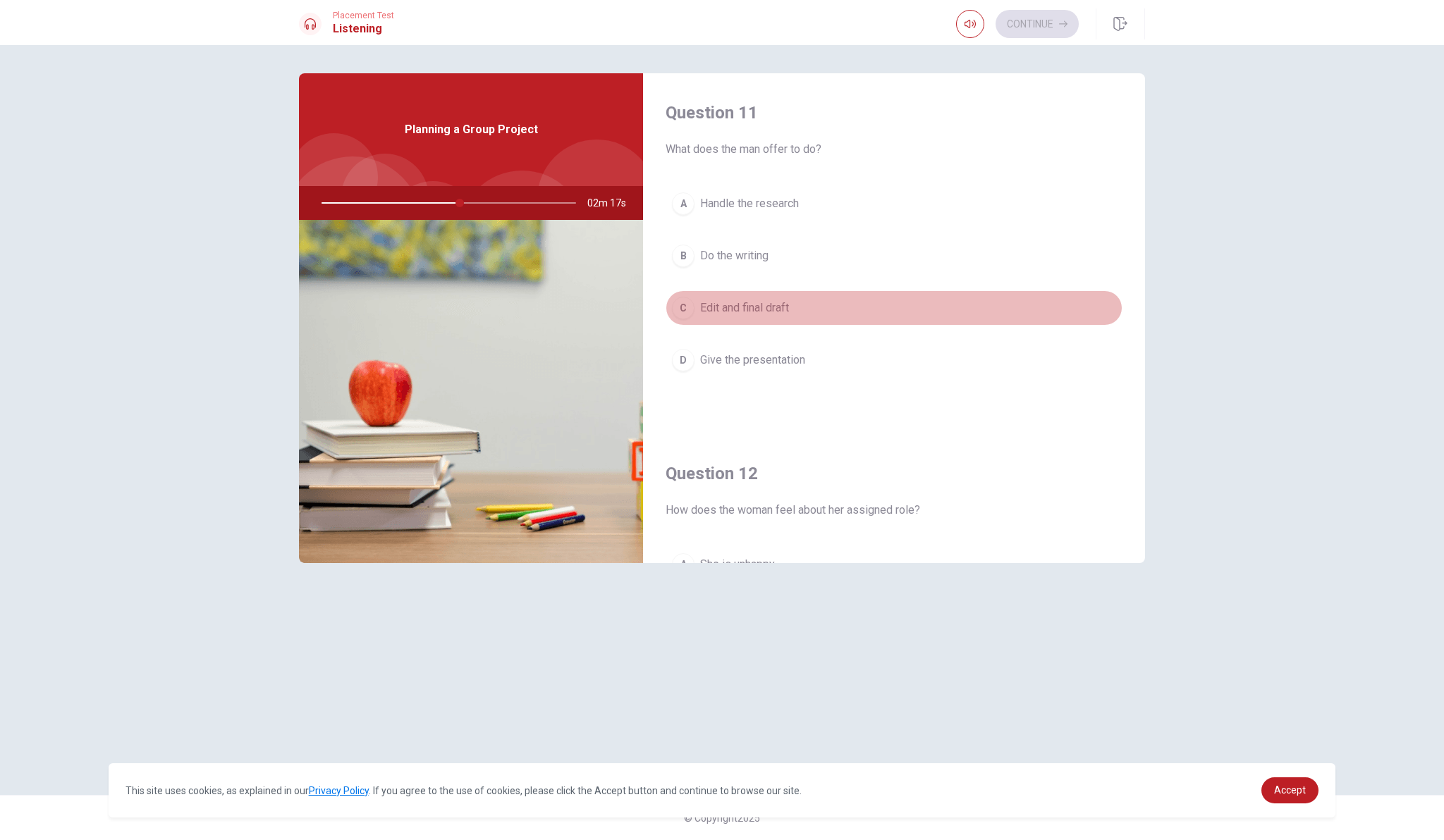 click on "C" at bounding box center (683, 308) 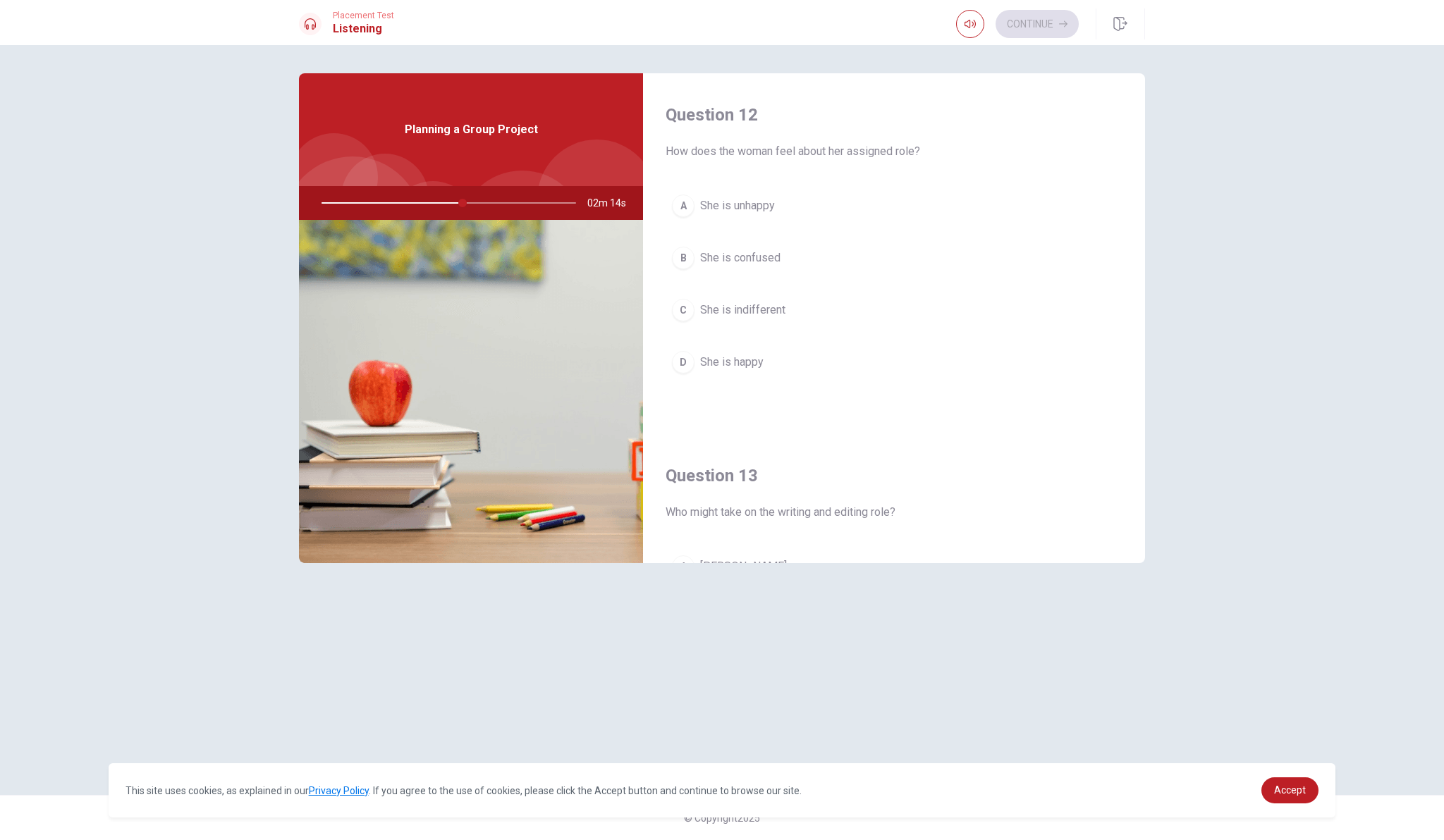 scroll, scrollTop: 359, scrollLeft: 0, axis: vertical 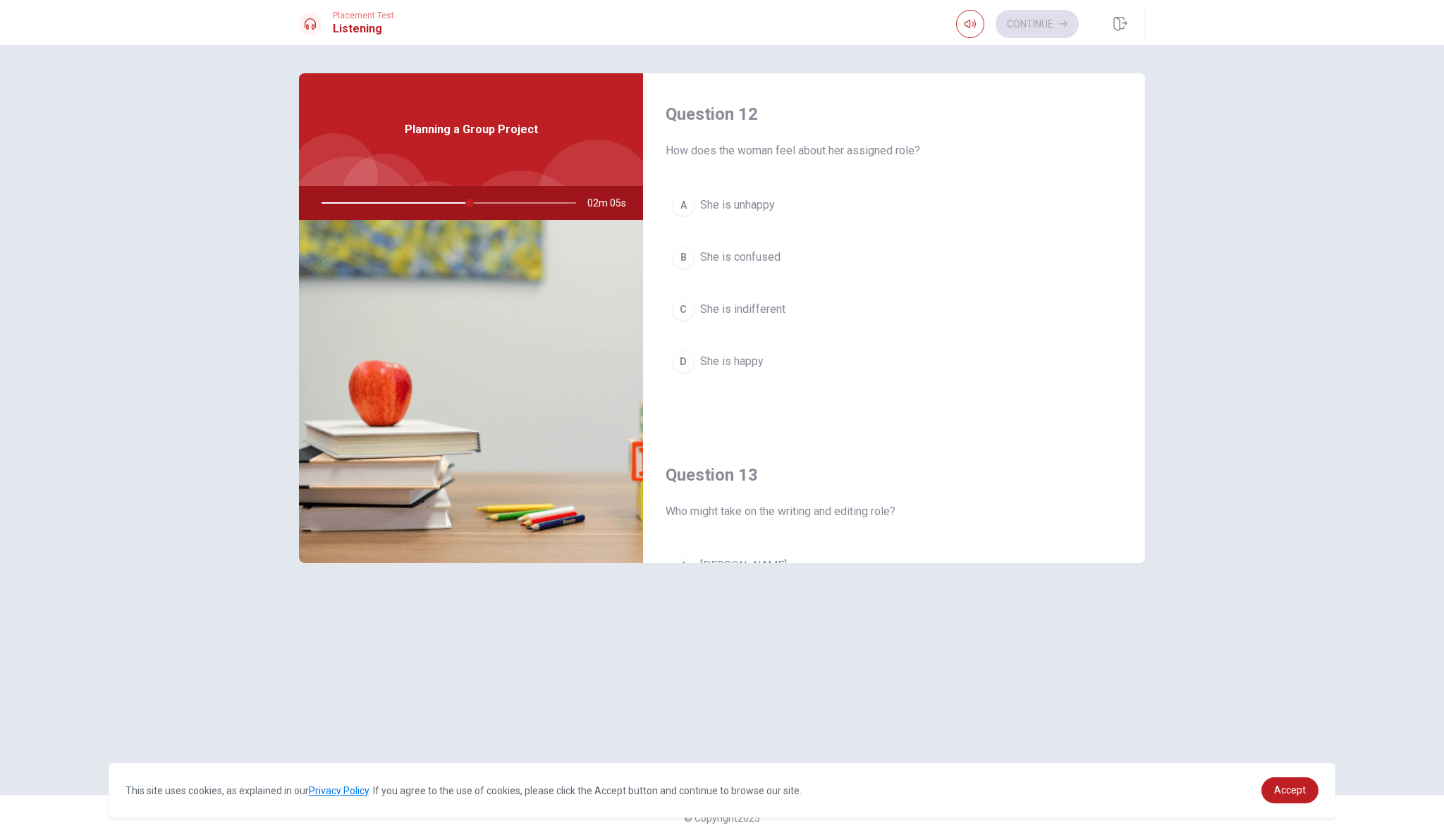click on "D" at bounding box center [683, 362] 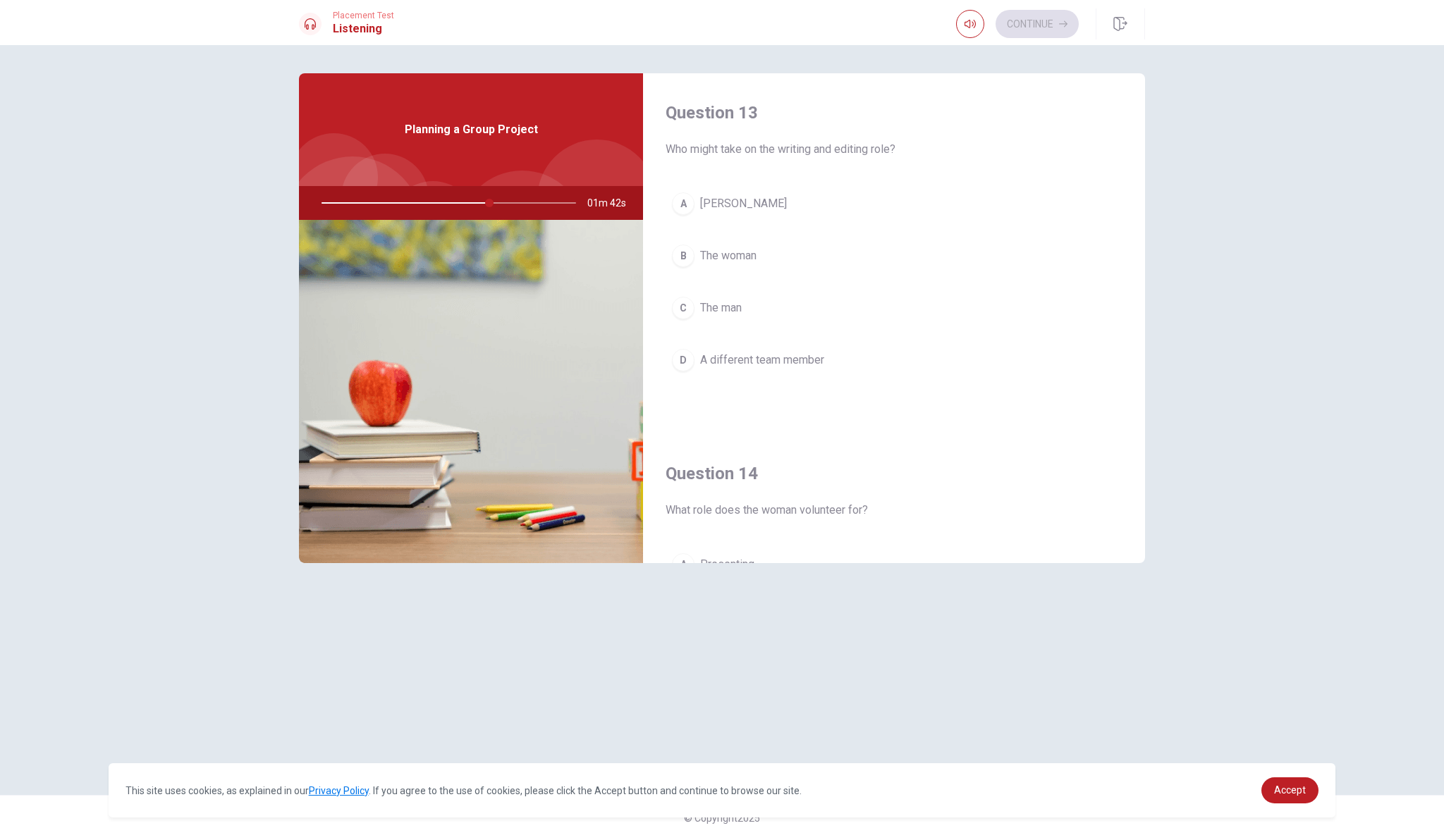 scroll, scrollTop: 722, scrollLeft: 0, axis: vertical 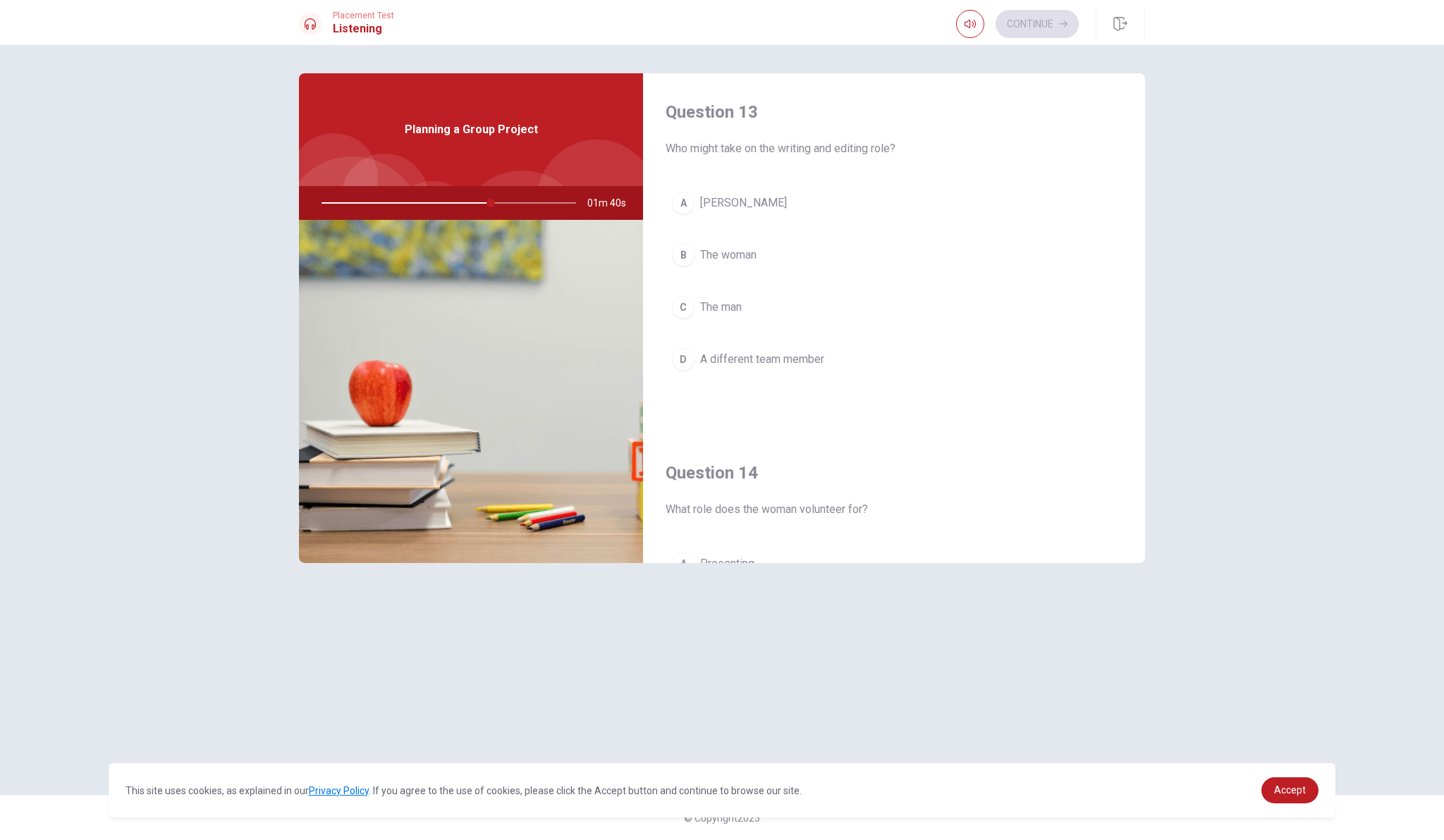 click on "C" at bounding box center [683, 307] 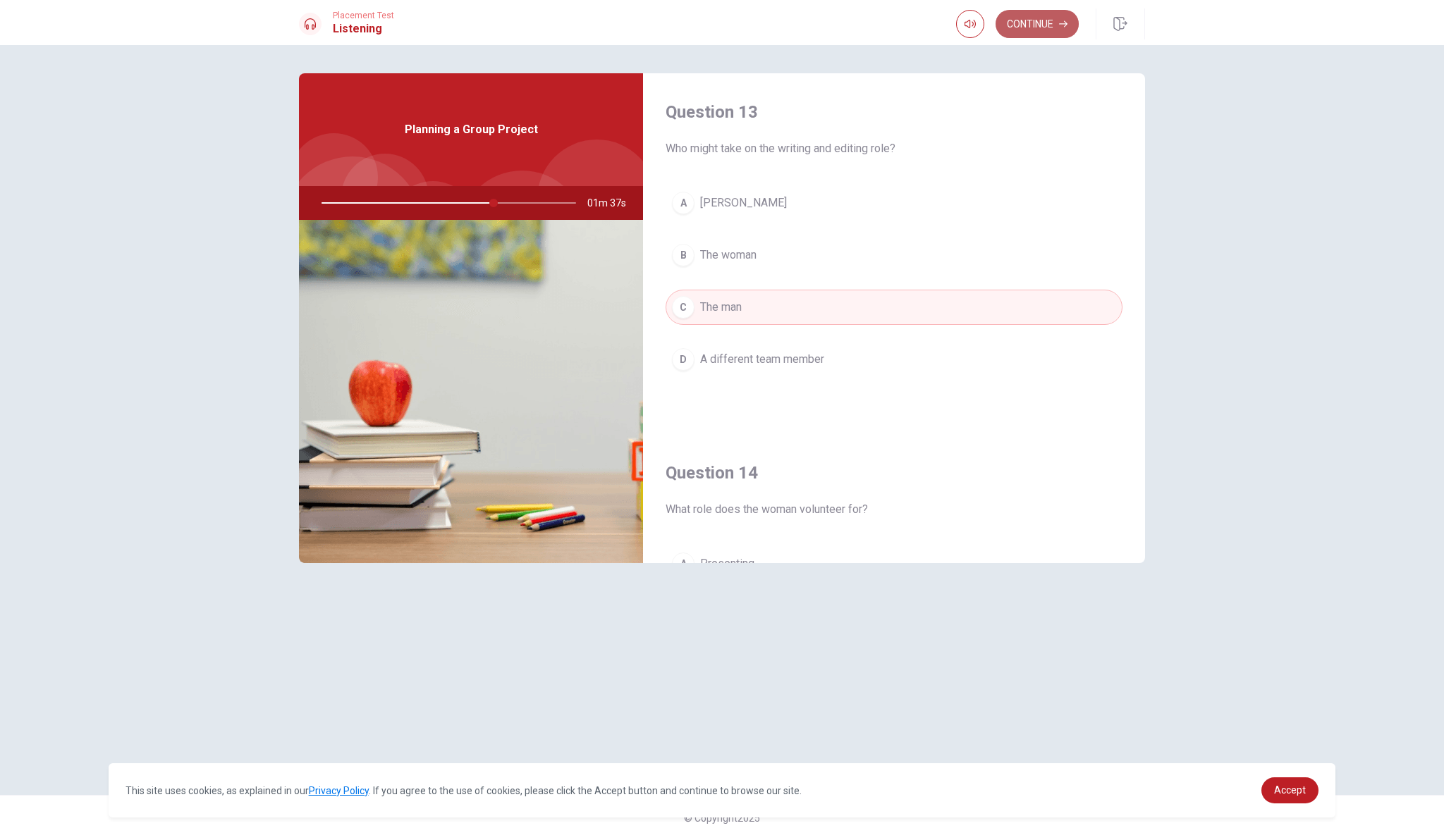 click 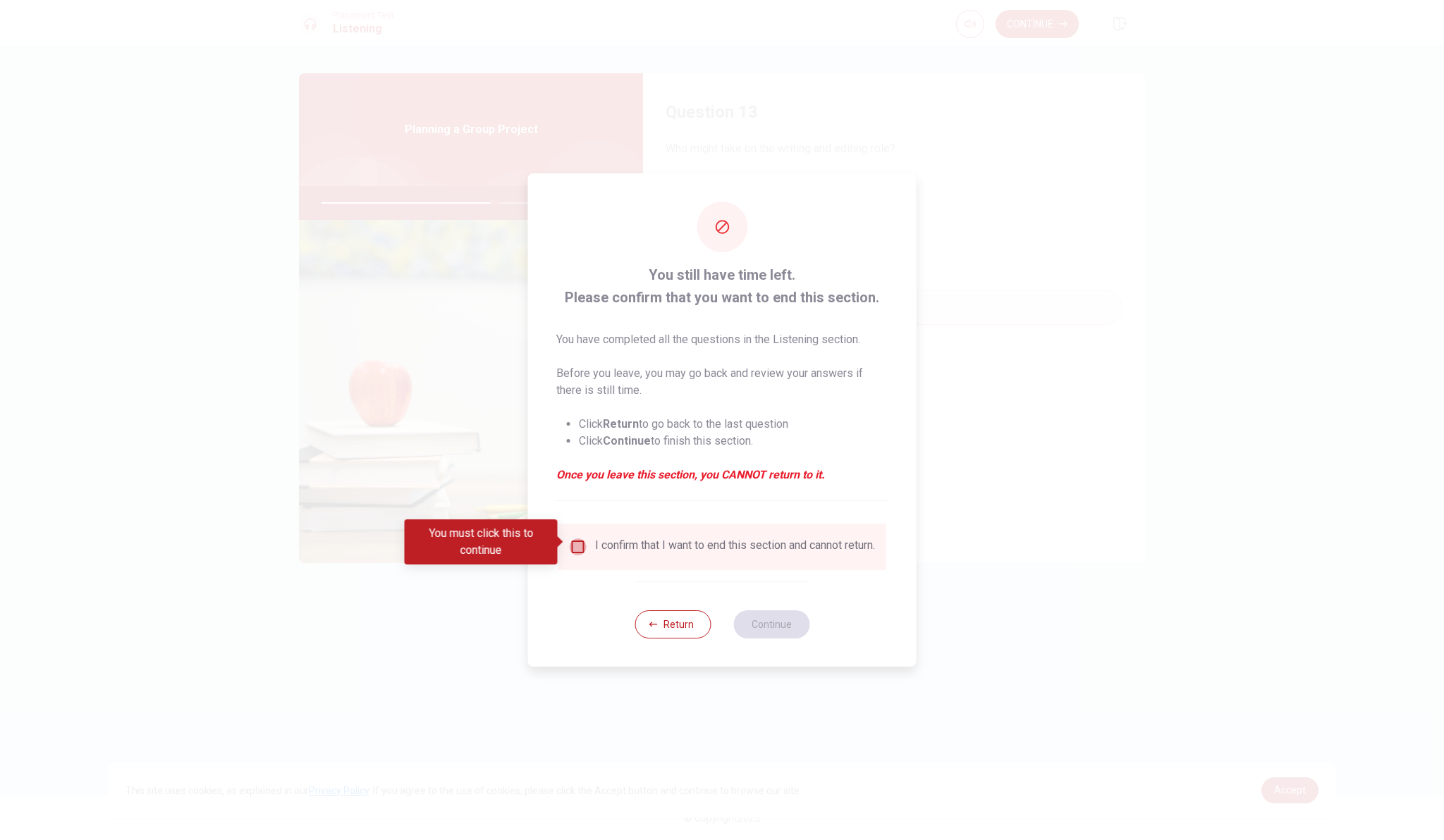 click at bounding box center (578, 547) 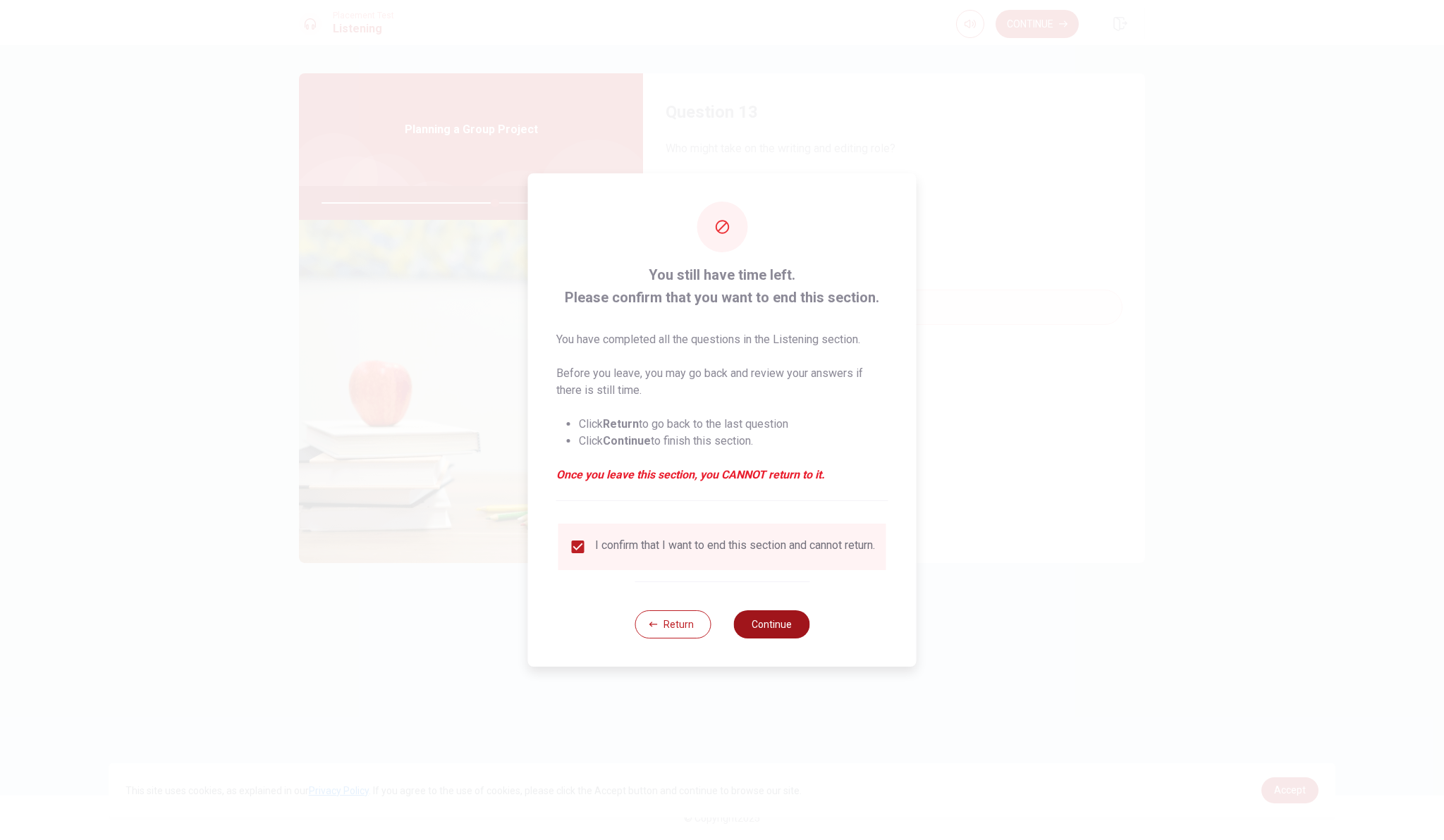 click on "Continue" at bounding box center (771, 624) 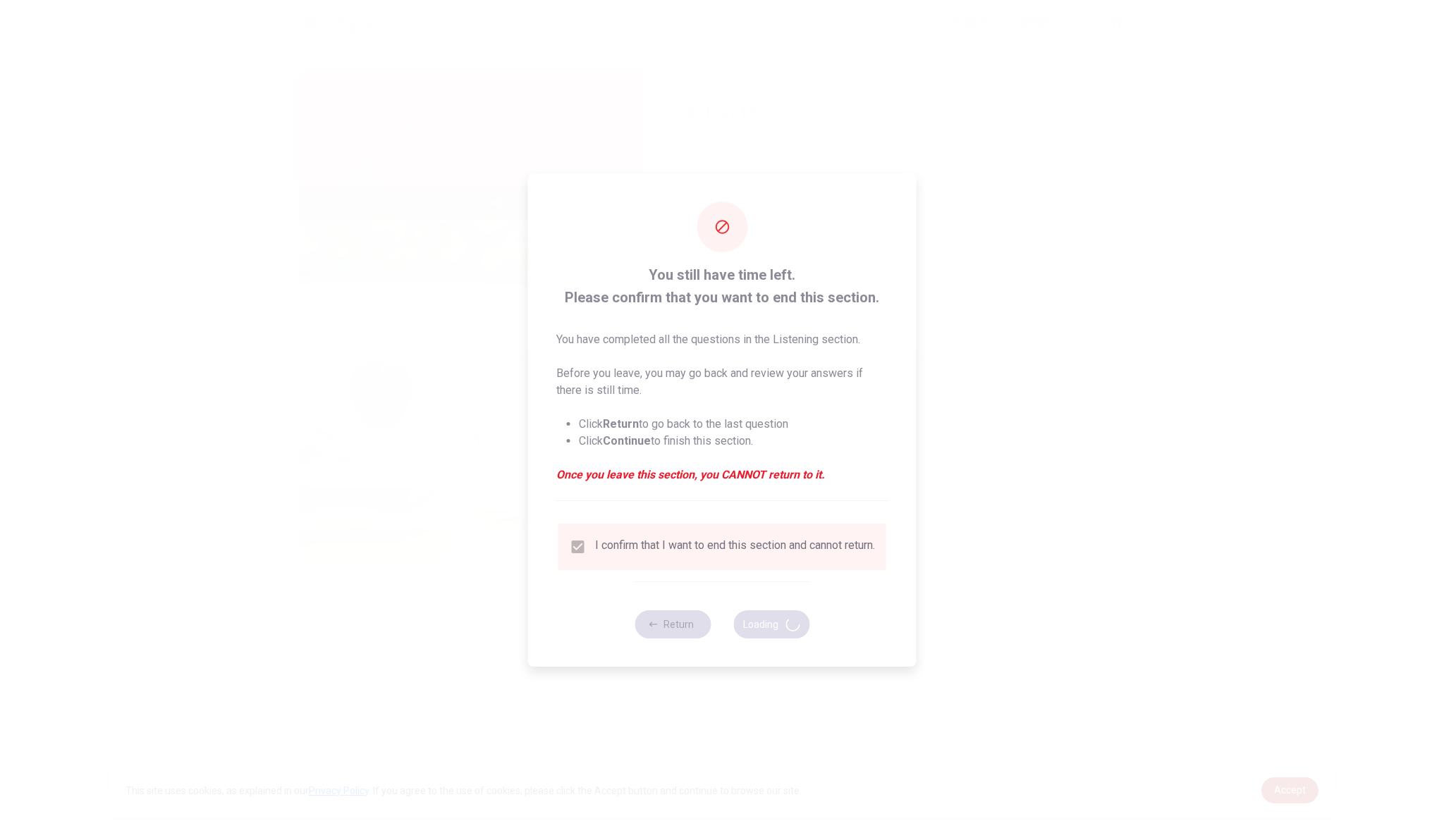type on "69" 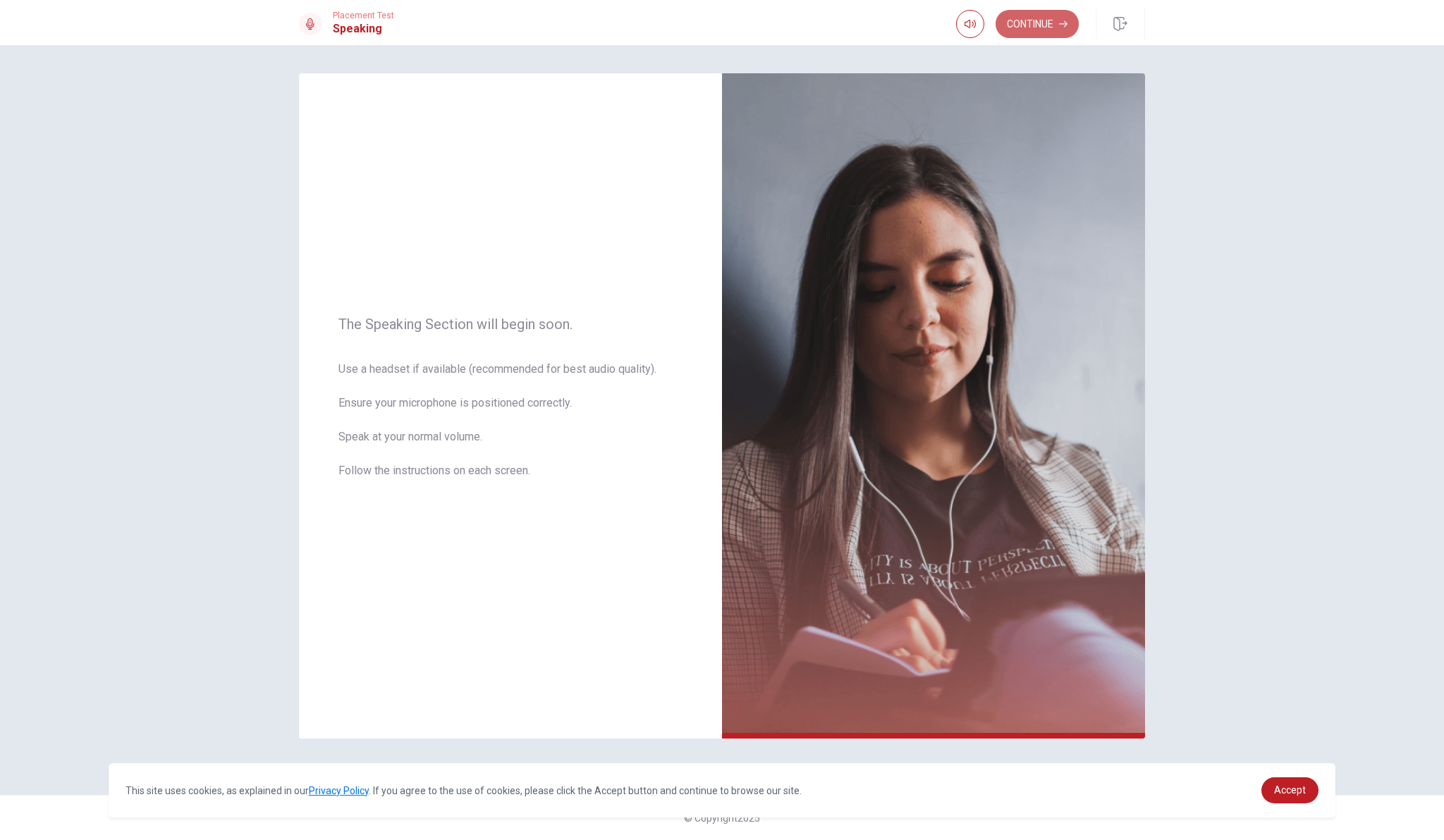 click on "Continue" at bounding box center (1037, 24) 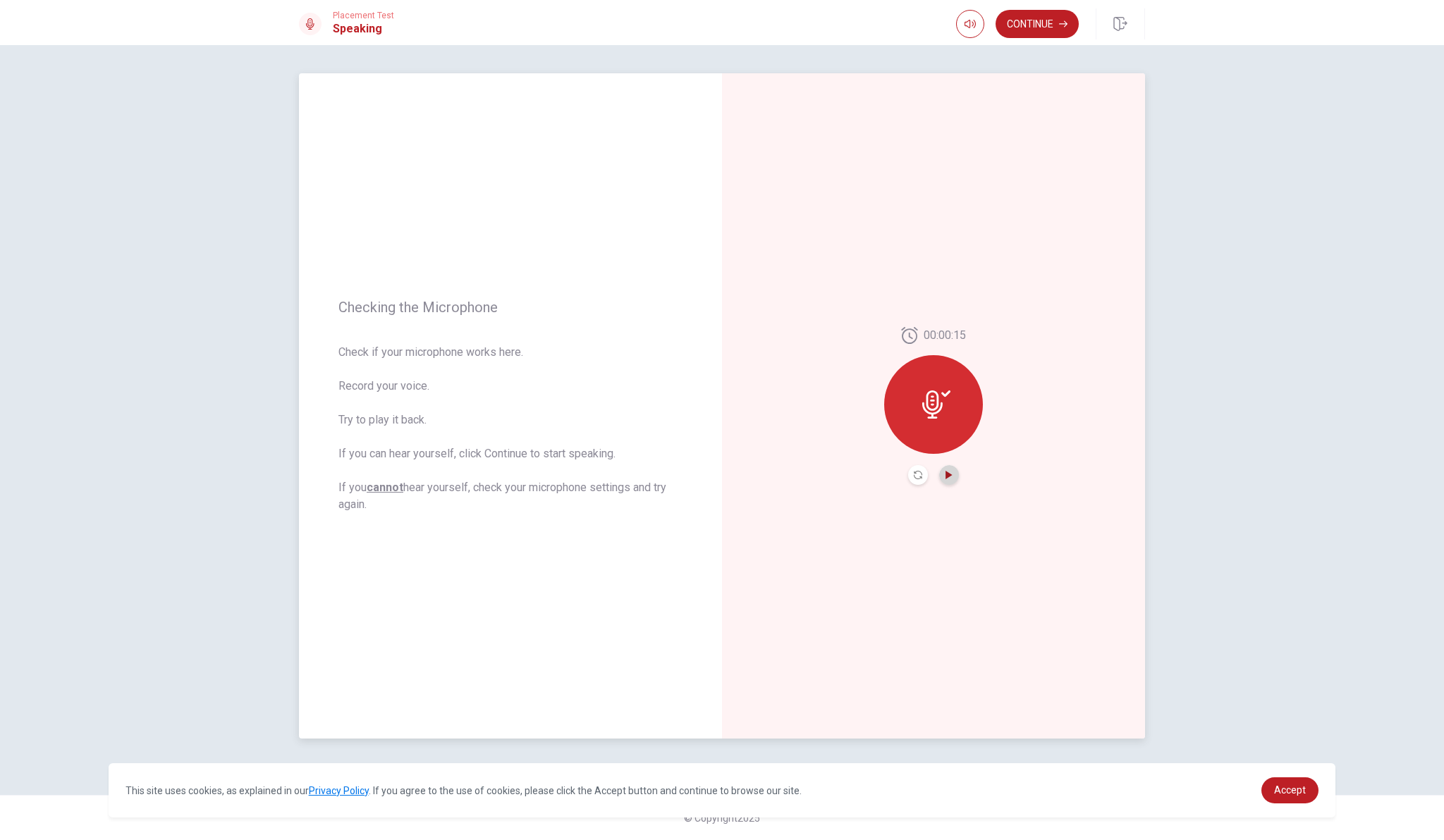 click 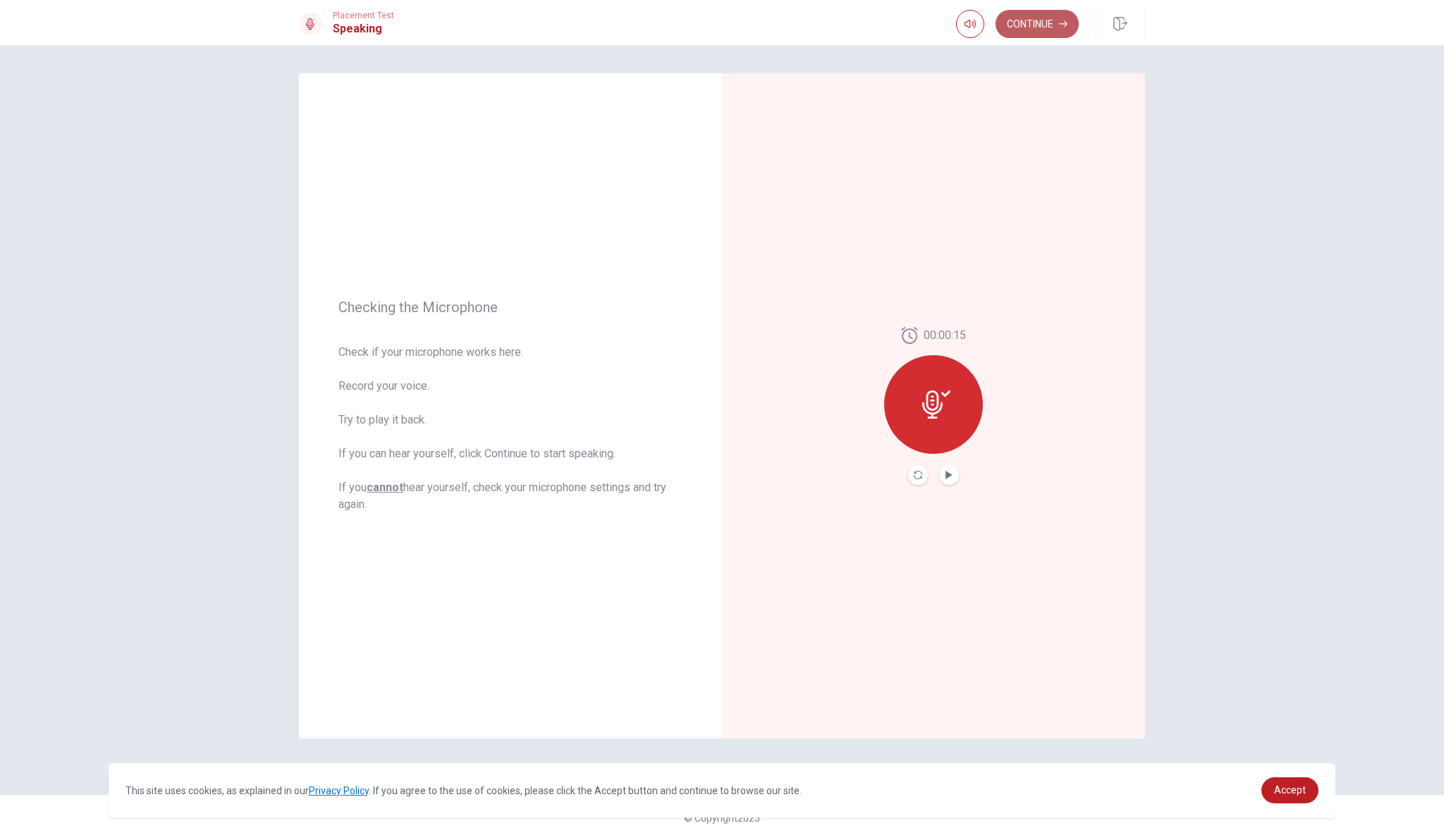 click on "Continue" at bounding box center [1037, 24] 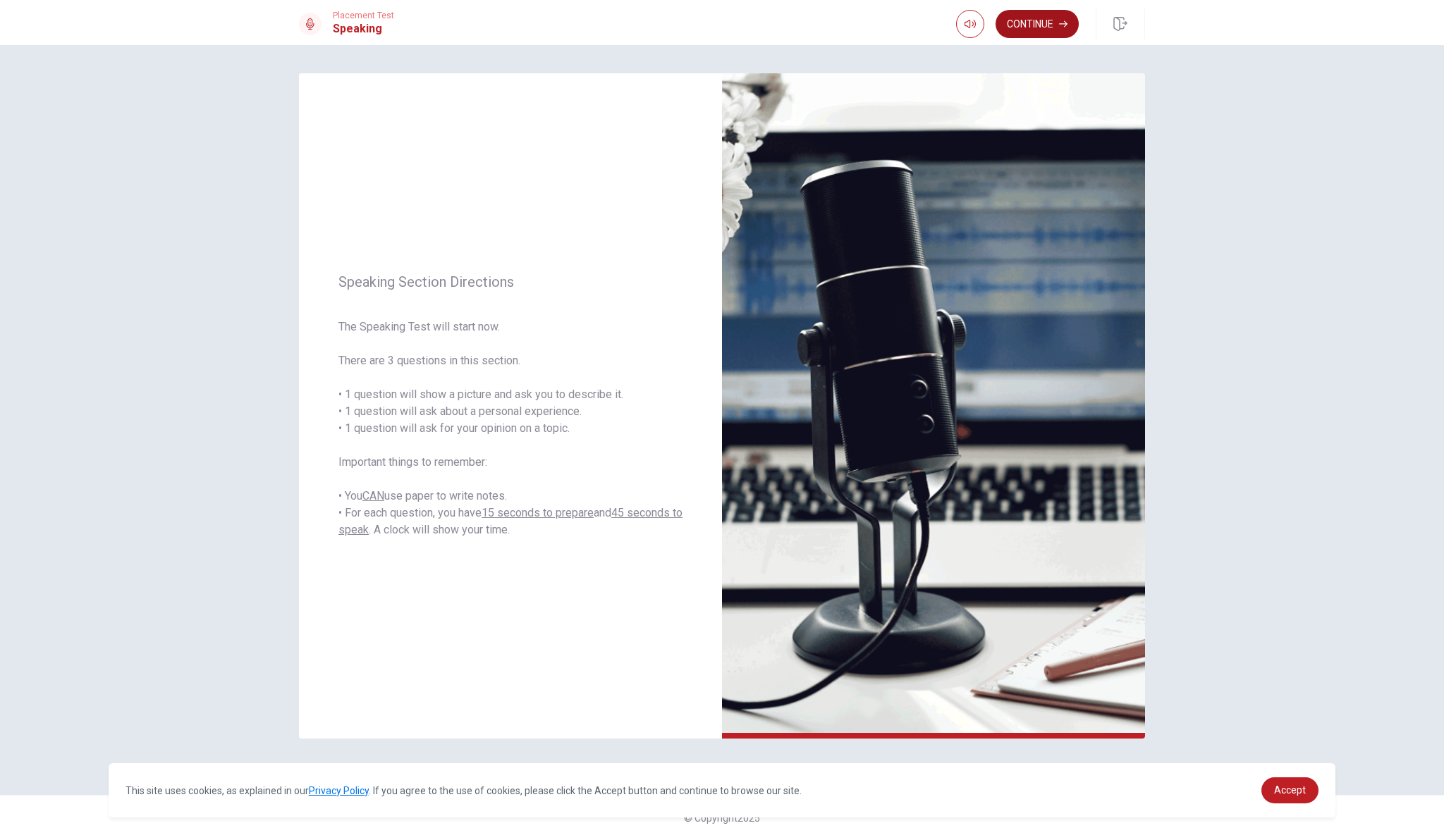 click on "Continue" at bounding box center [1037, 24] 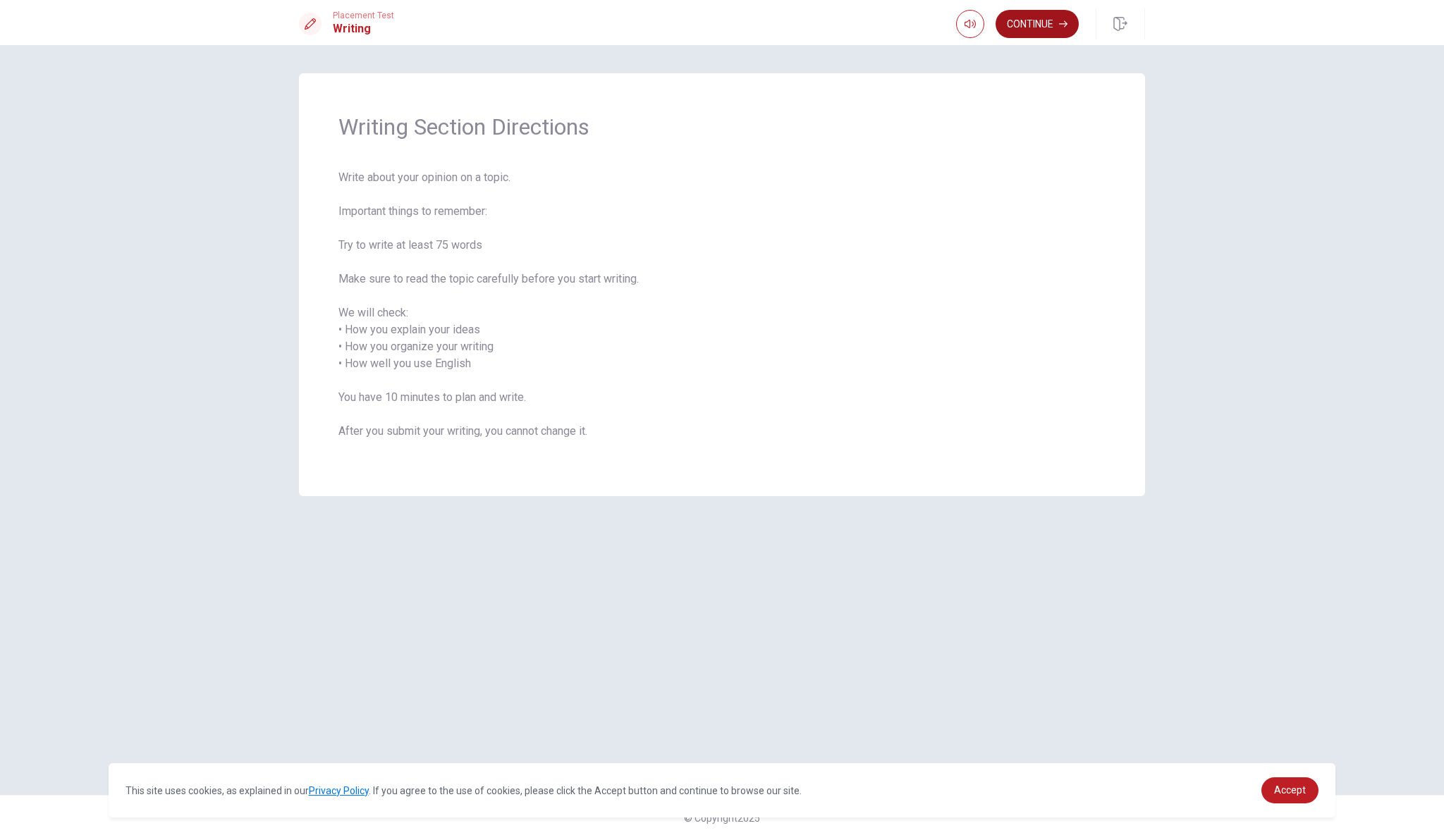 click on "Continue" at bounding box center (1037, 24) 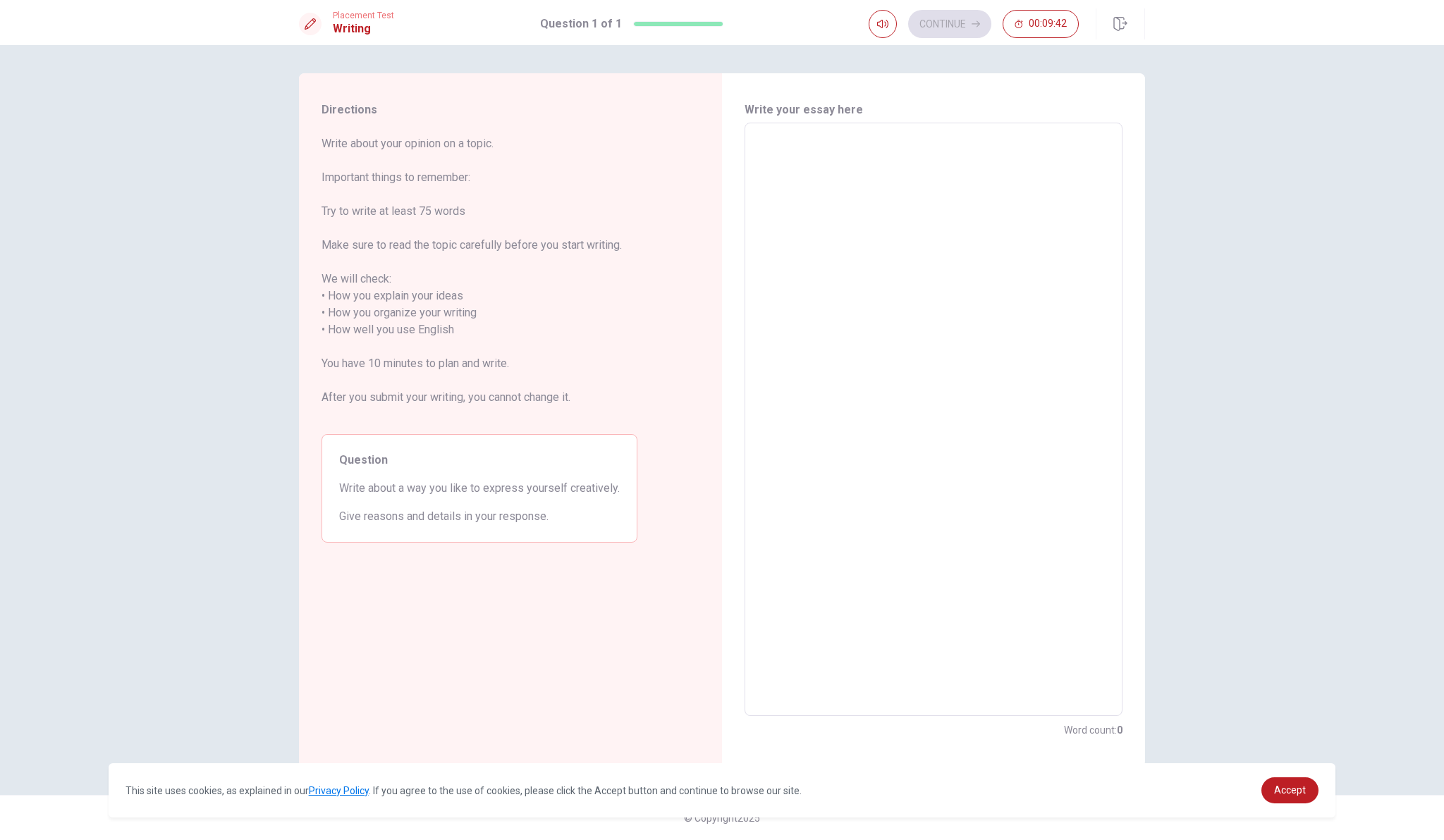 click at bounding box center (934, 419) 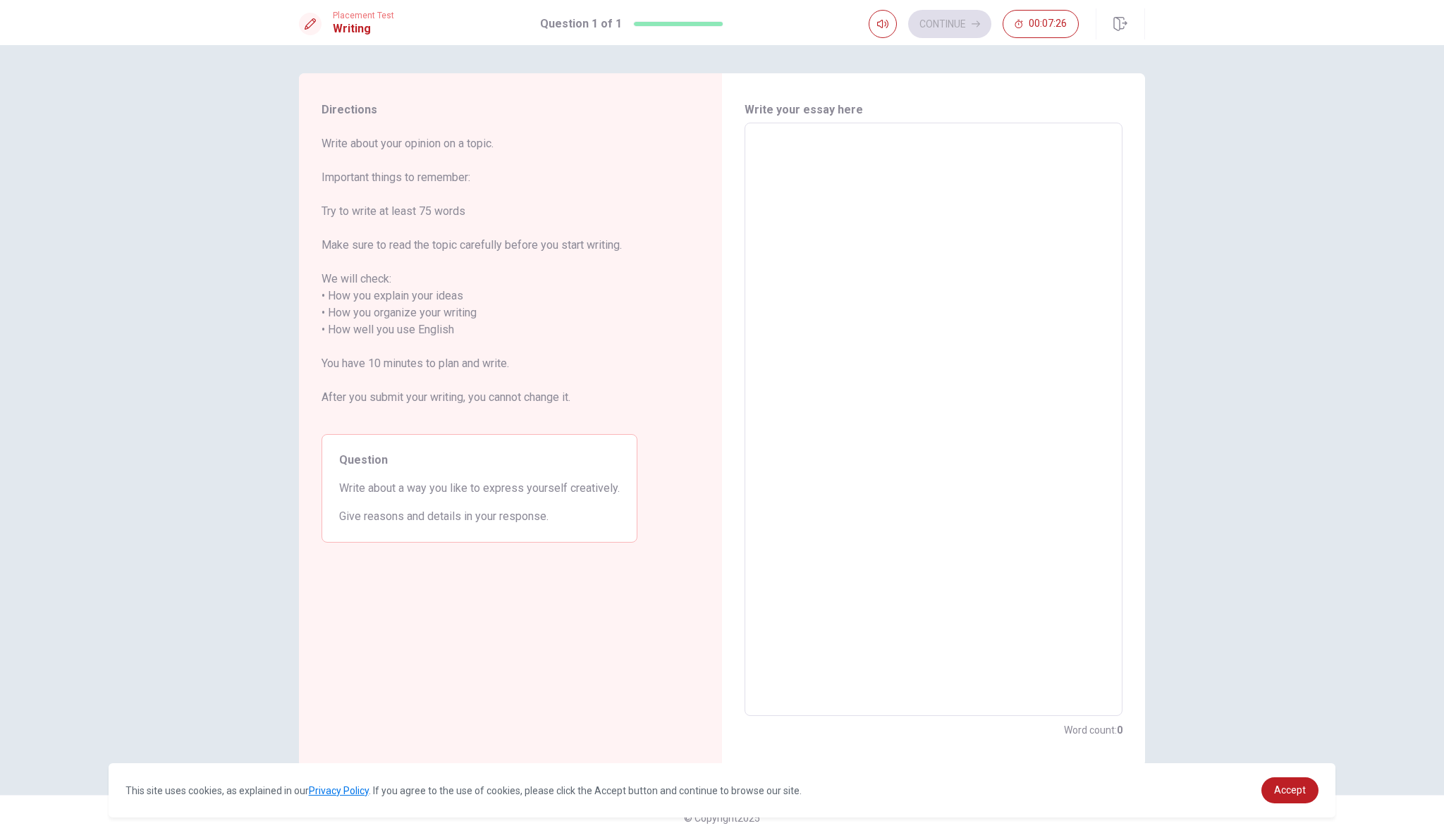 type on "い" 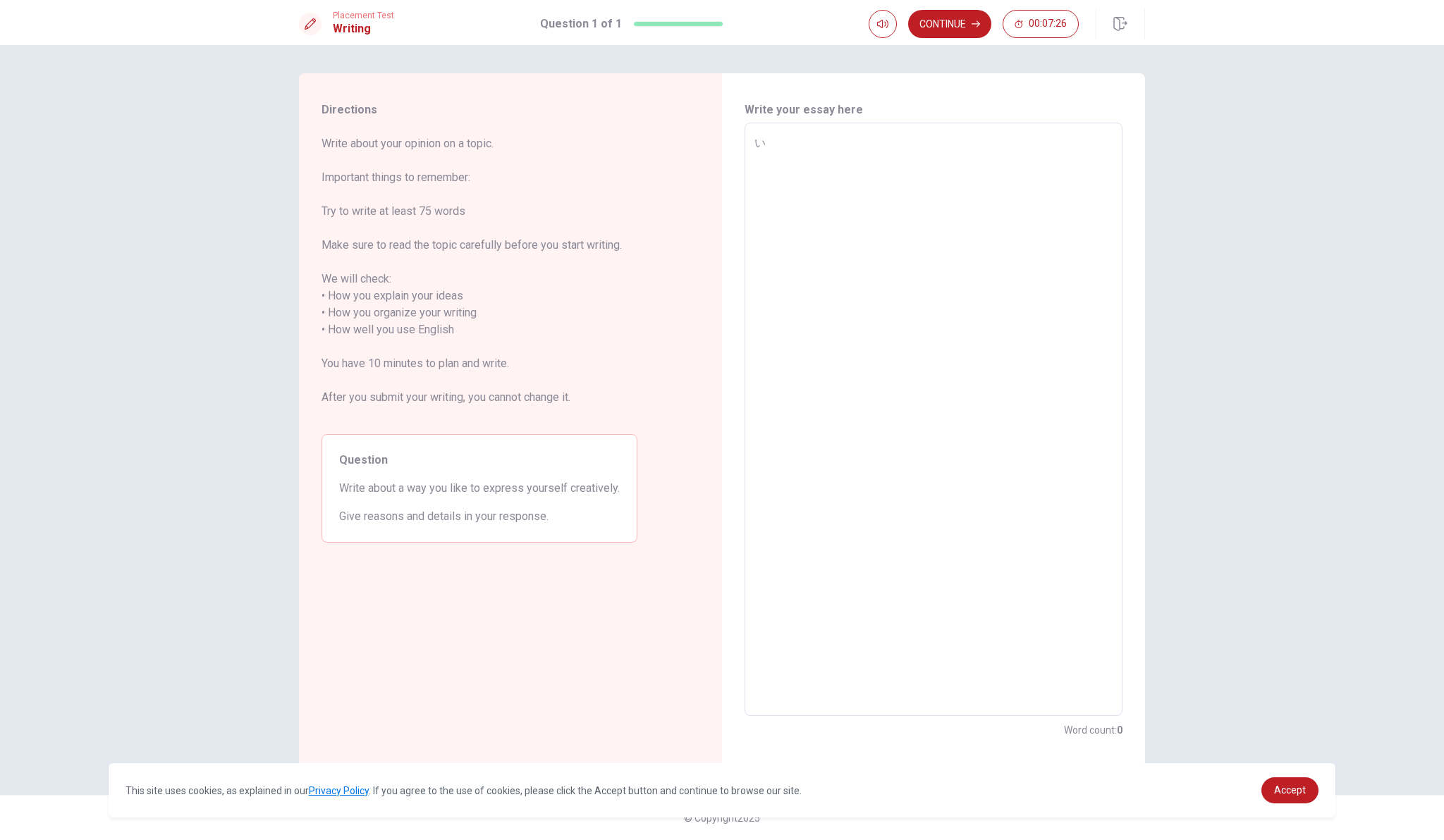 type on "x" 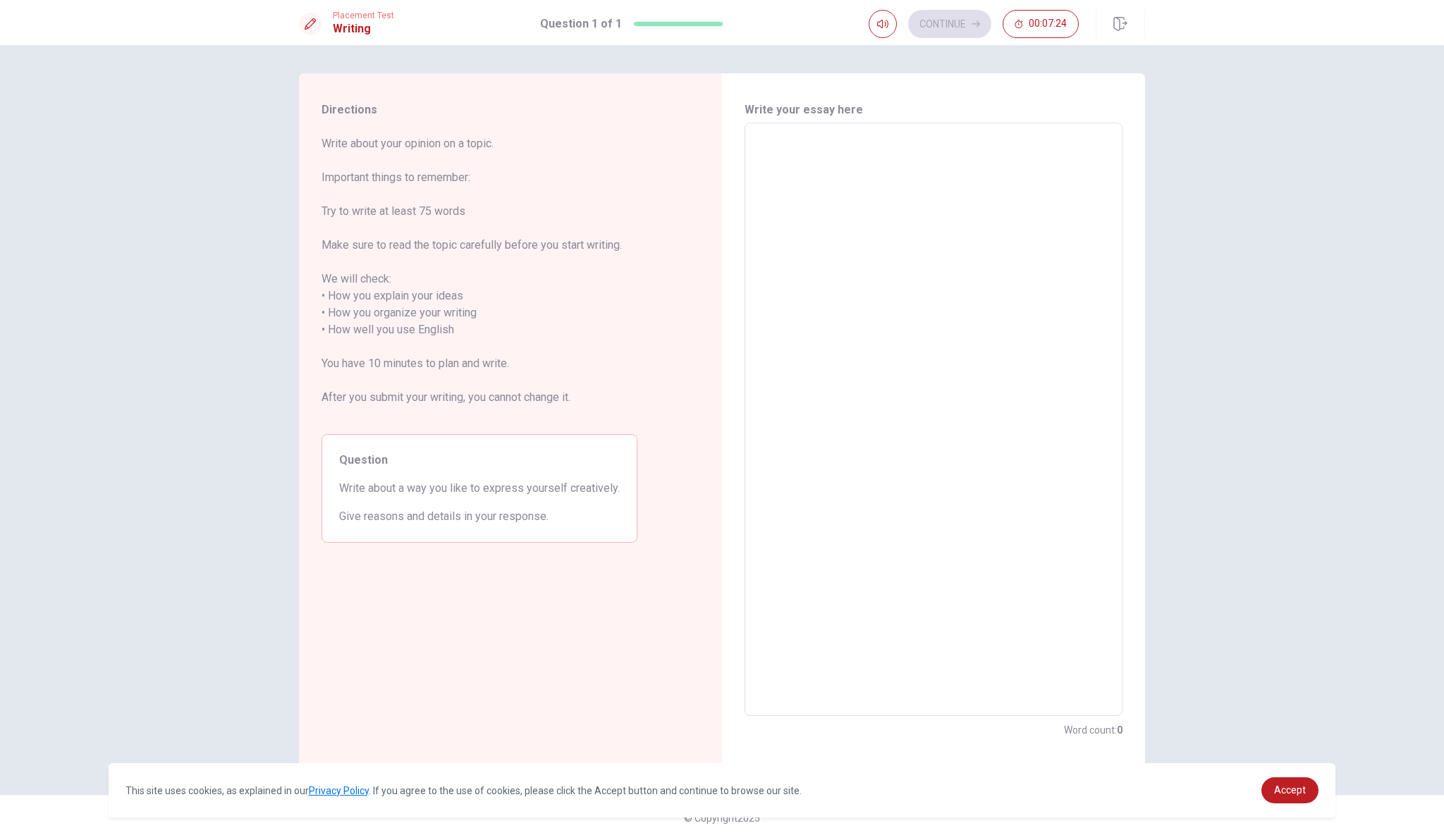 type on "i" 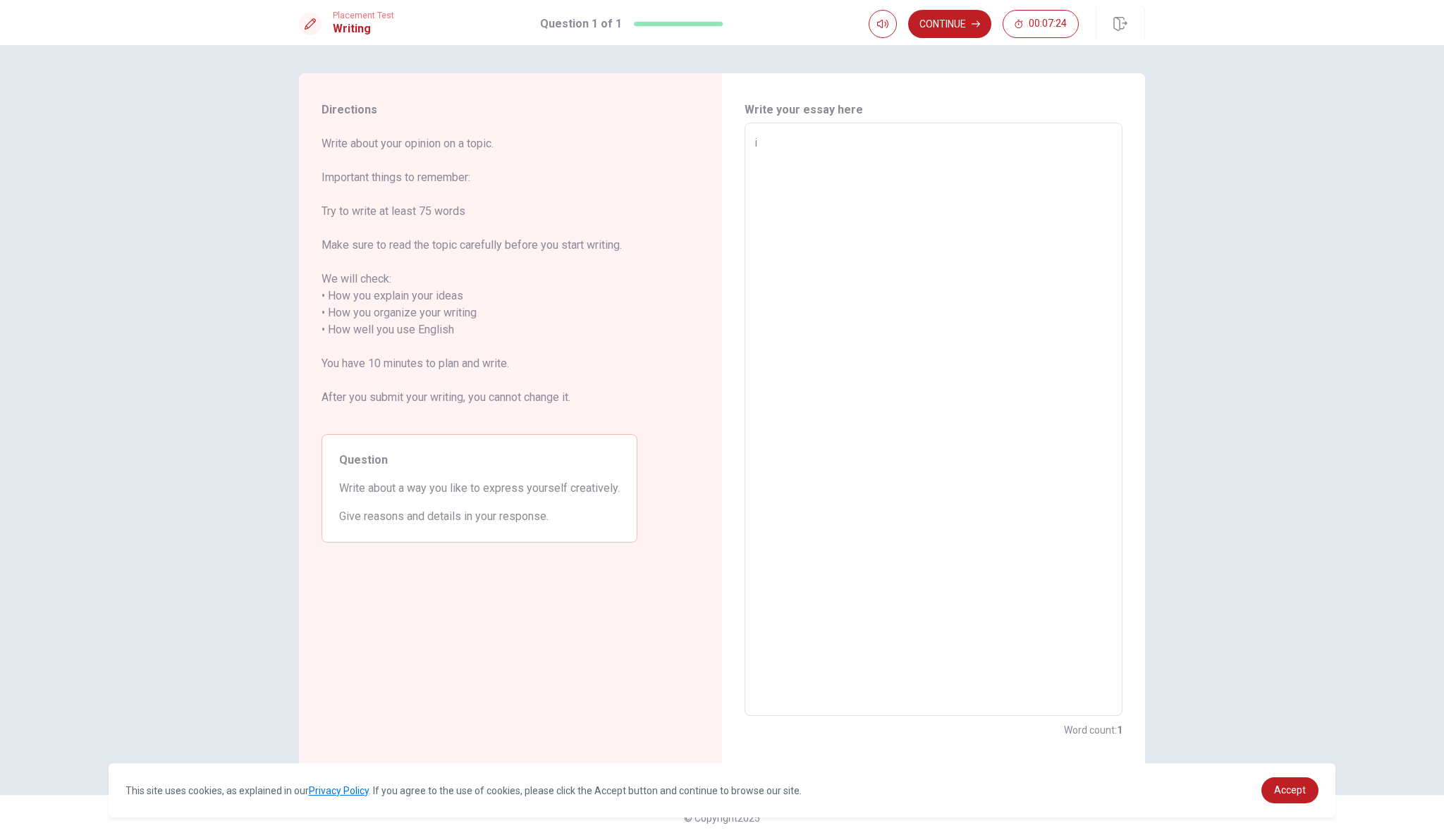 type on "x" 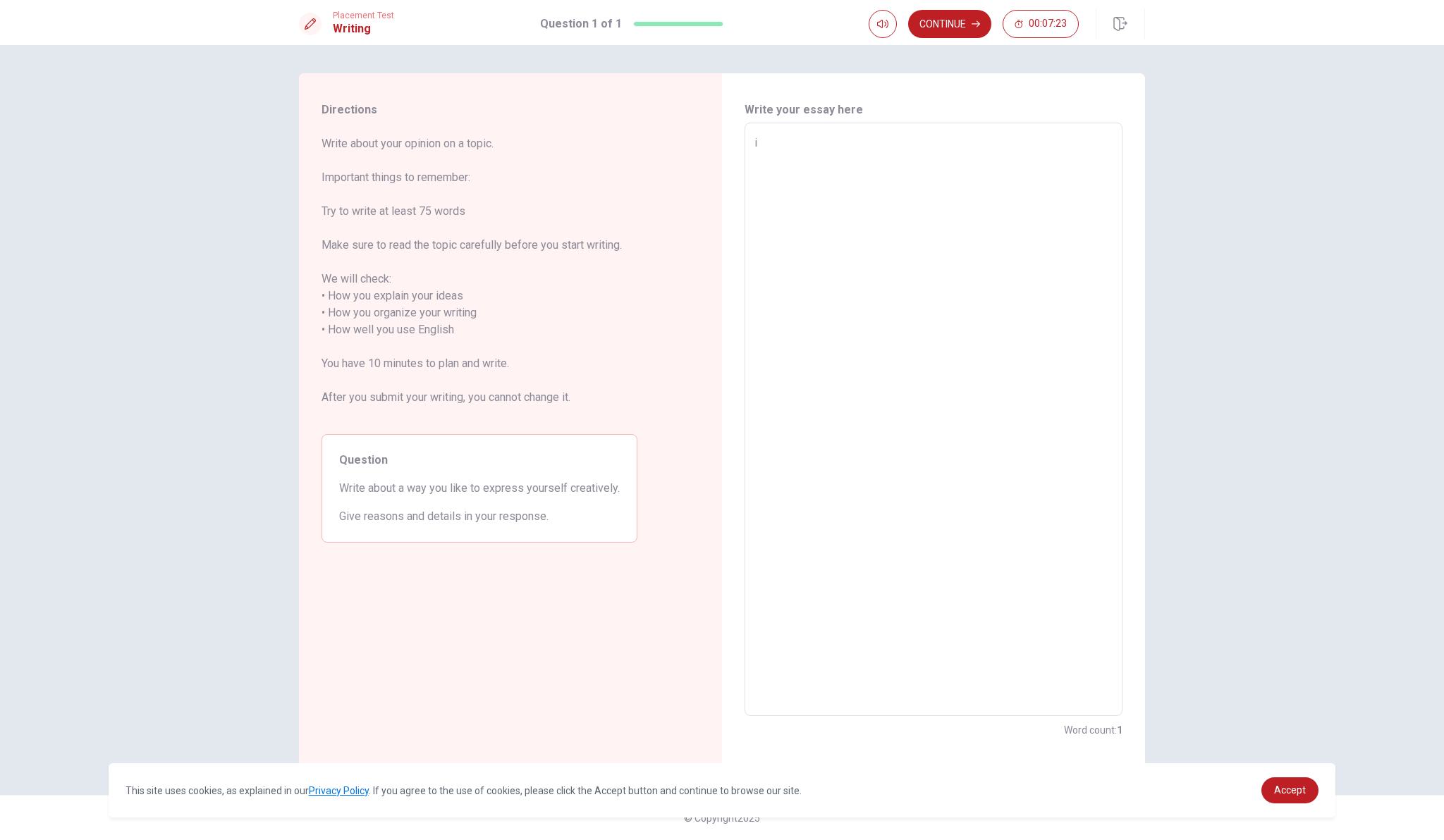 type on "i" 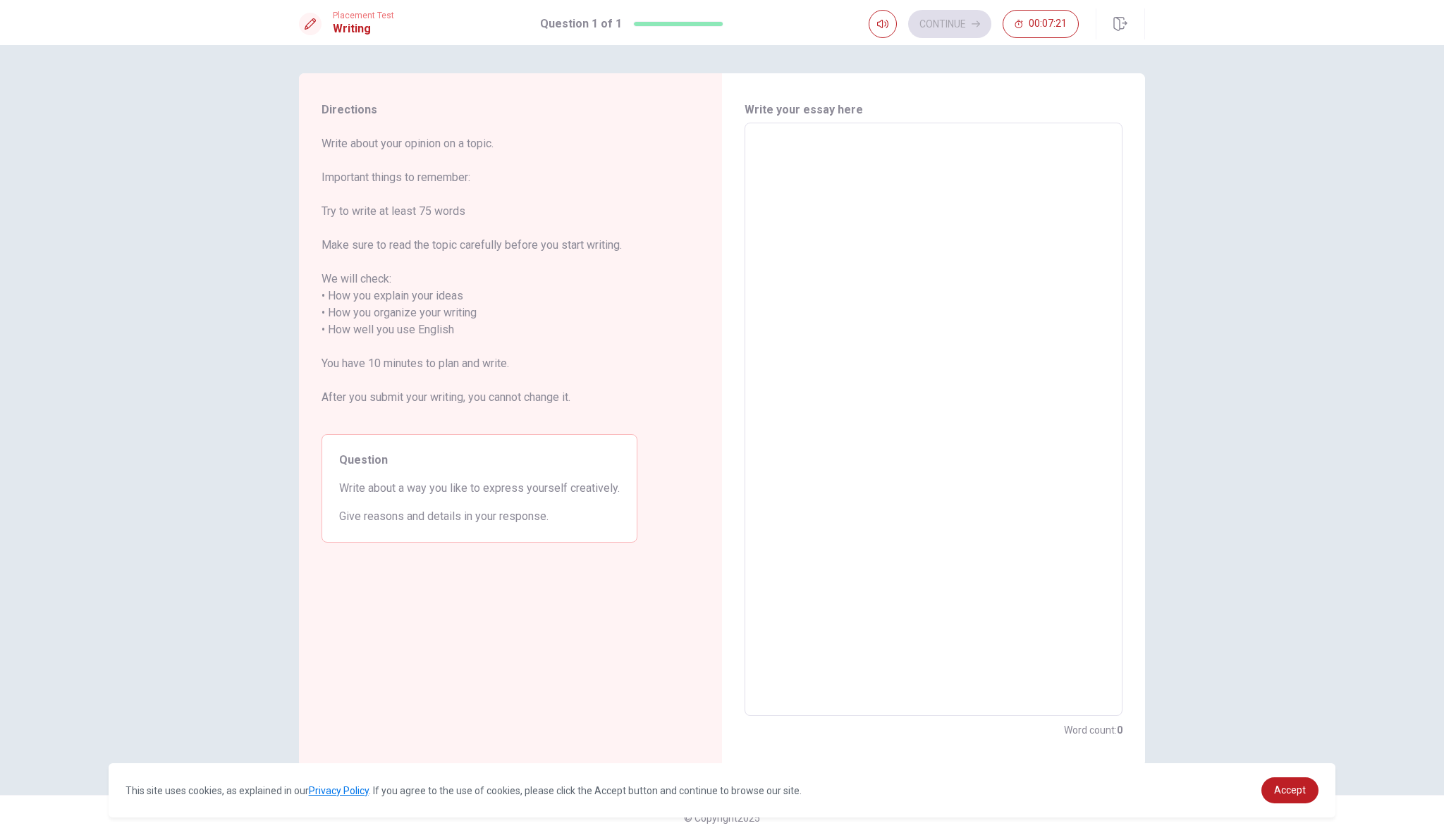 type on "I" 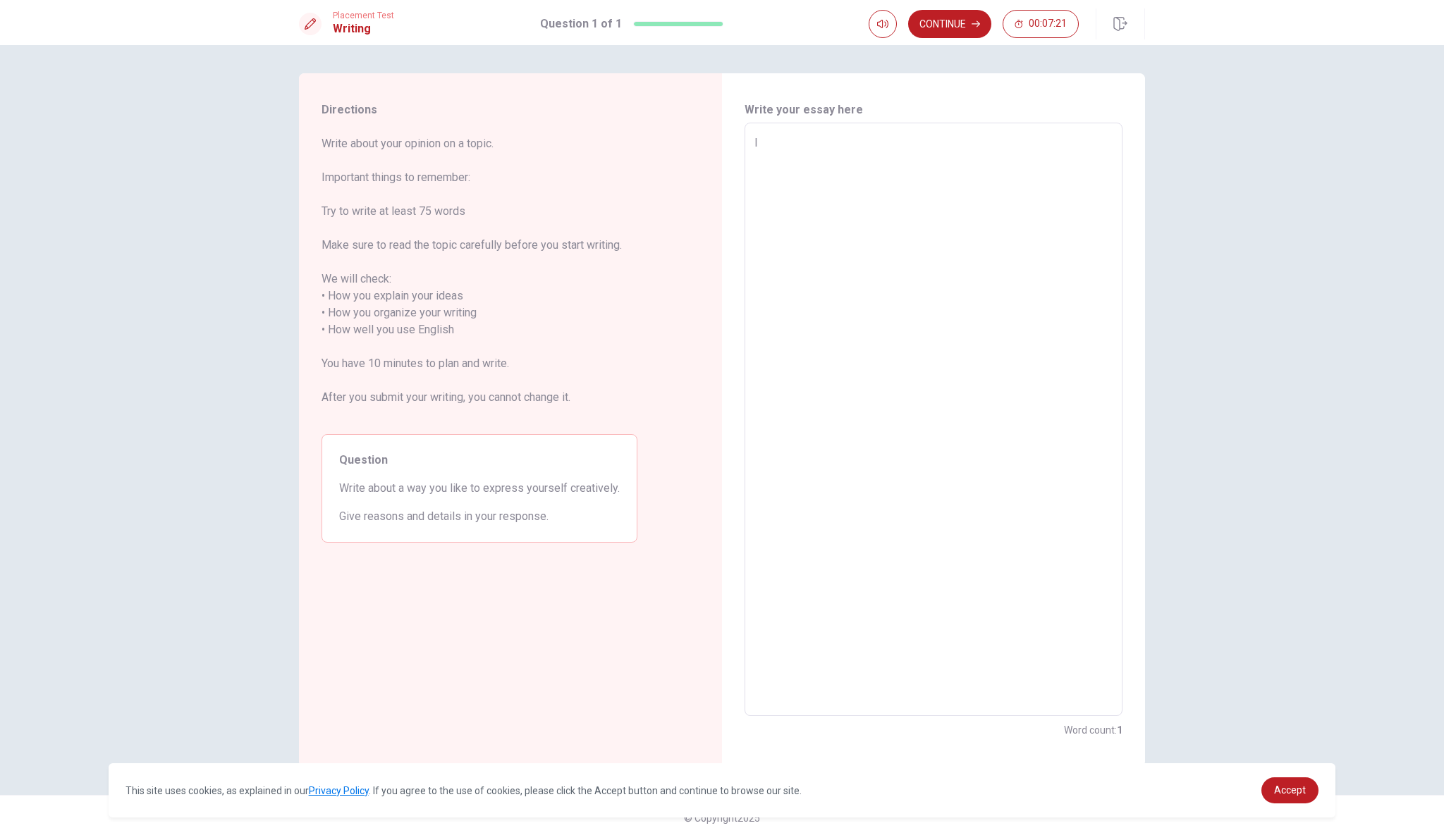 type on "x" 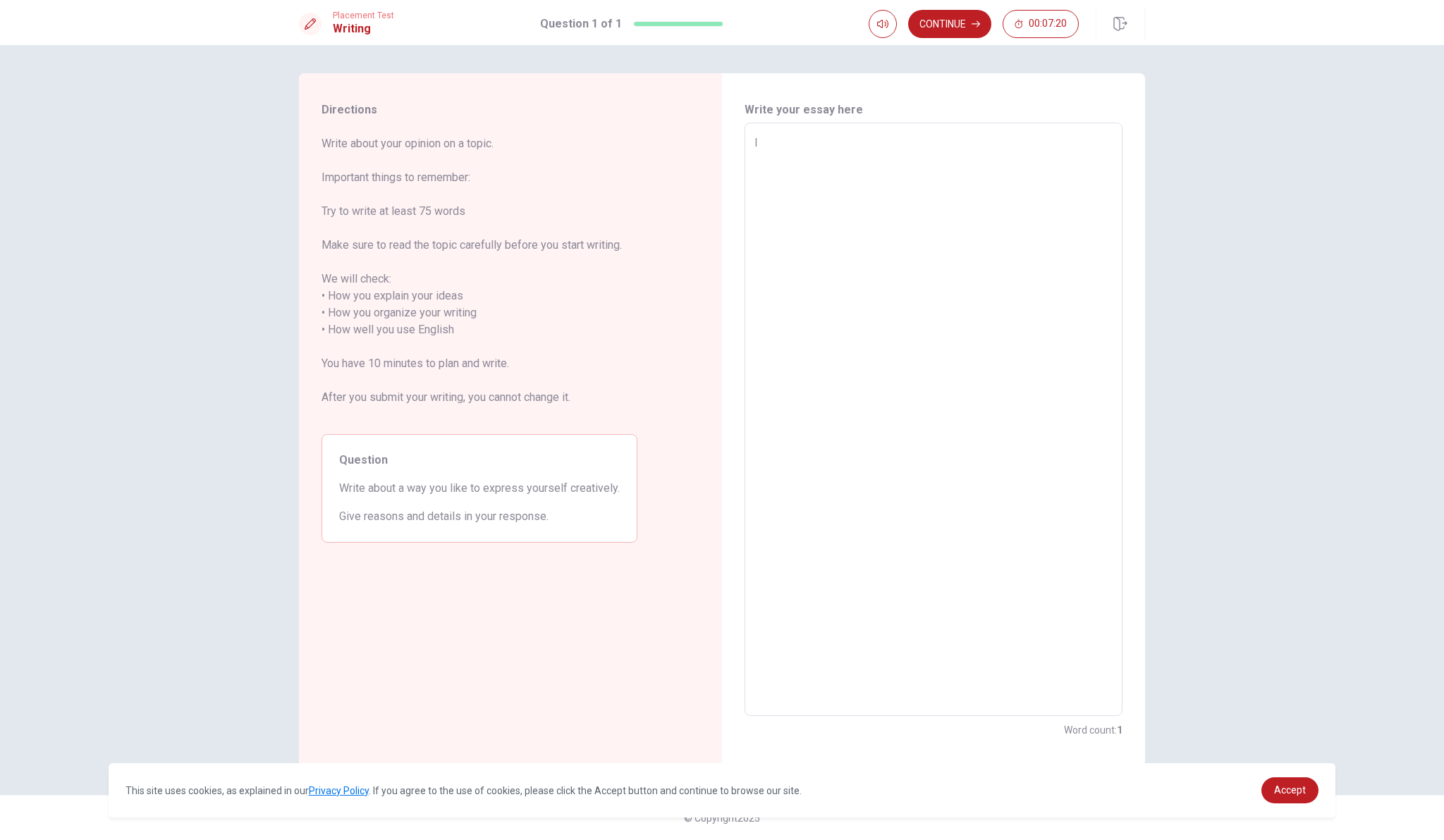 type on "I" 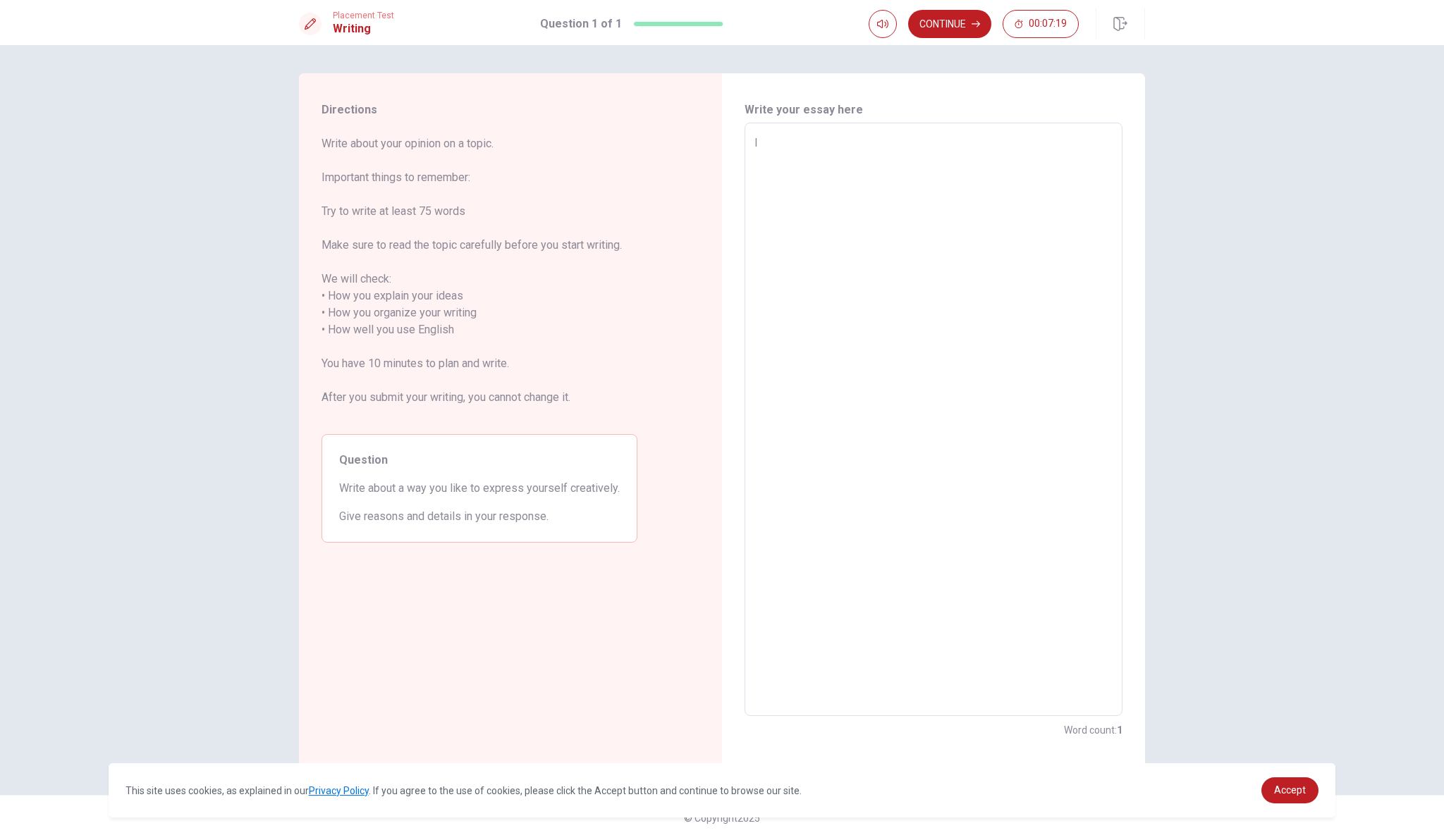type on "I t" 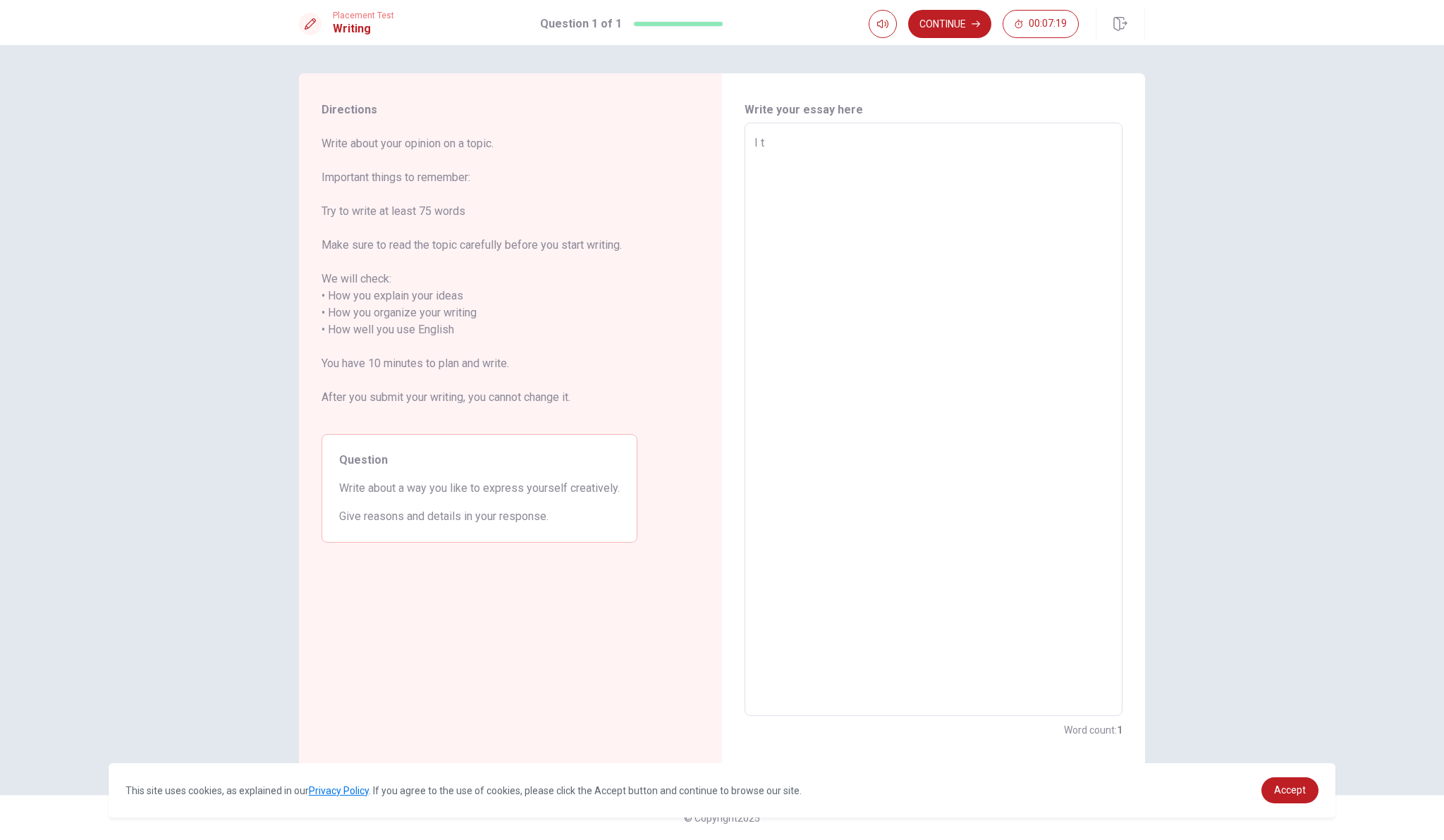 type on "x" 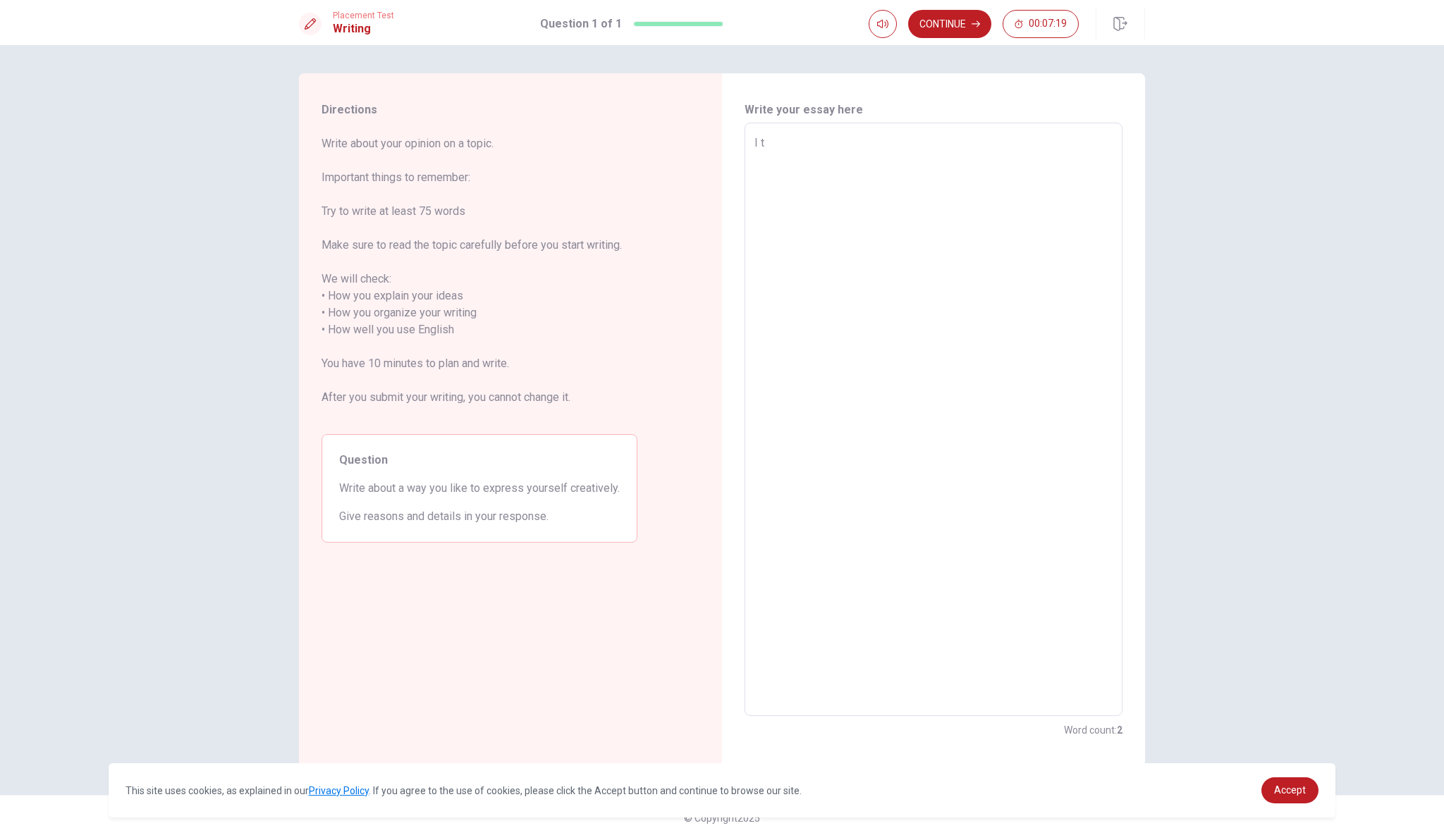 type on "I ti" 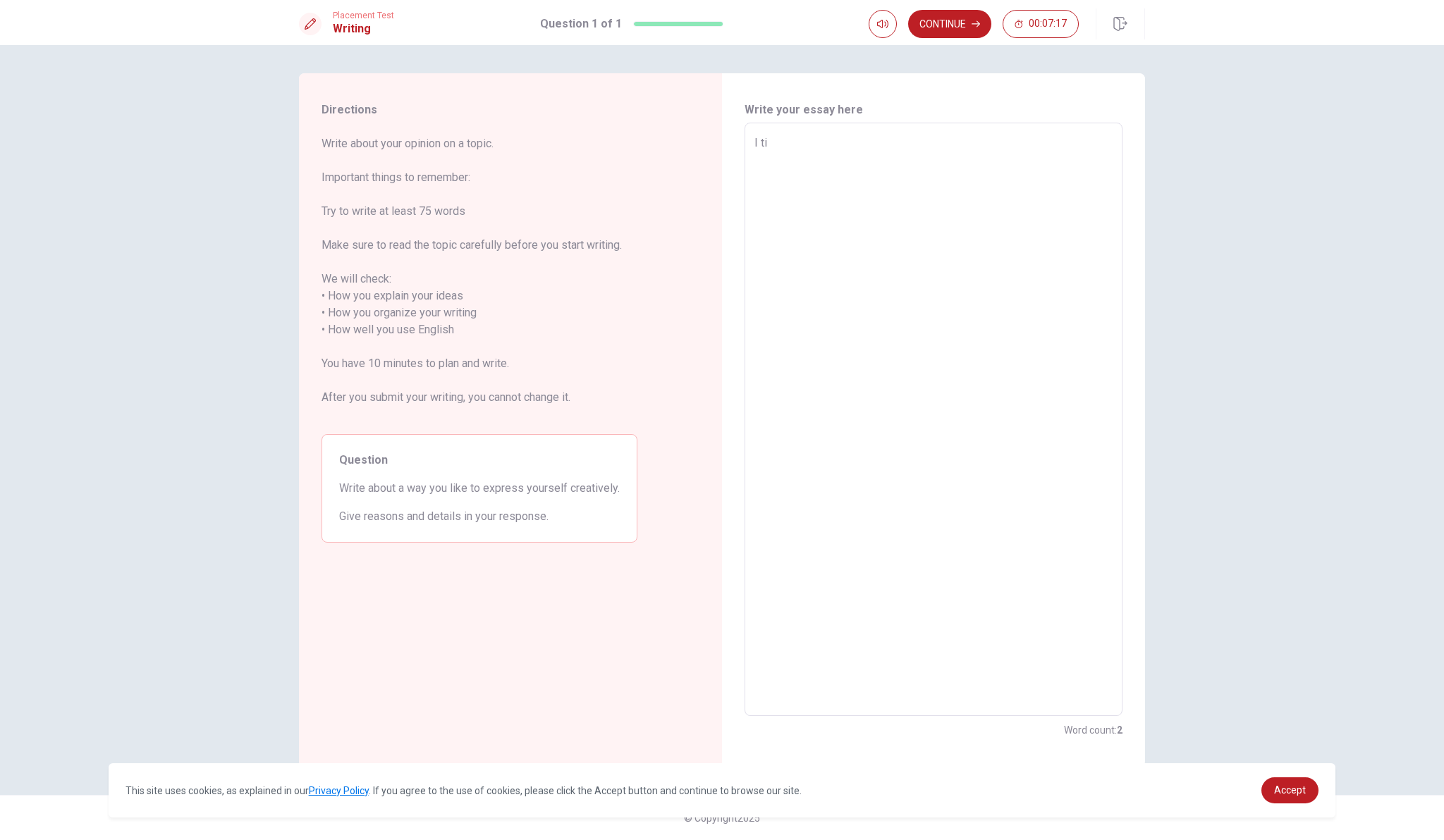 type on "x" 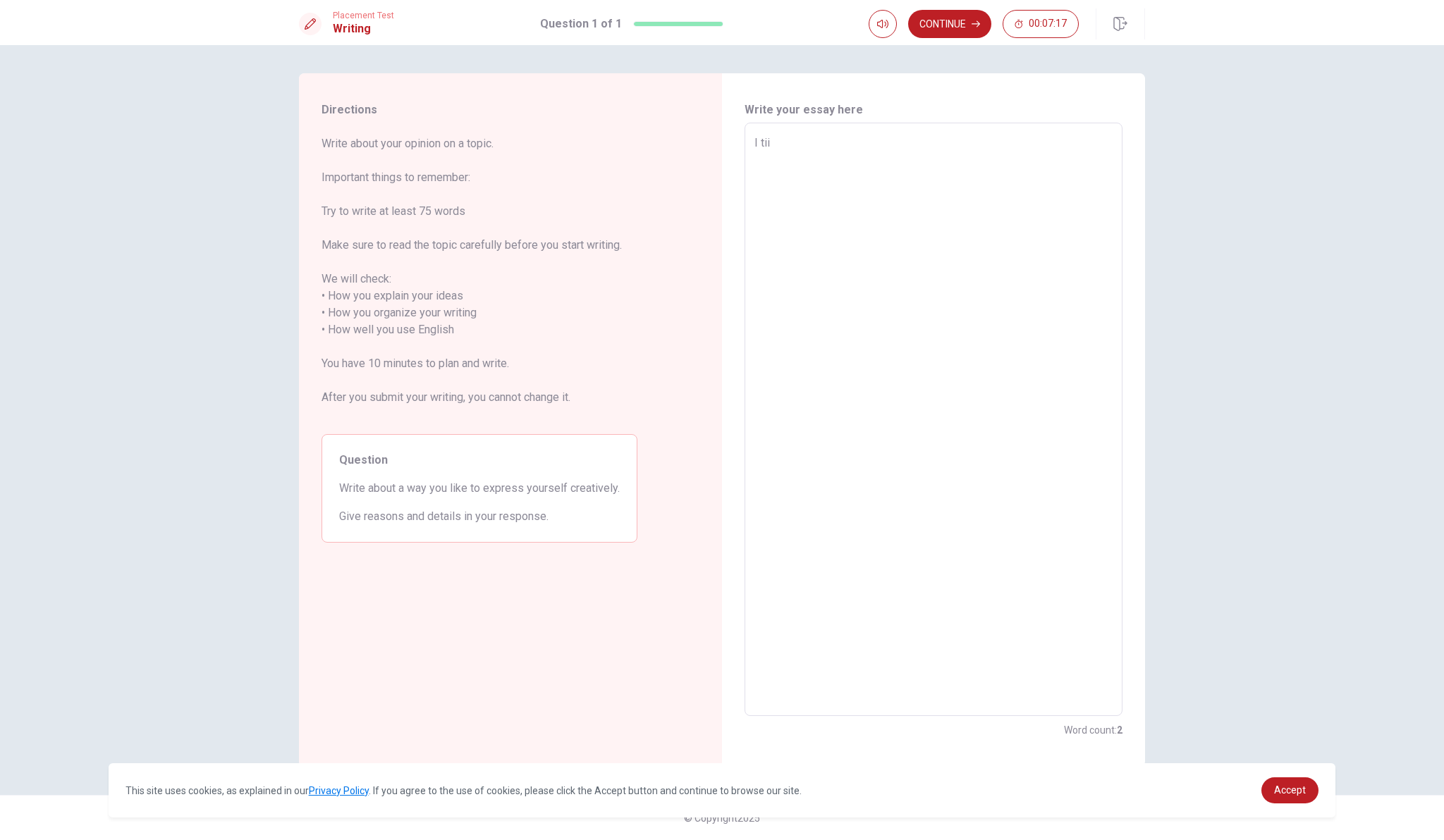 type on "x" 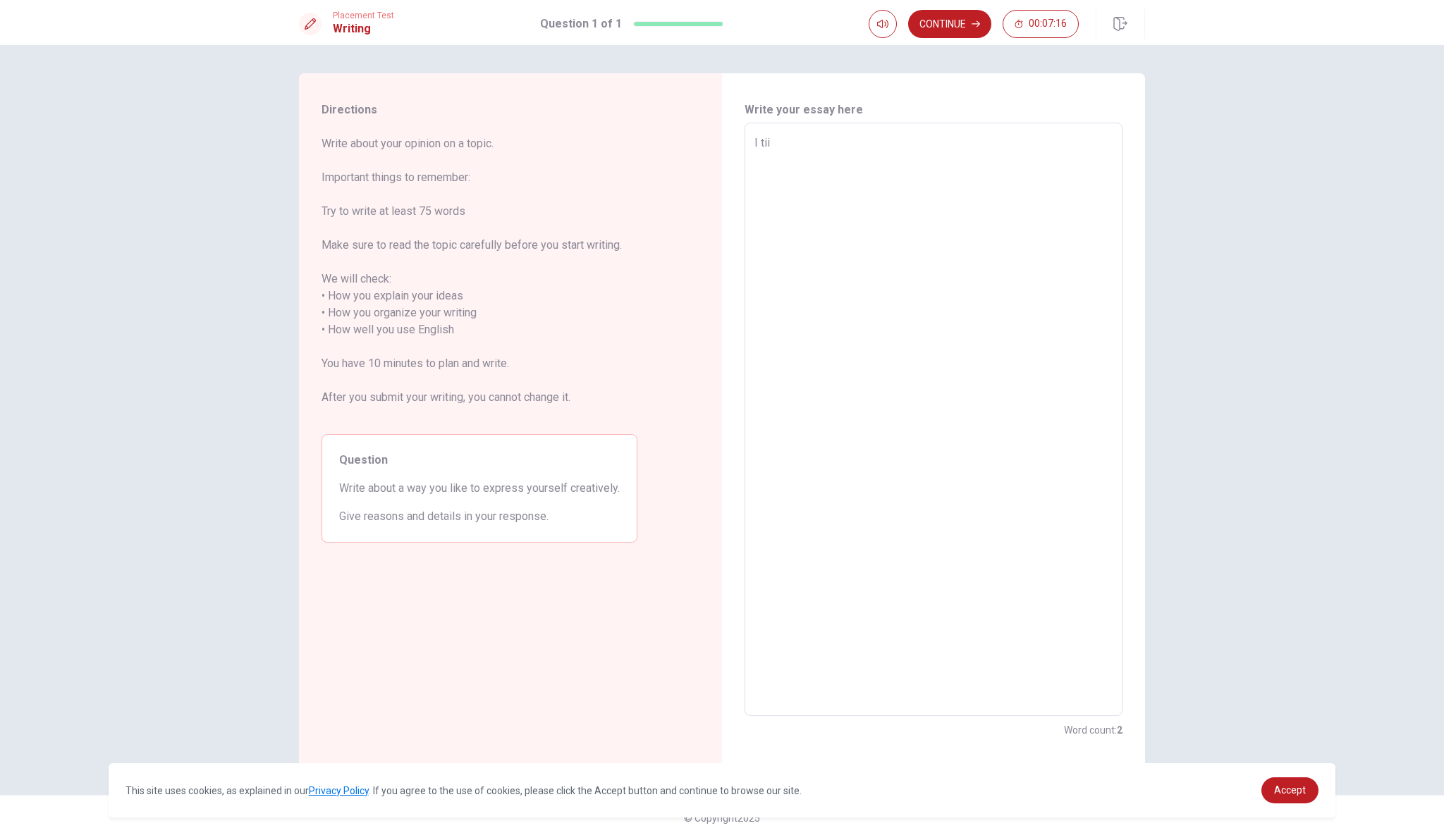 type on "I tiin" 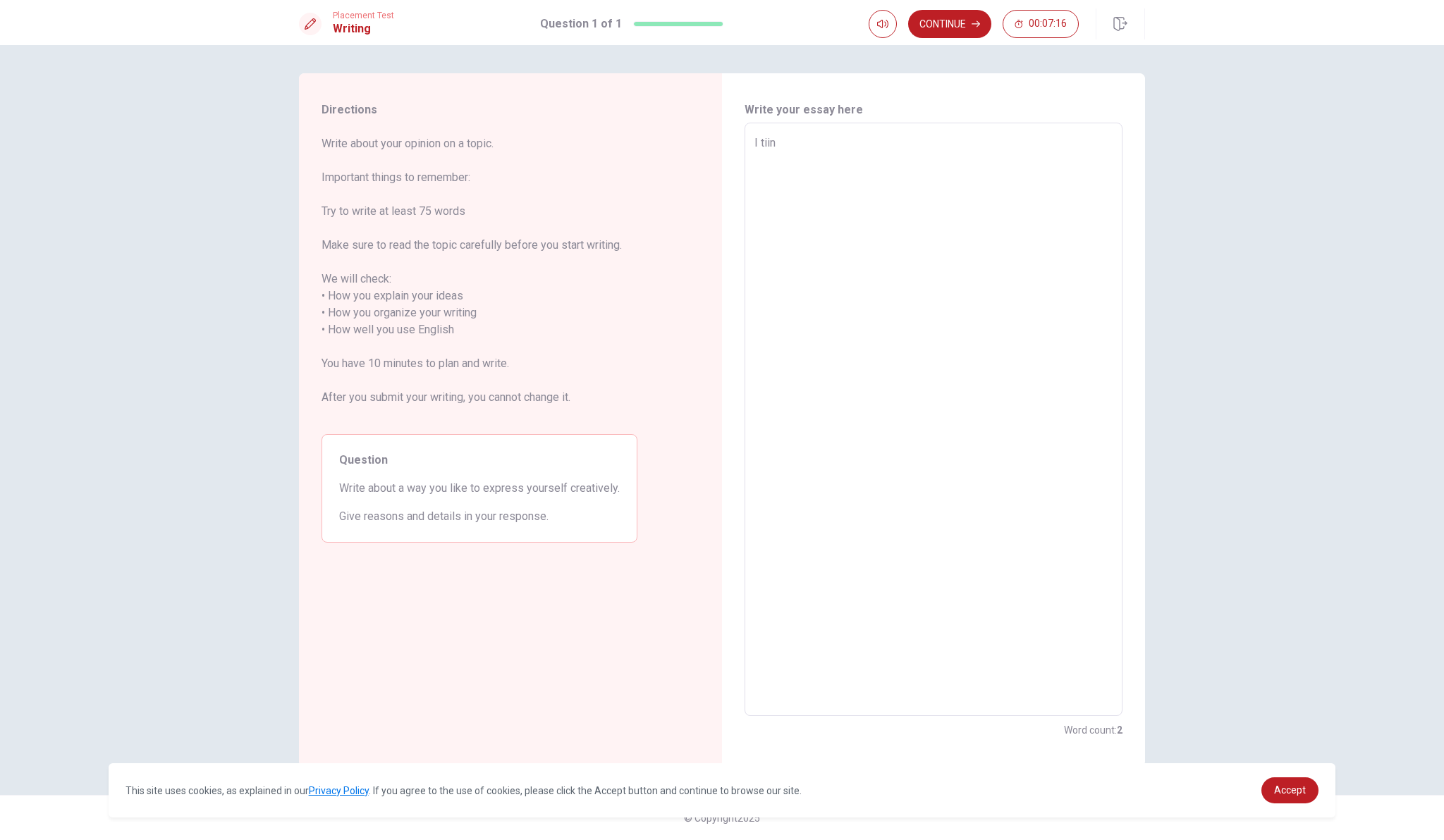 type on "x" 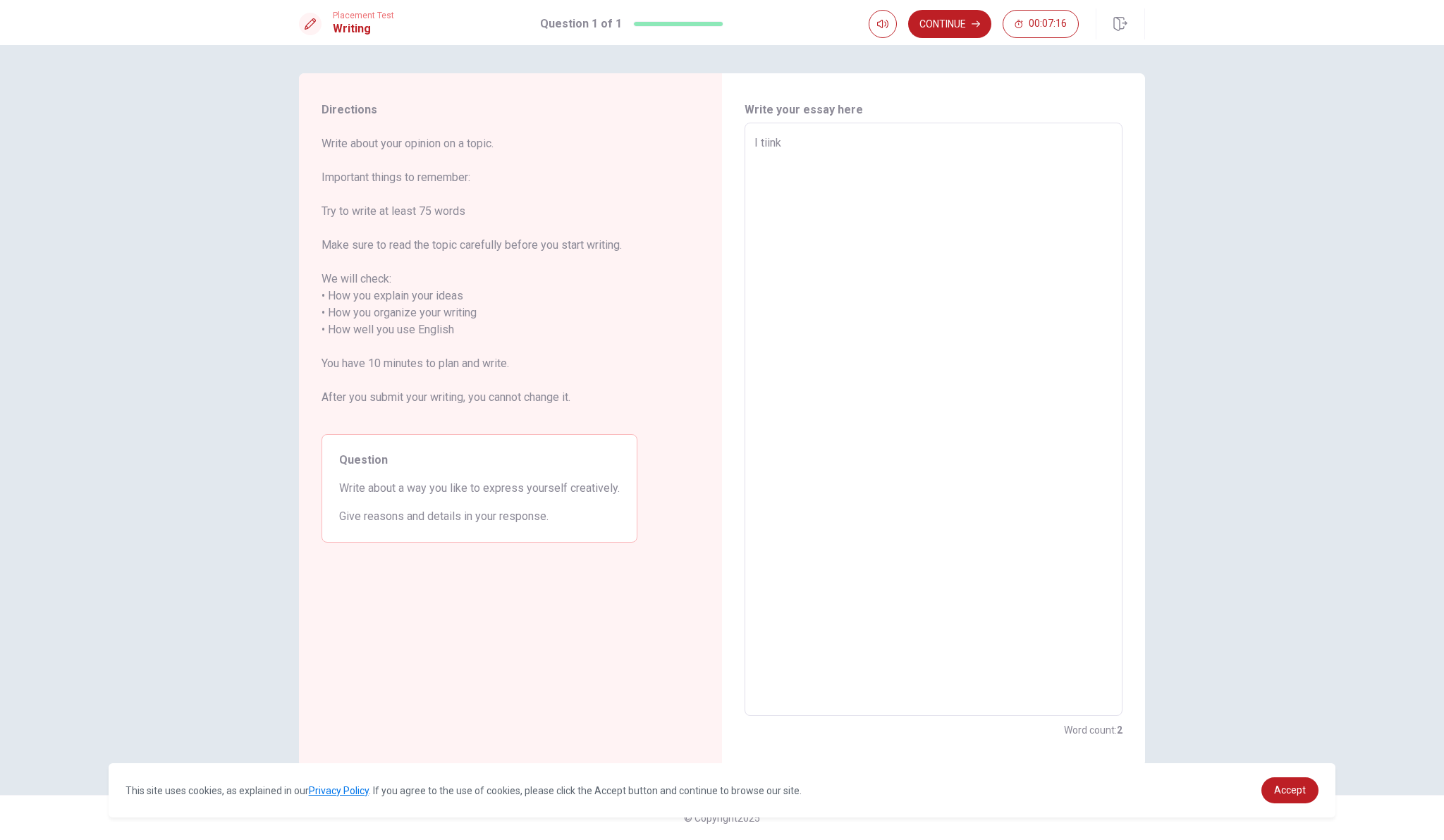 type on "x" 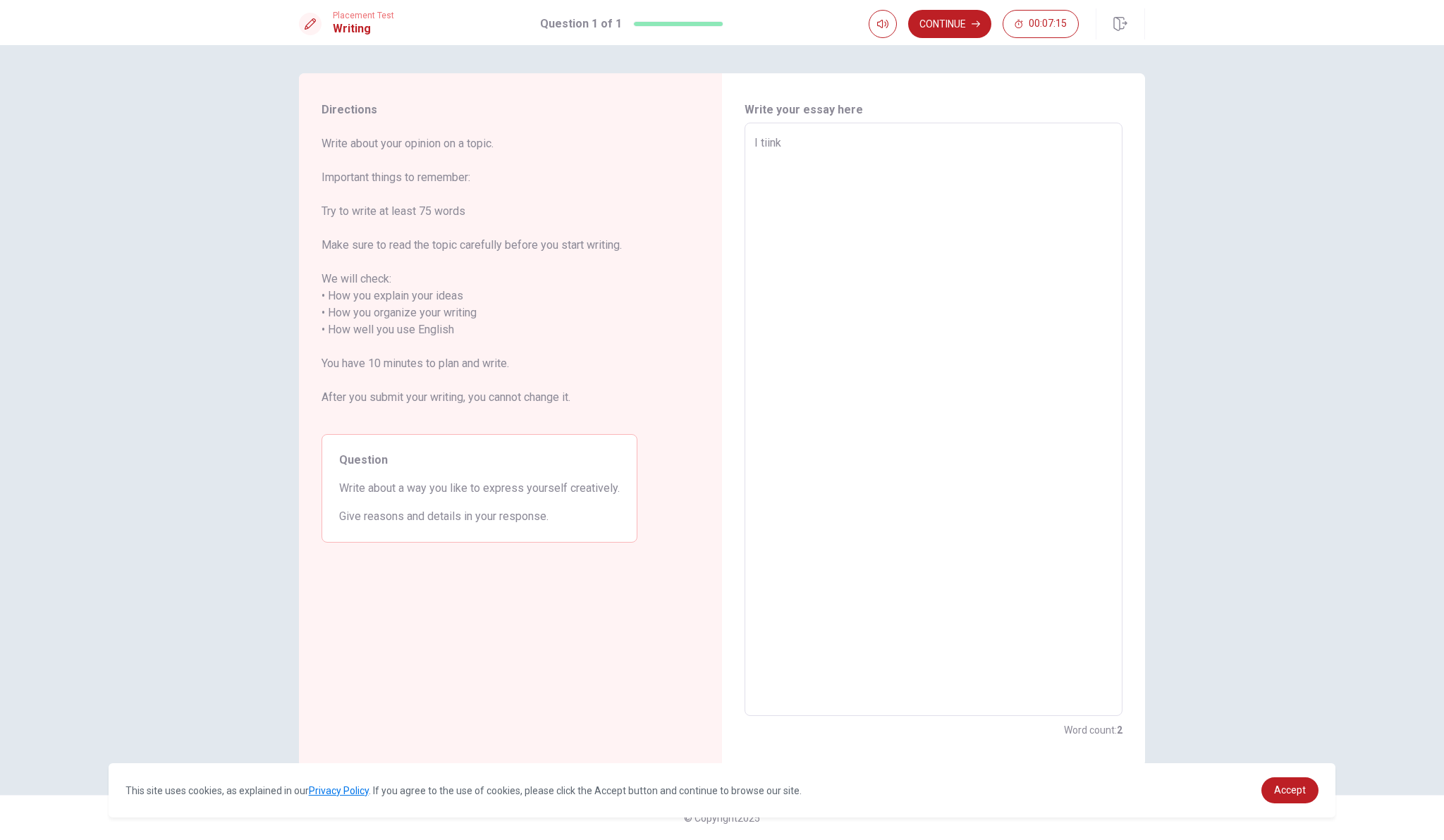 type on "I tiink" 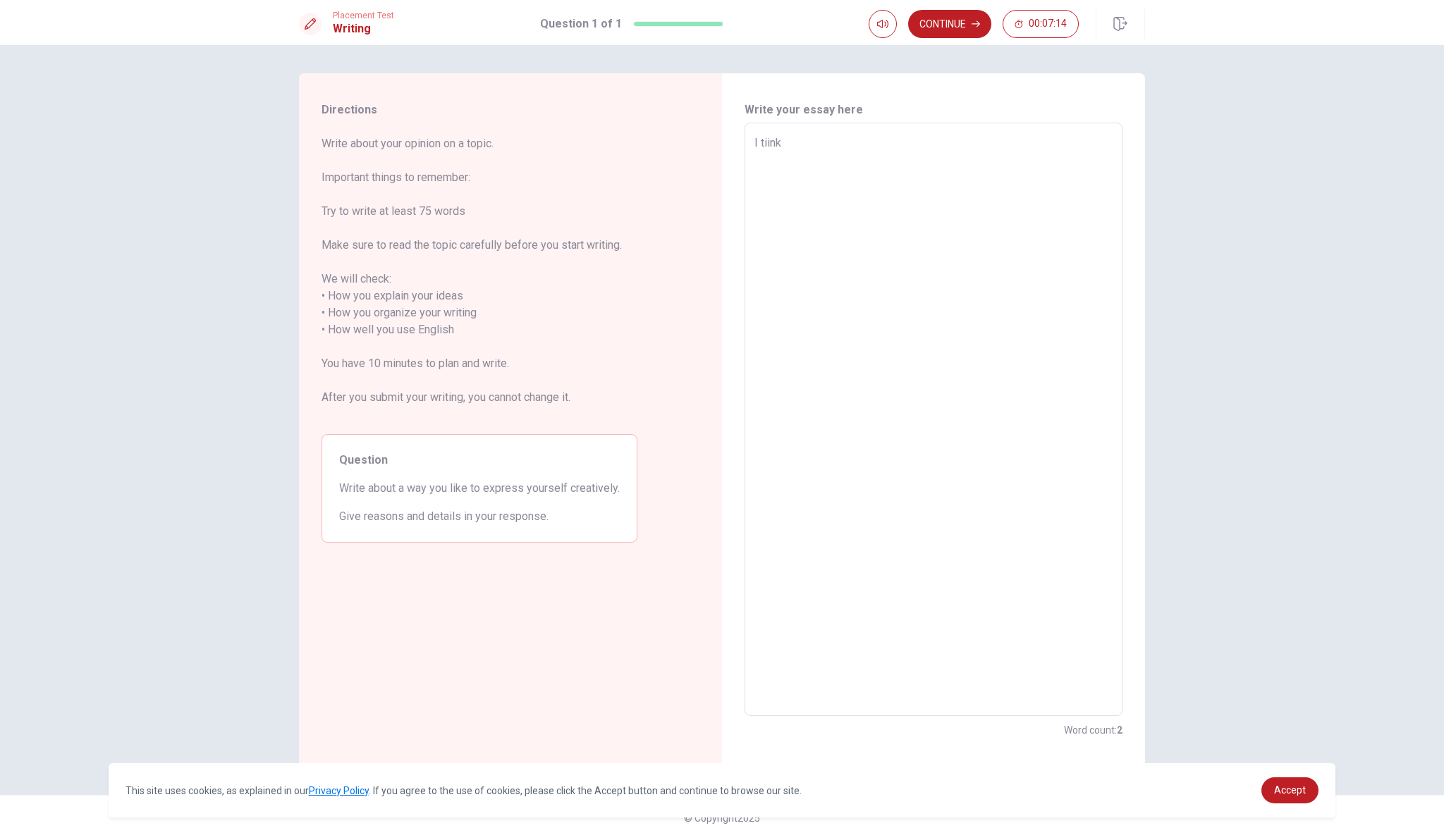 type on "x" 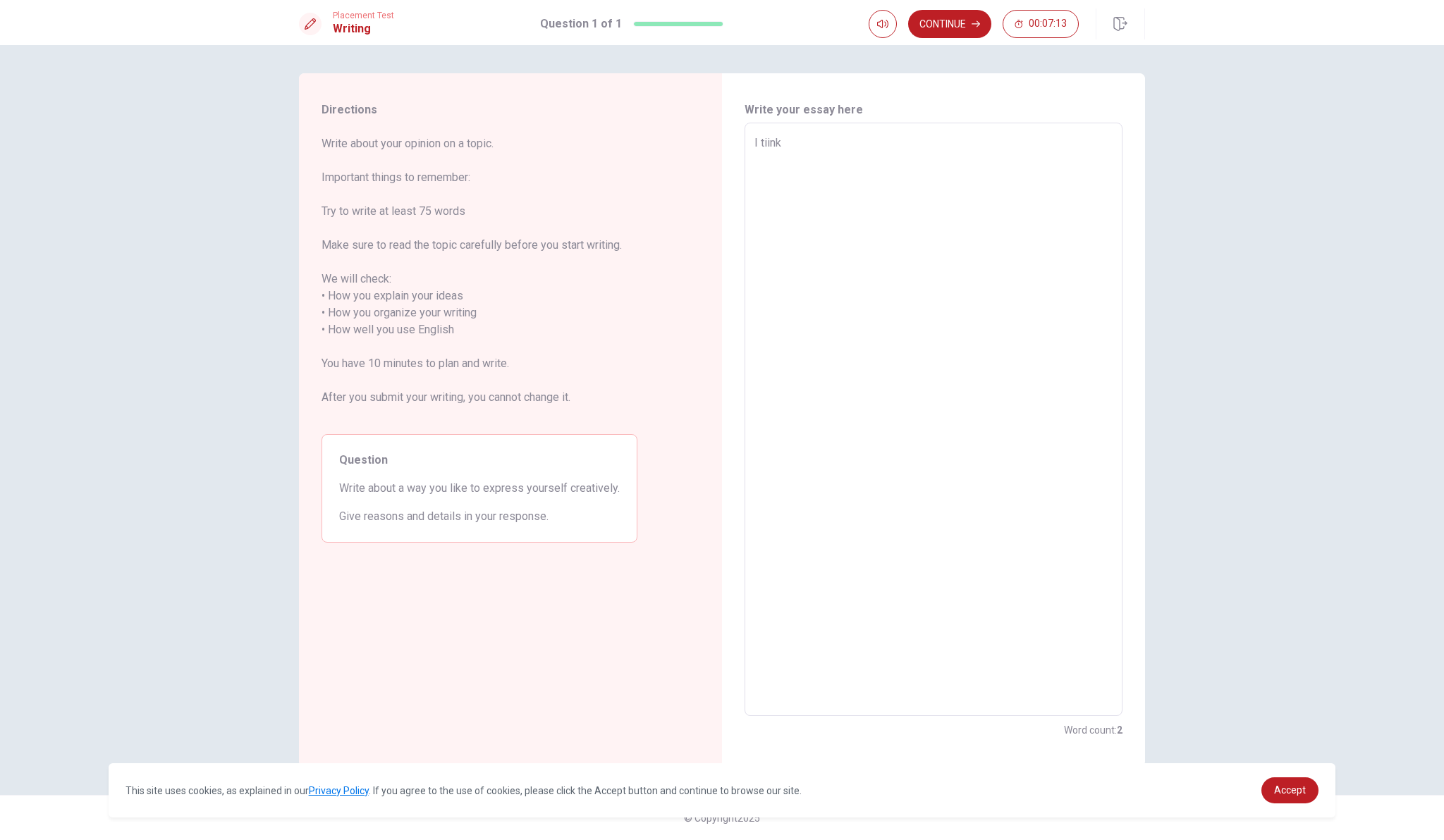 type on "I tiink t" 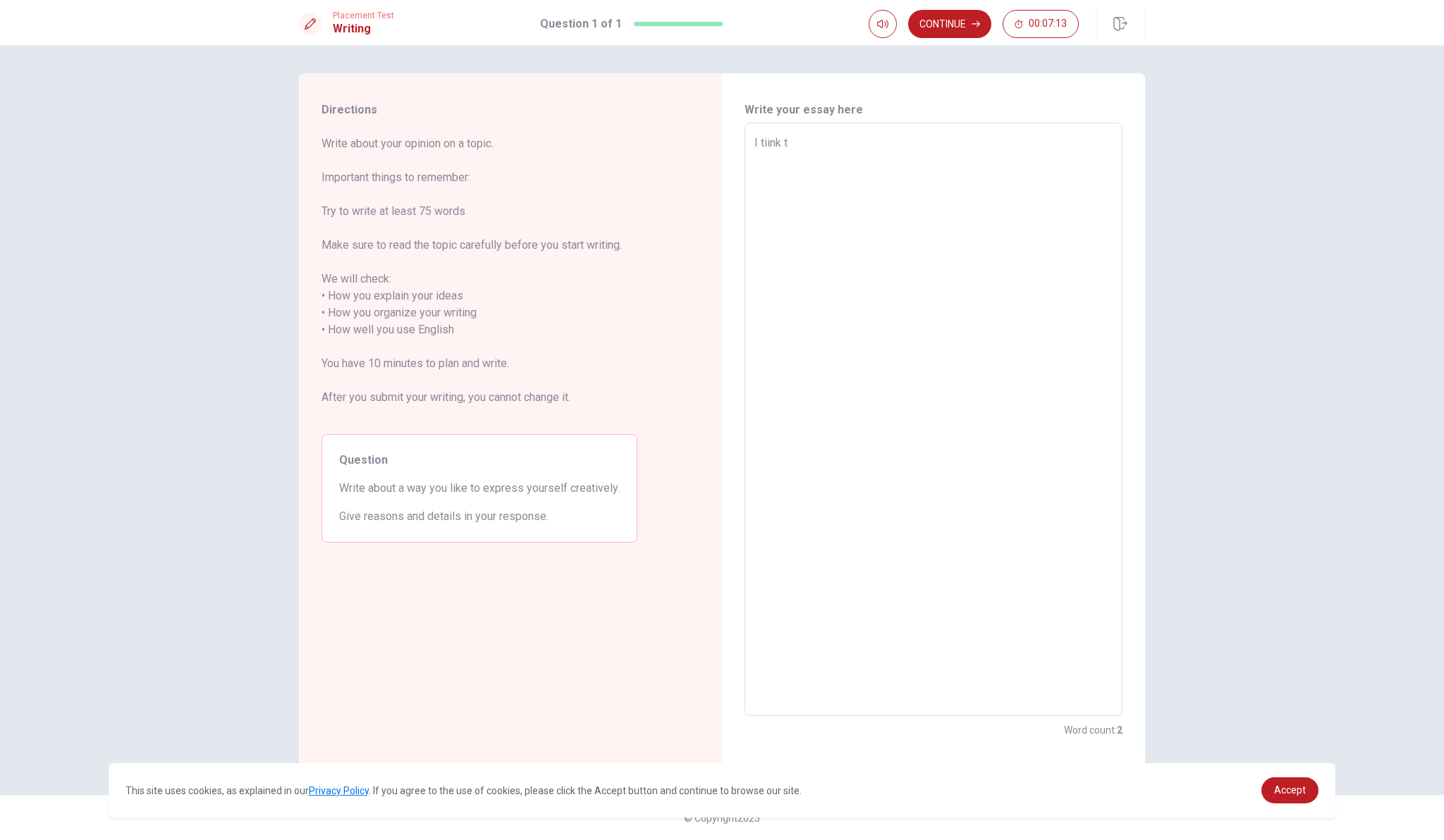type on "x" 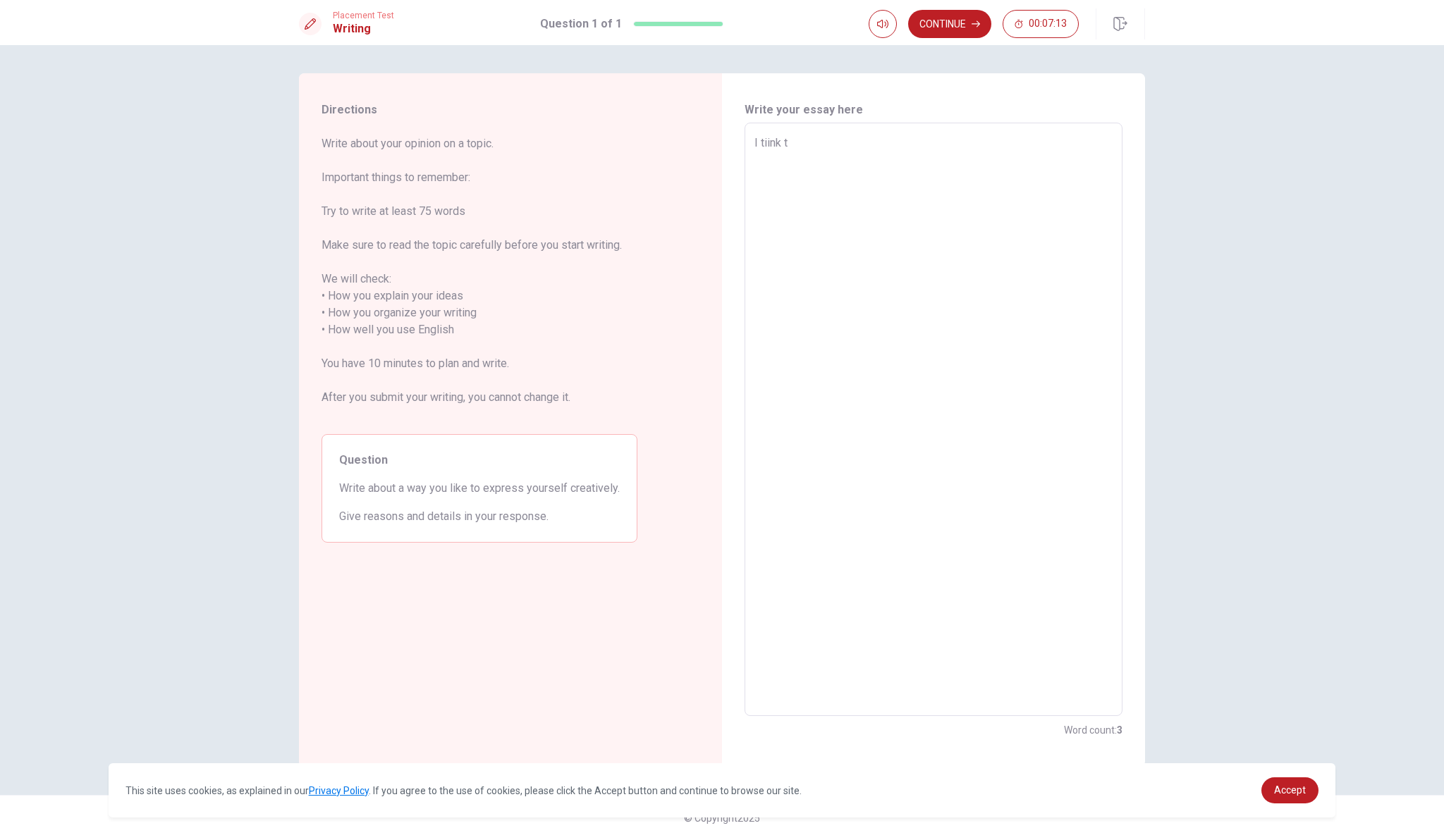 type on "I tiink th" 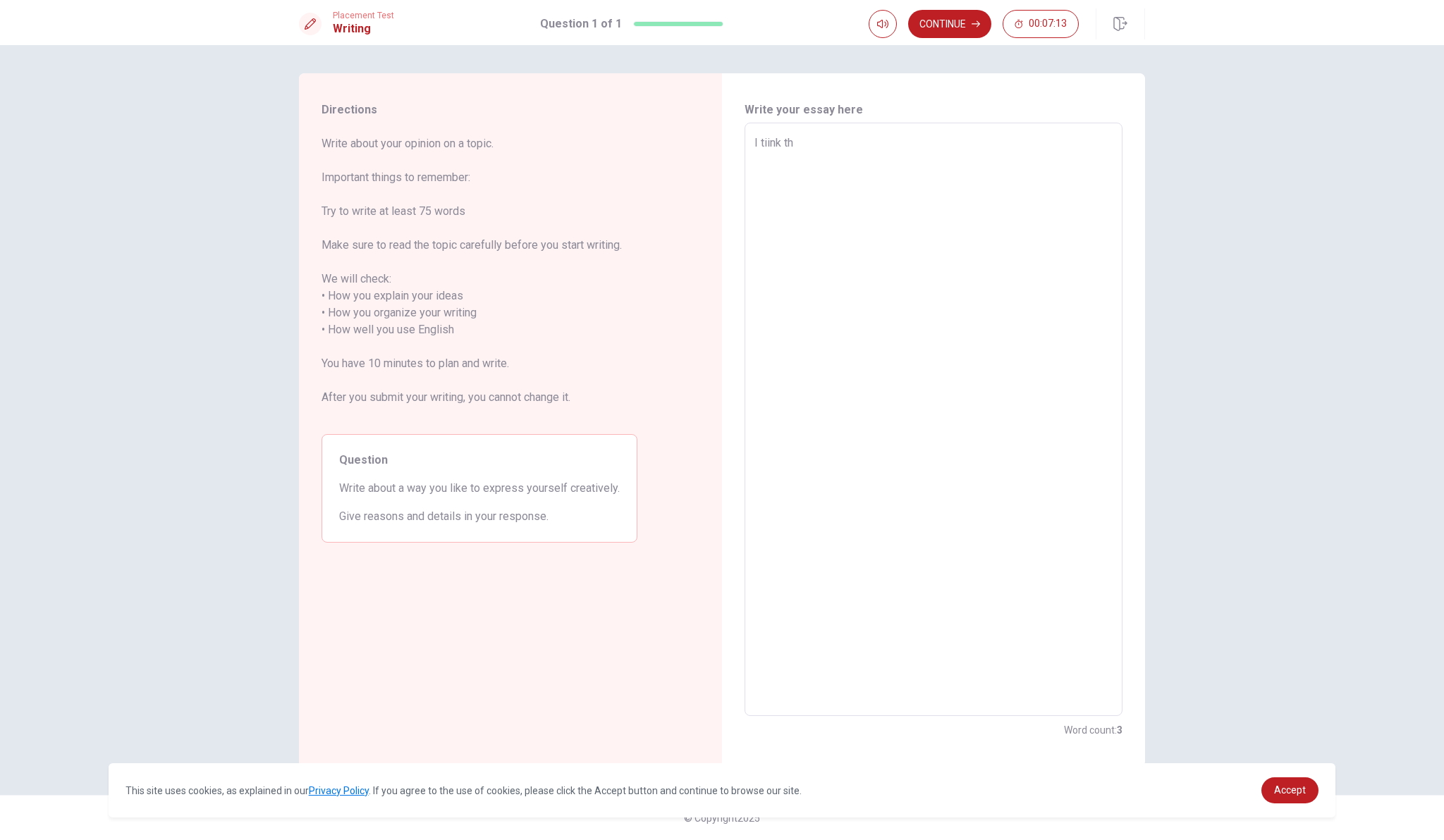 type on "x" 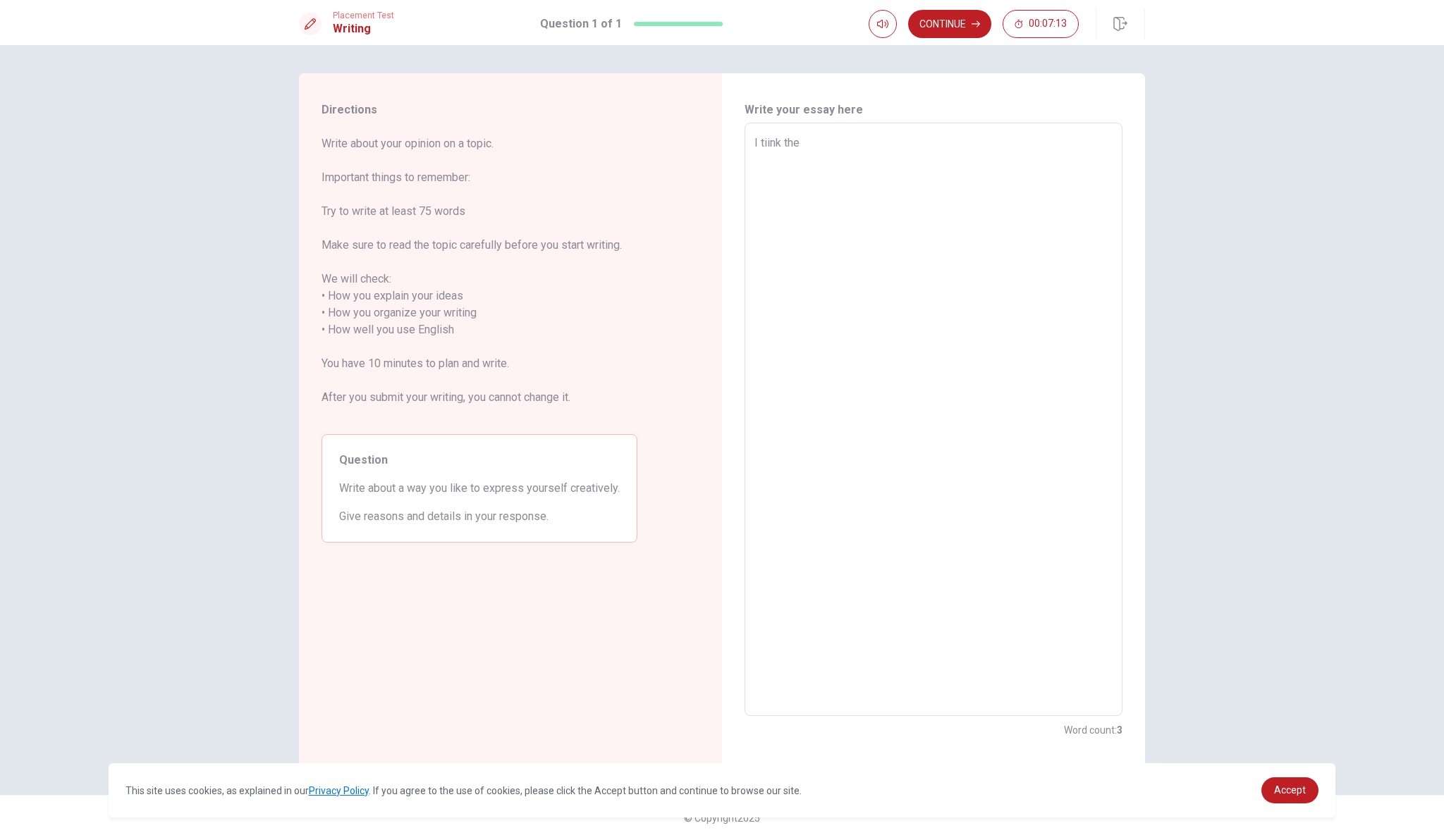 type on "x" 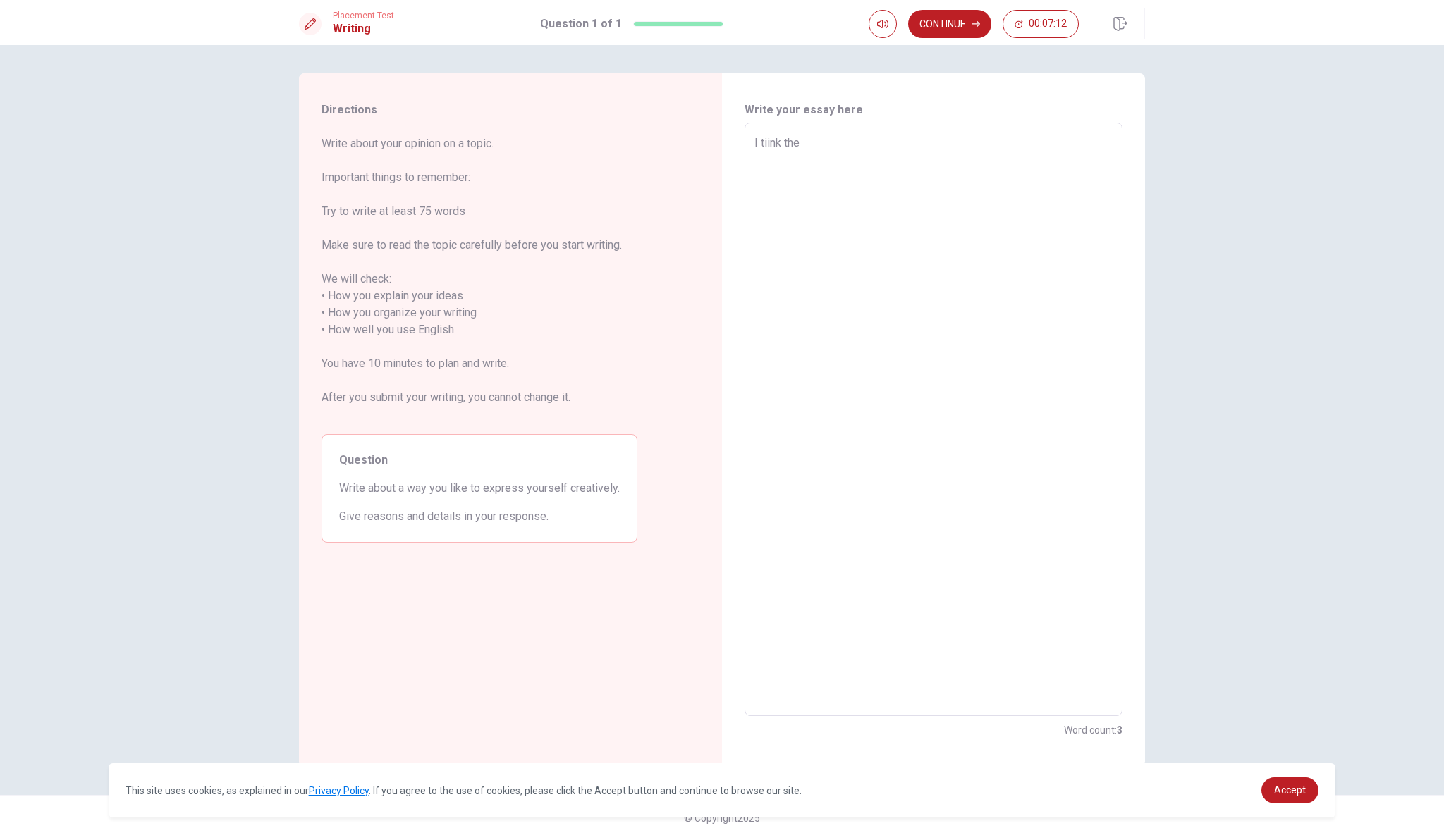 type on "I tiink the" 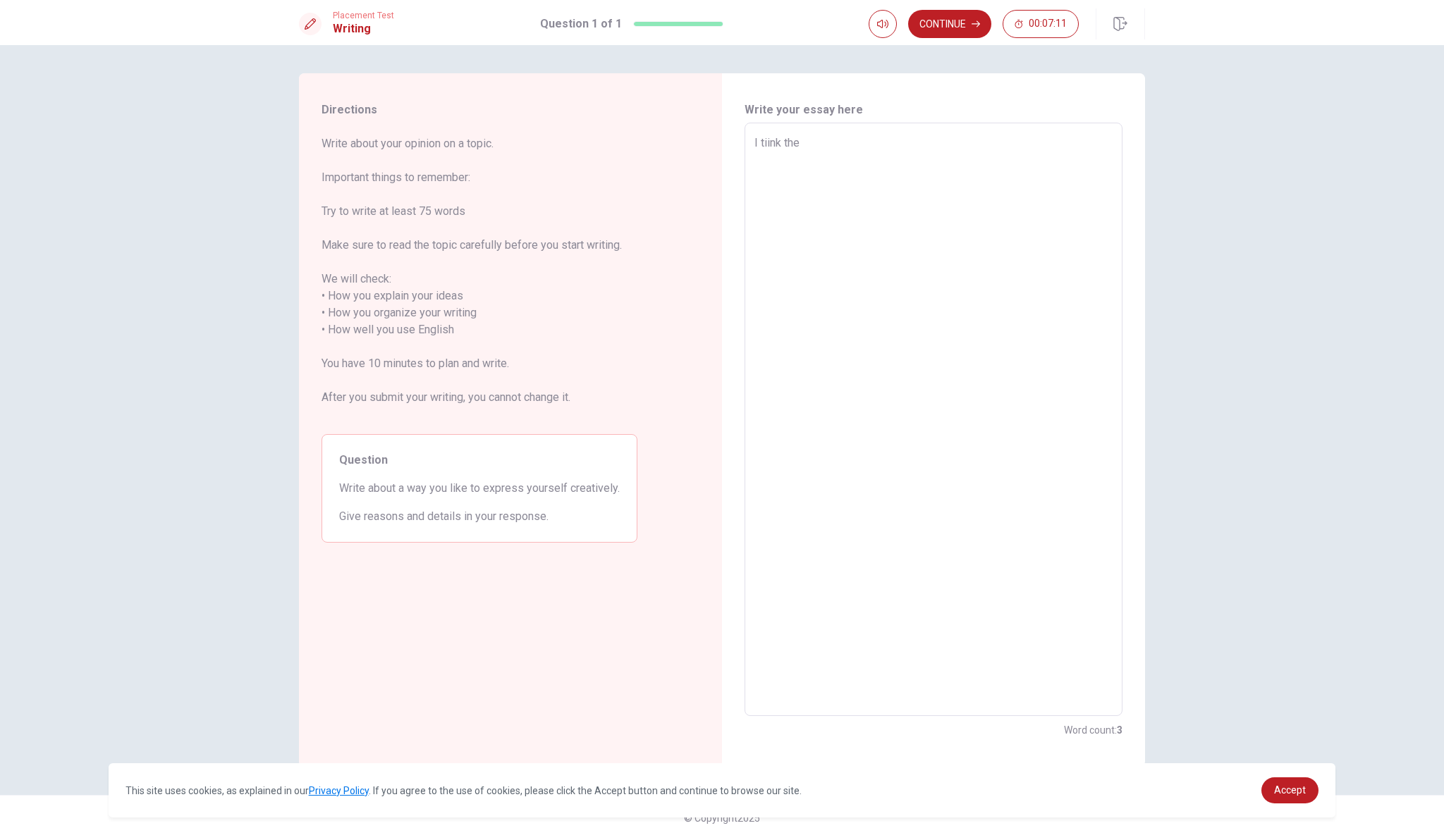 type on "I tiink the b" 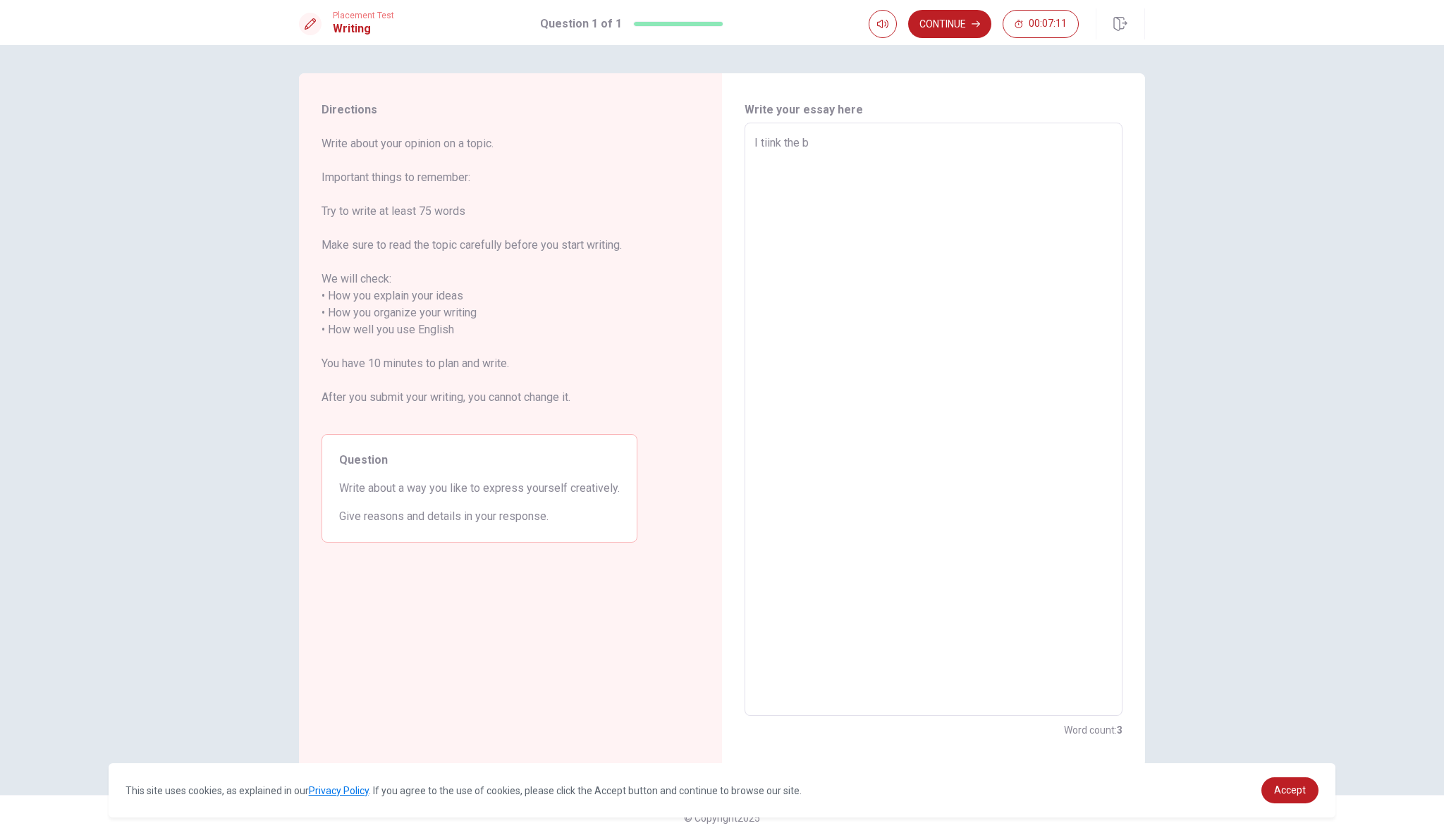 type on "x" 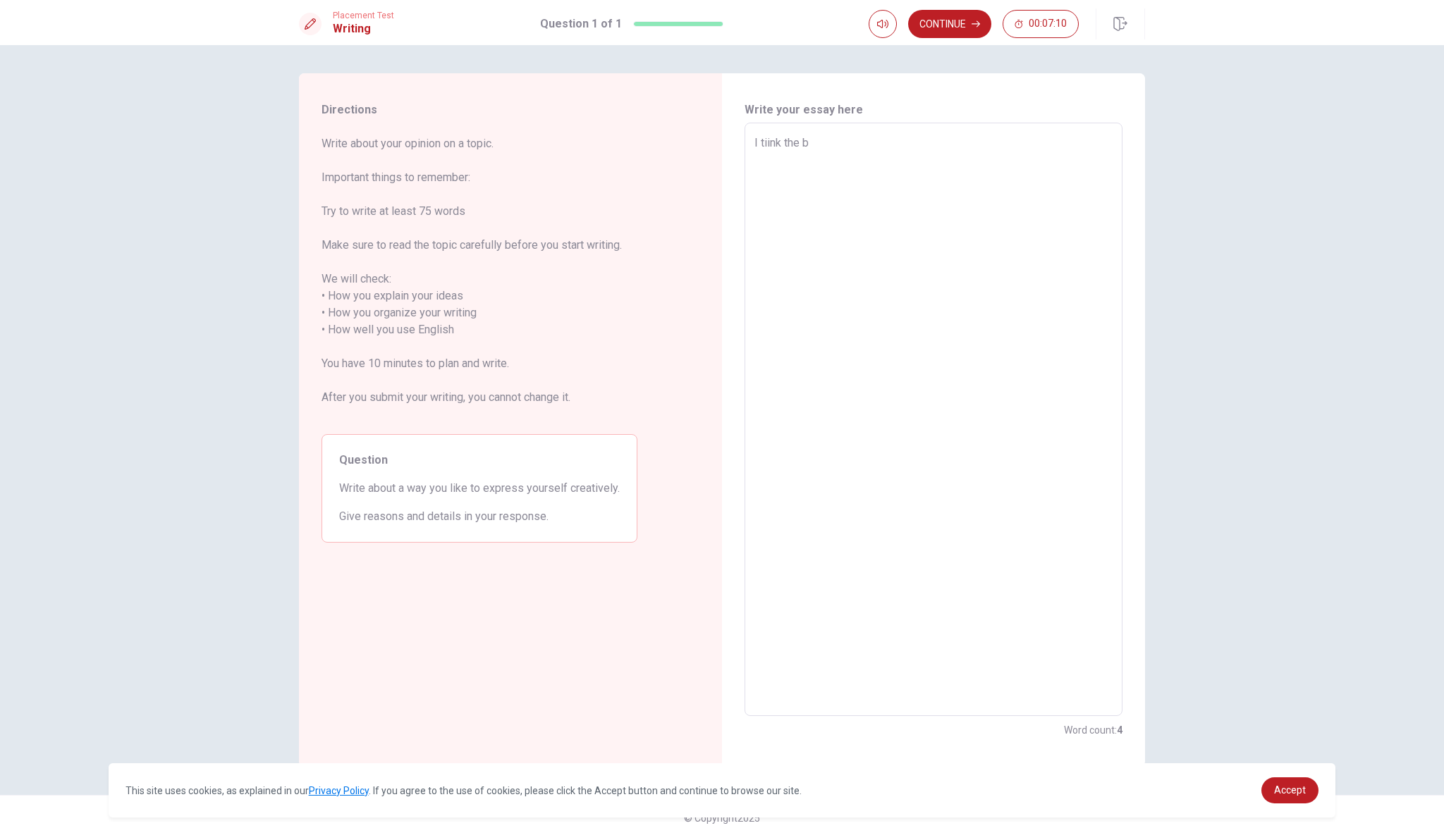 type on "I tiink the be" 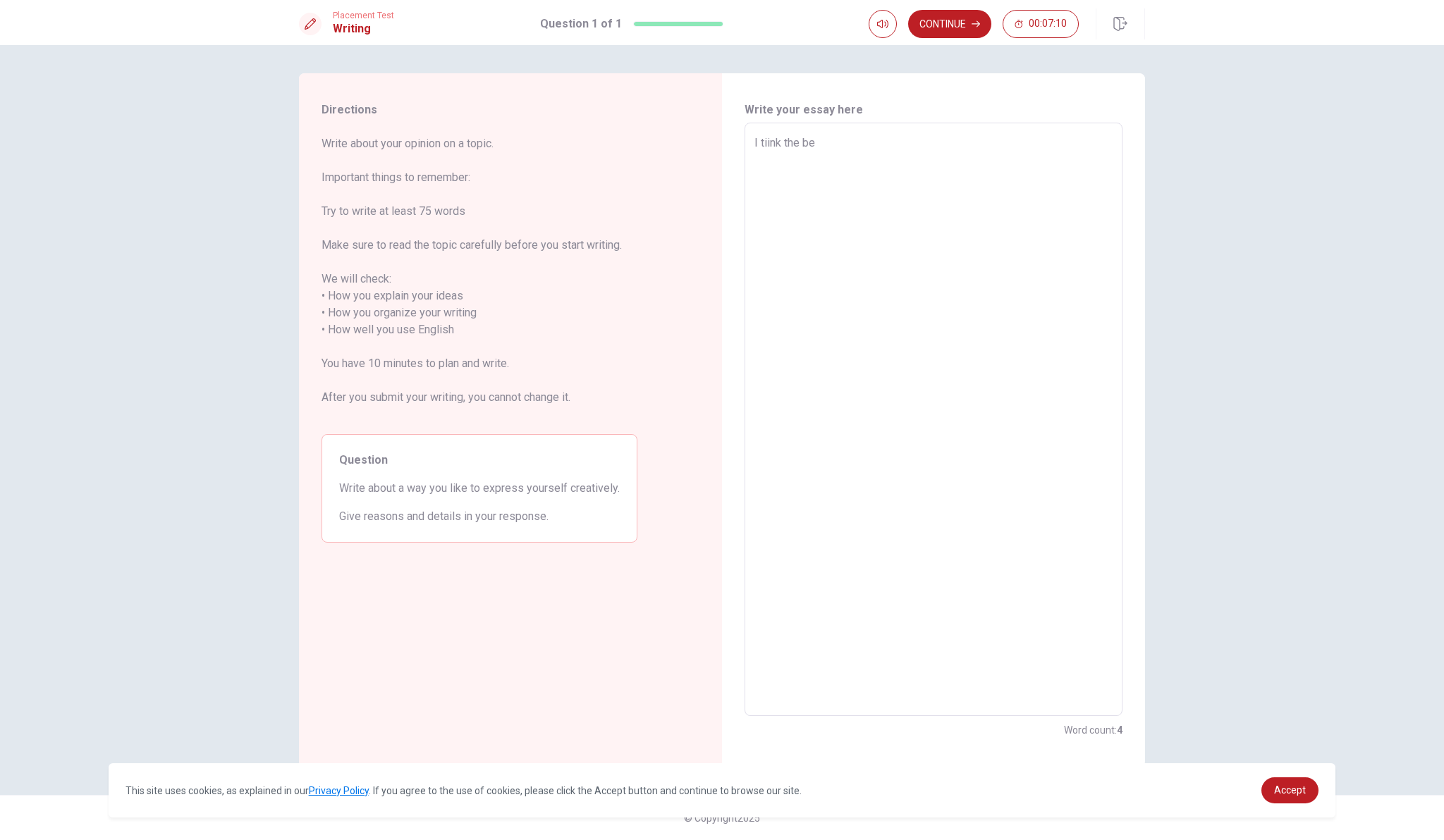 type on "x" 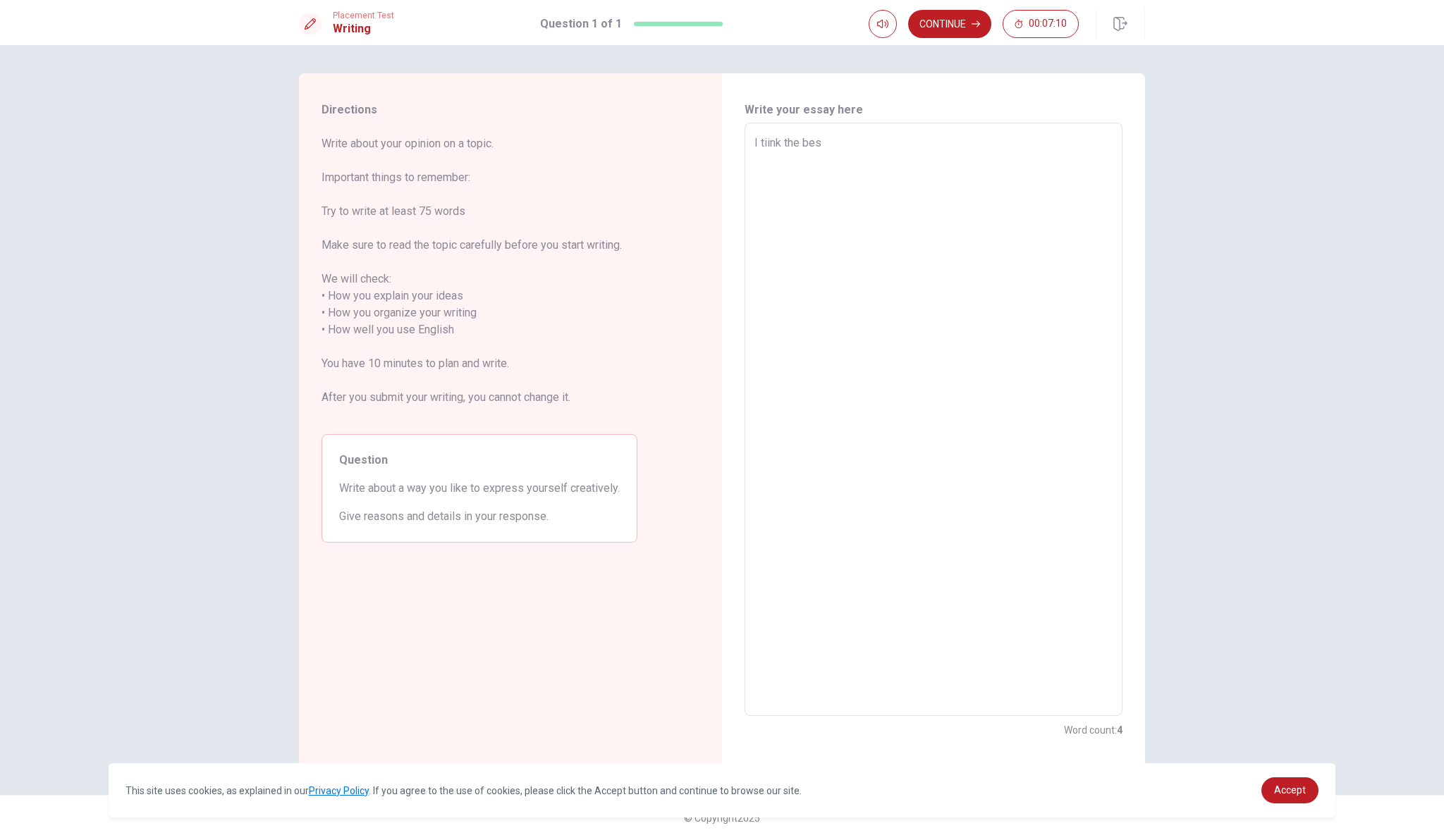 type on "x" 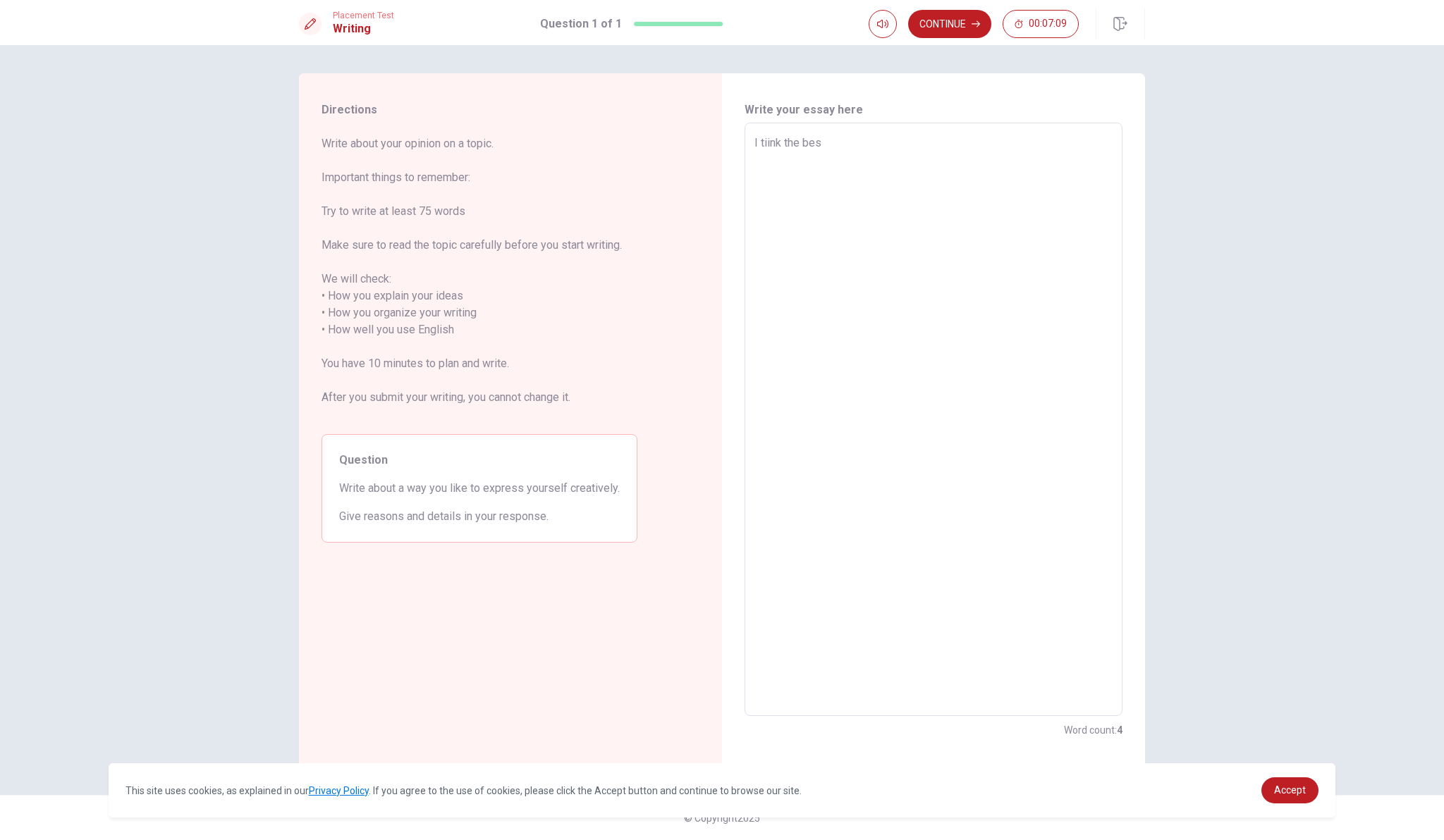 type on "I tiink the best" 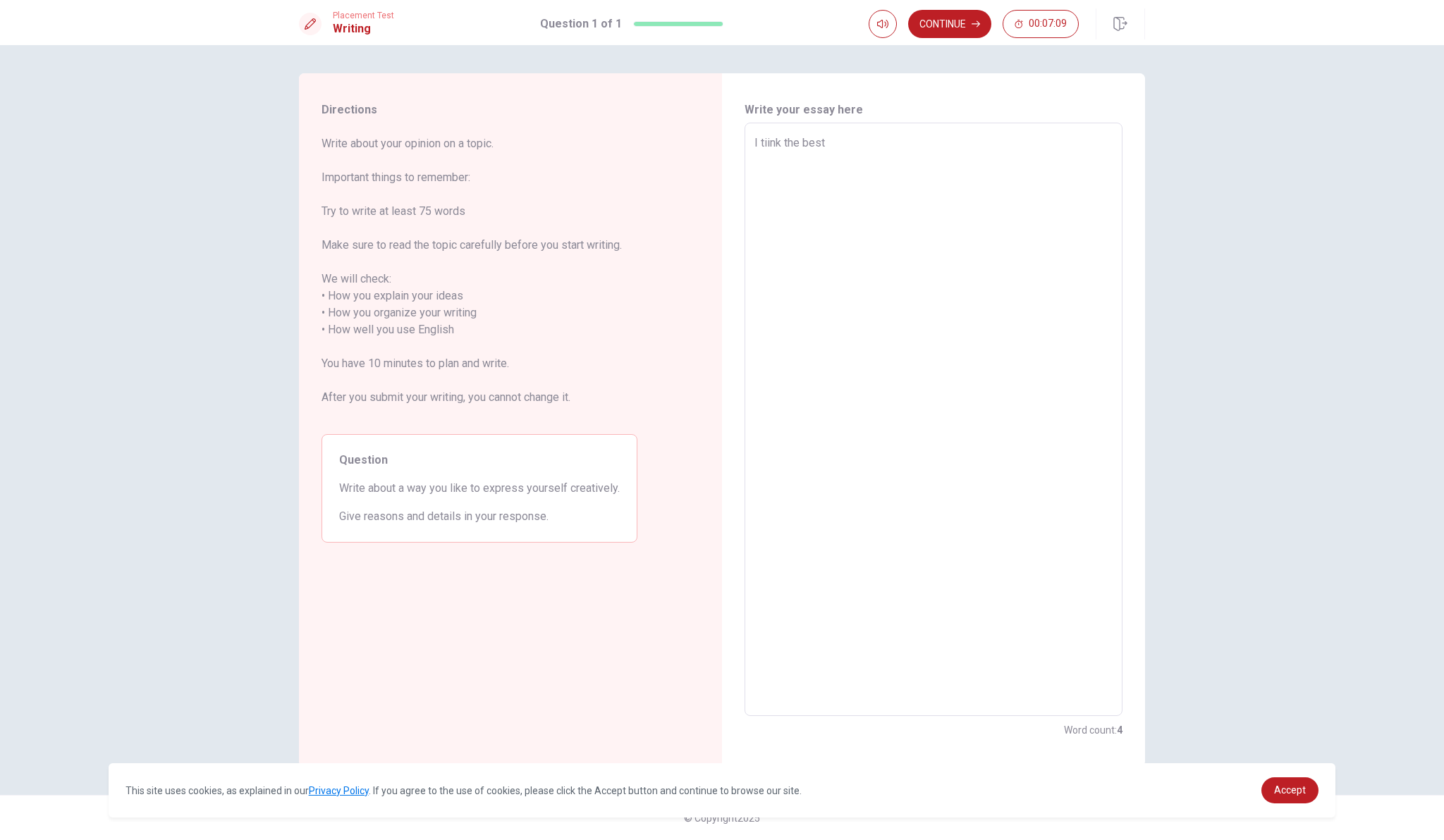 type on "x" 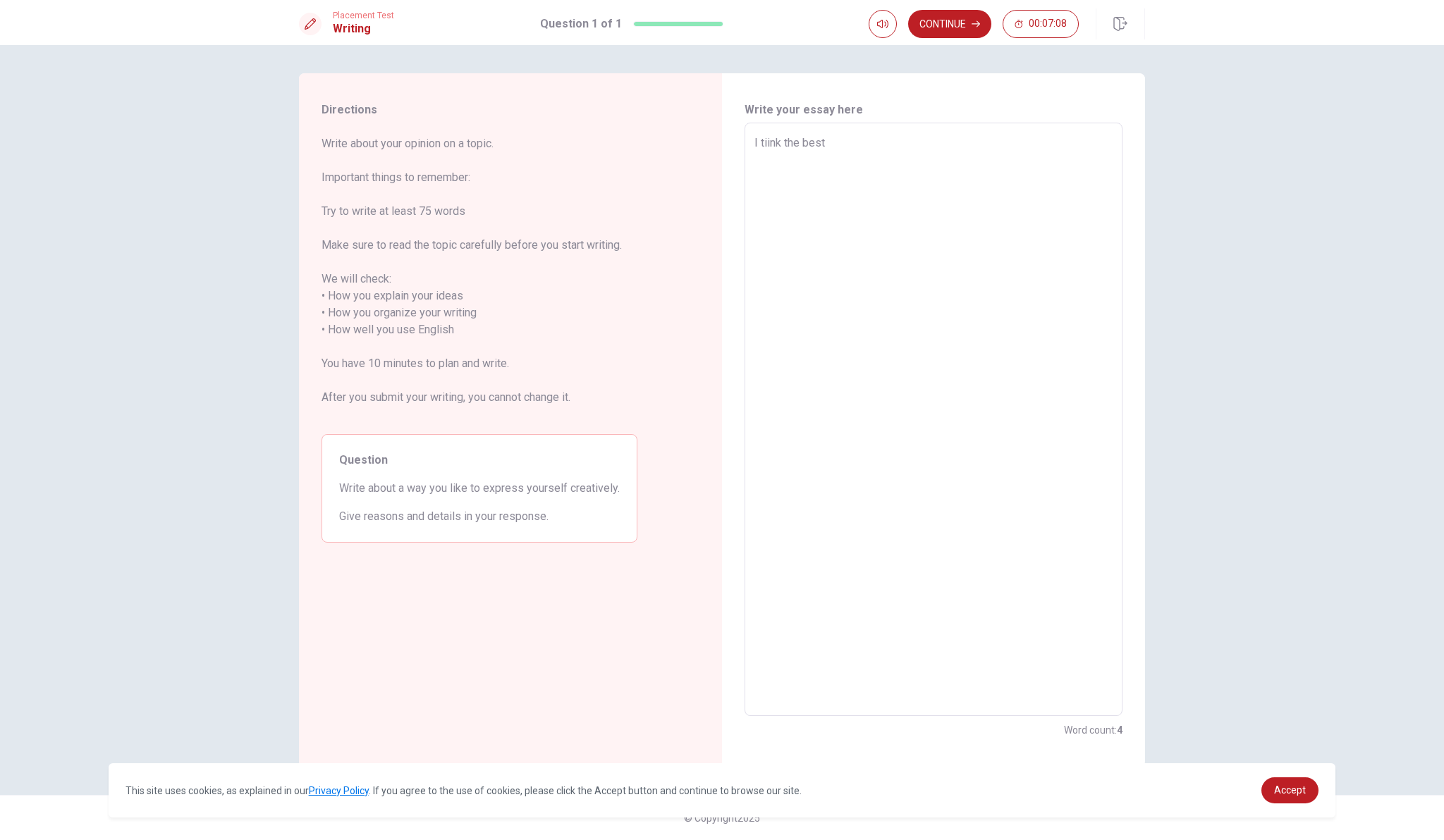 type on "x" 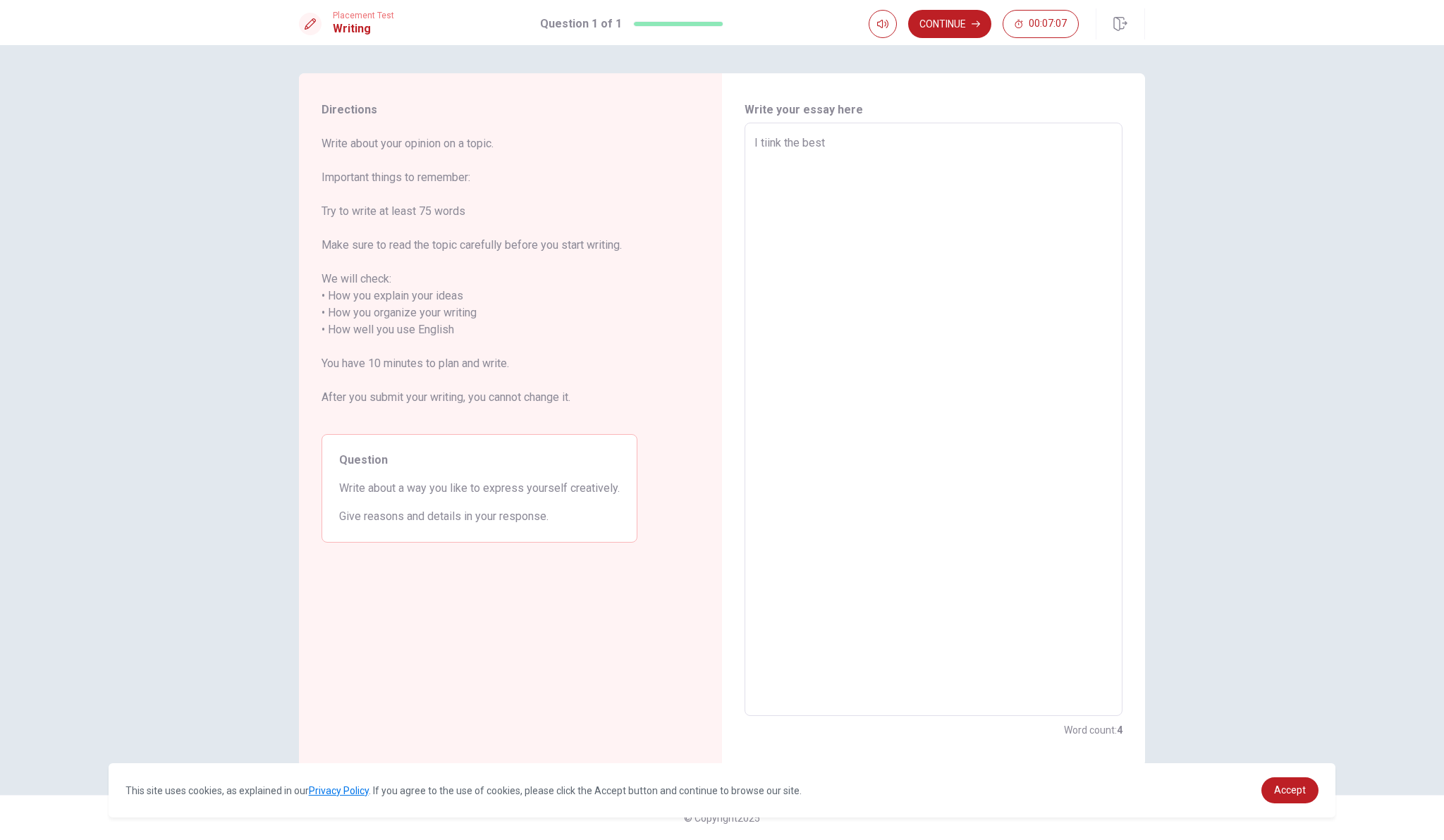 type on "I tiink the best w" 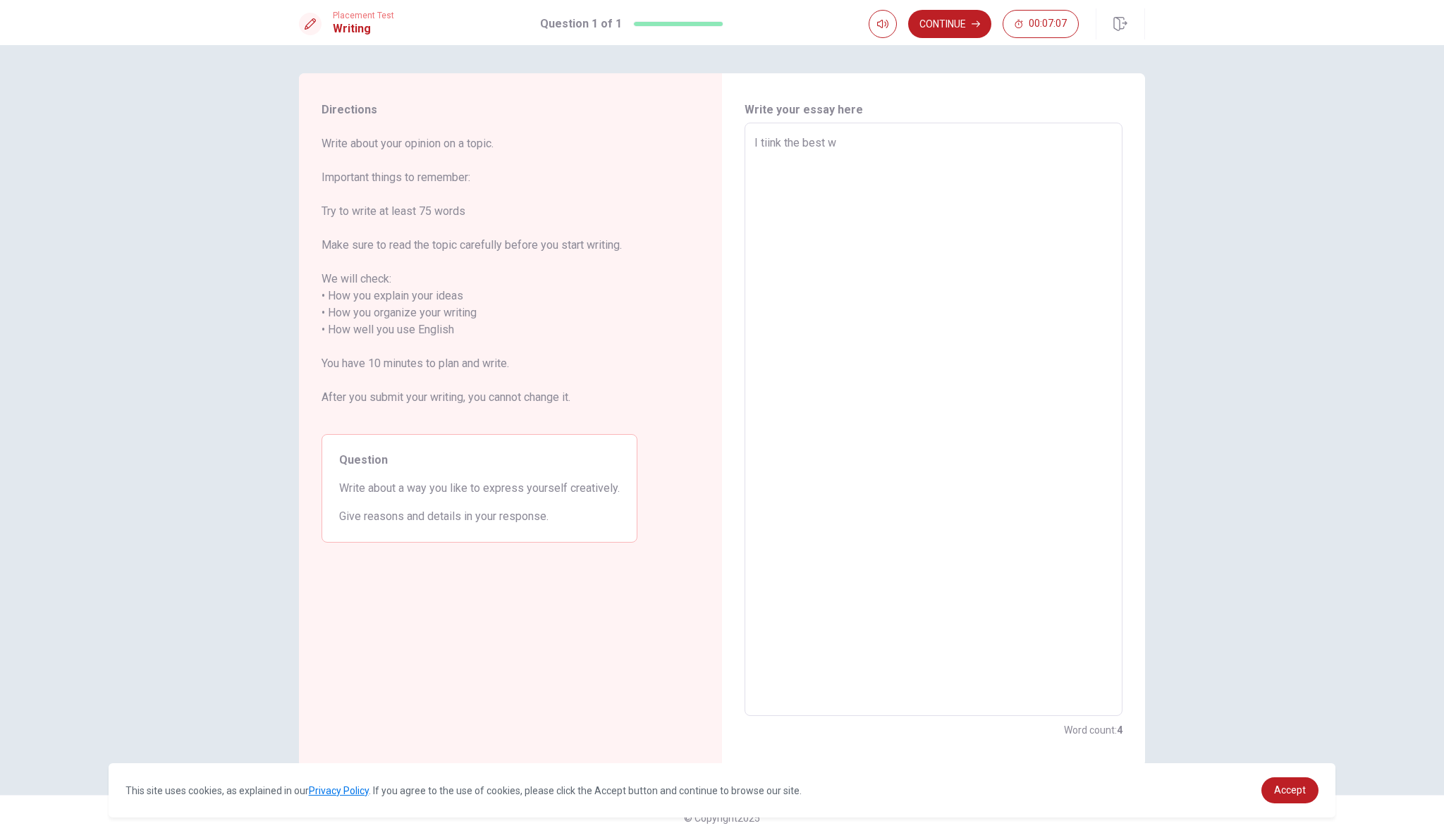 type on "x" 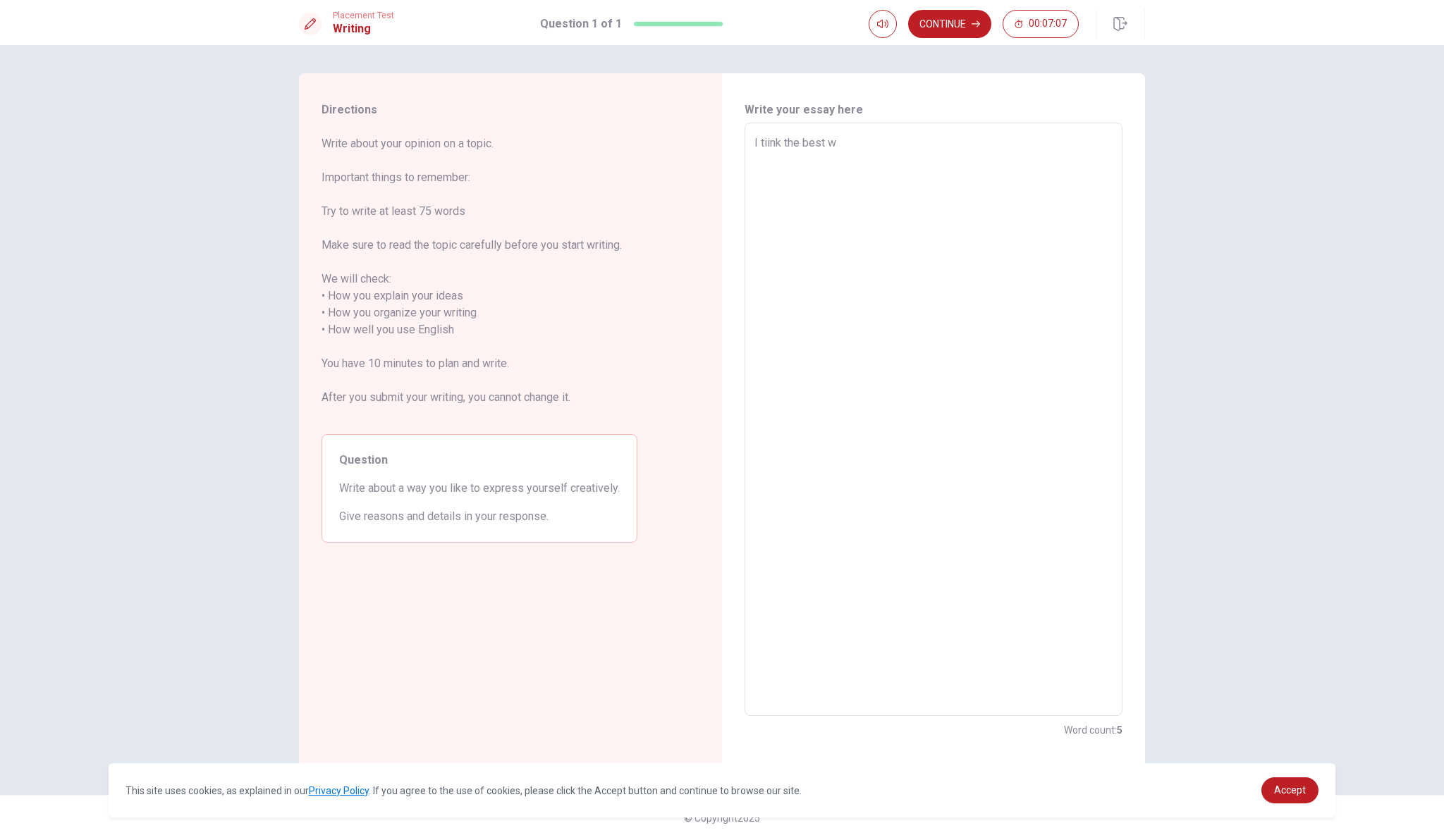 type on "I tiink the best wa" 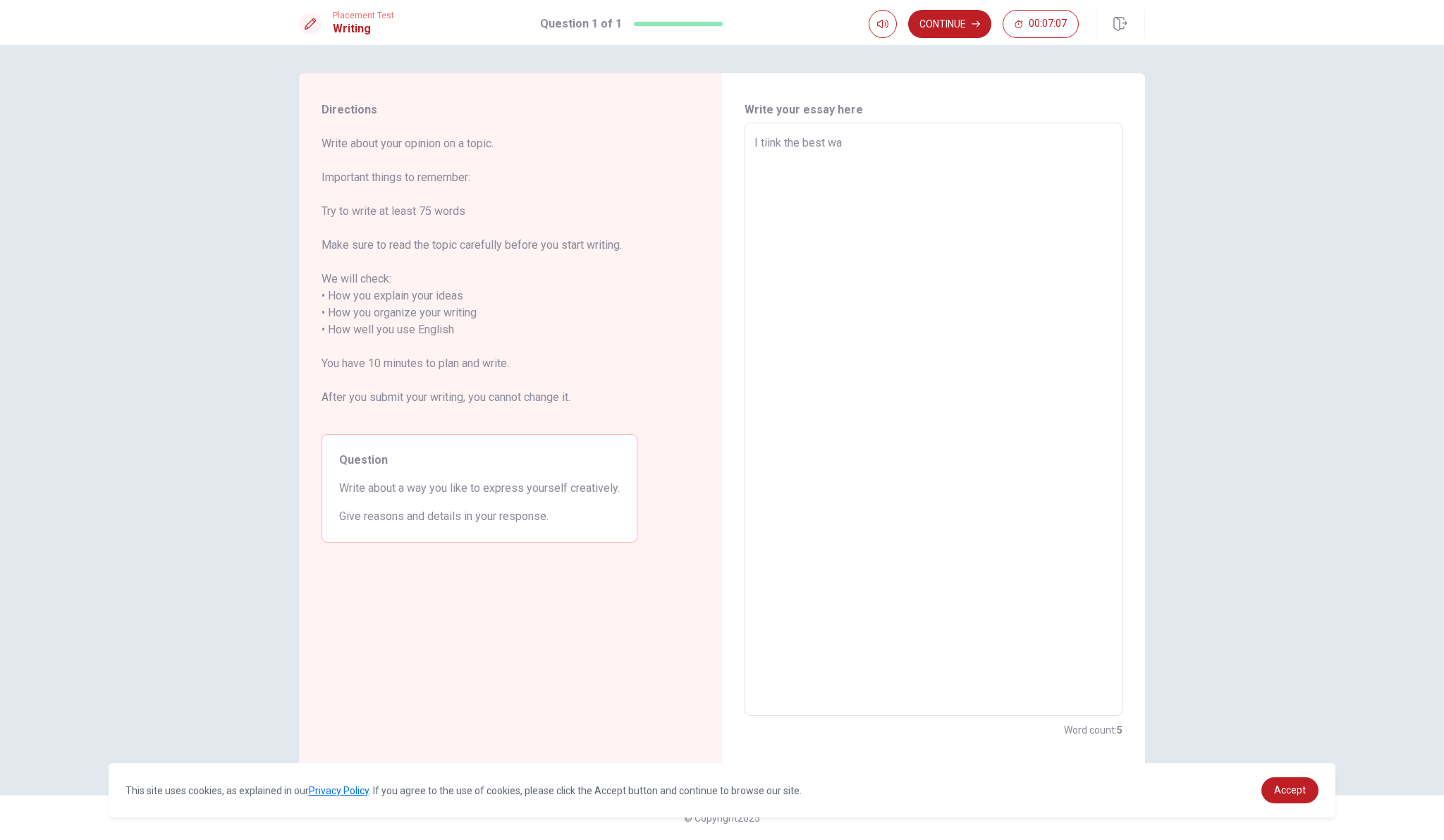type on "x" 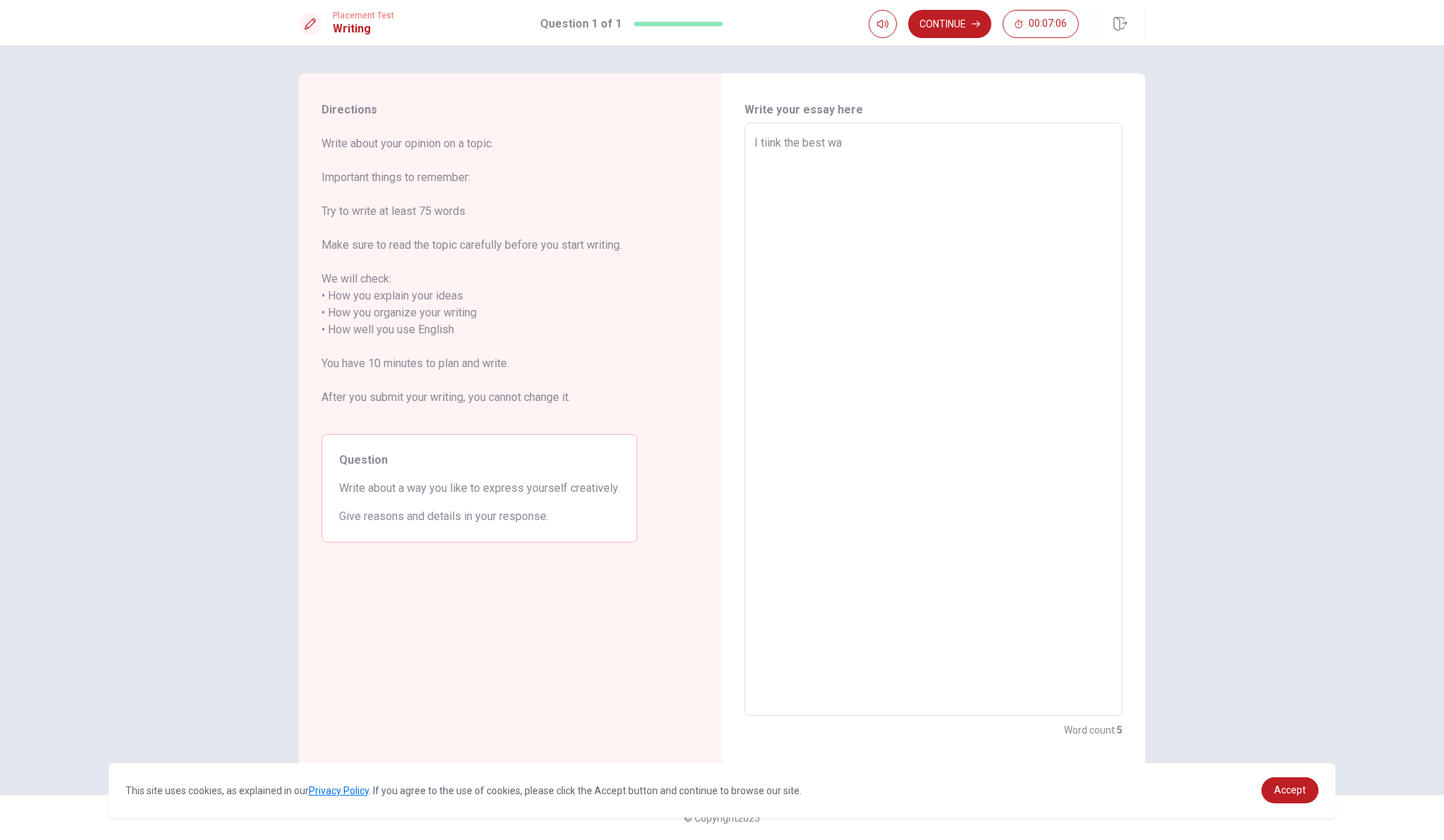 type on "I tiink the best way" 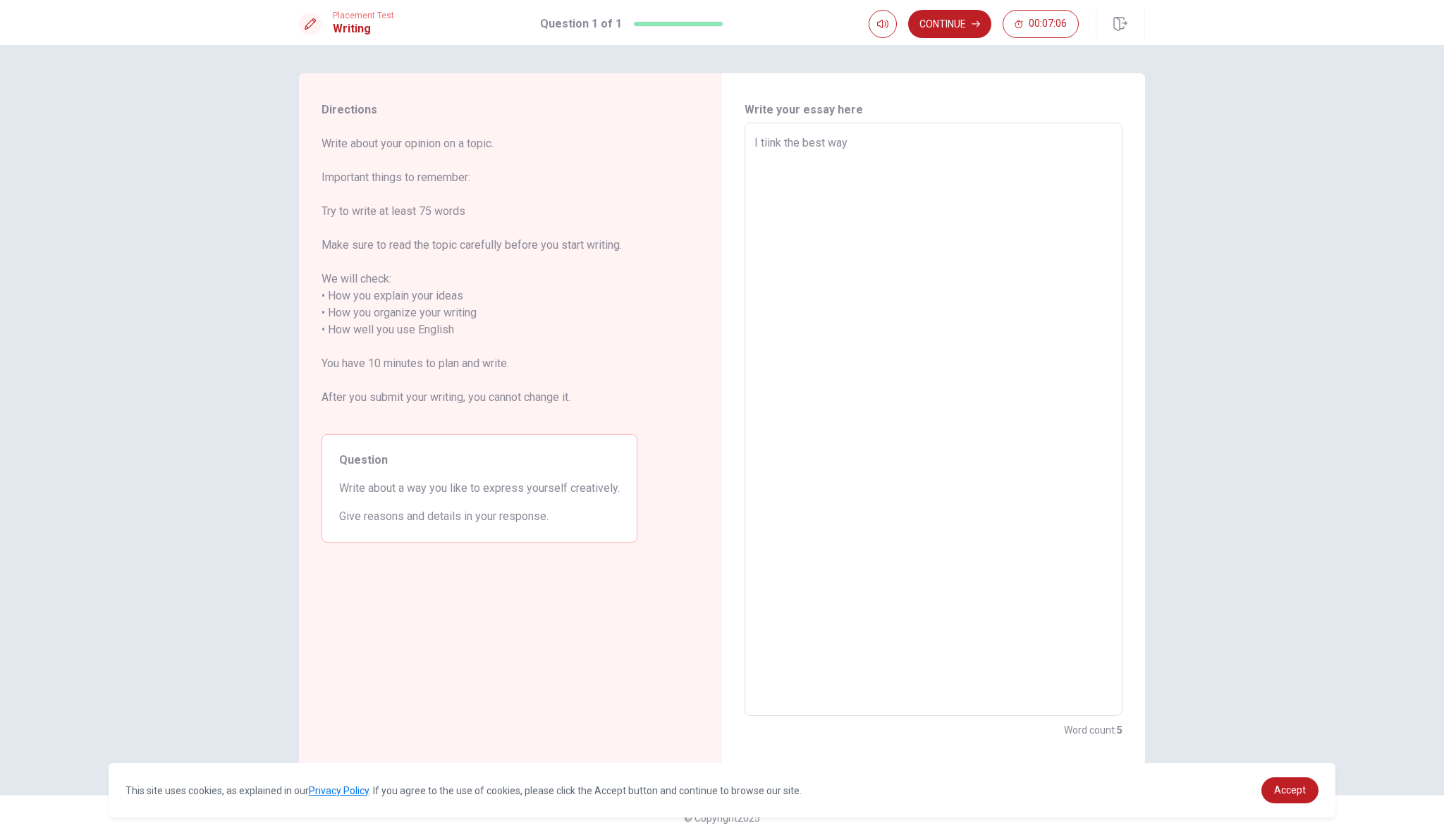 type on "x" 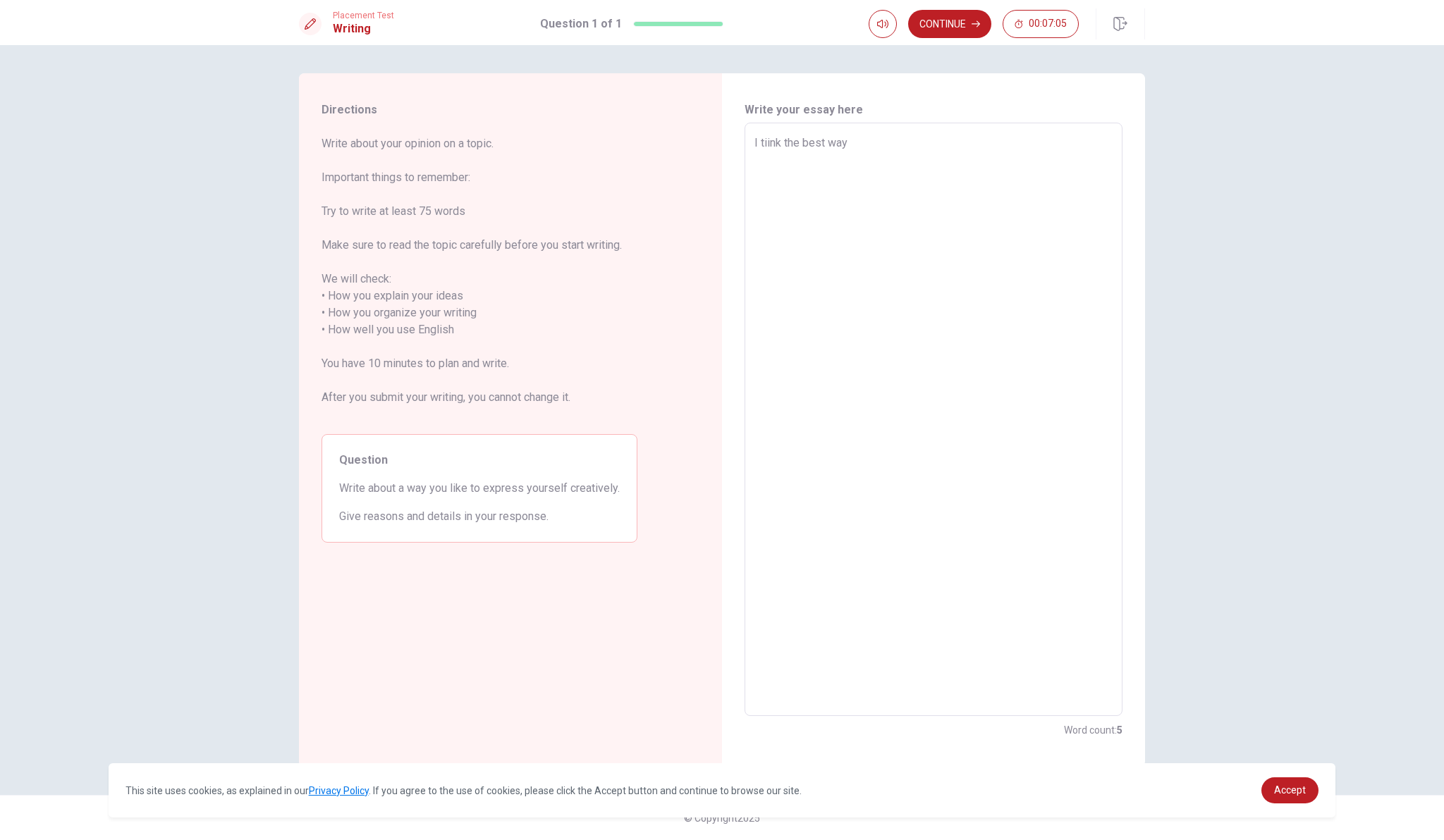 type on "x" 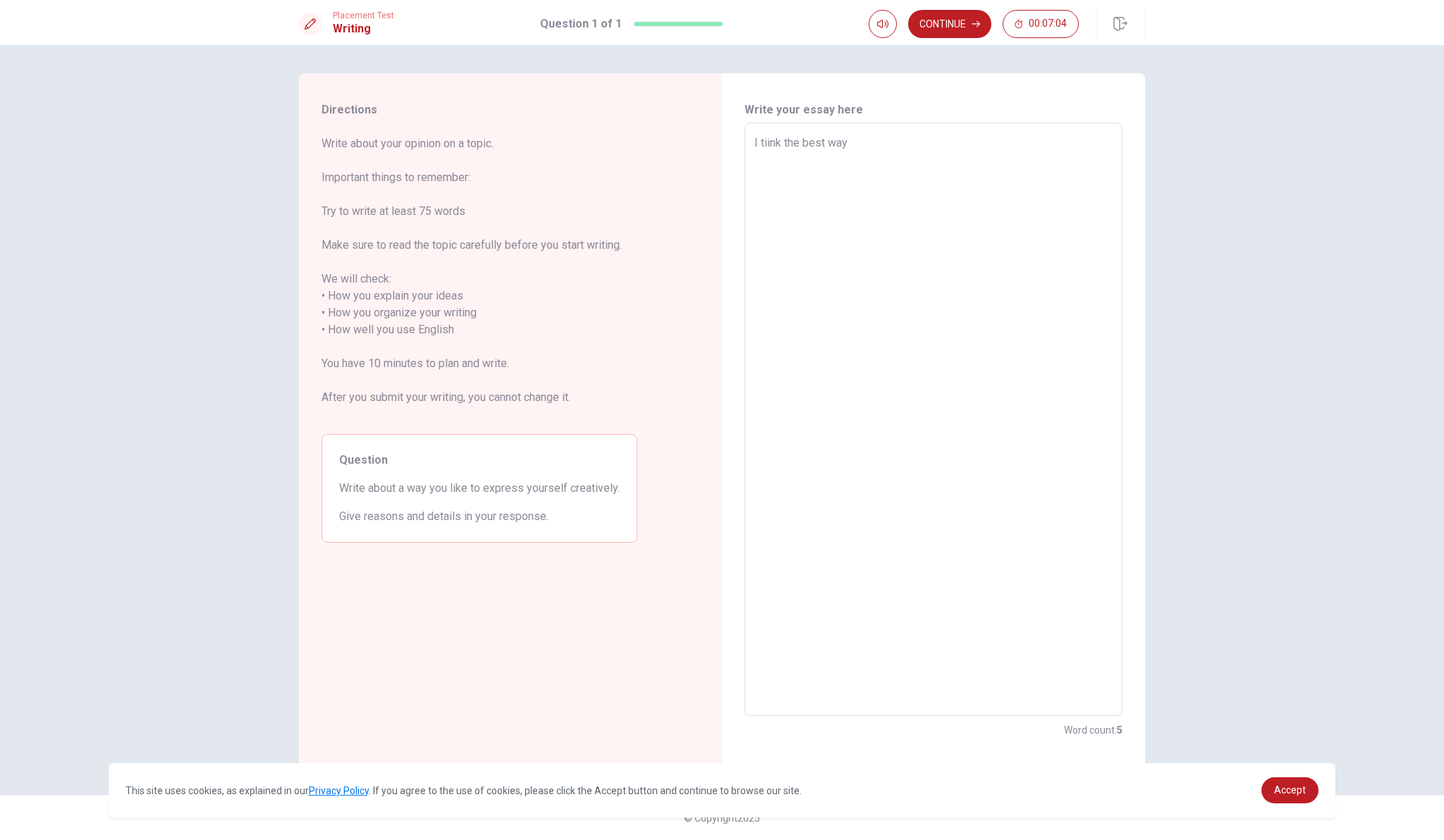 type on "I tiink the best way t" 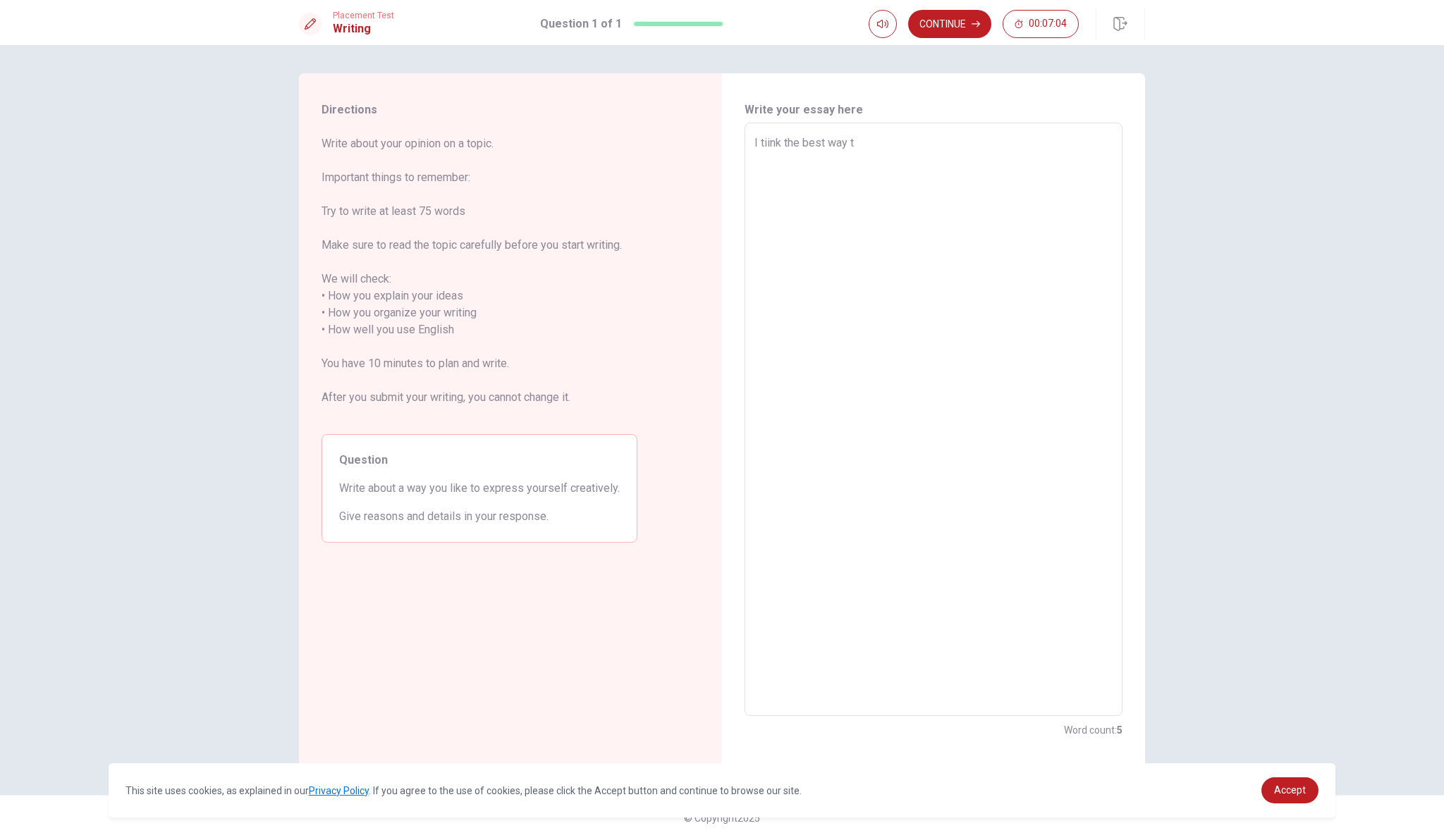 type on "x" 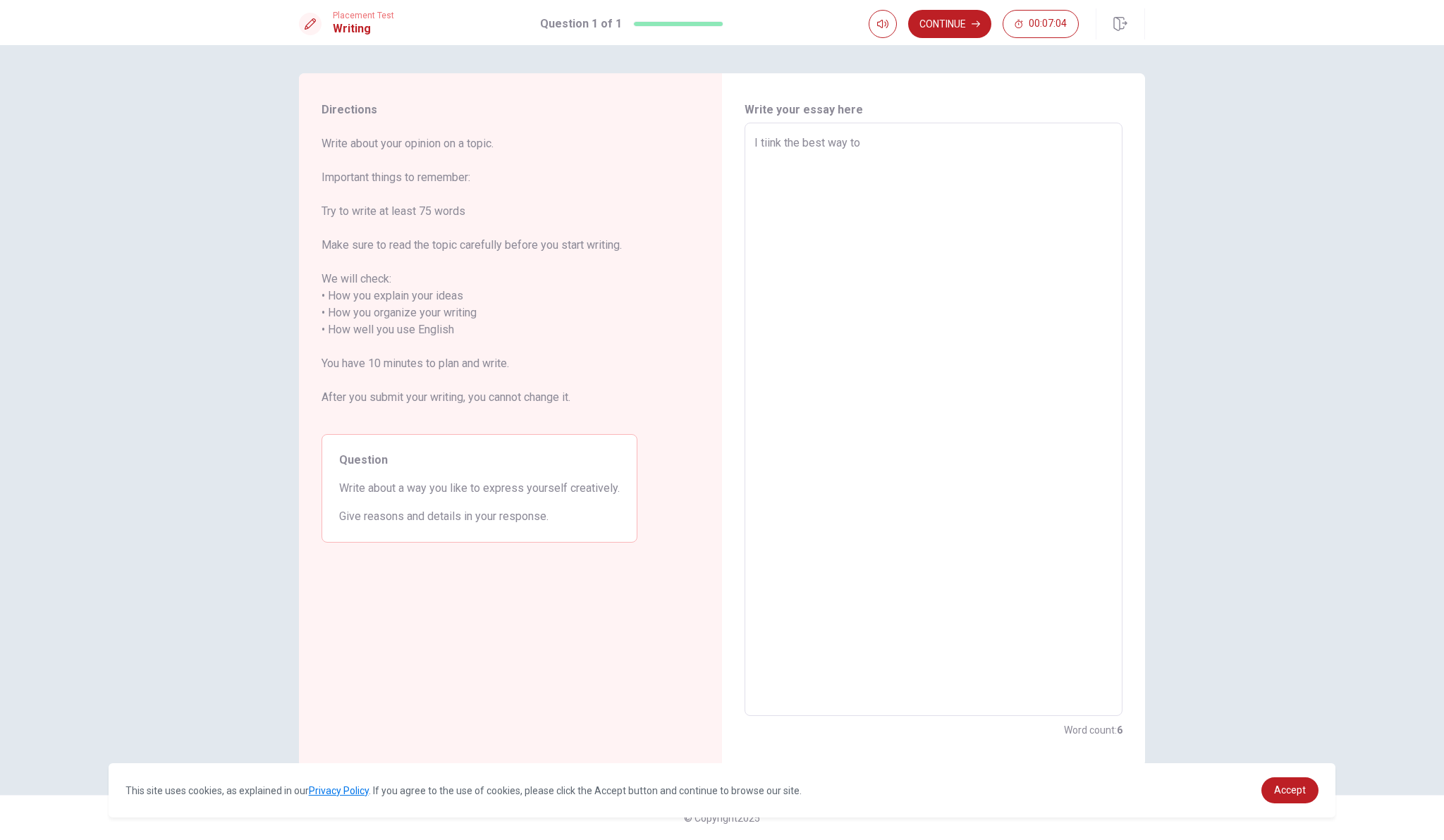type on "x" 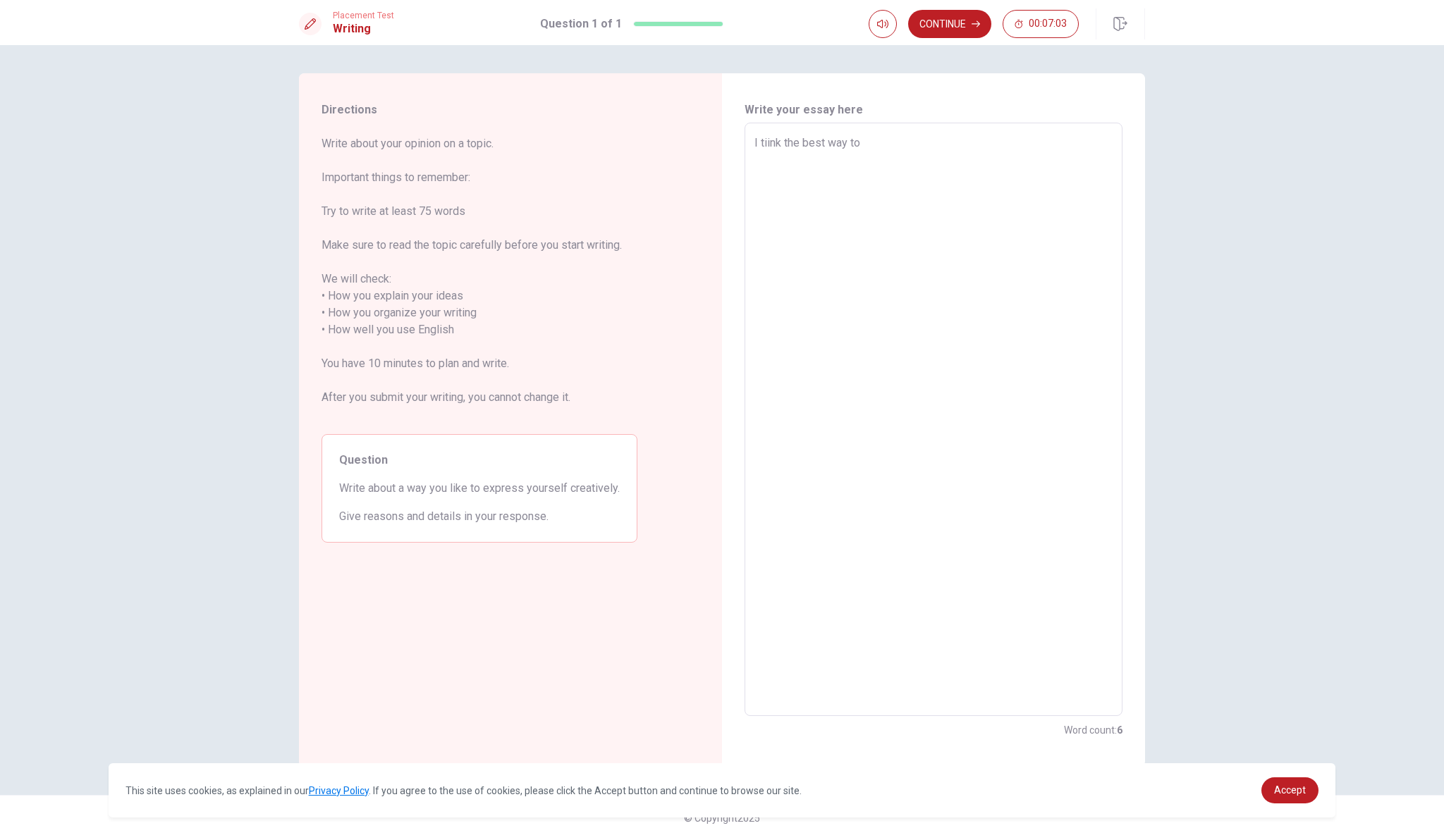 type on "I tiink the best way to" 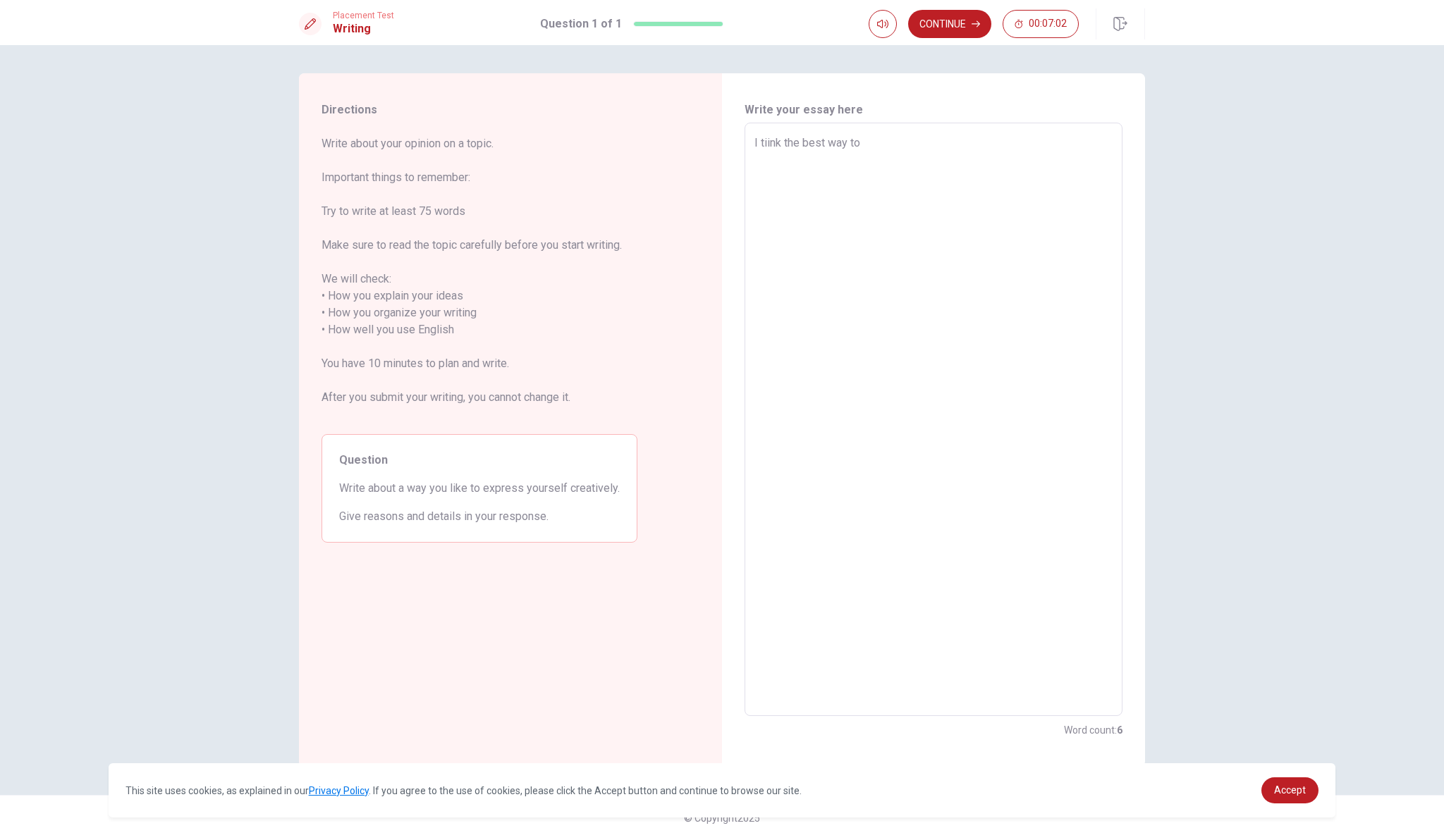 type on "I tiink the best way to e" 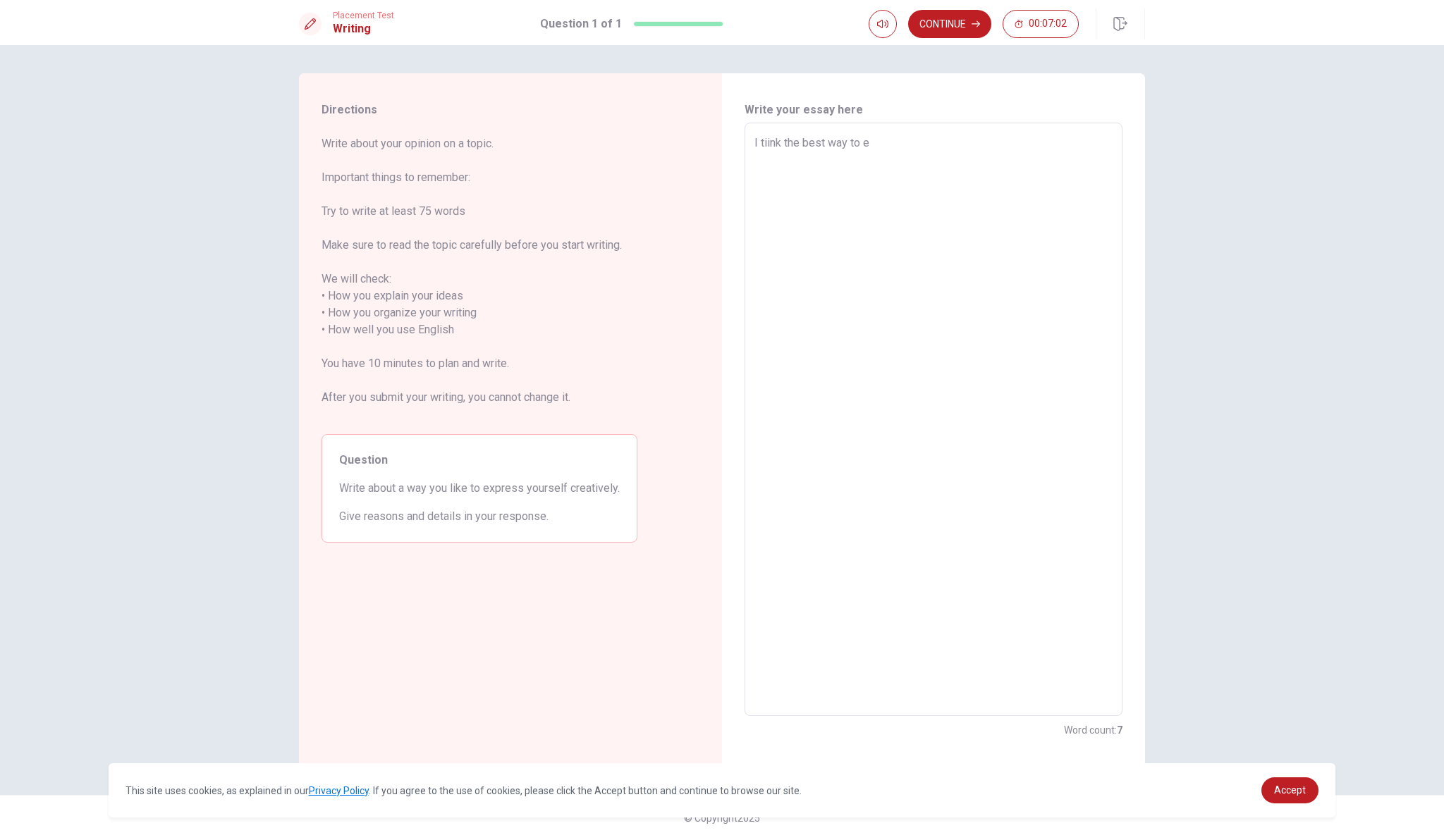 type on "x" 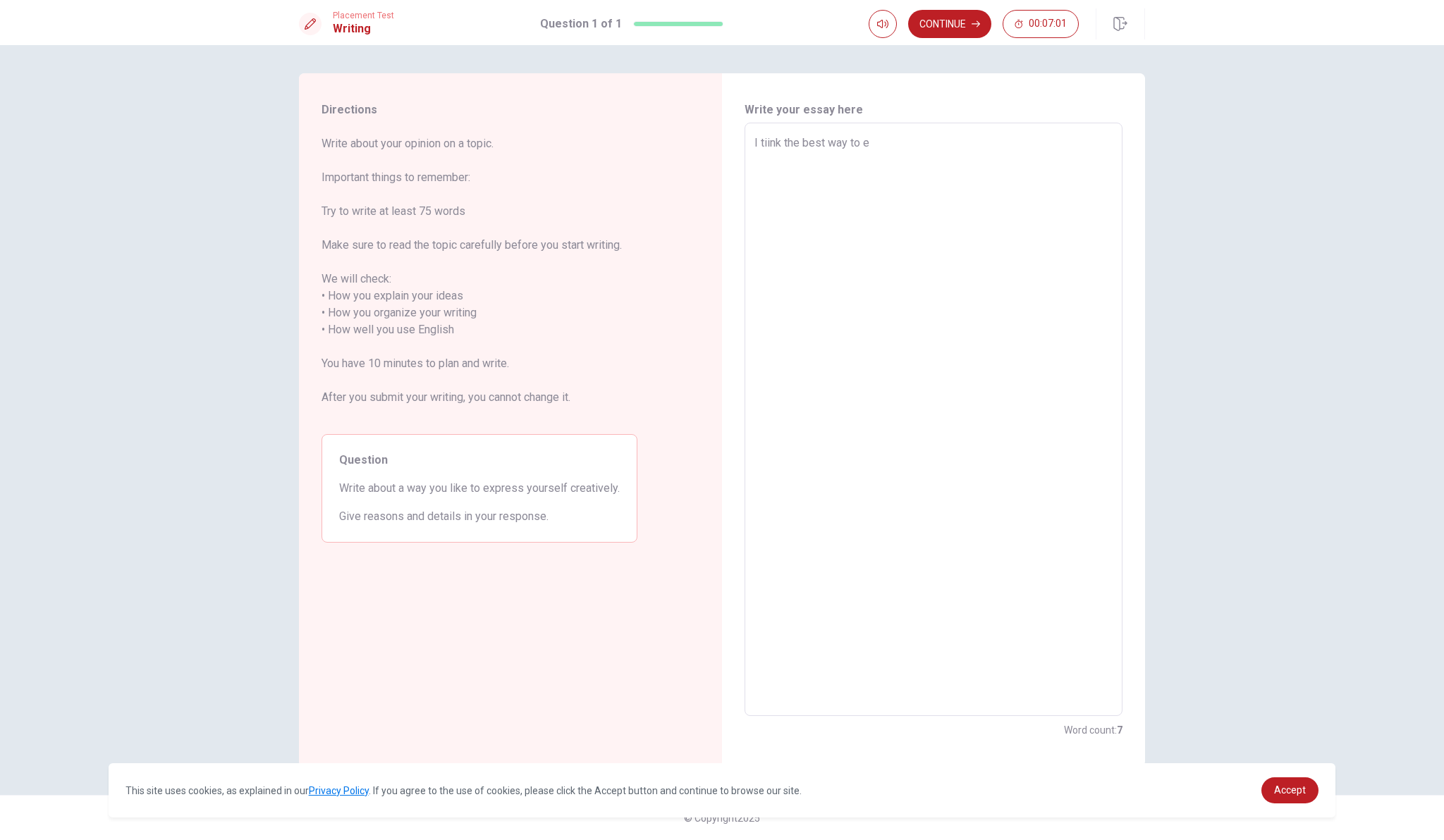 type on "I tiink the best way to ex" 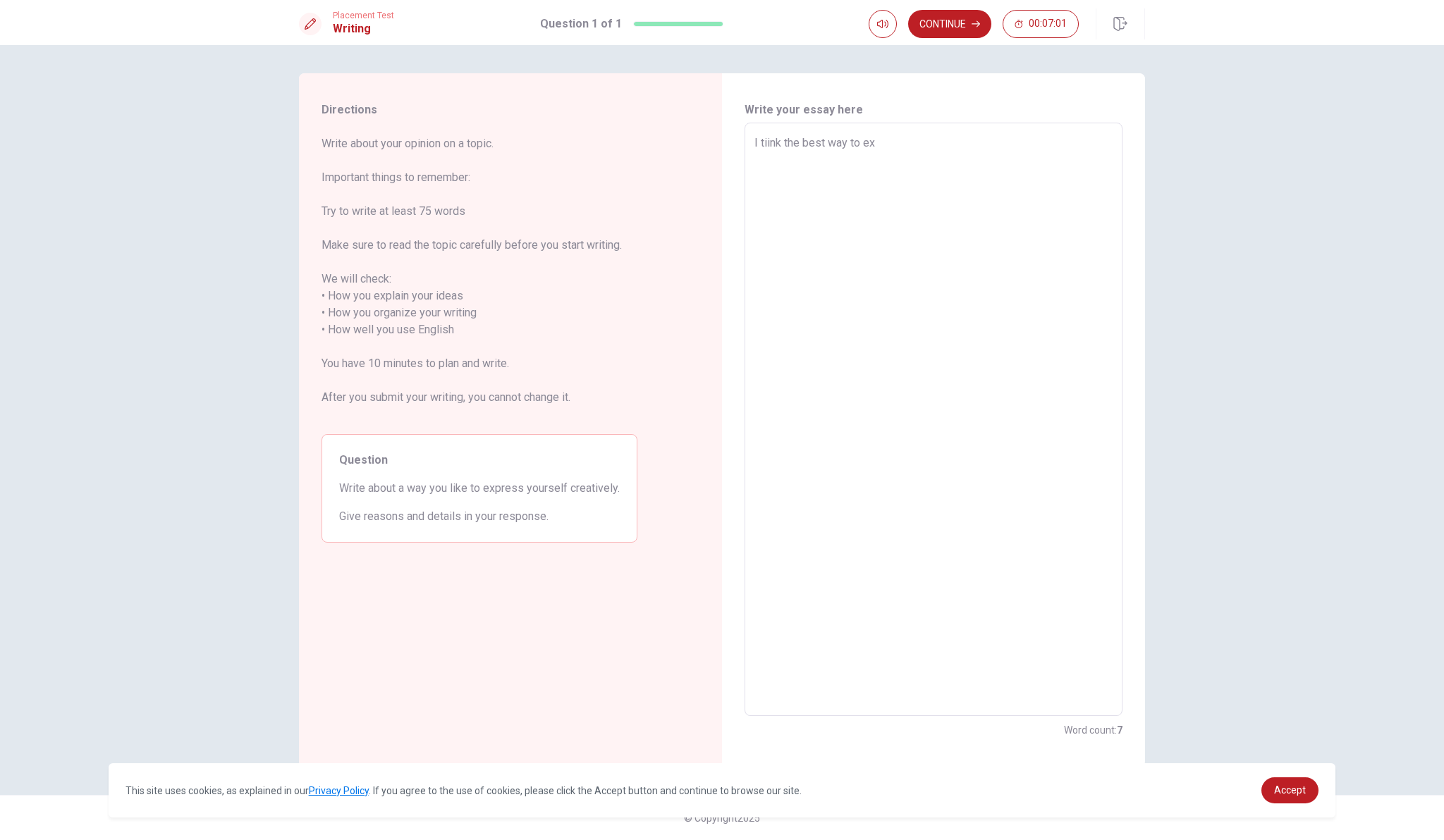 type on "x" 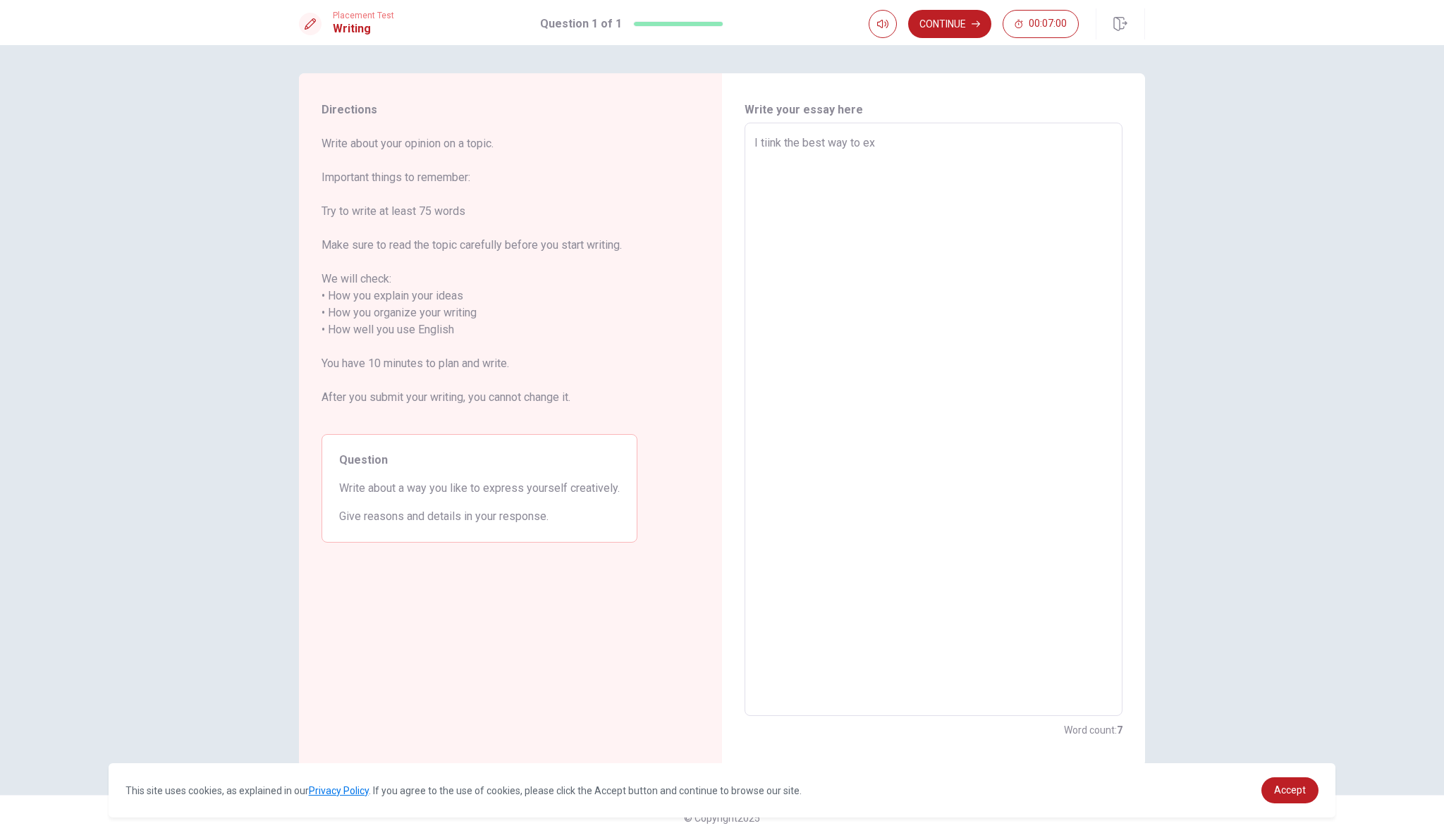 type on "I tiink the best way to exp" 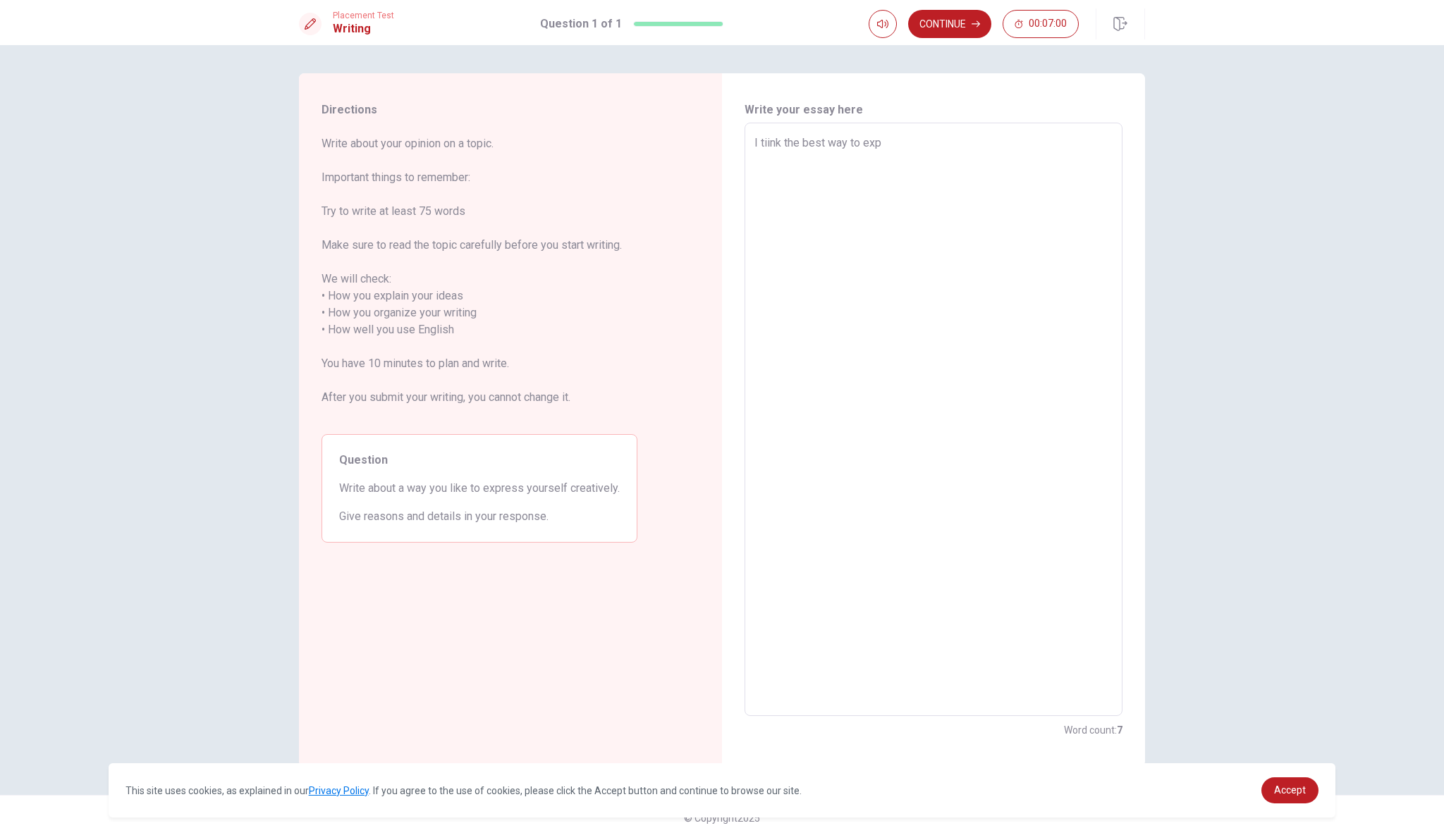 type on "x" 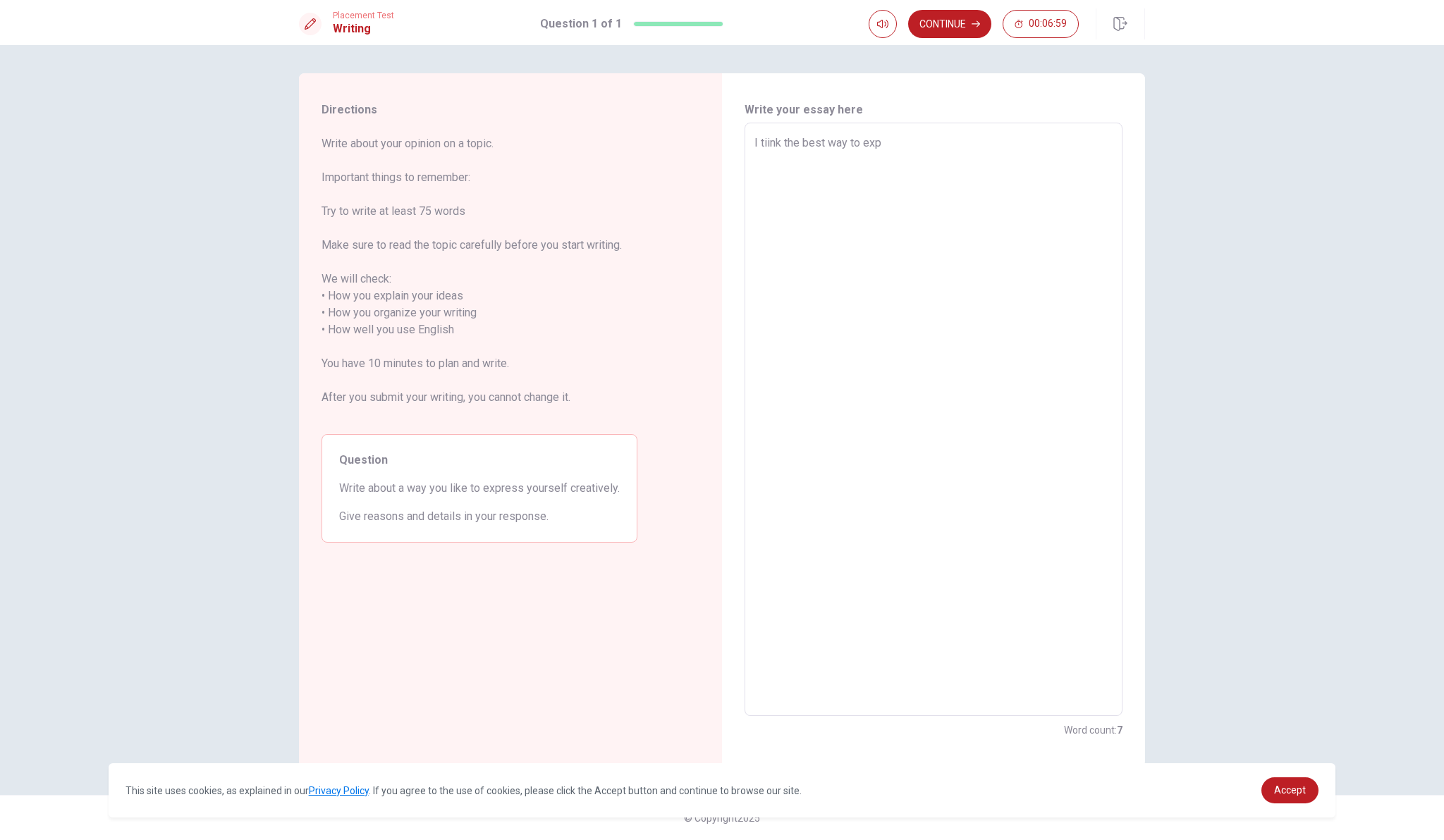 type on "I tiink the best way to expr" 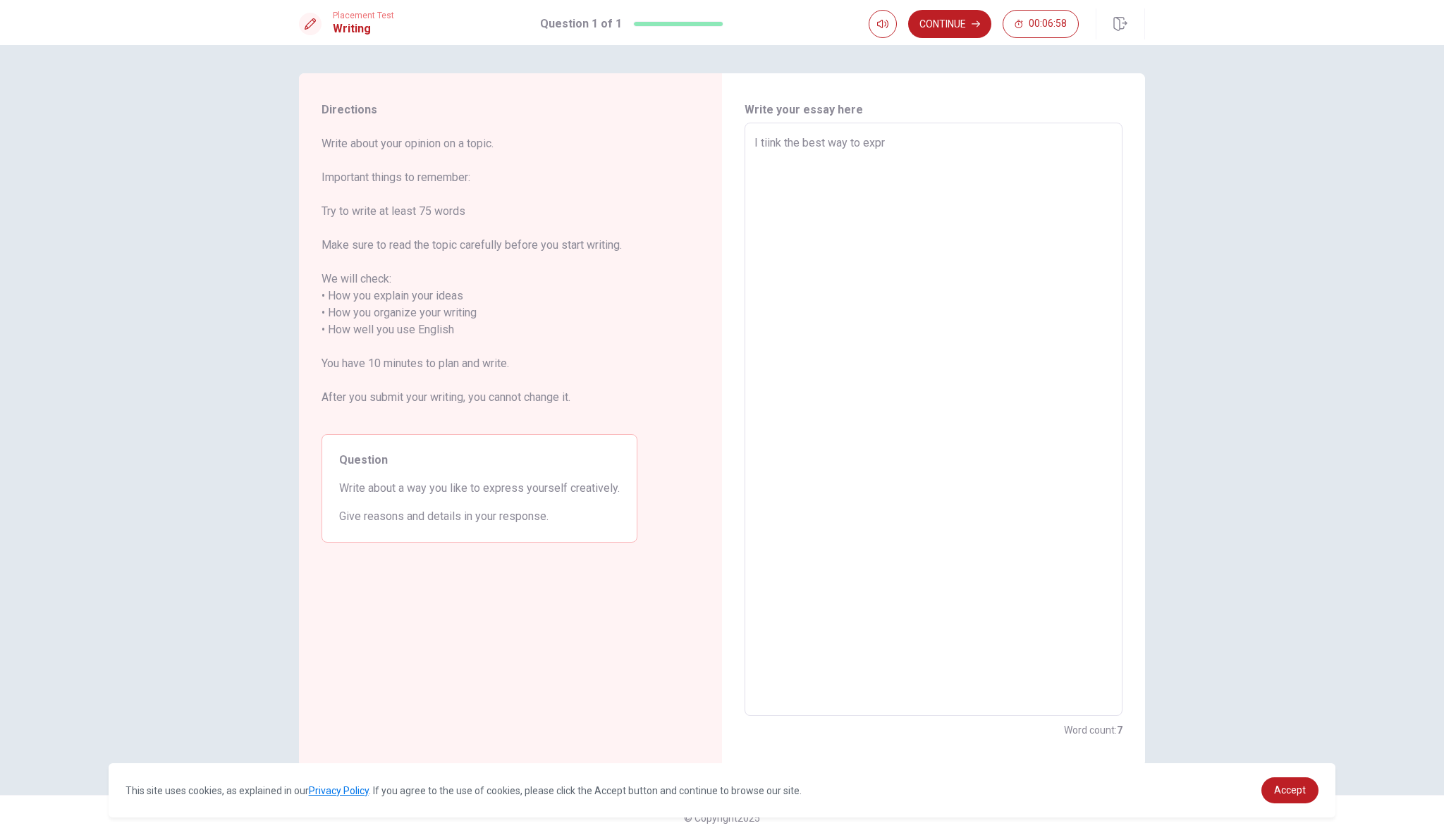 type on "x" 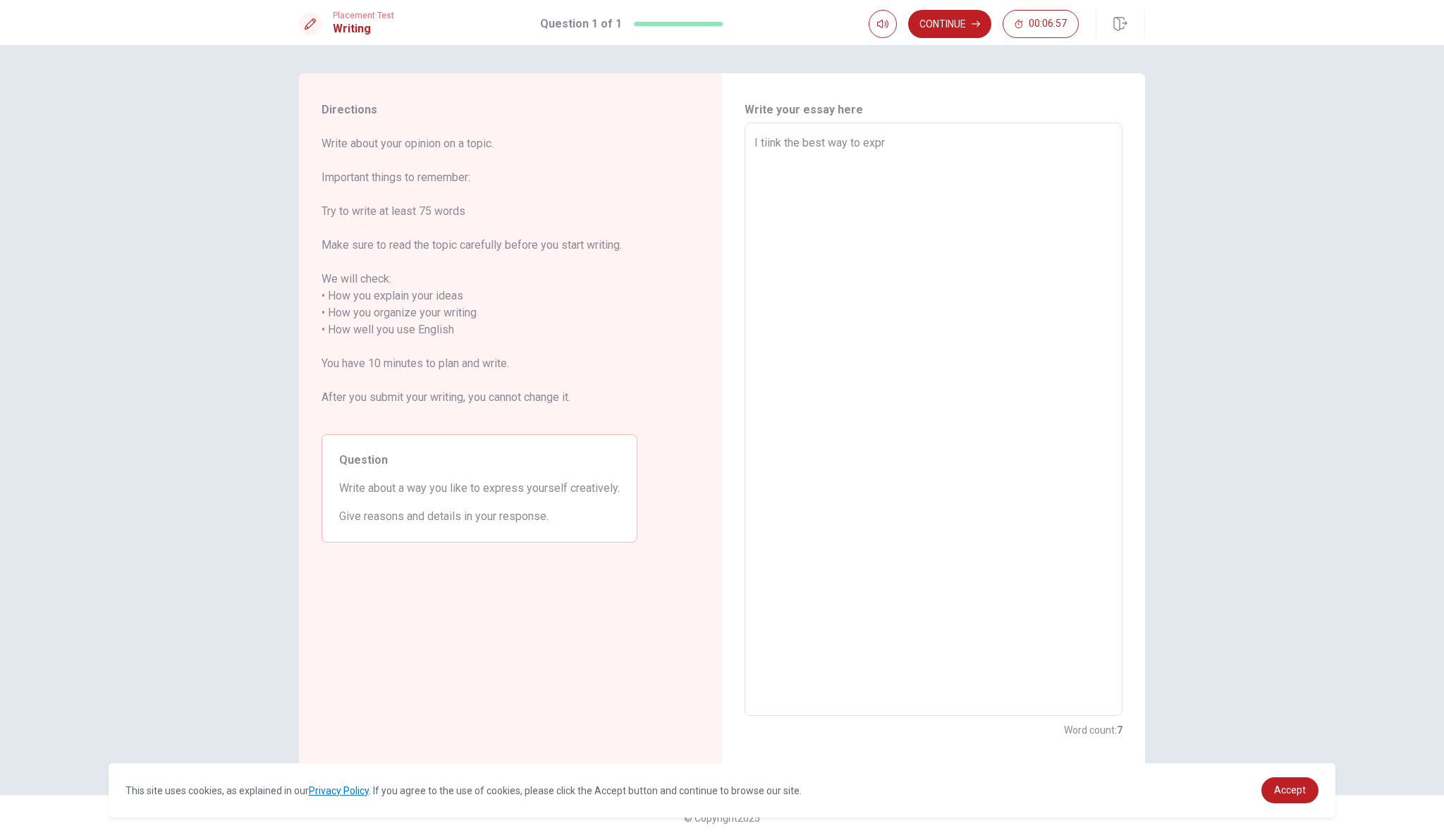 type on "I tiink the best way to expre" 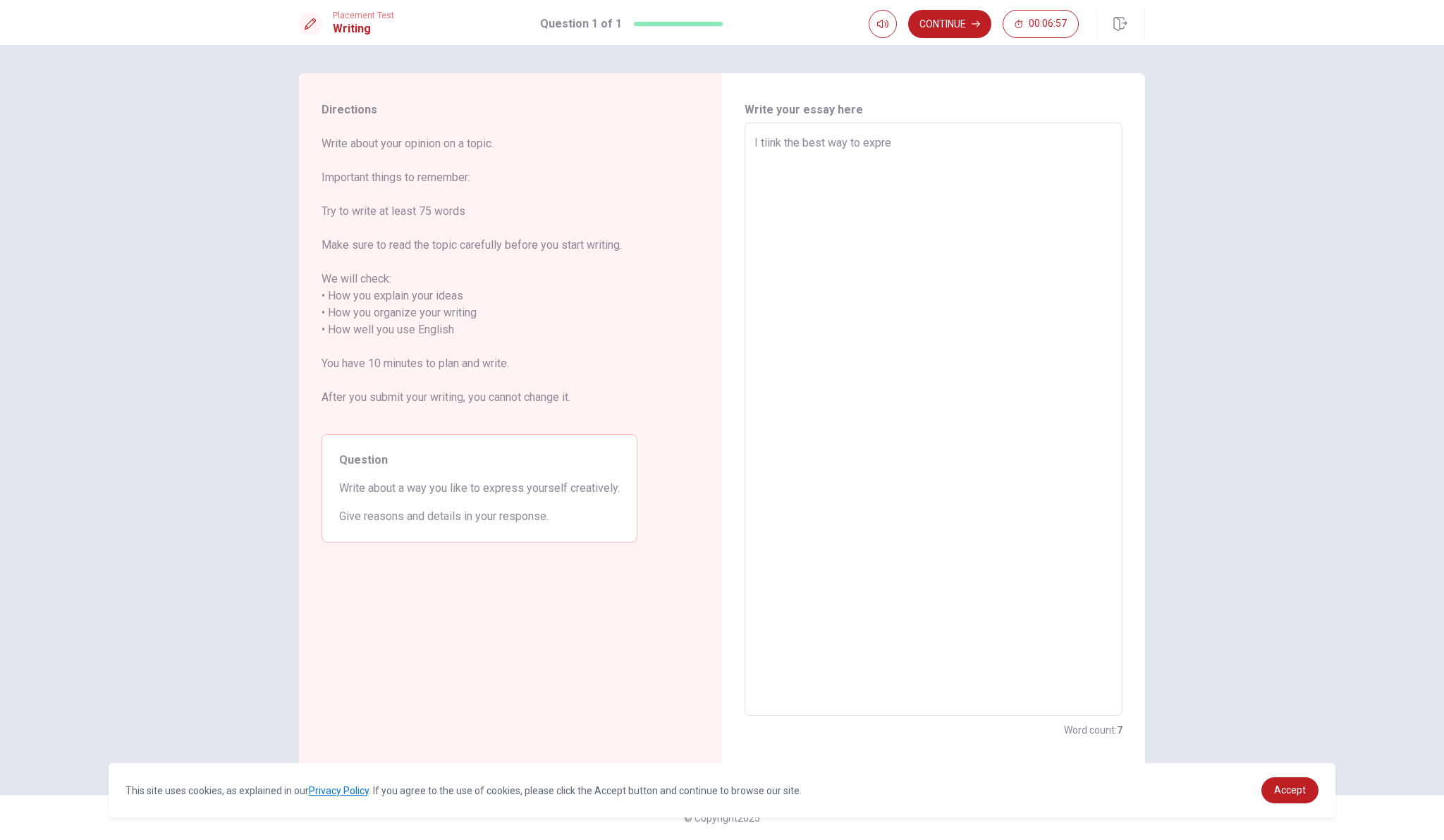 type on "x" 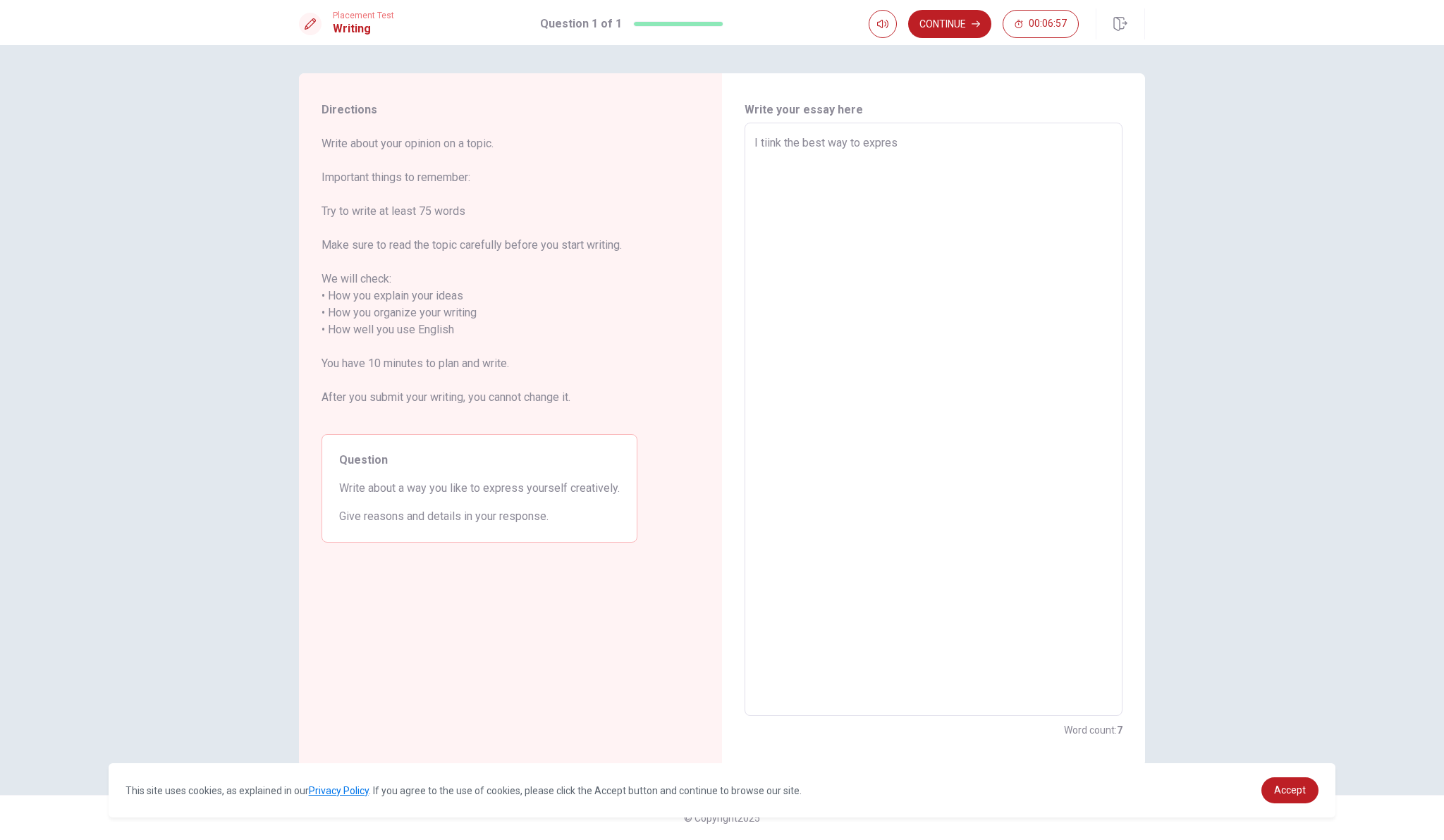 type on "x" 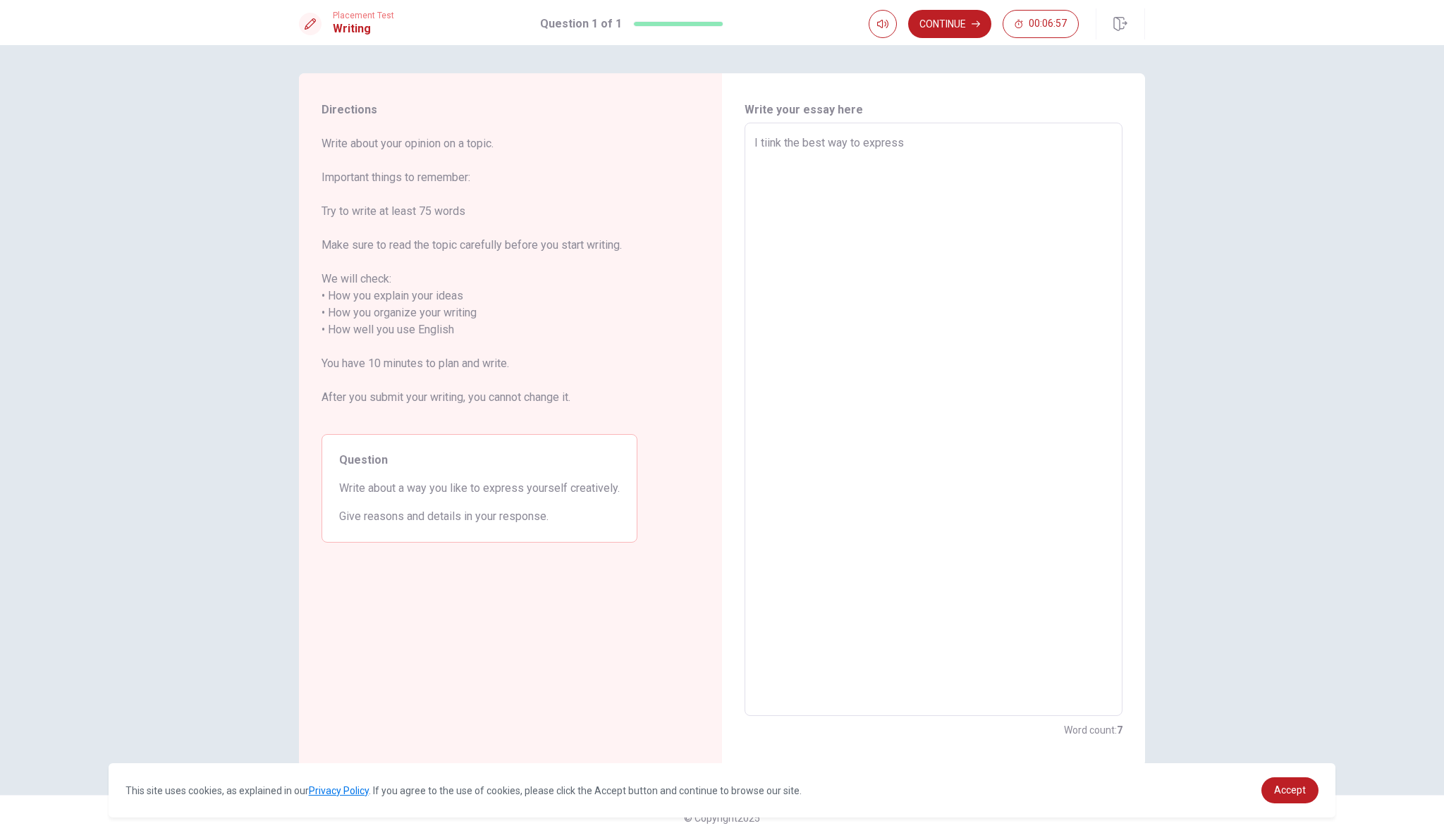type on "x" 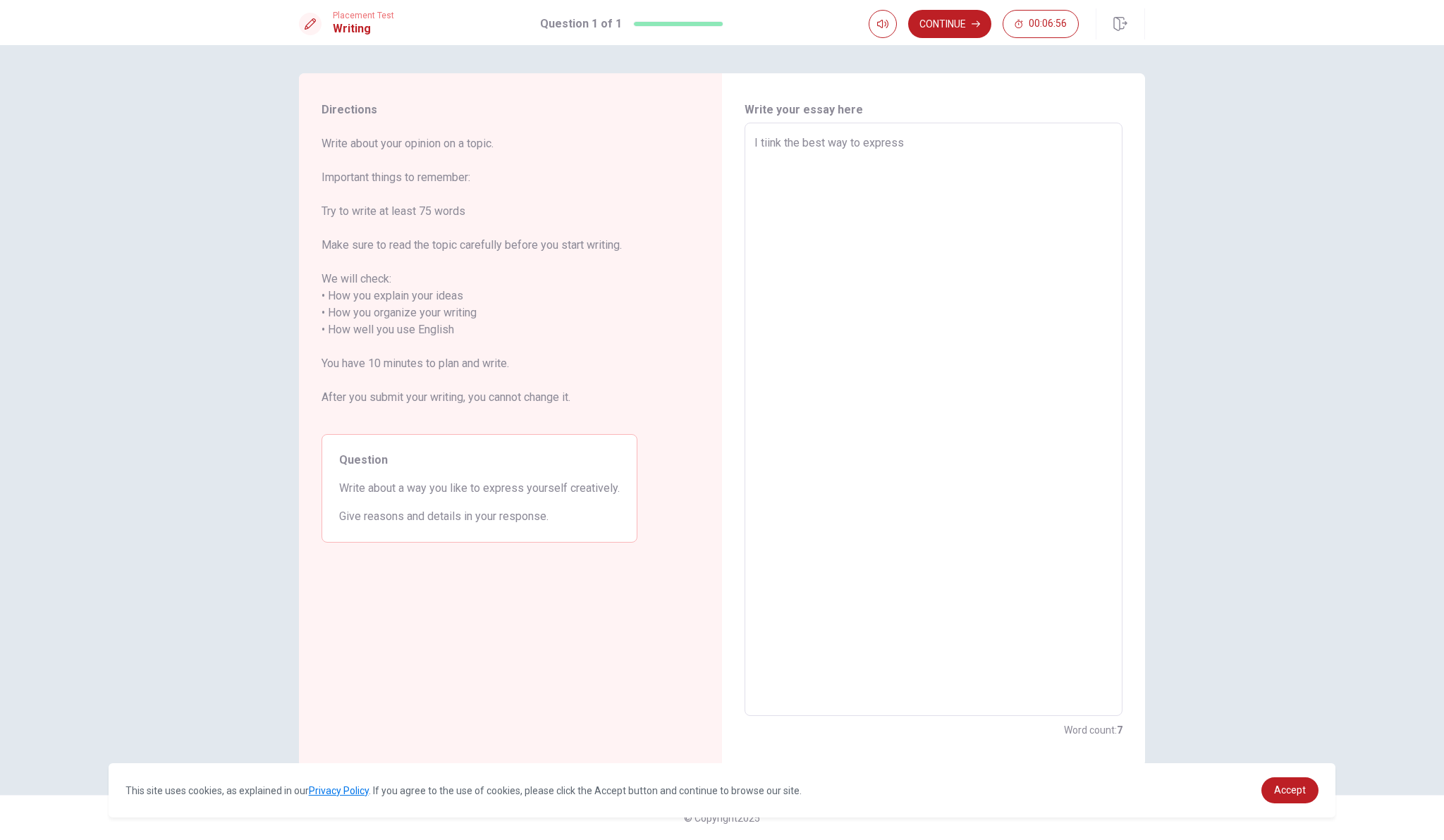 type on "I tiink the best way to express" 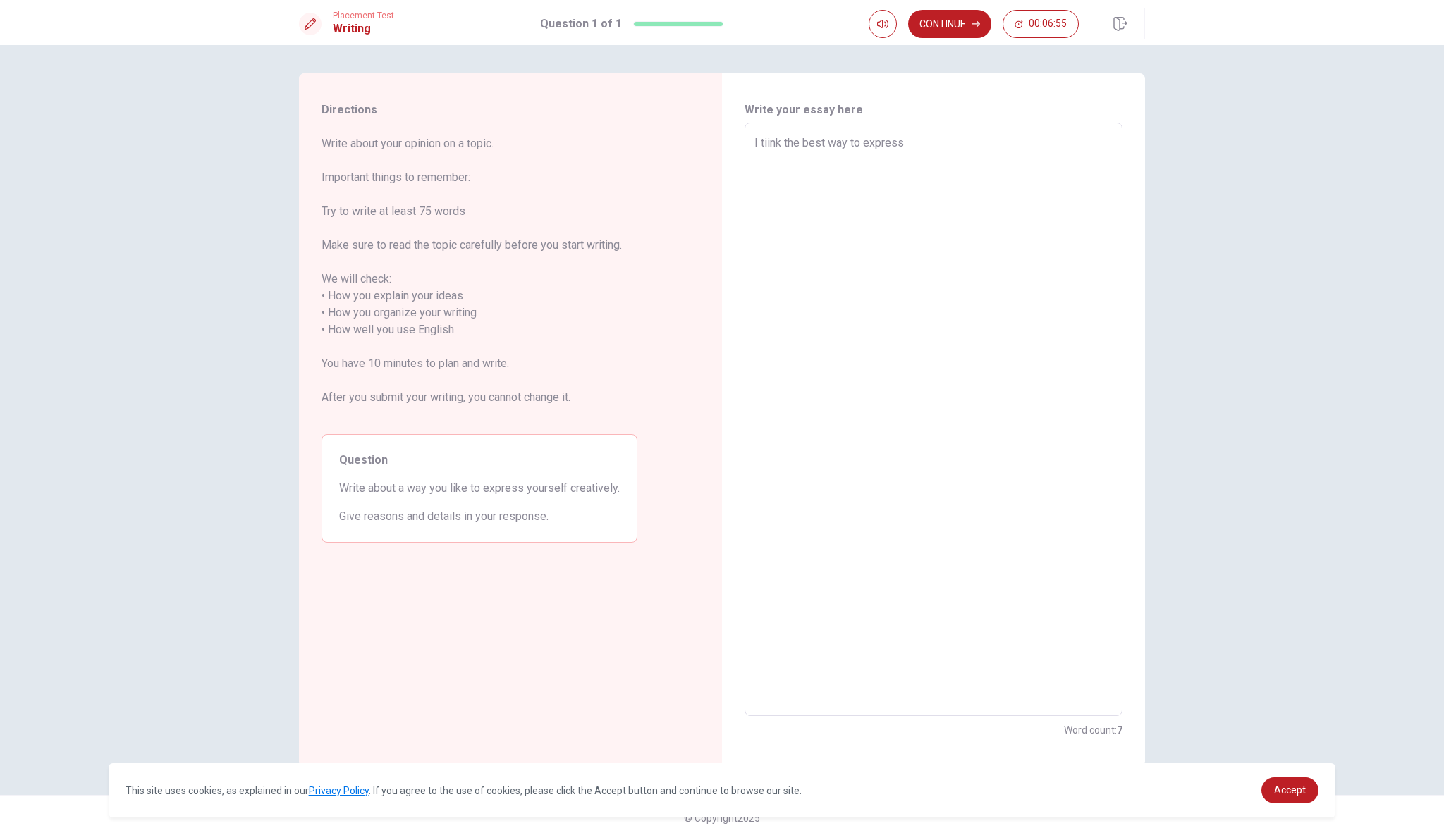type on "I tiink the best way to express y" 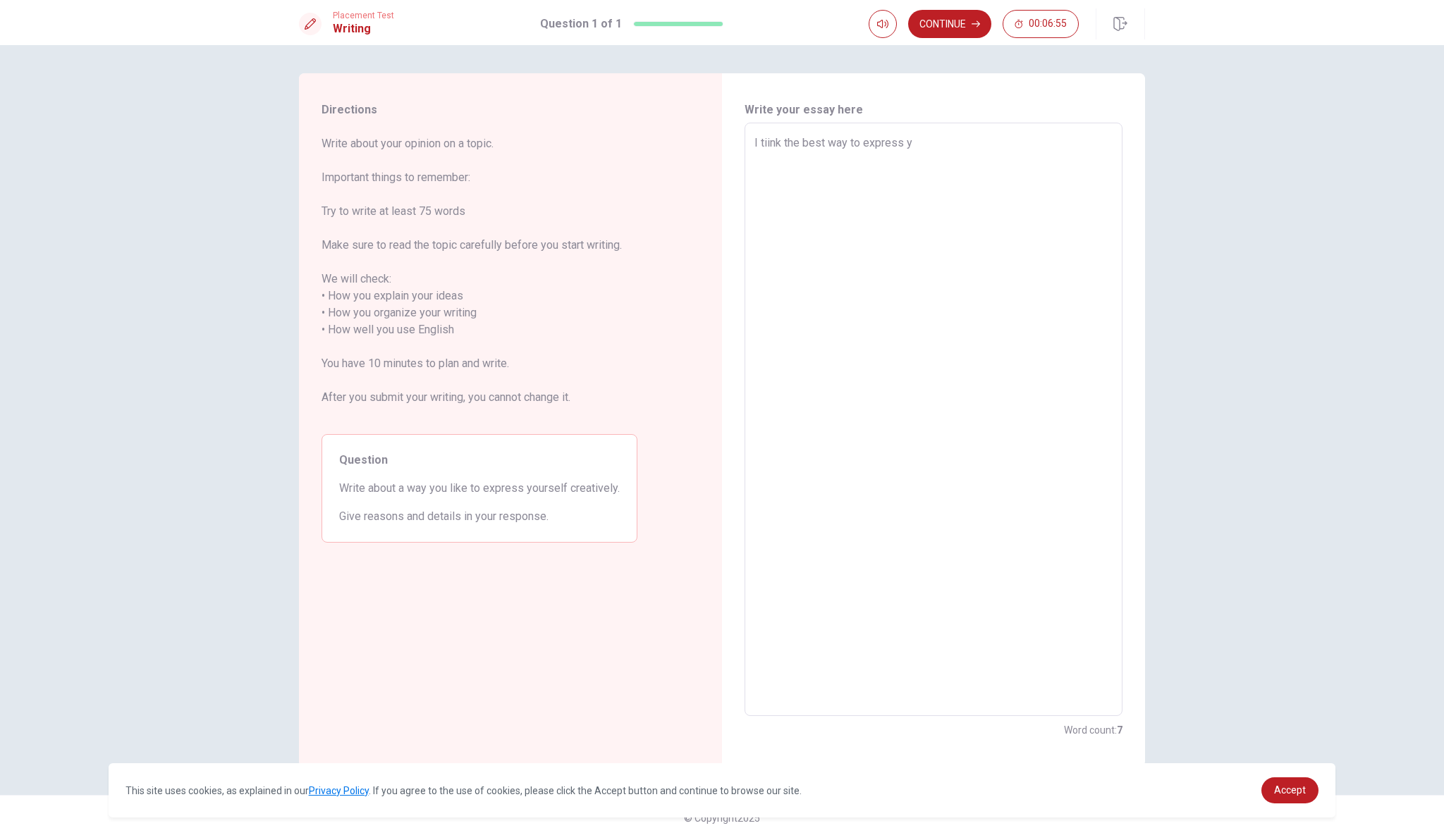 type on "x" 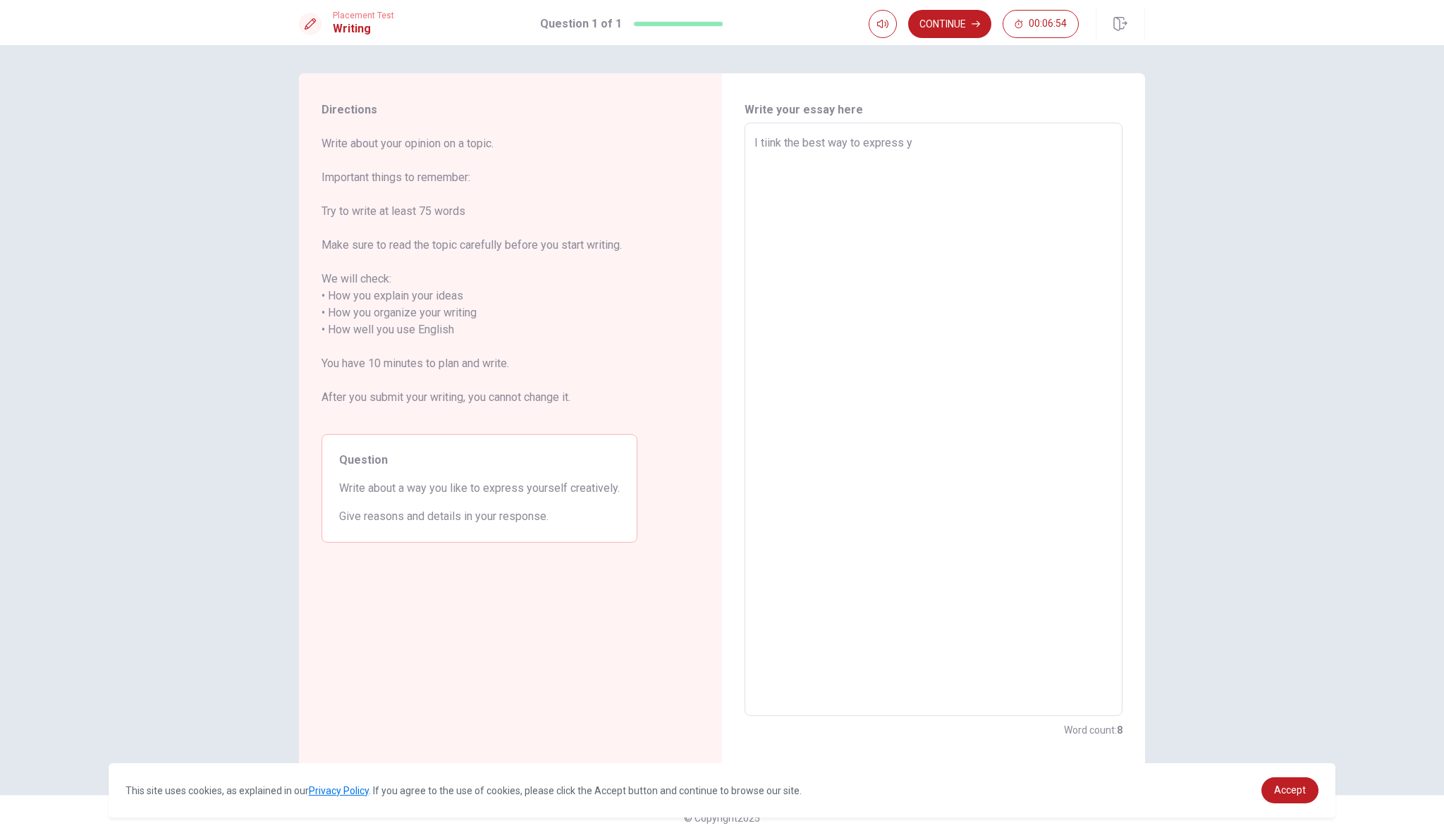 type on "I tiink the best way to express yo" 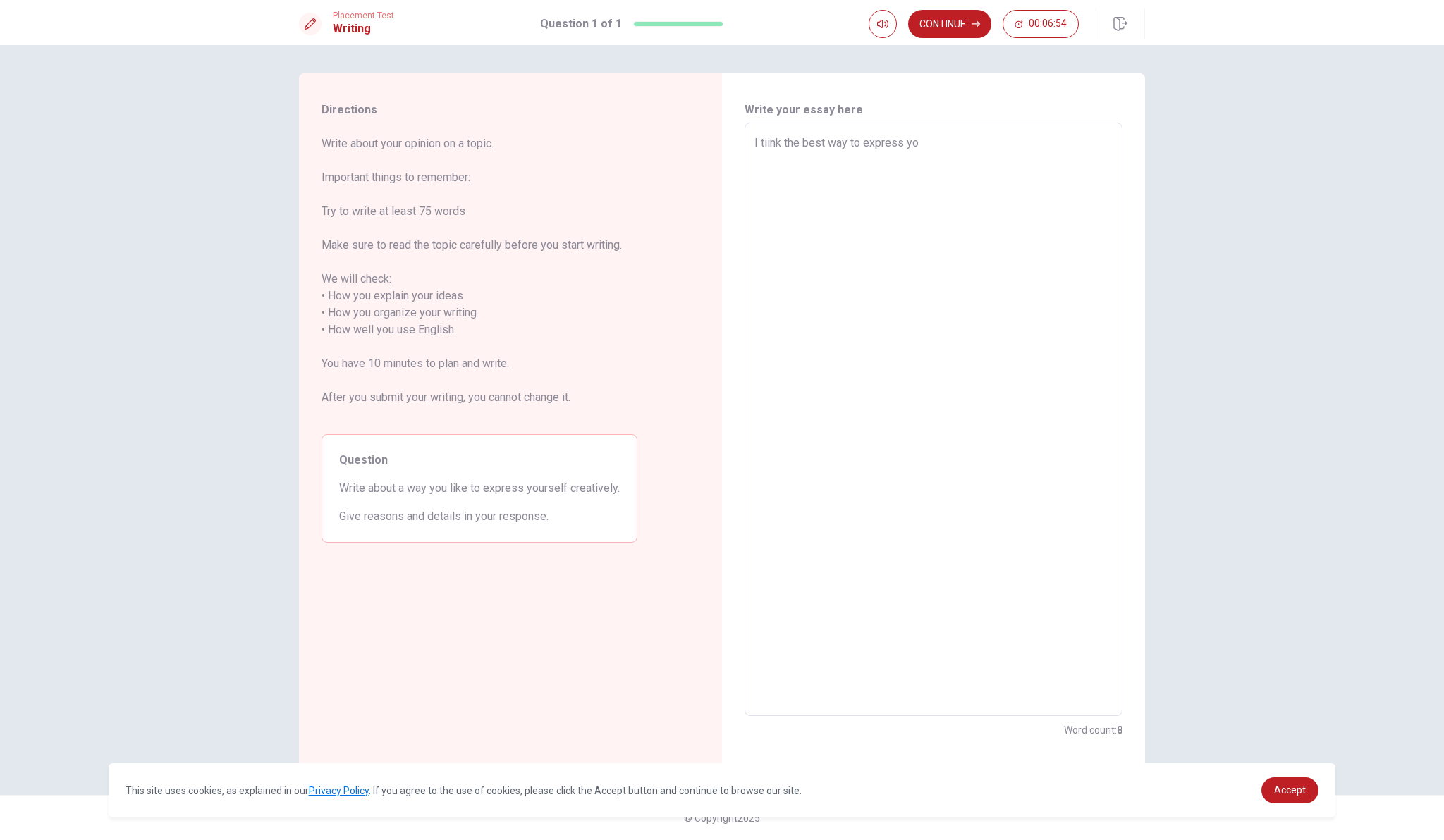 type on "x" 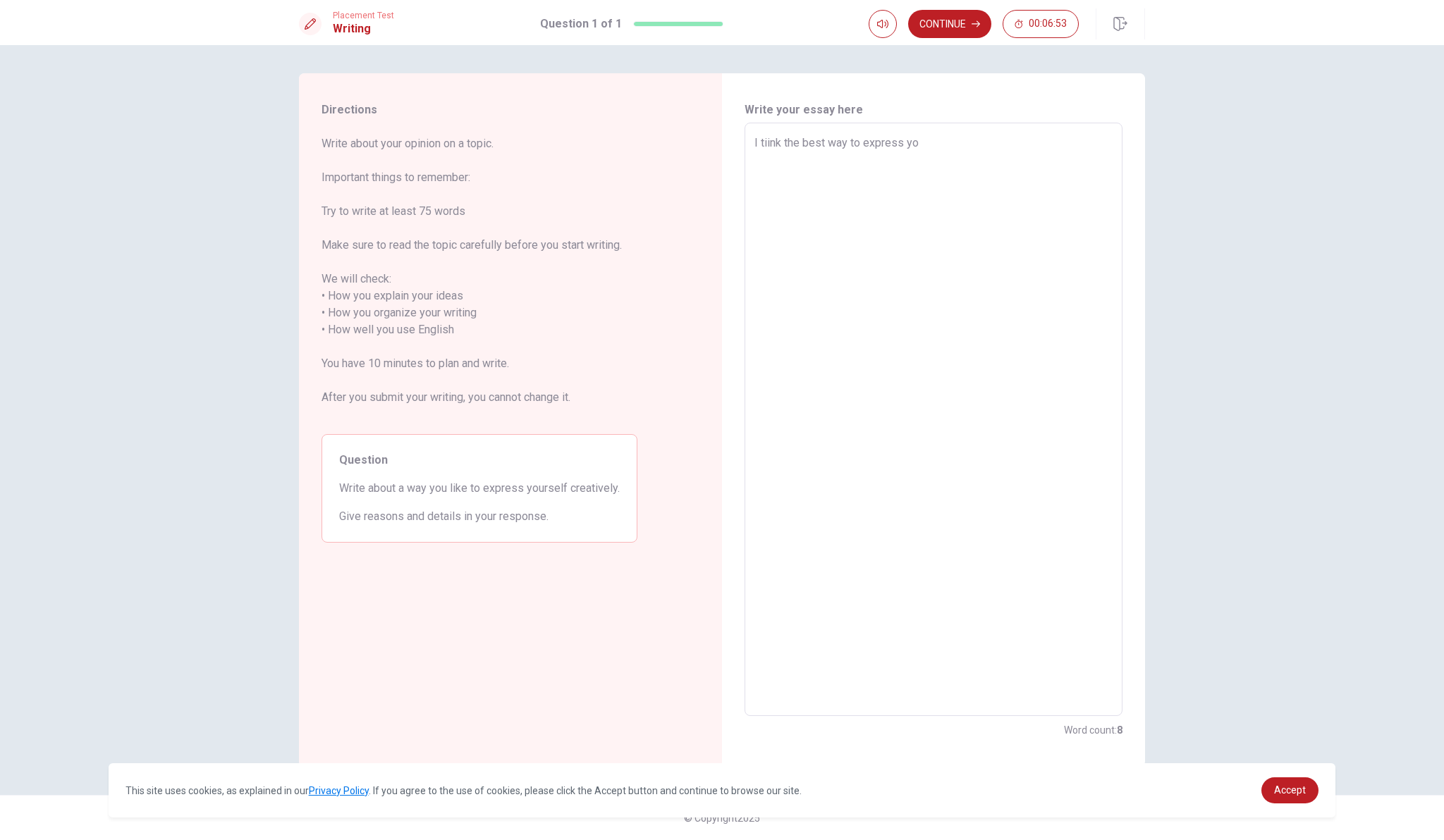 type on "I tiink the best way to express you" 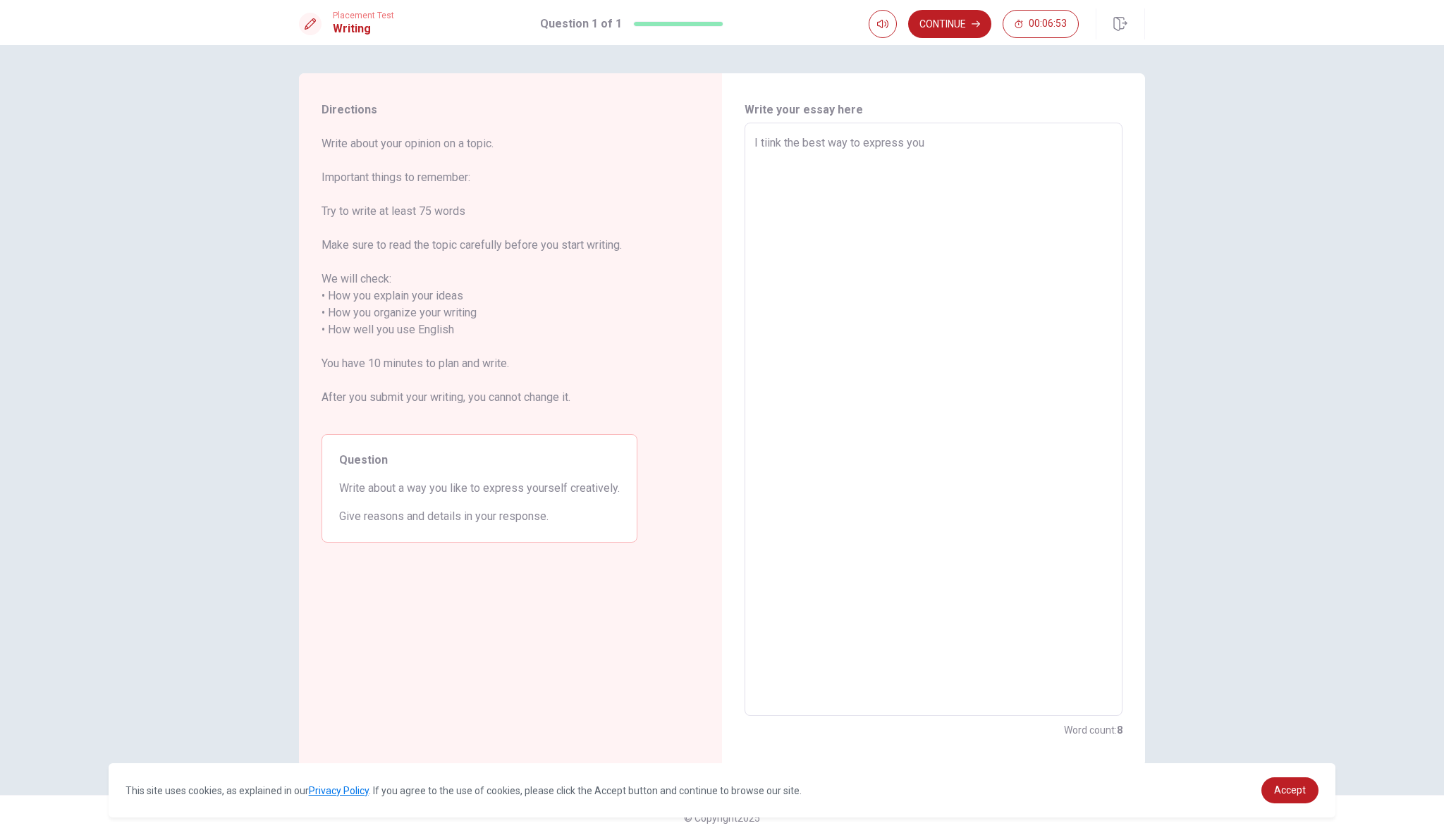 type on "x" 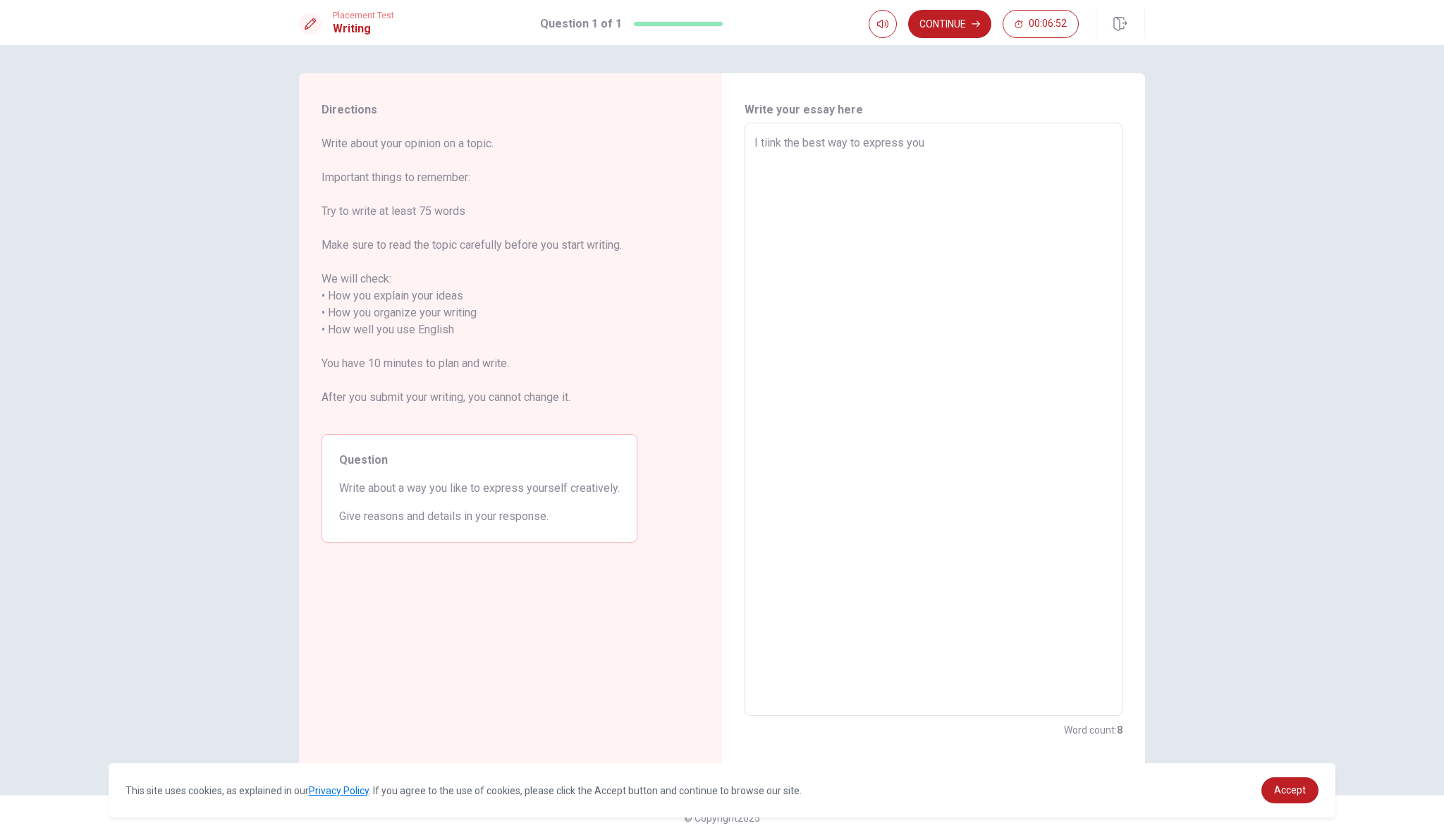 type on "I tiink the best way to express your" 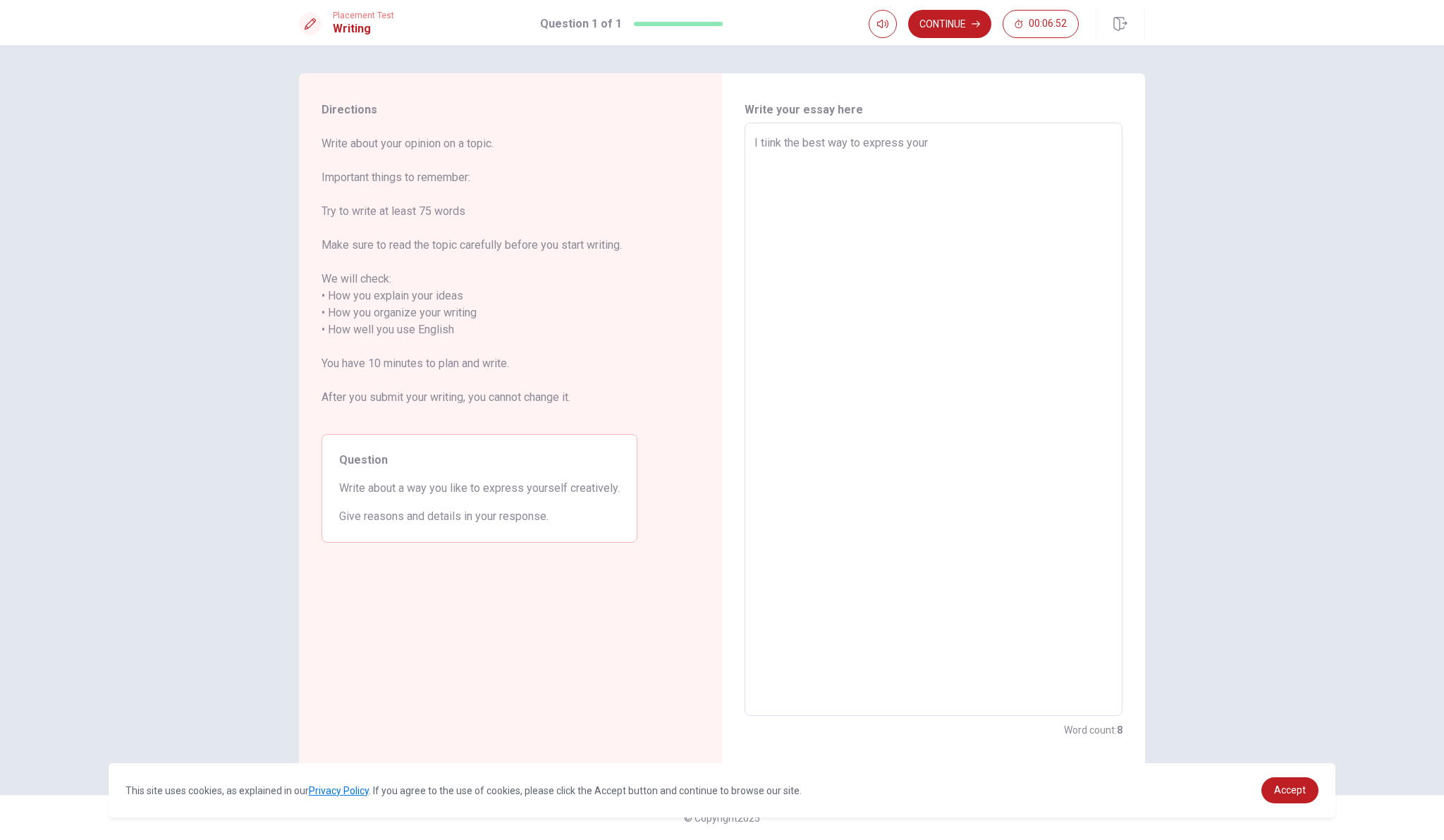 type on "x" 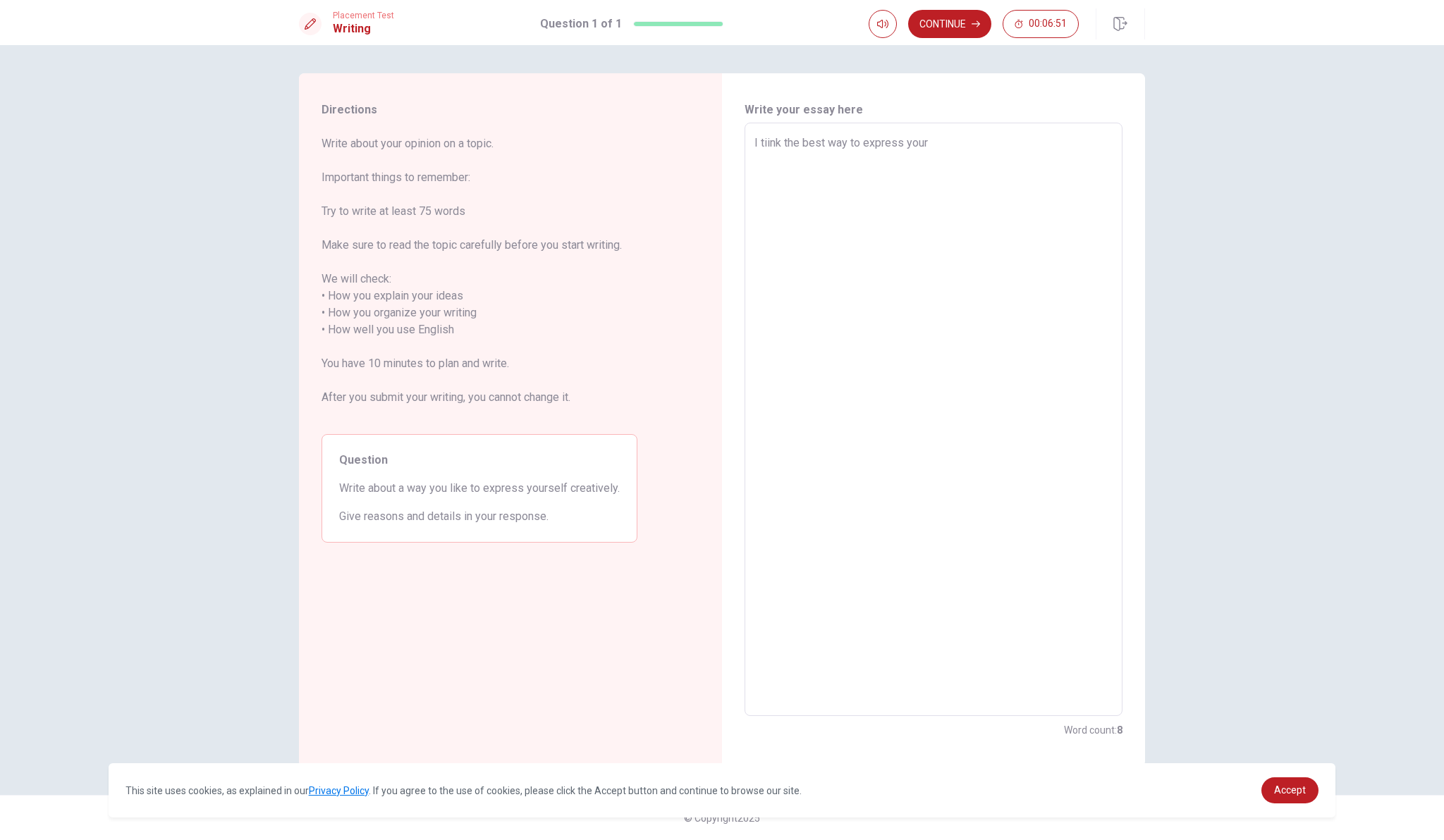 type on "I tiink the best way to express yours" 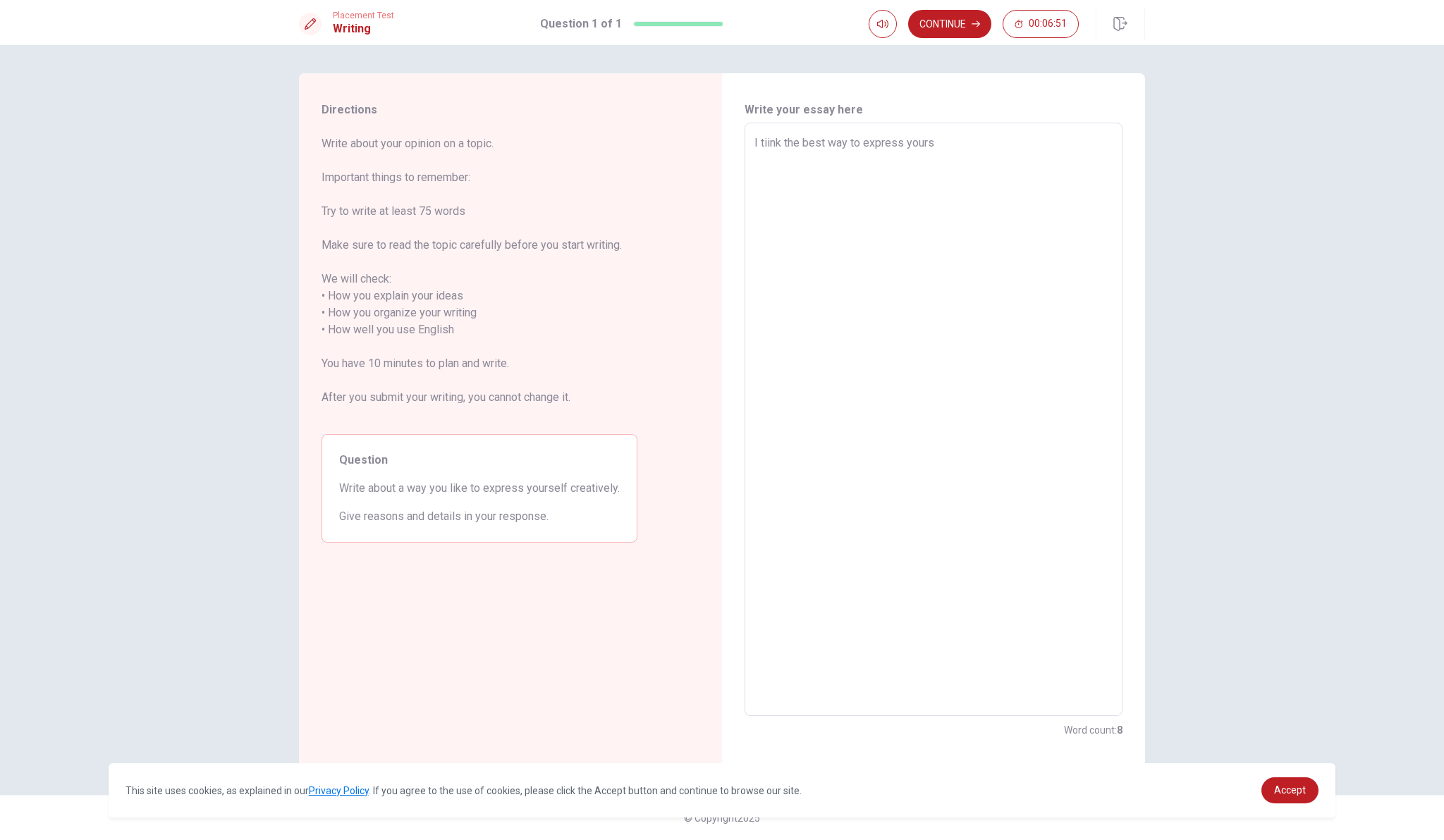 type on "x" 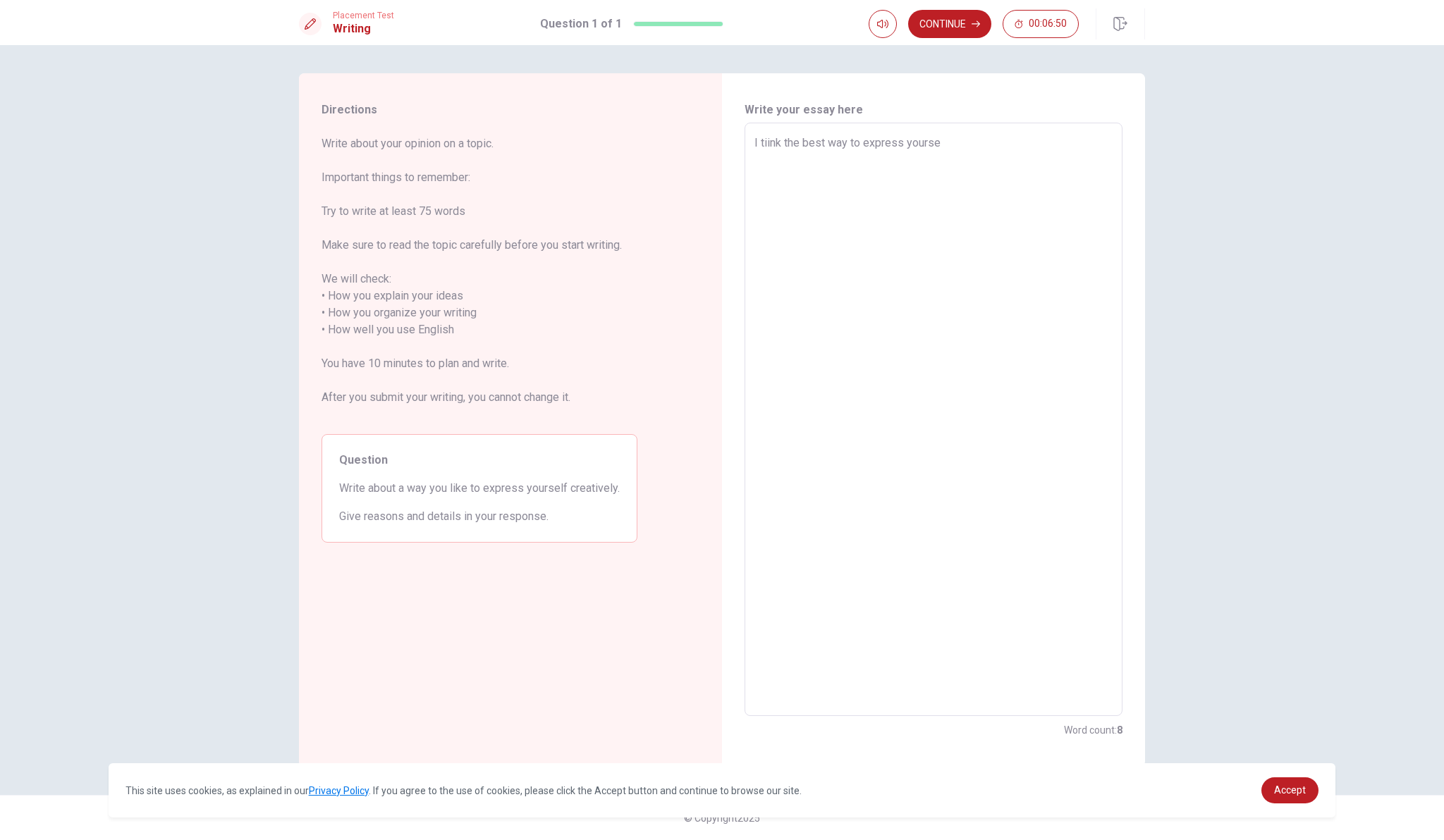 type on "x" 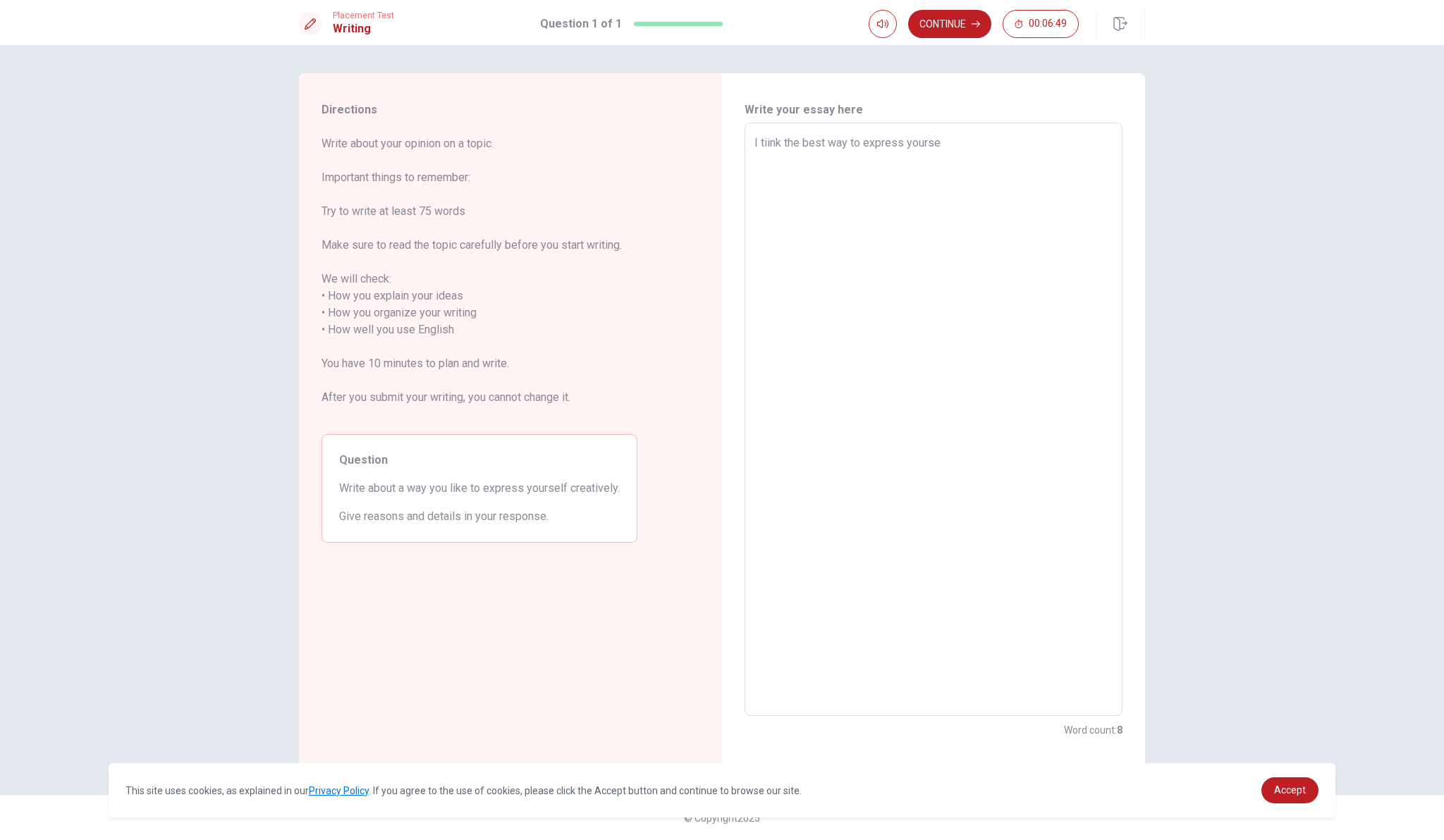 type on "I tiink the best way to express yoursel" 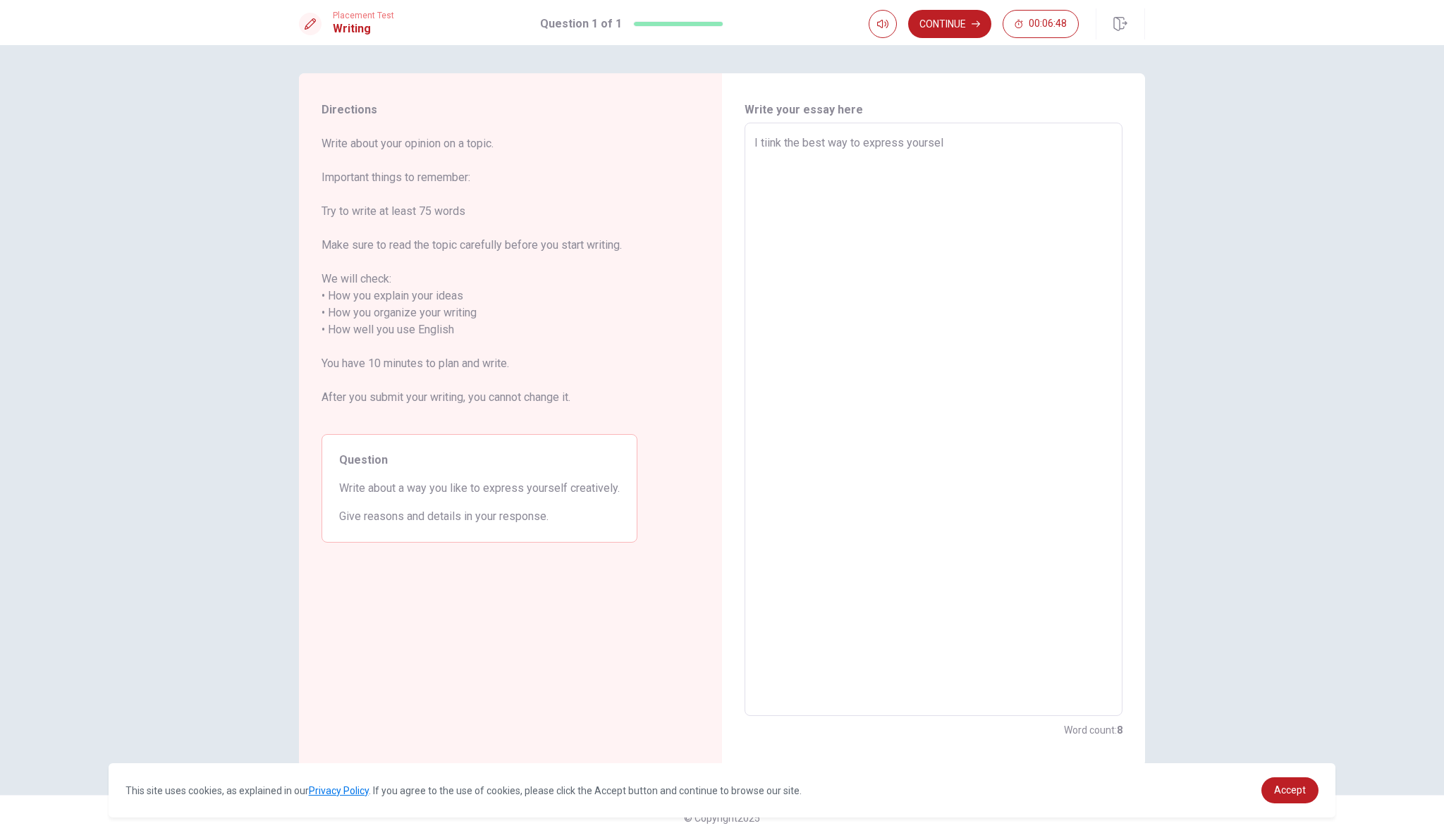type on "x" 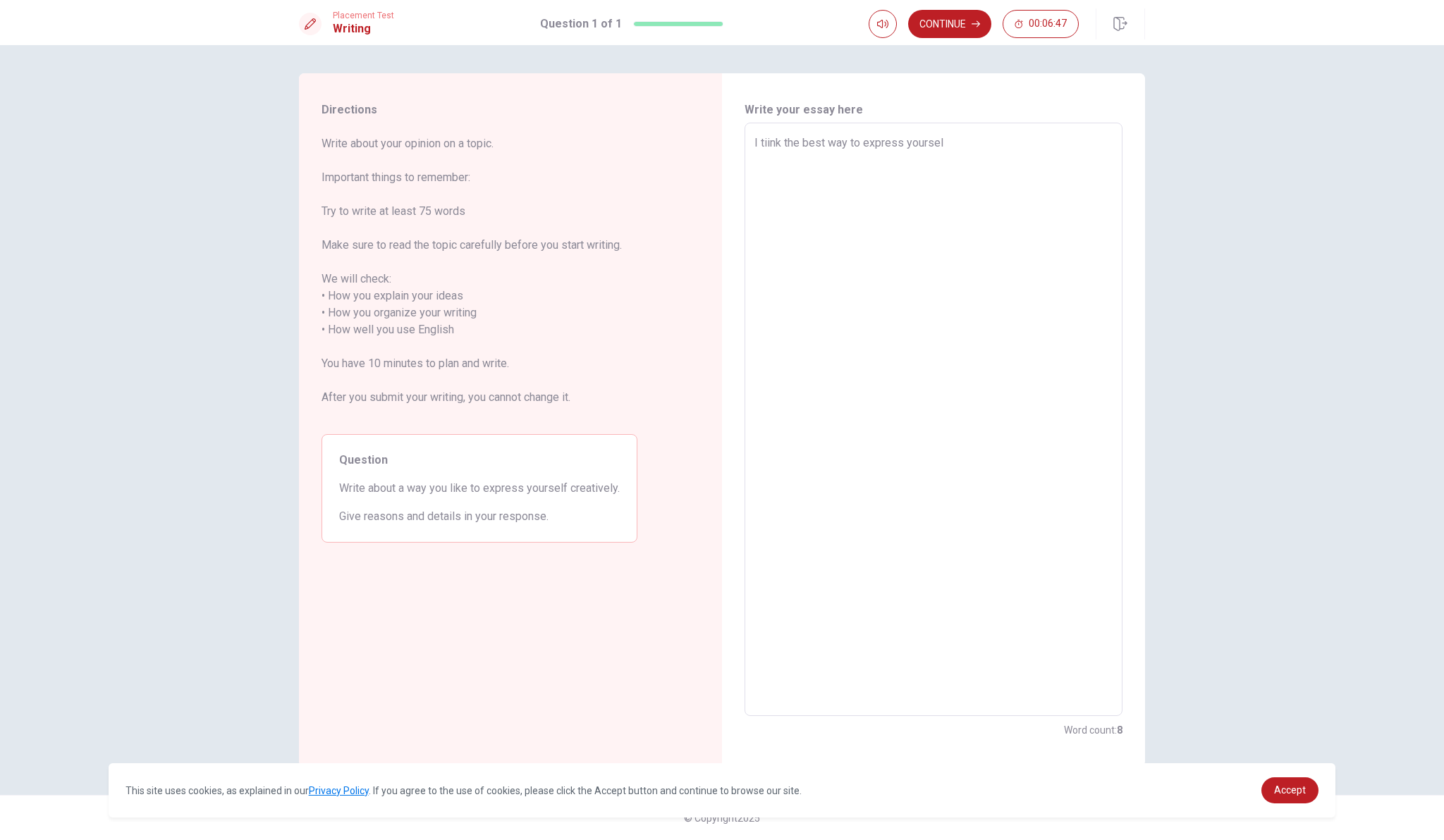type on "I tiink the best way to express yourself" 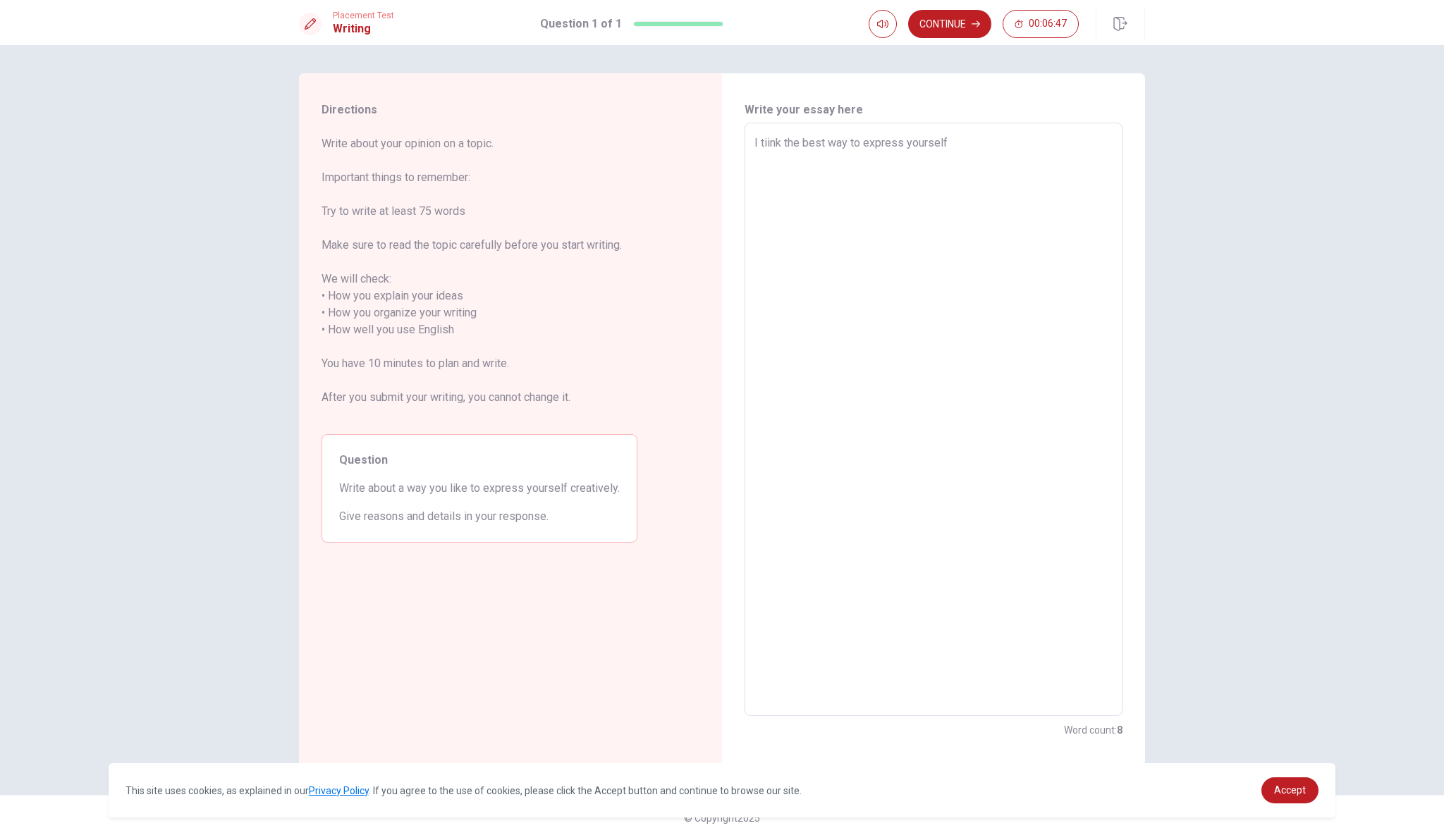 type on "x" 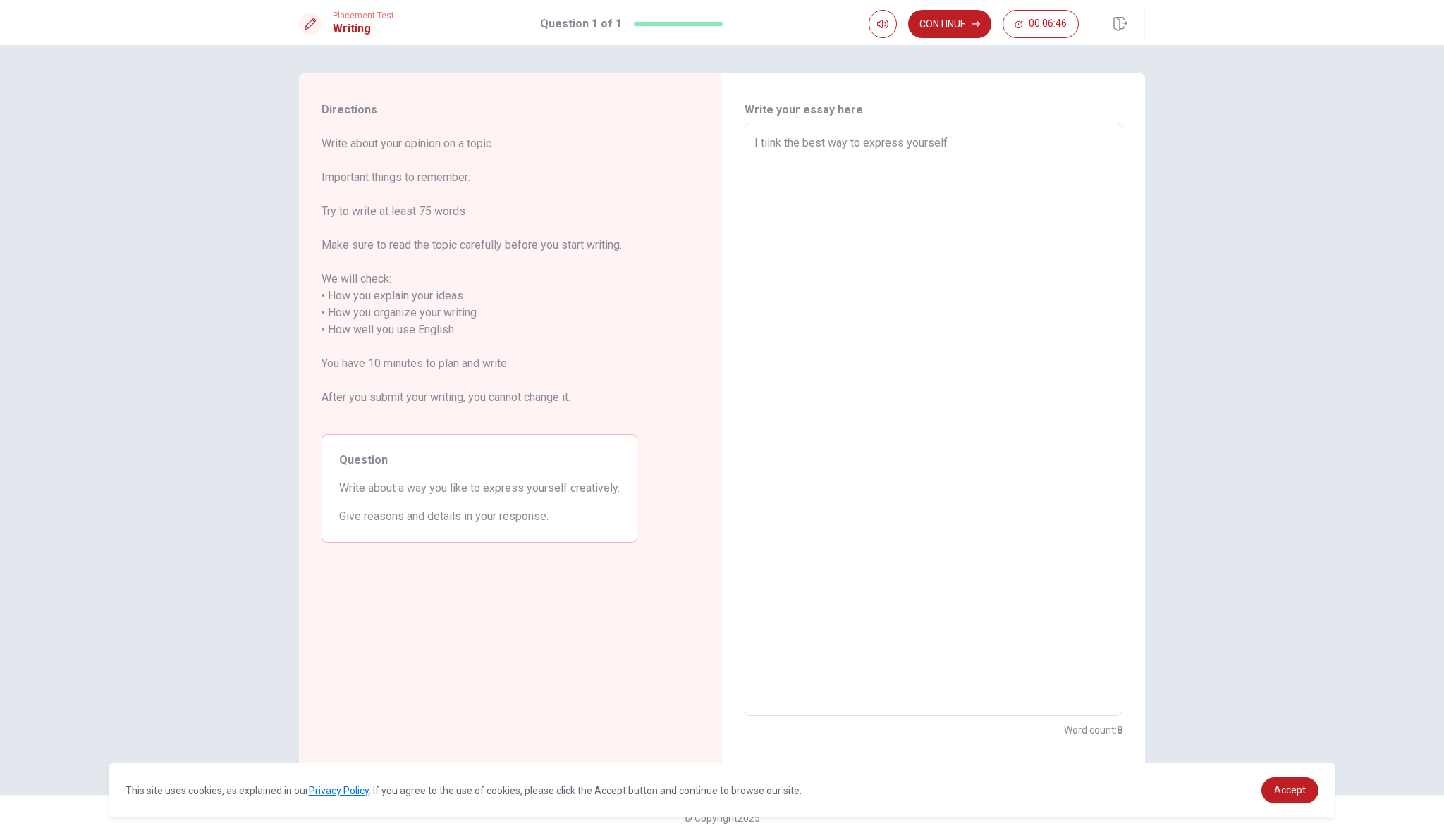 type on "x" 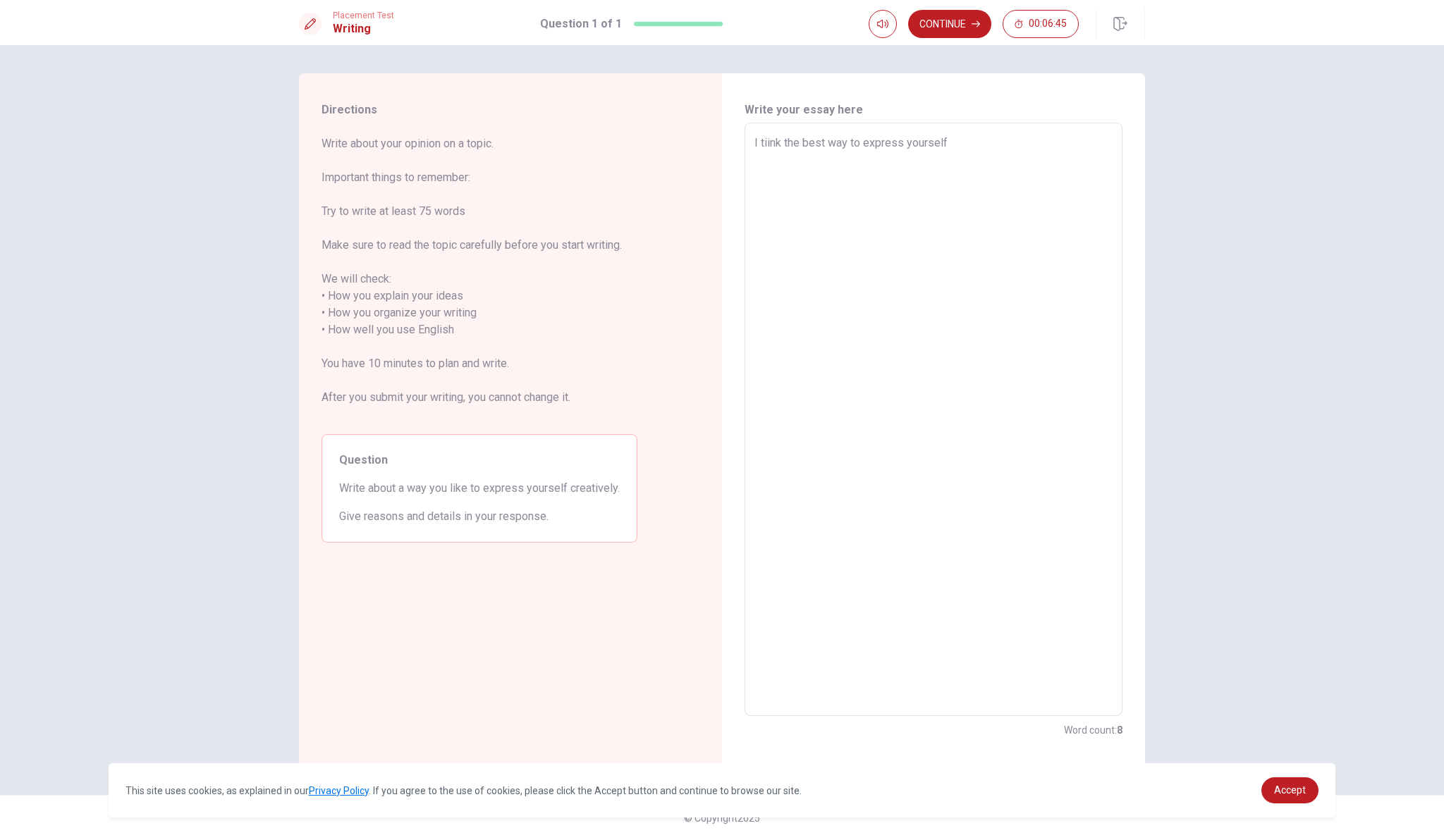 type on "I tiink the best way to express yourself c" 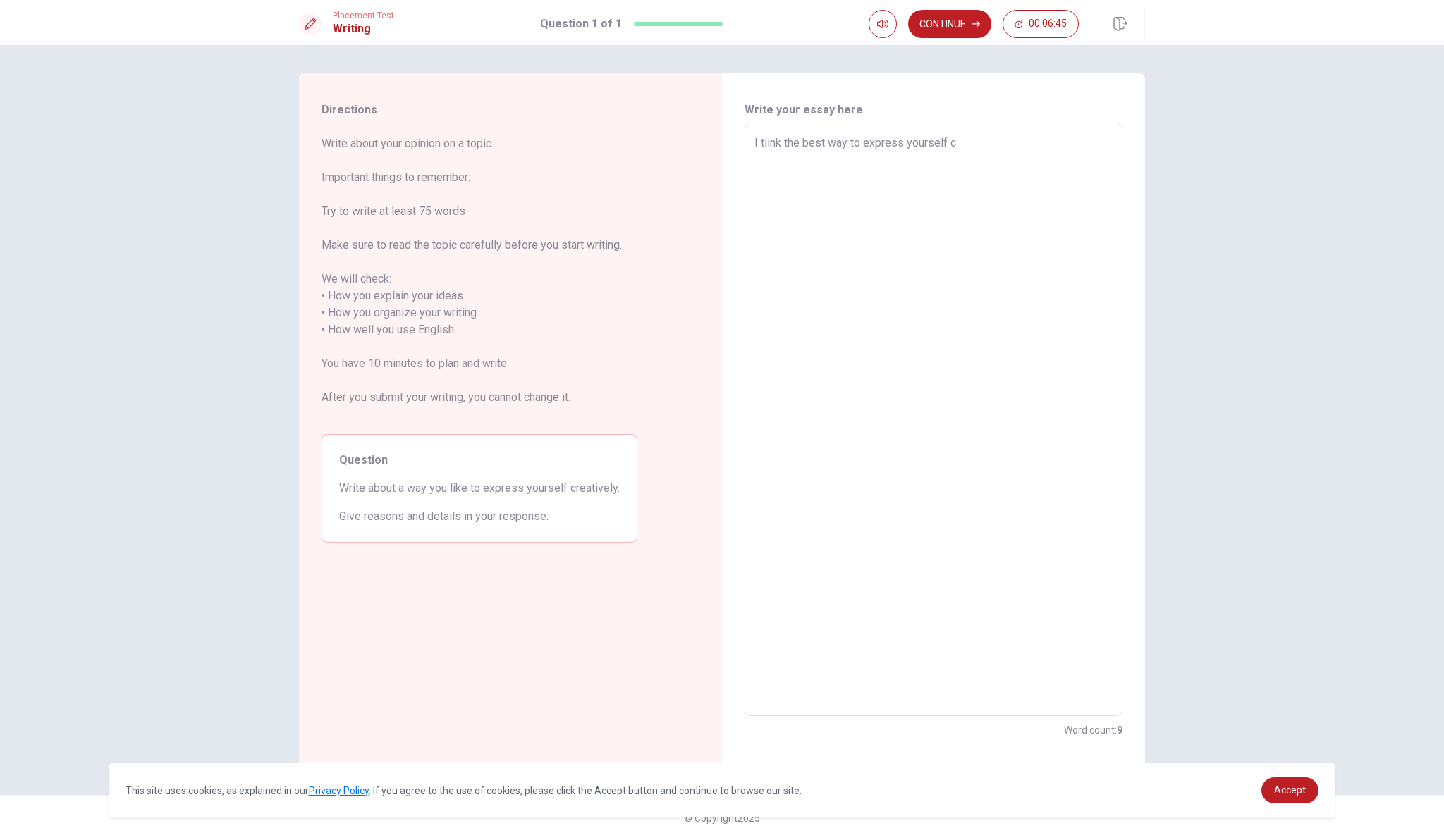 type on "x" 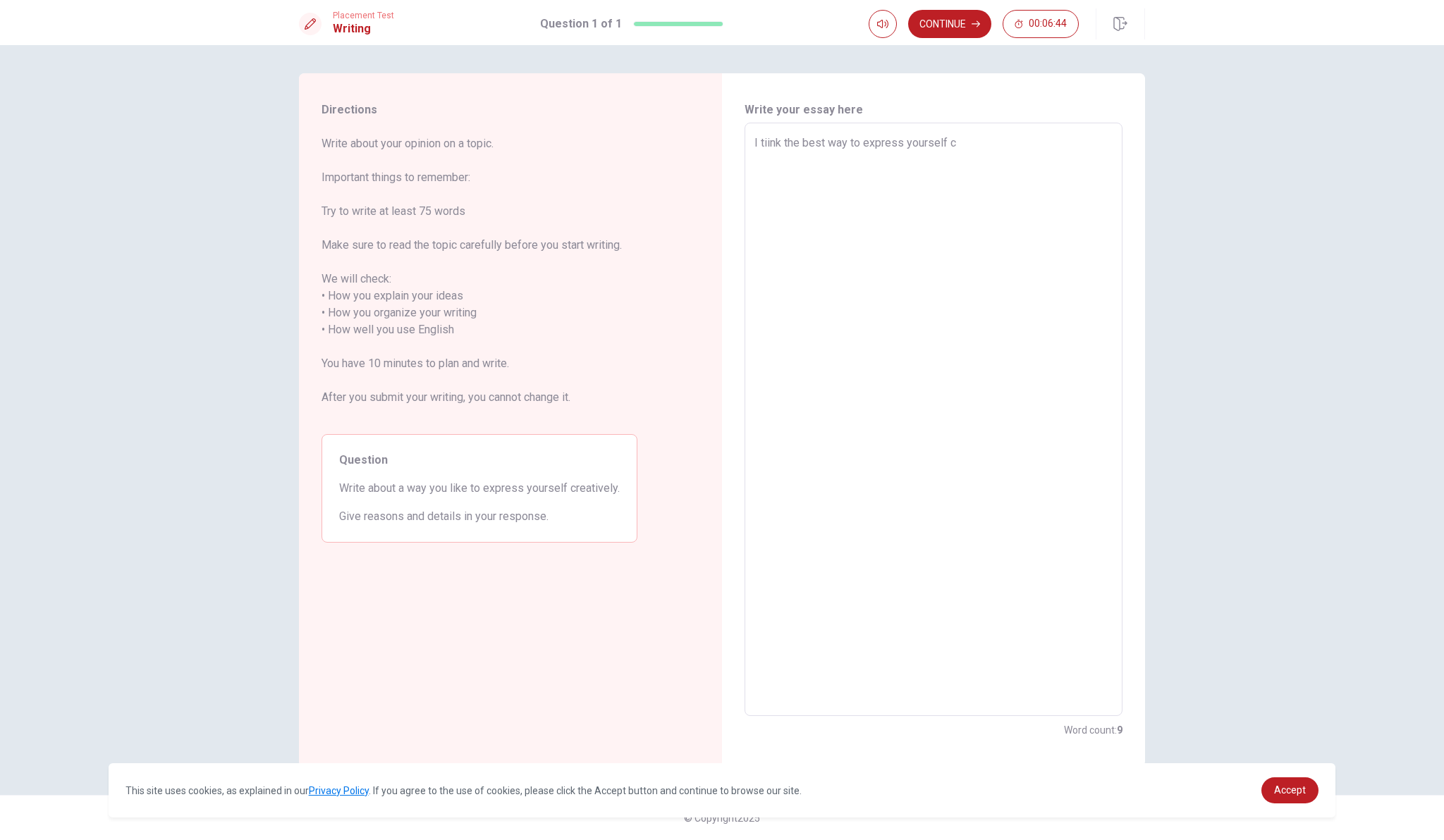 type on "I tiink the best way to express yourself cr" 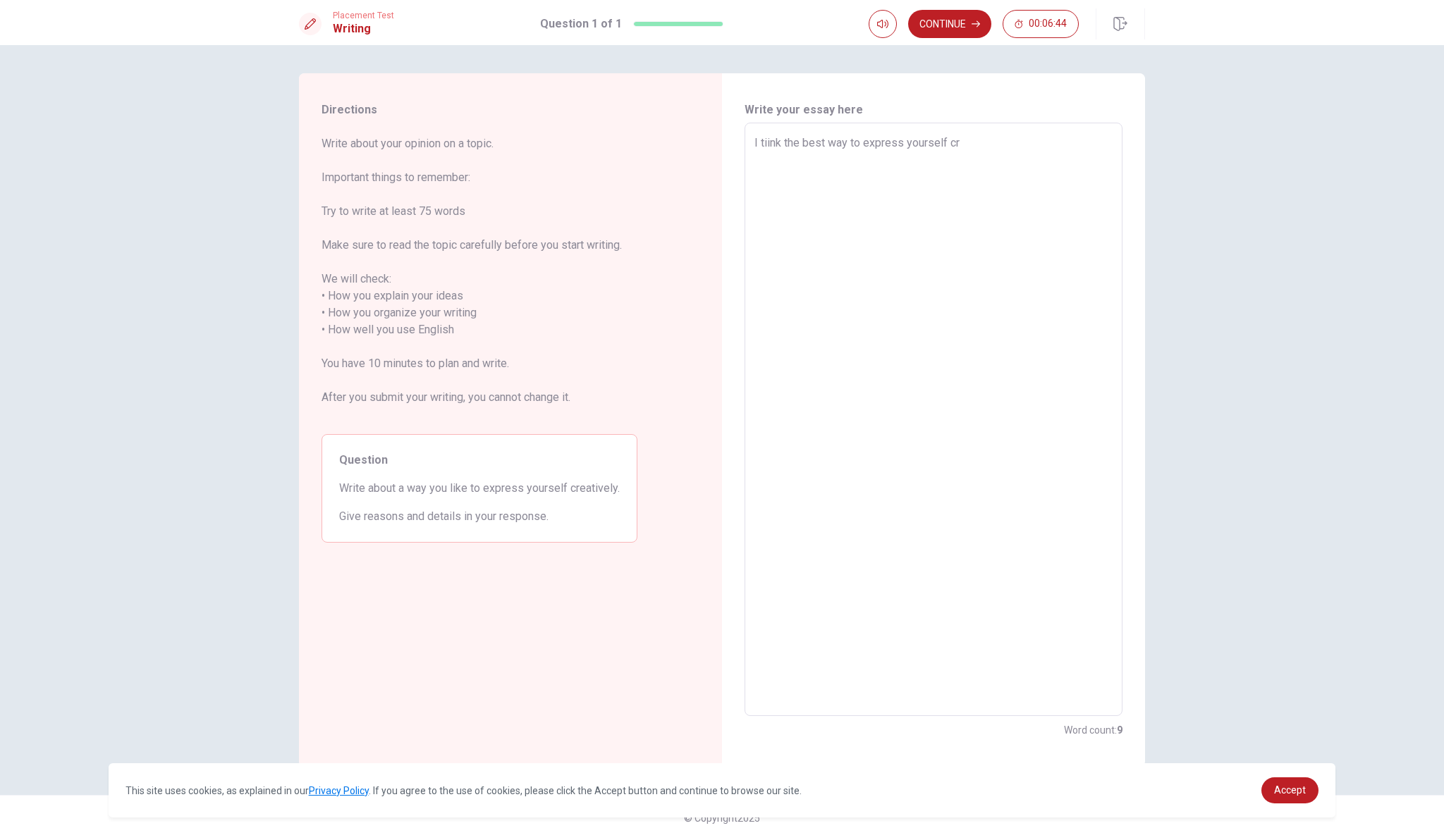 type on "x" 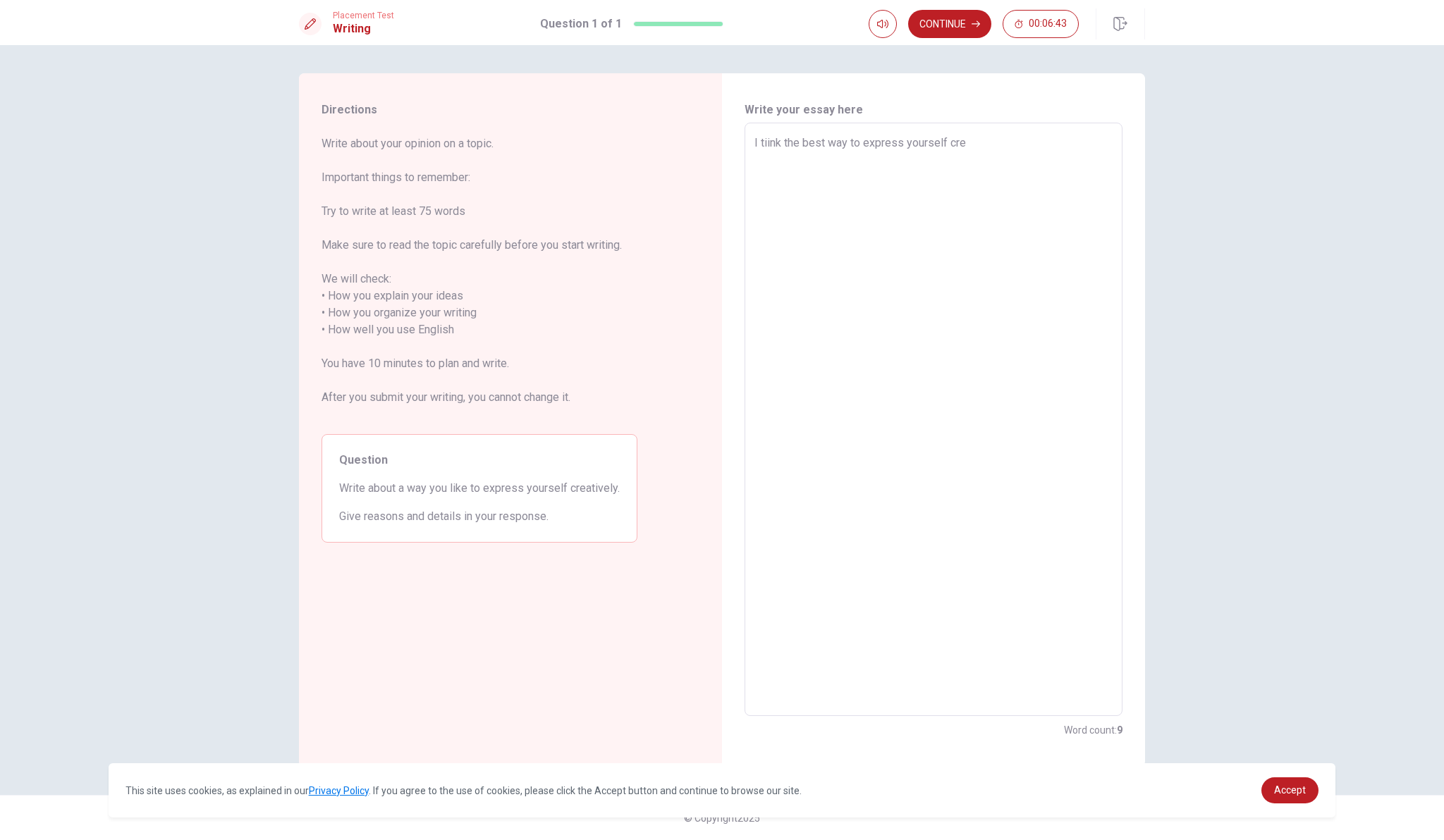type on "x" 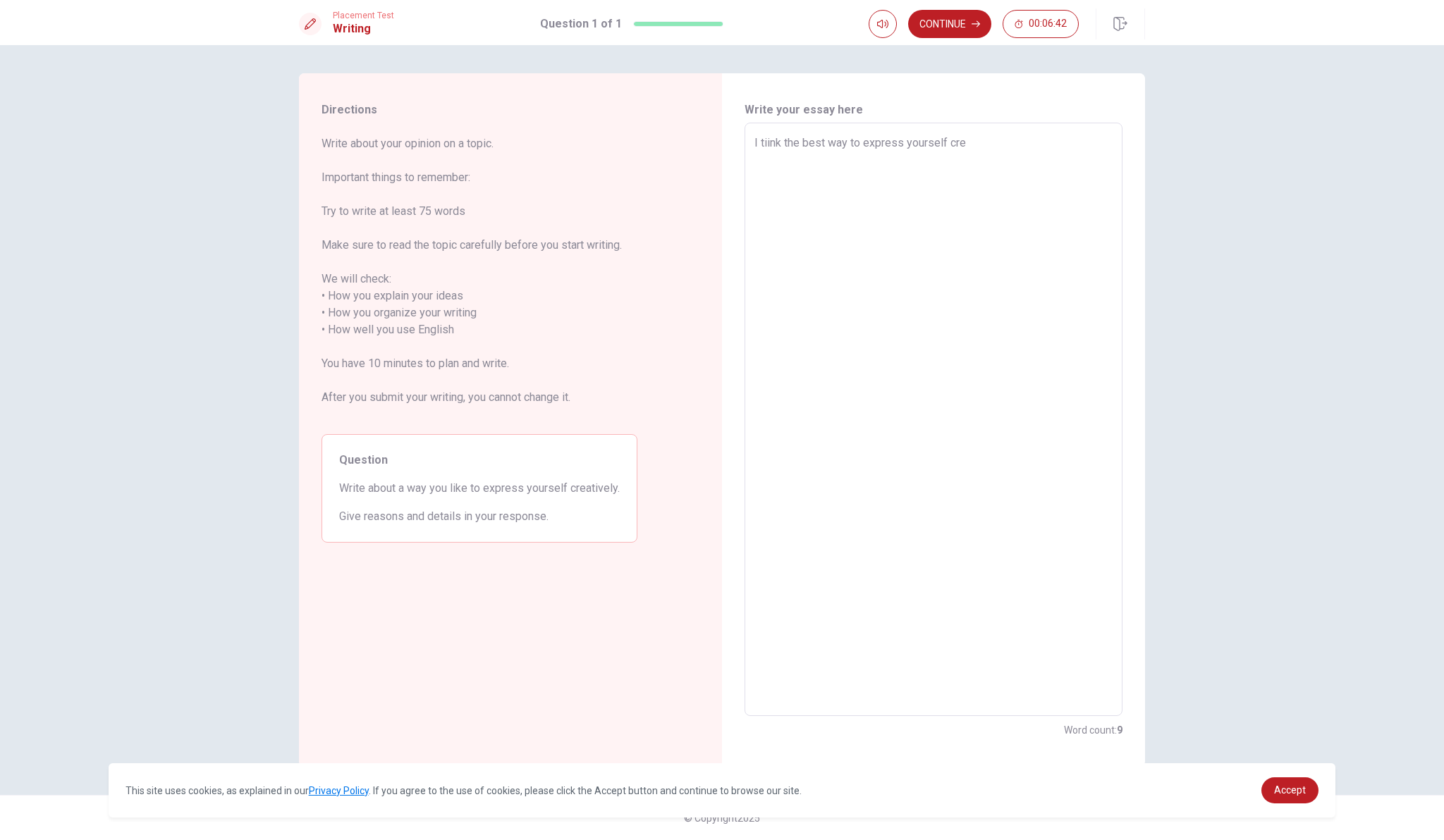 type on "I tiink the best way to express yourself crea" 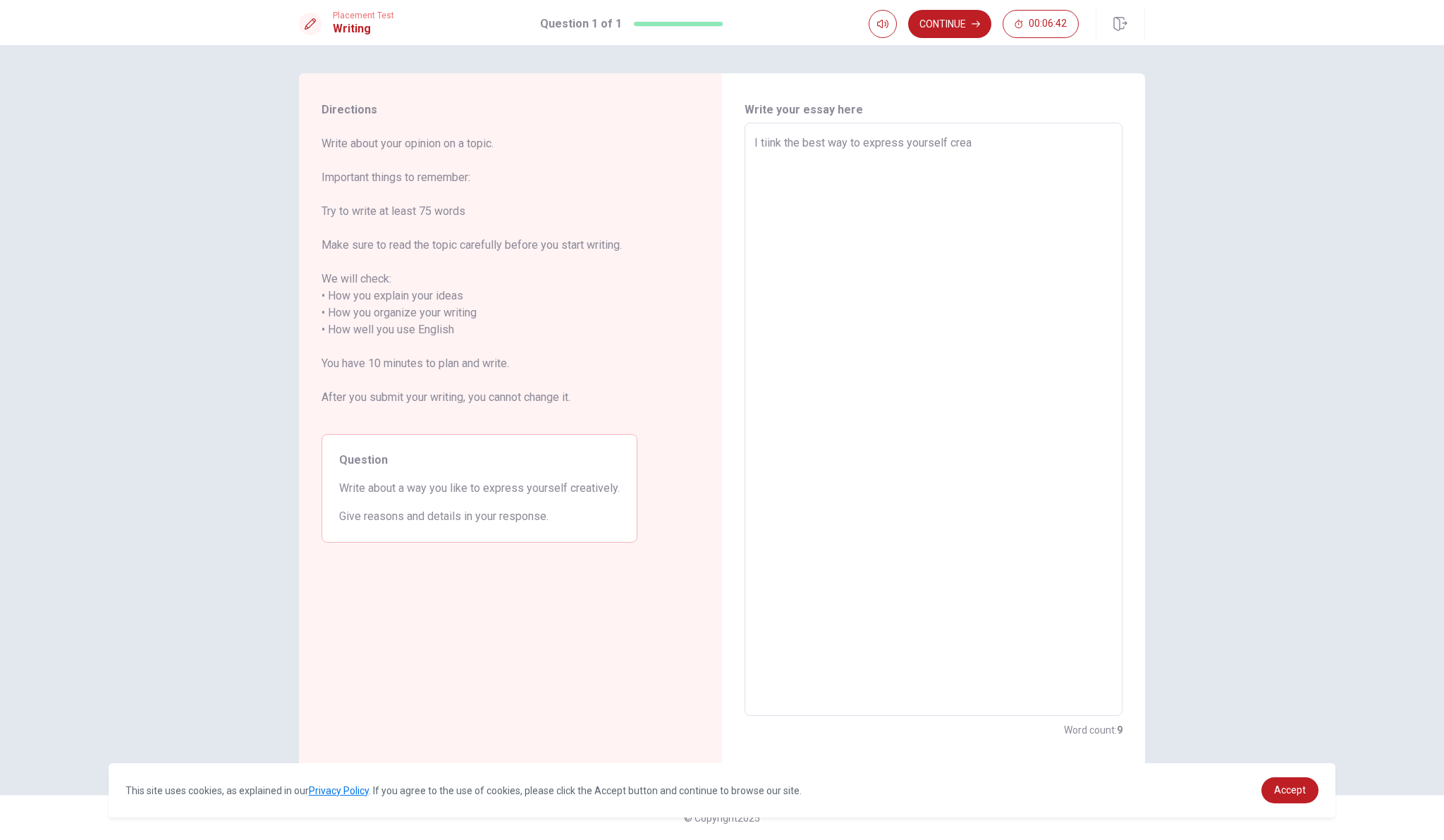 type on "x" 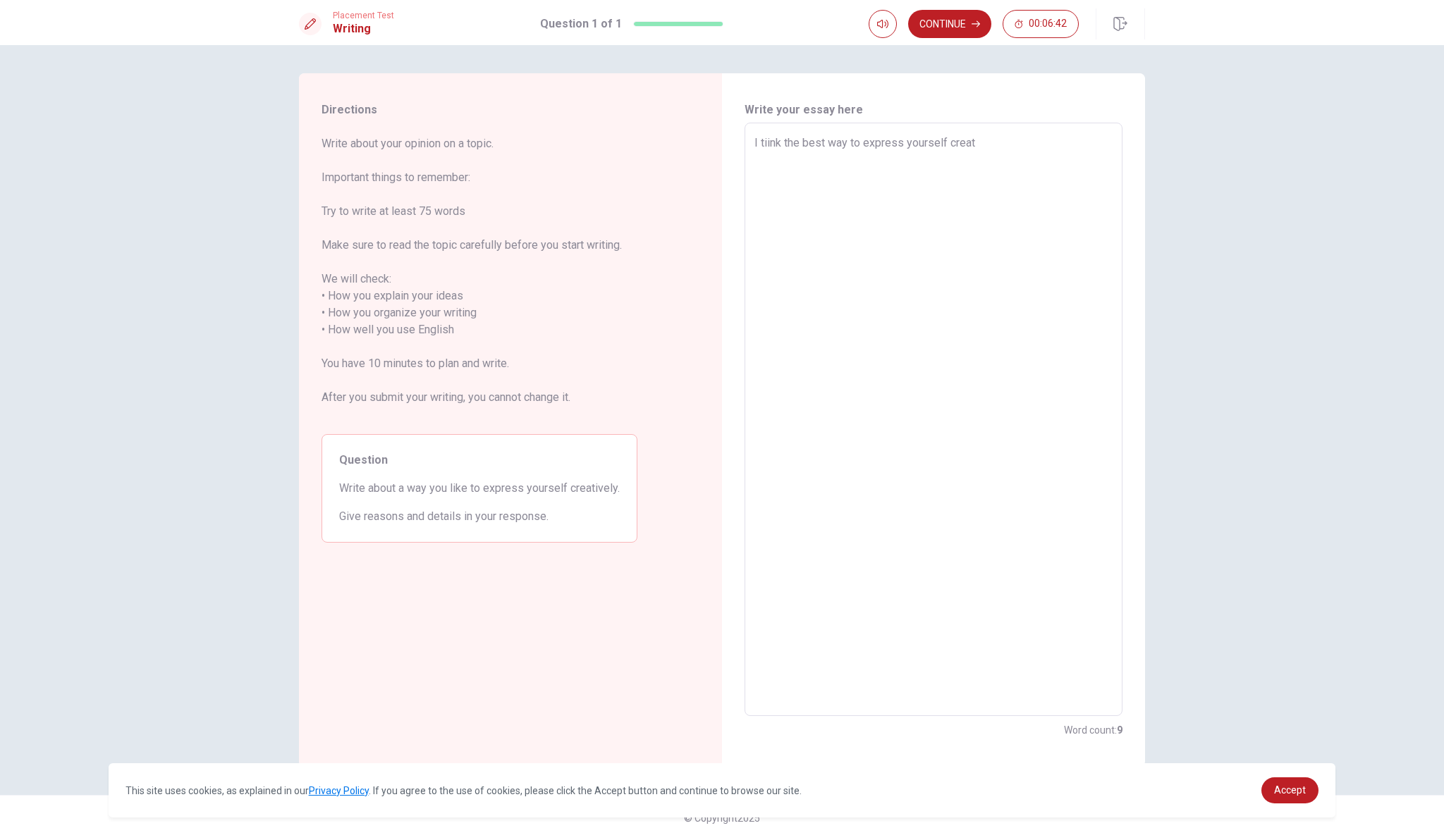 type on "x" 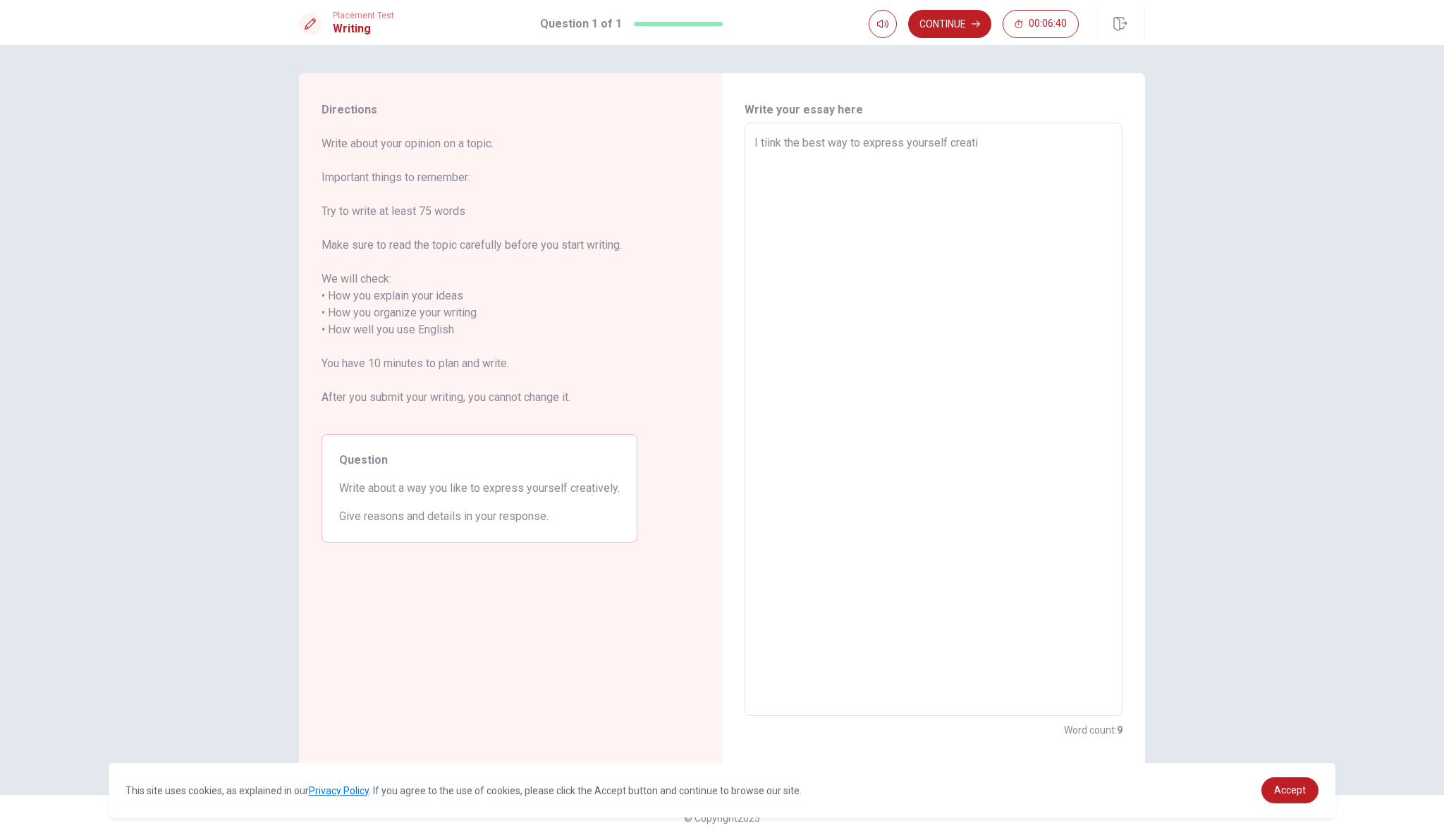 type on "x" 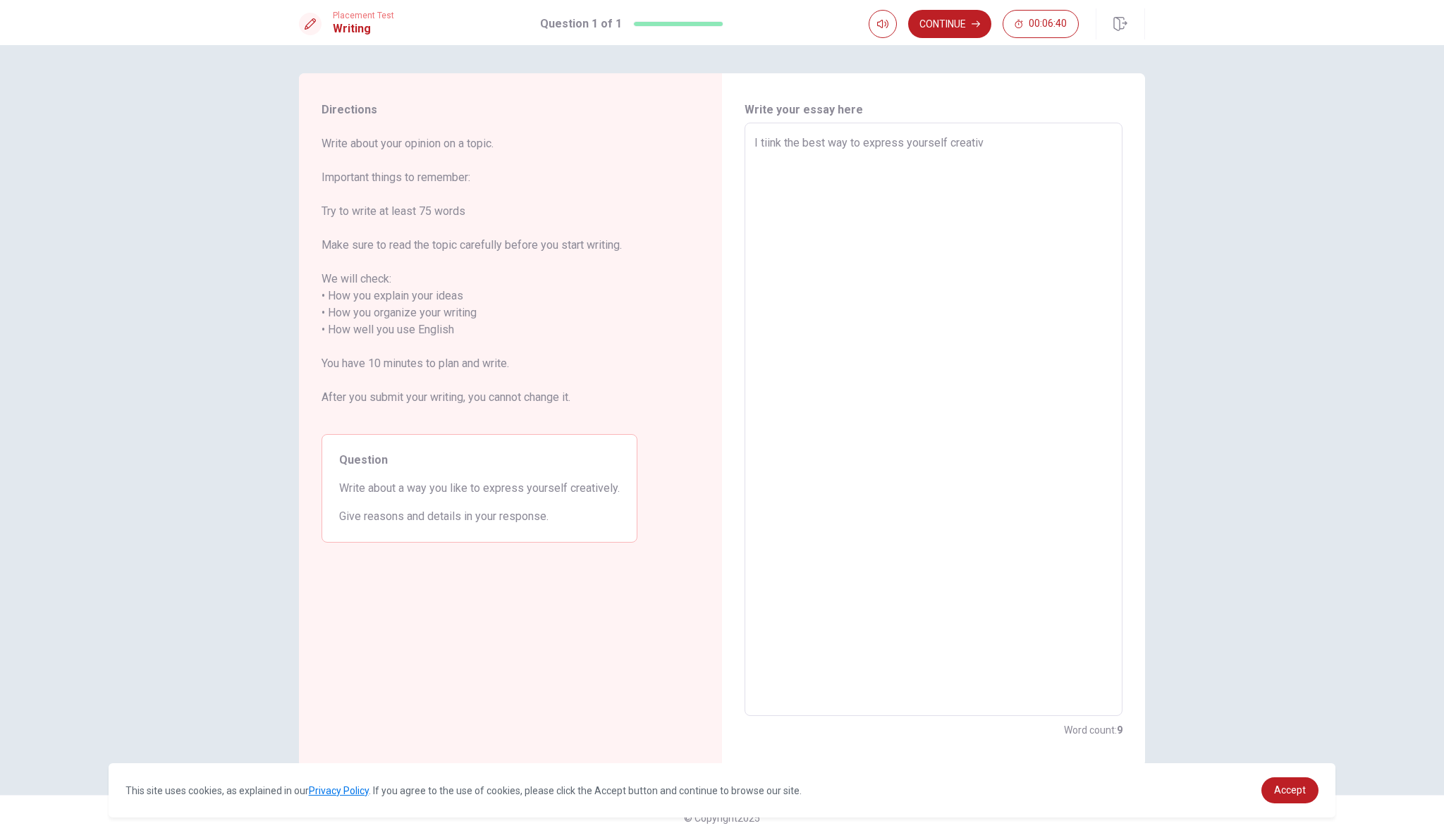 type on "x" 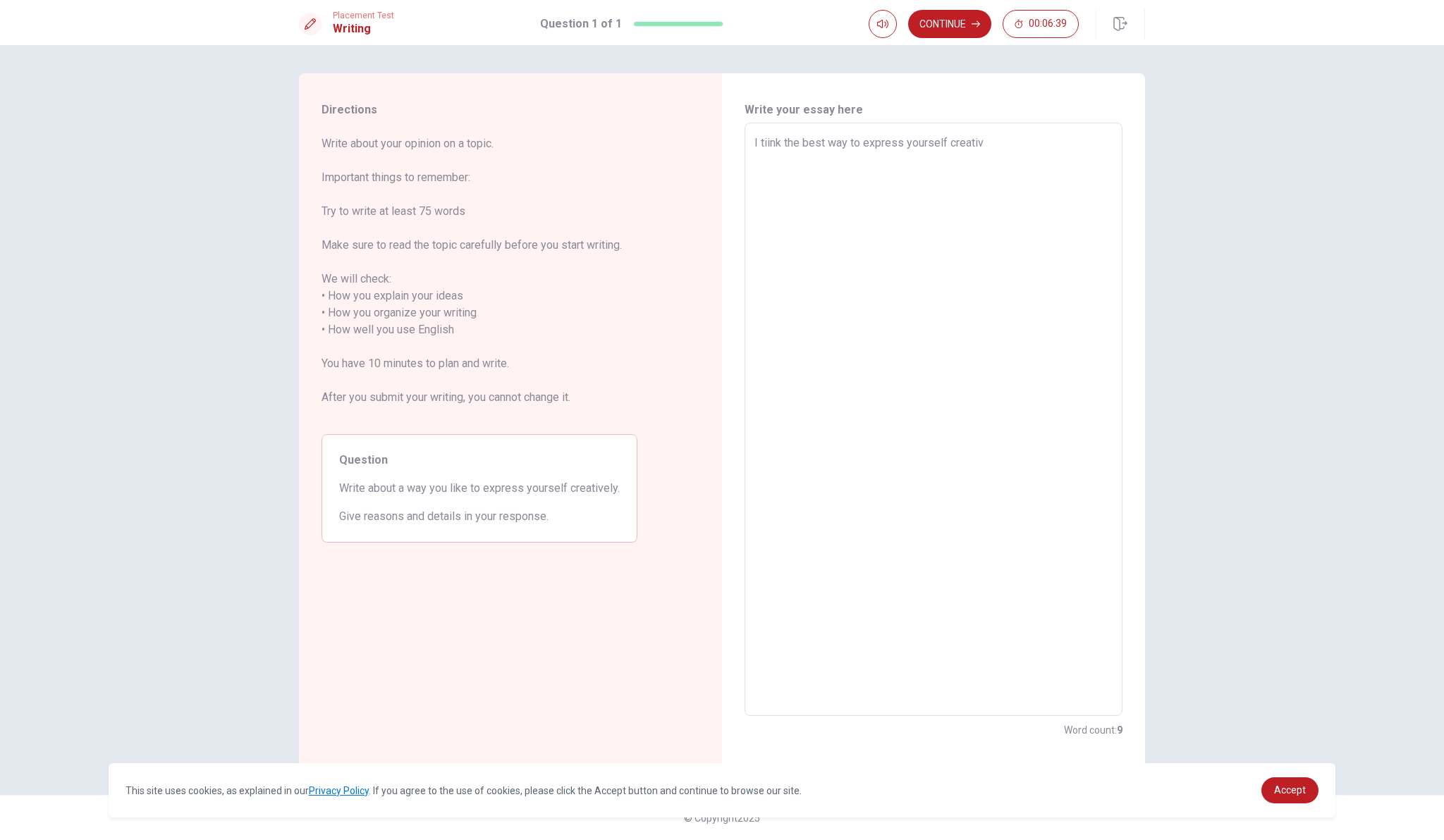 type on "I tiink the best way to express yourself creative" 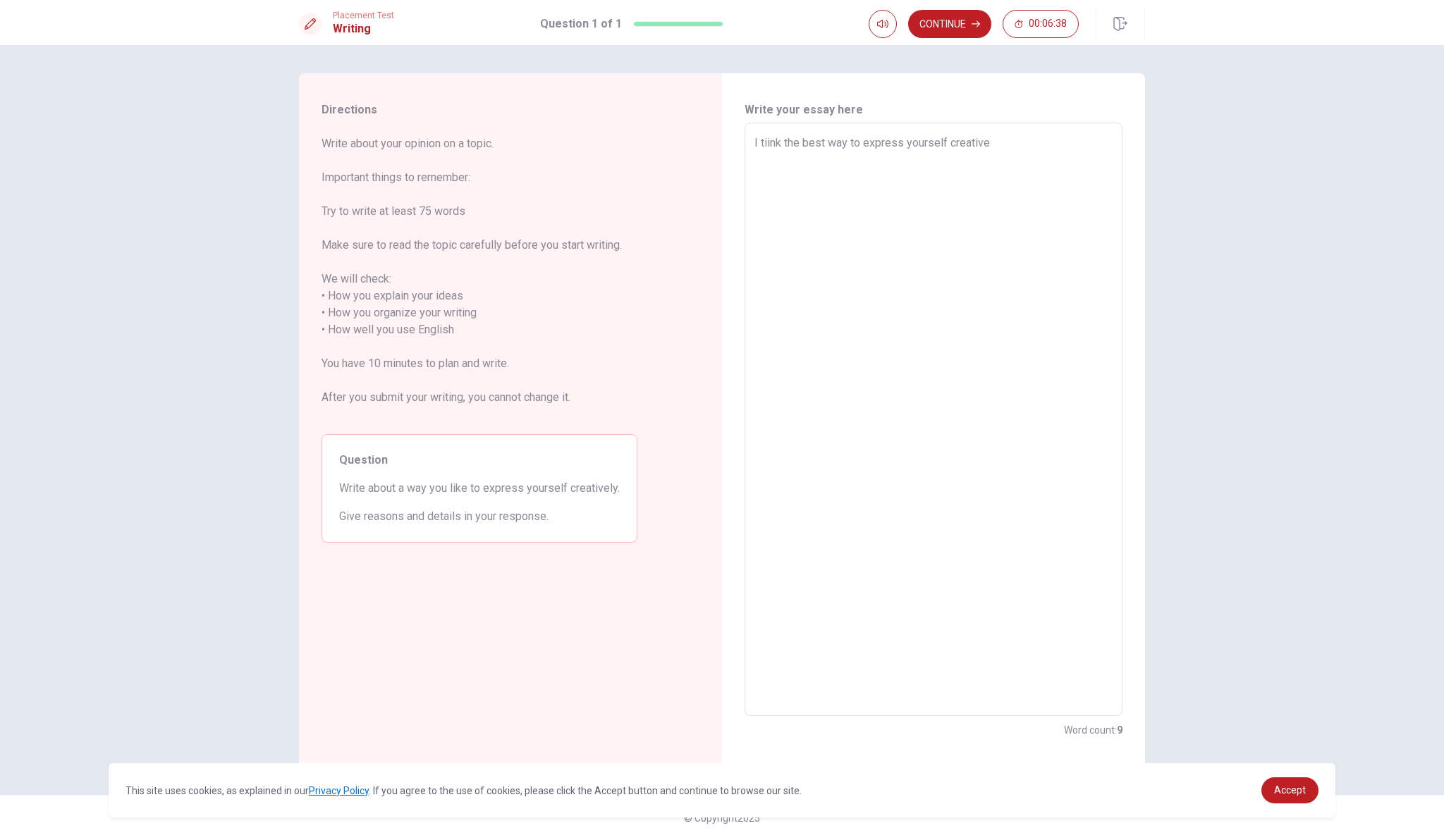 type on "x" 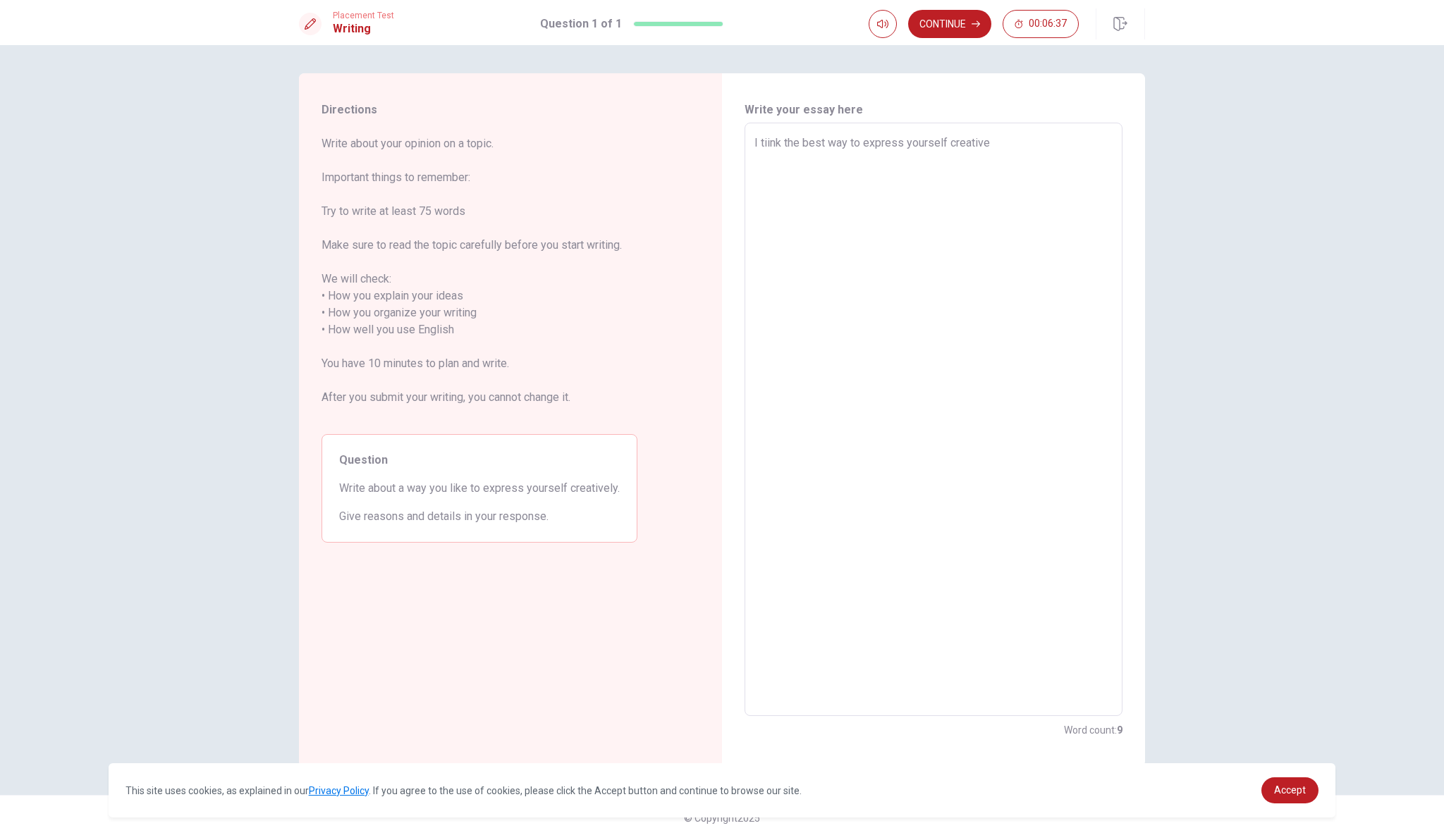 type on "I tiink the best way to express yourself creativel" 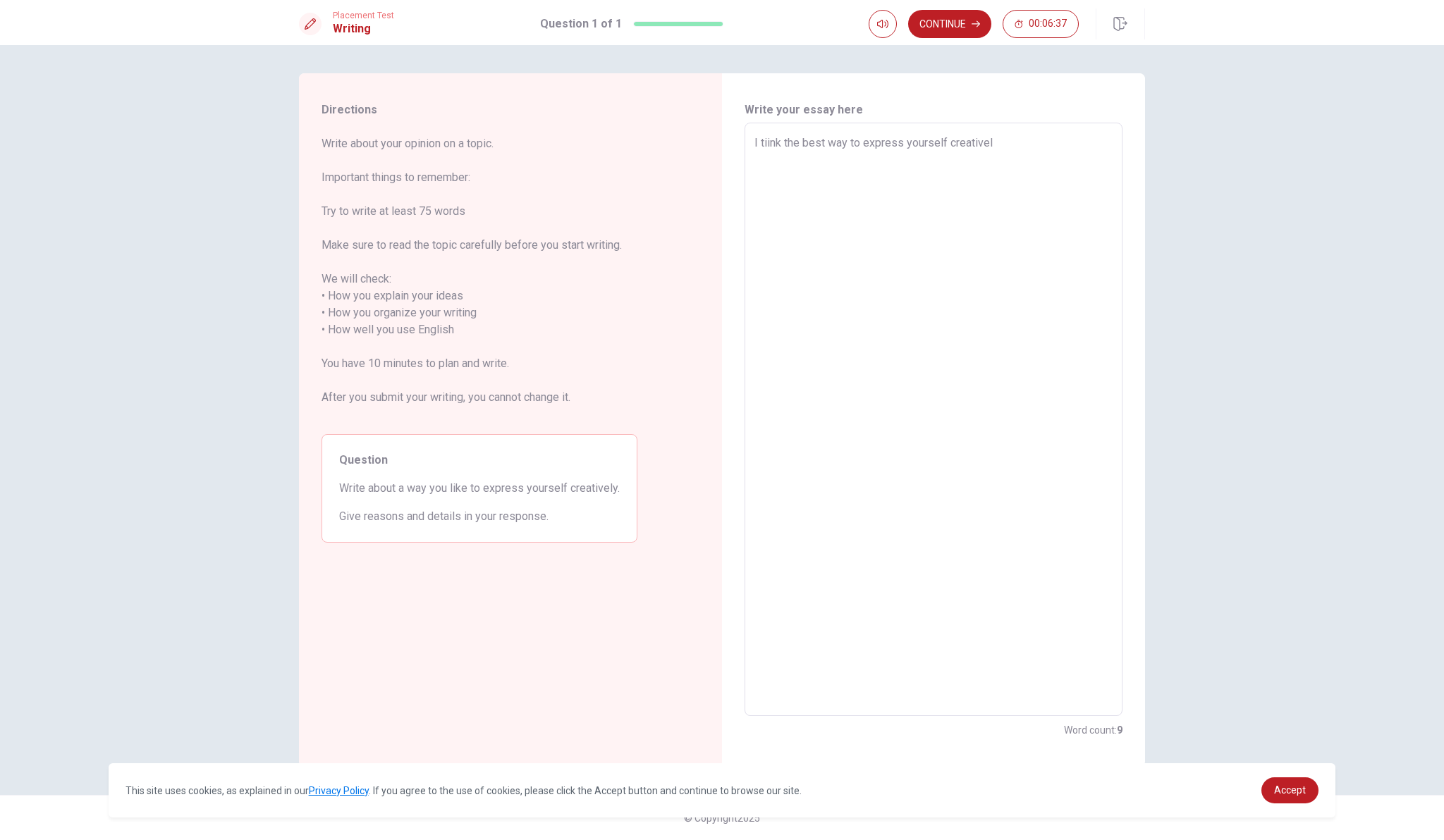 type on "x" 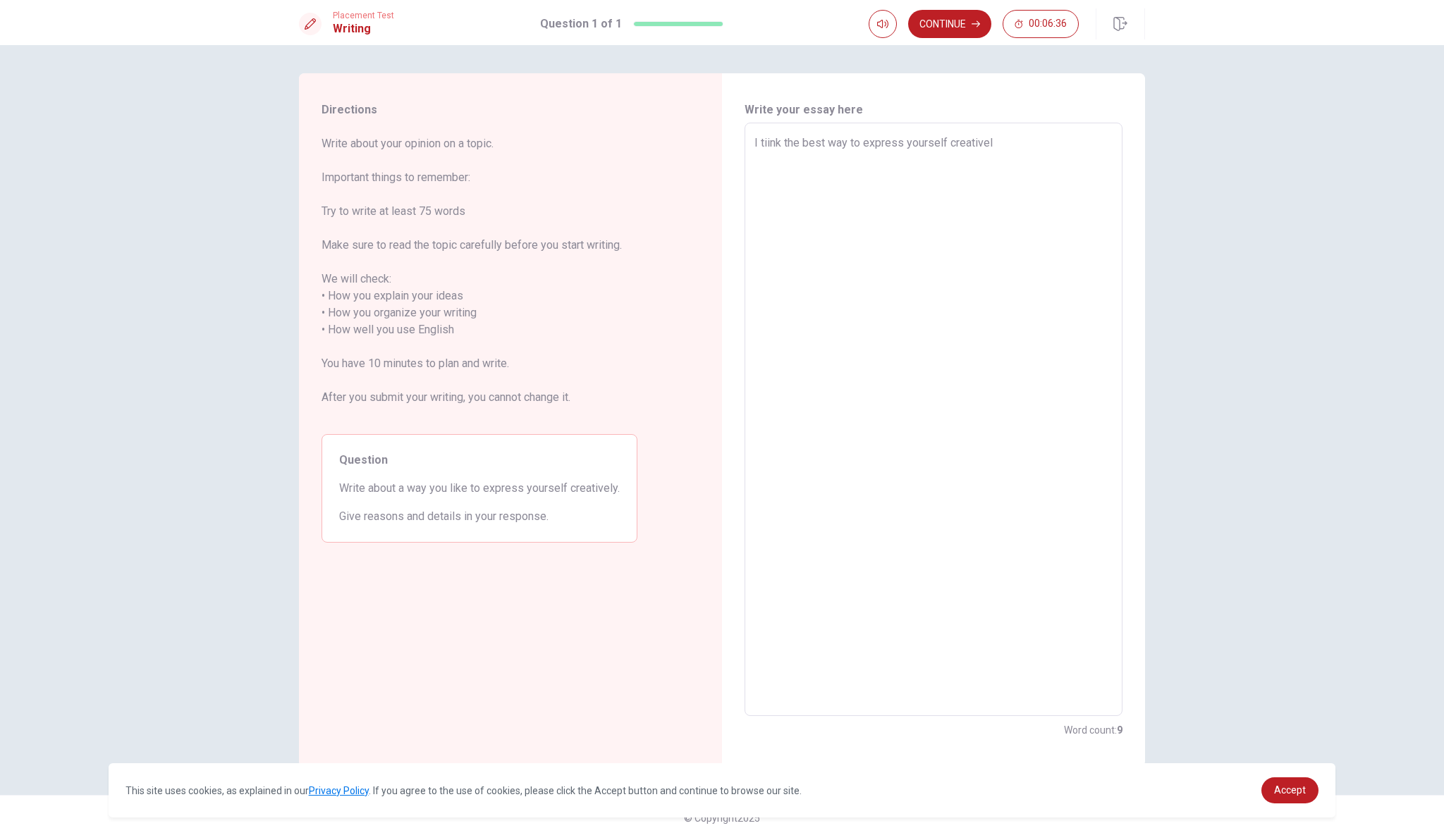 type on "I tiink the best way to express yourself creatively" 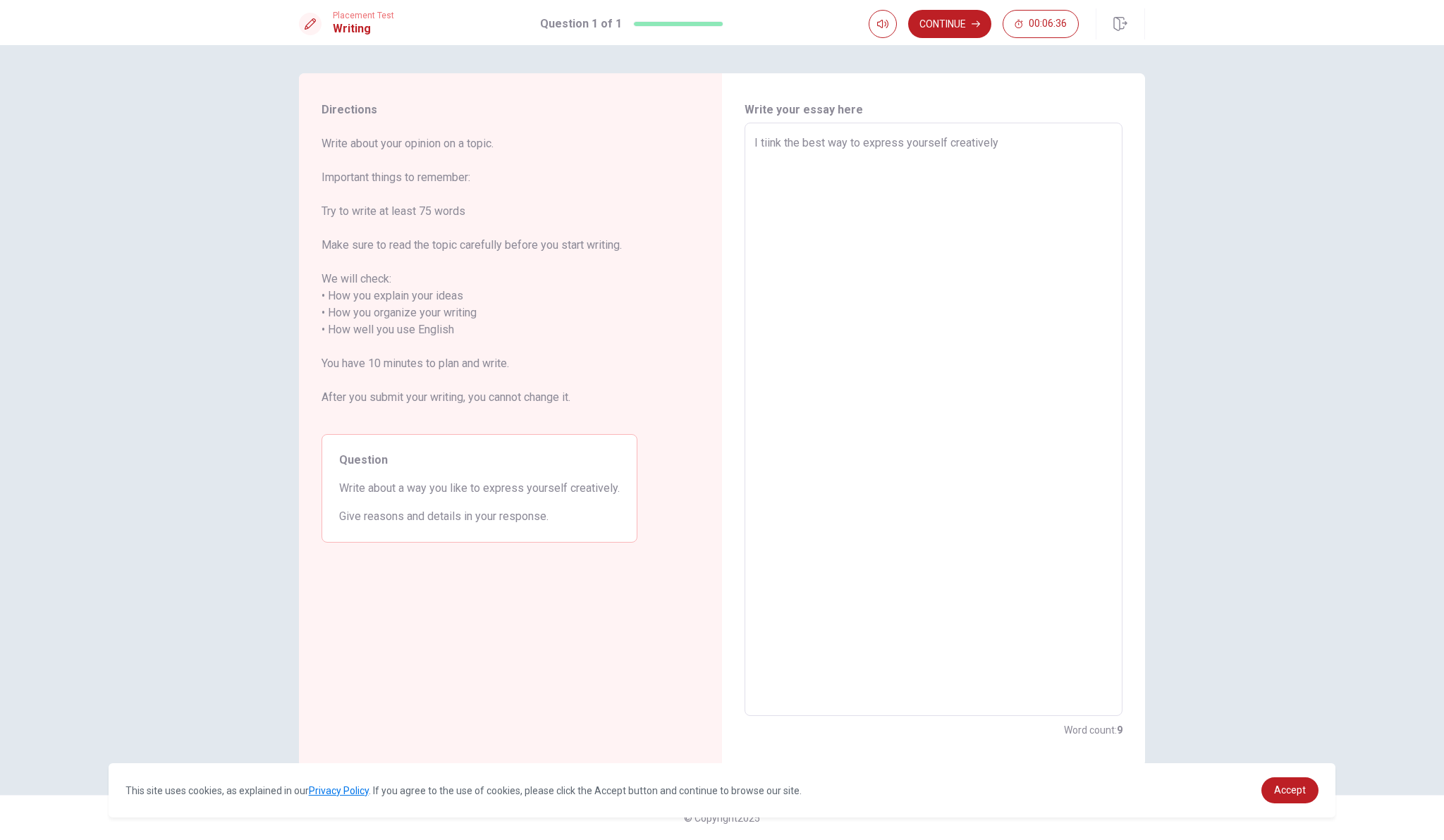 type on "x" 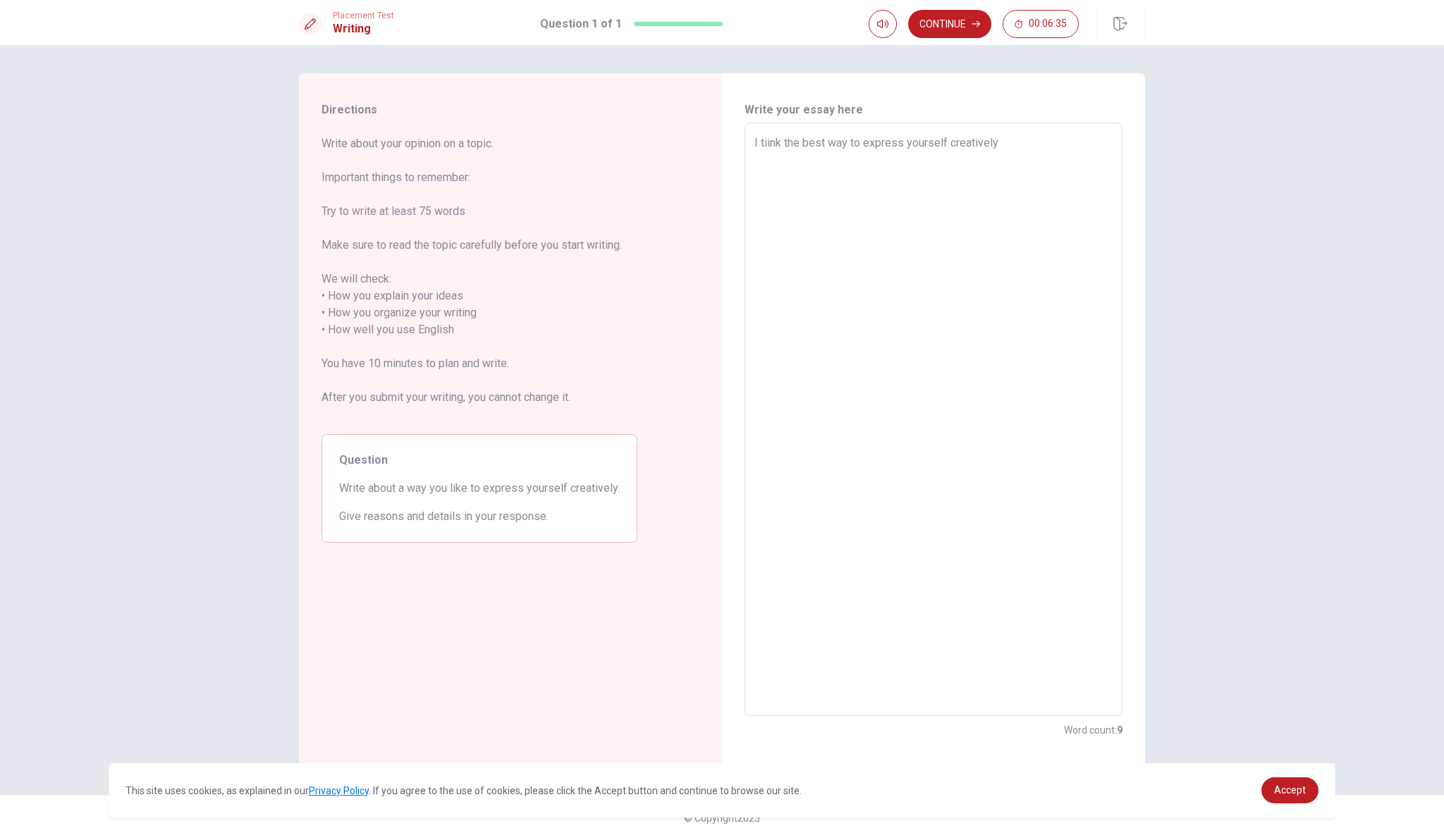 type on "I tiink the best way to express yourself creatively" 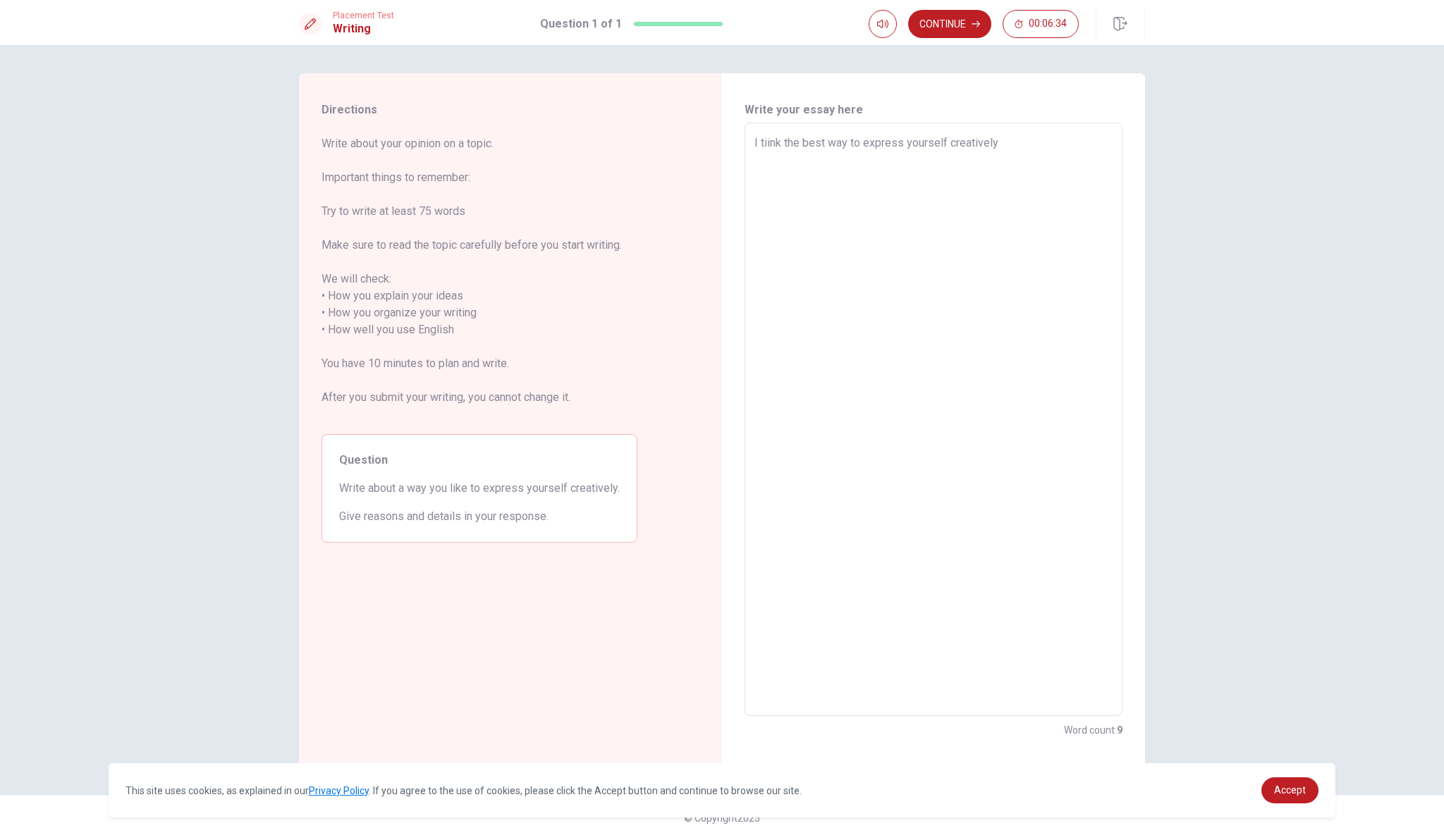 type on "I tiink the best way to express yourself creatively i" 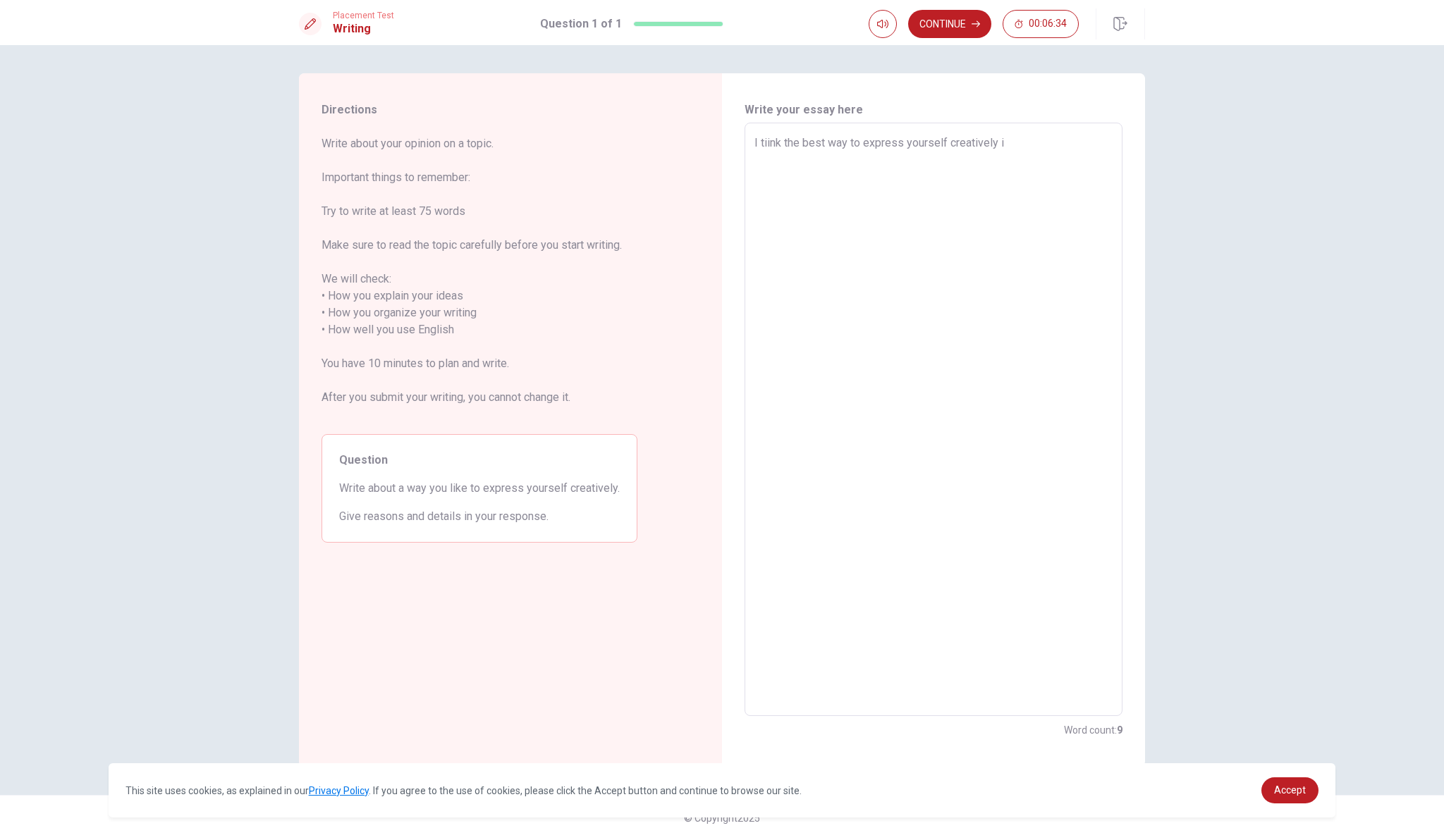 type on "x" 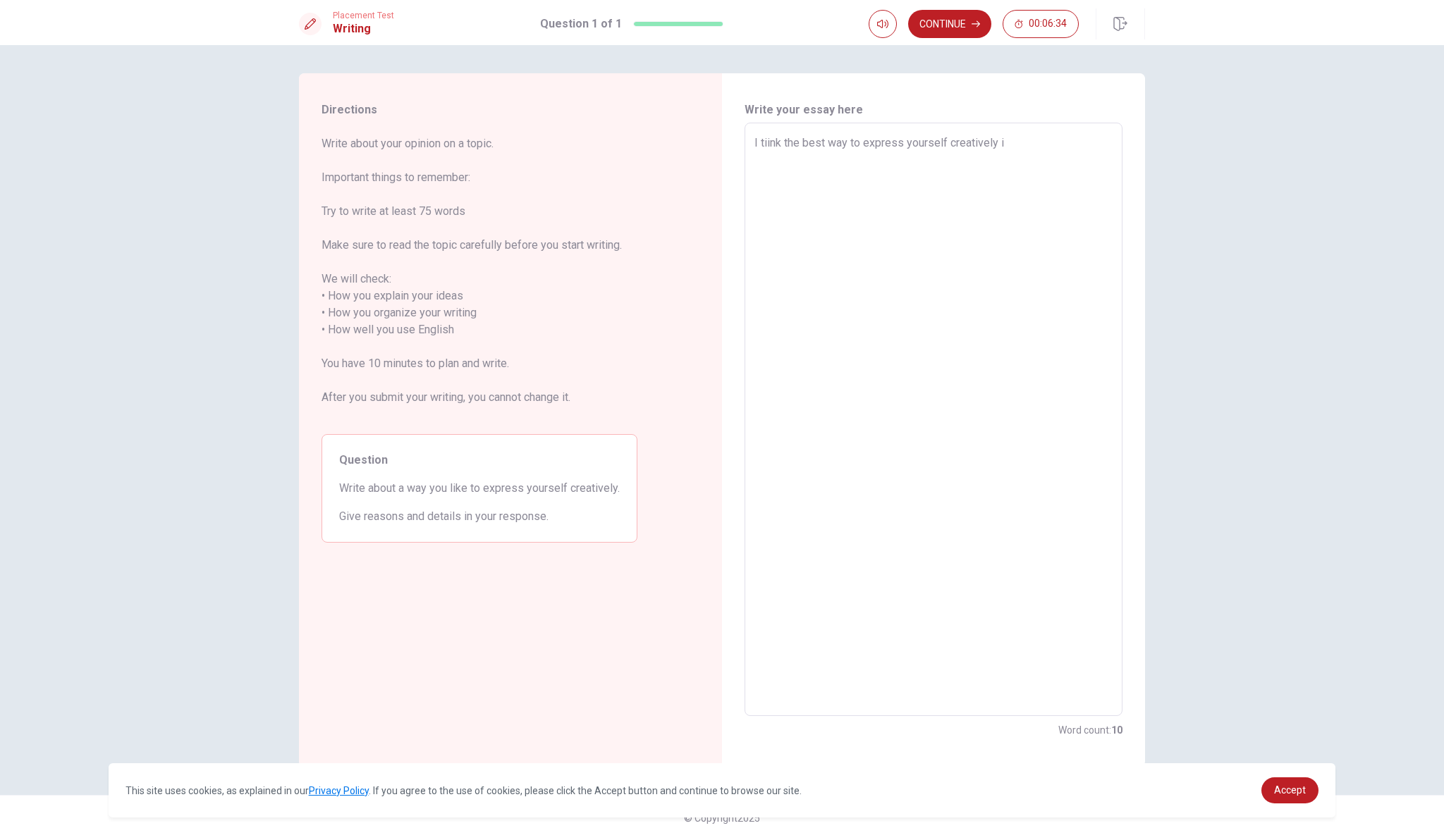 type on "I tiink the best way to express yourself creatively is" 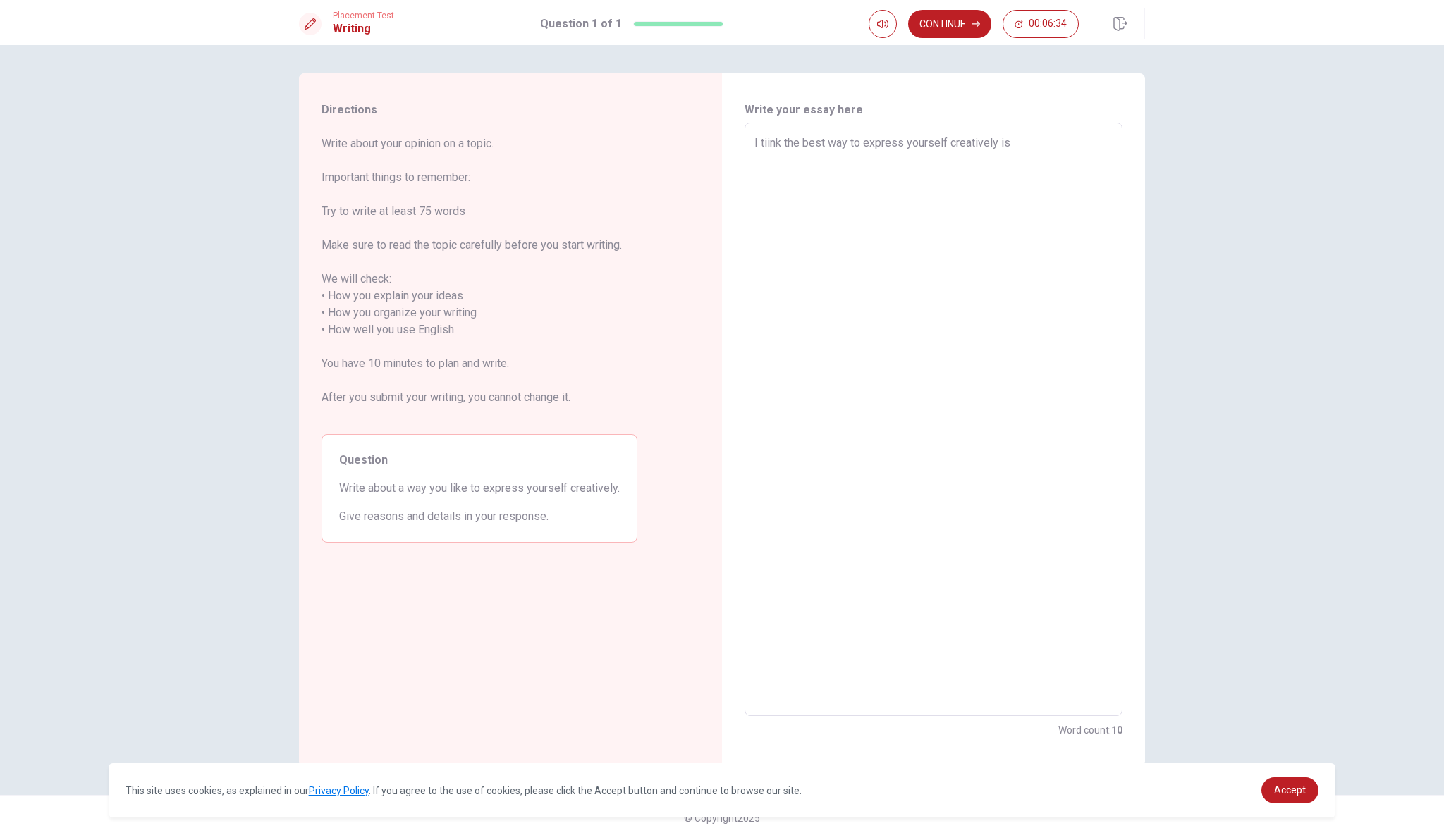 type on "x" 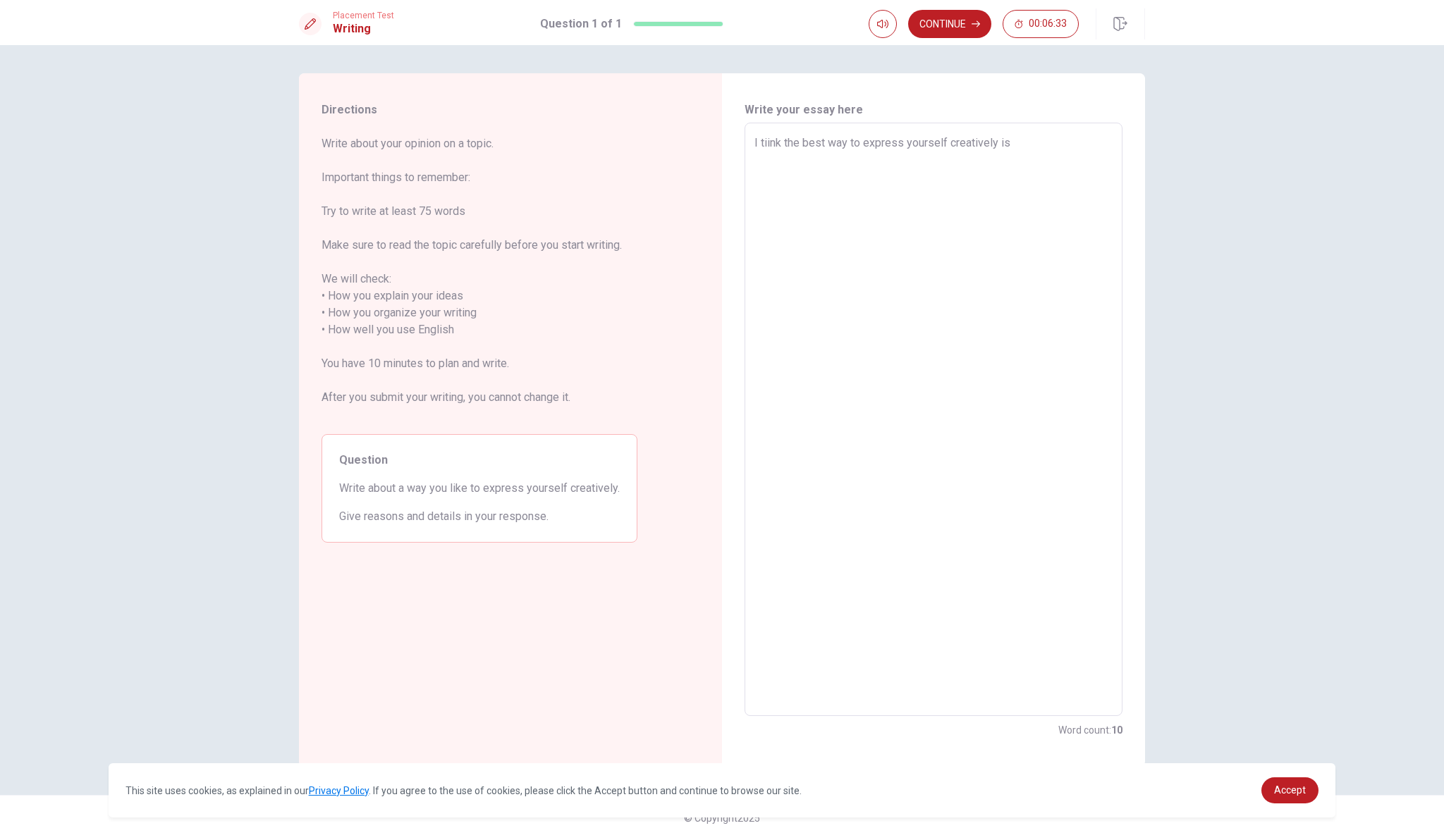 type on "x" 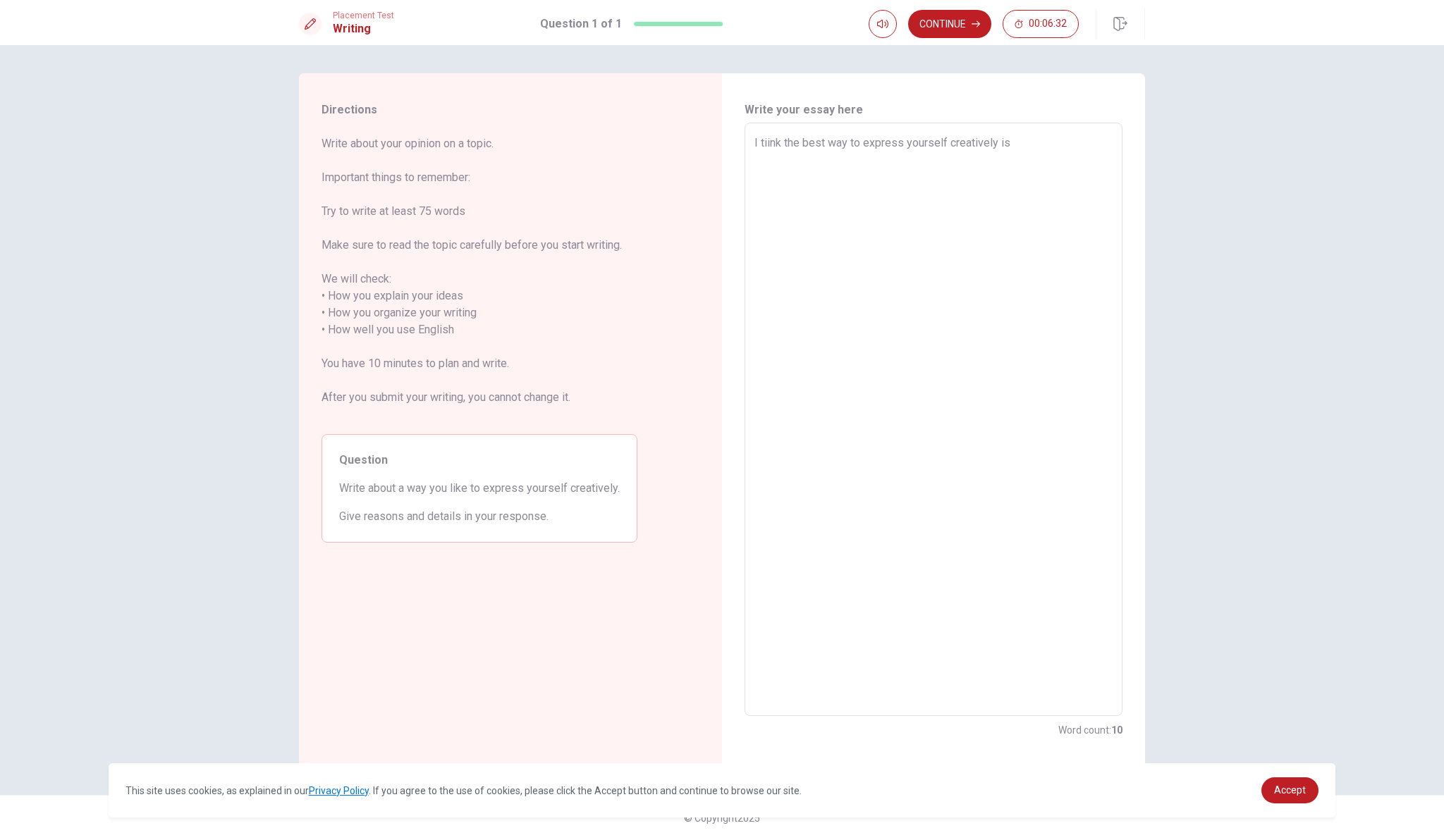 type on "I tiink the best way to express yourself creatively is t" 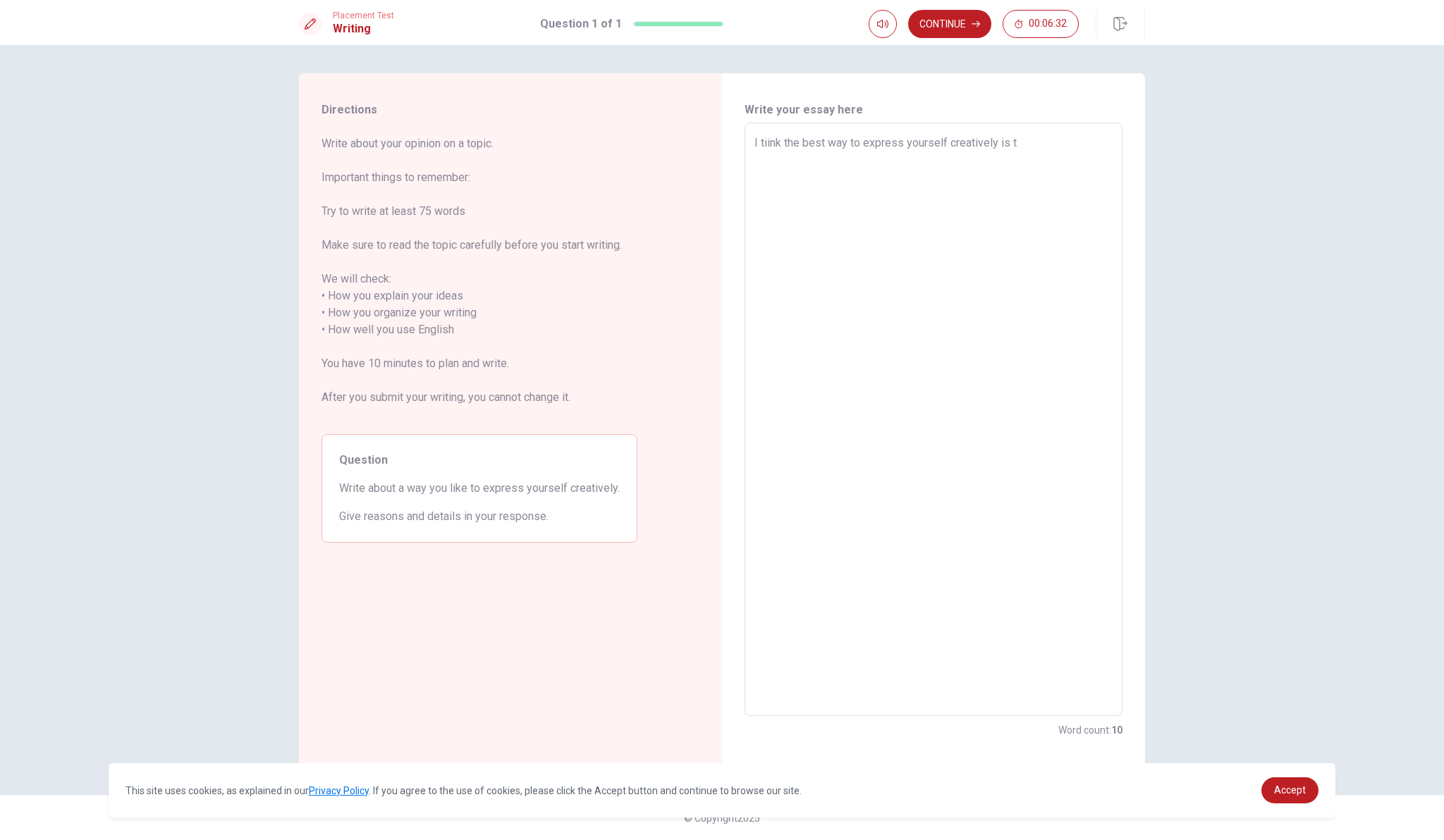 type on "x" 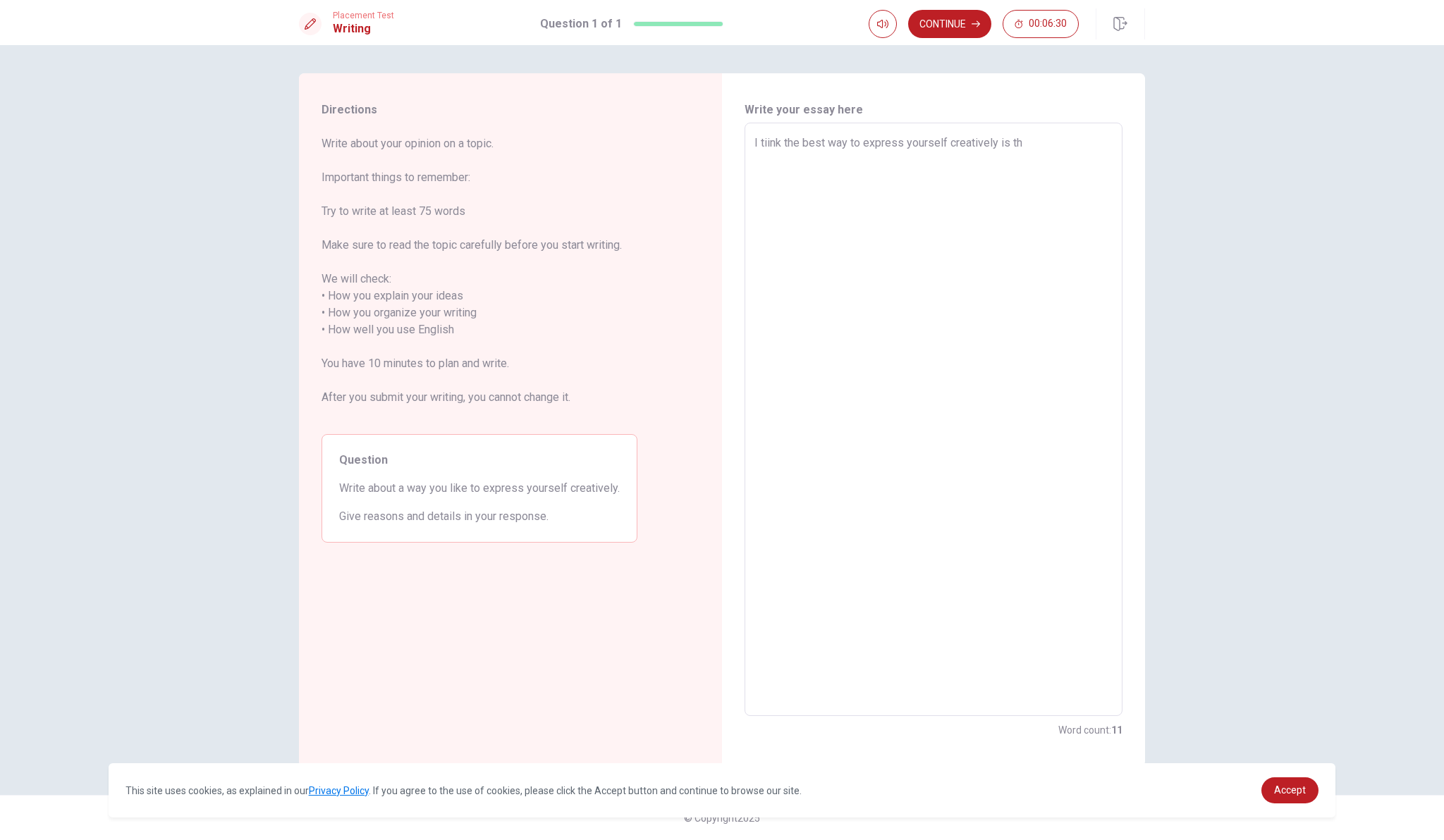 type on "x" 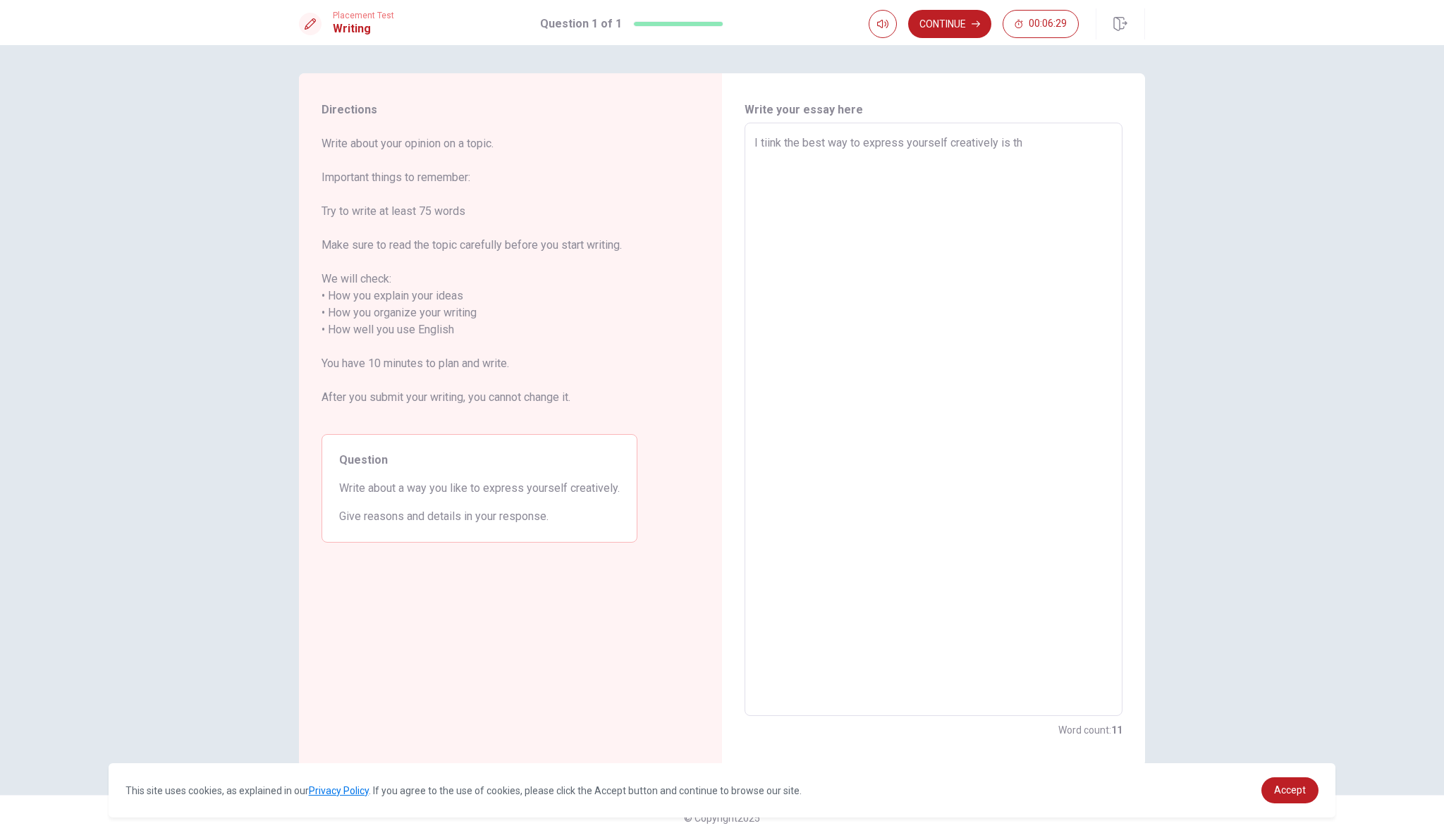 type on "I tiink the best way to express yourself creatively is thr" 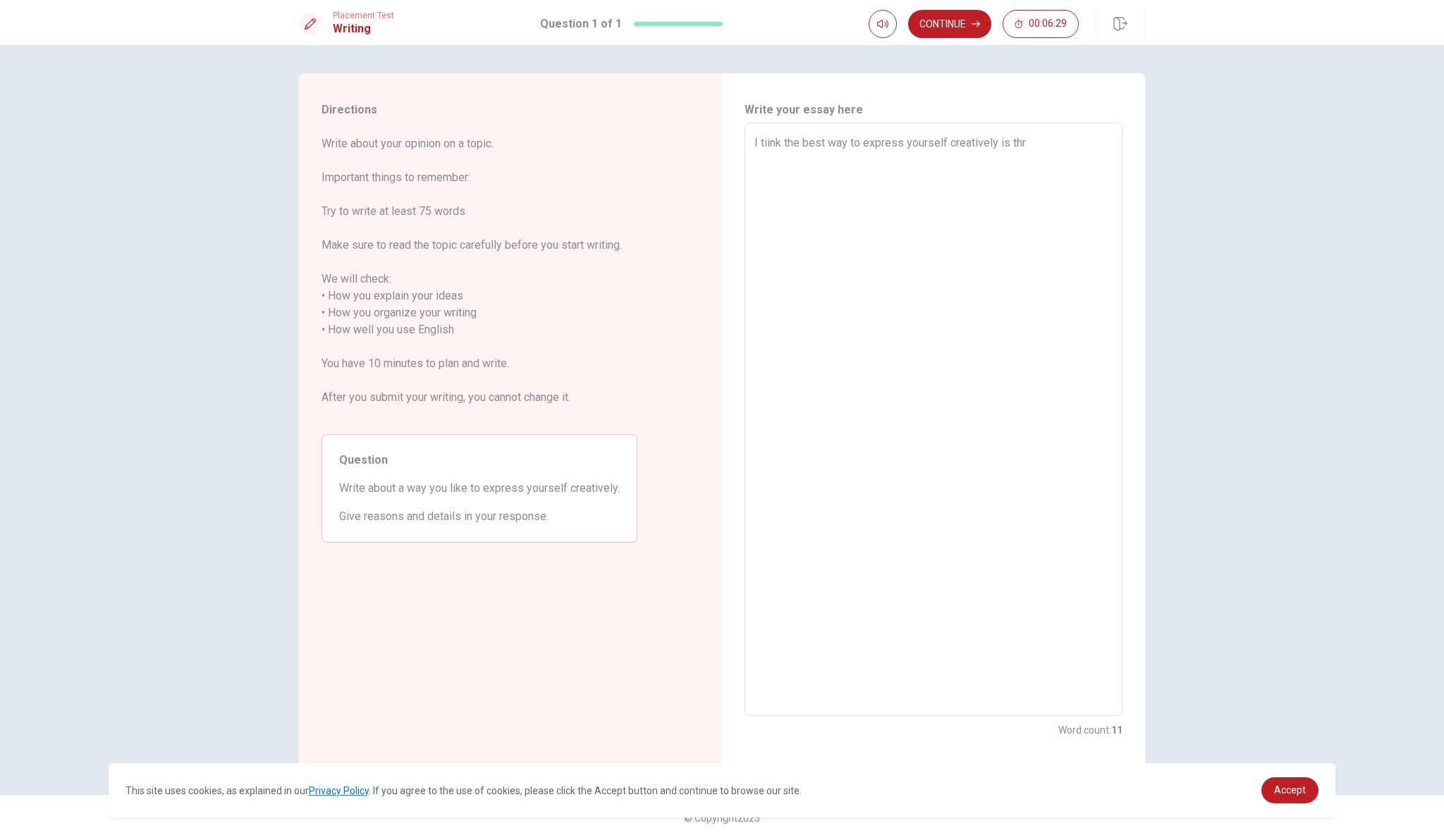 type on "x" 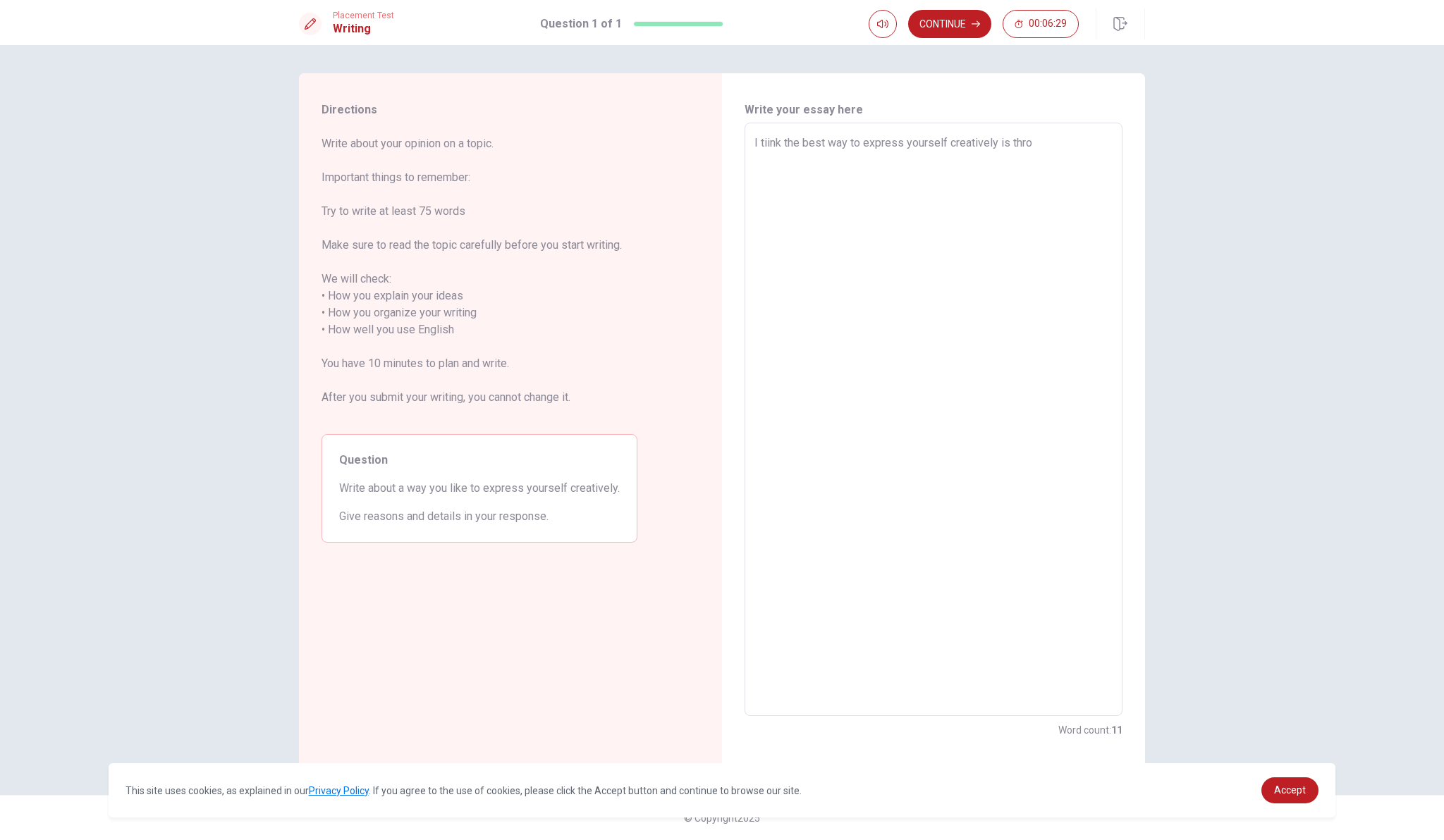 type on "x" 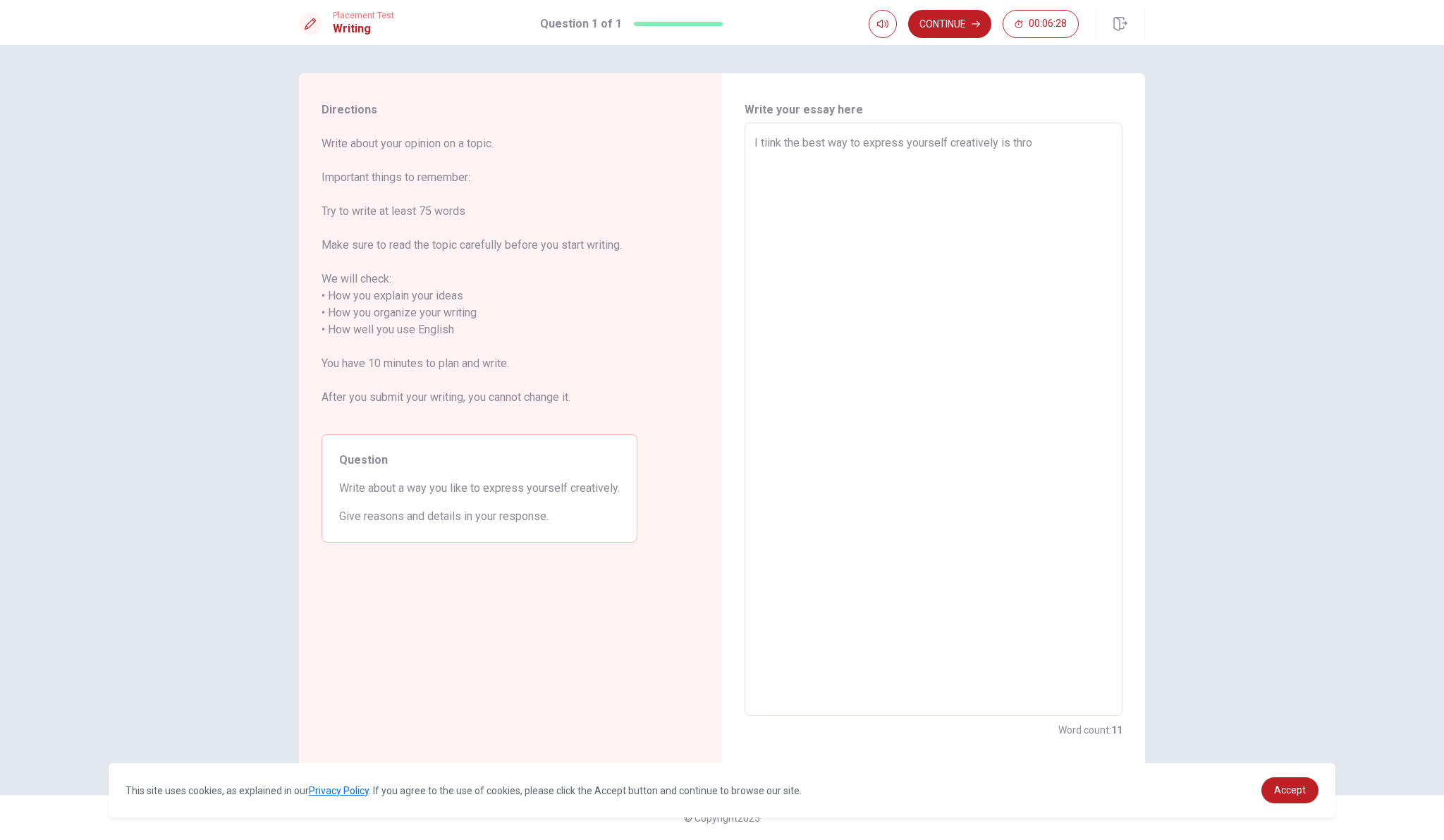 type on "I tiink the best way to express yourself creatively is throu" 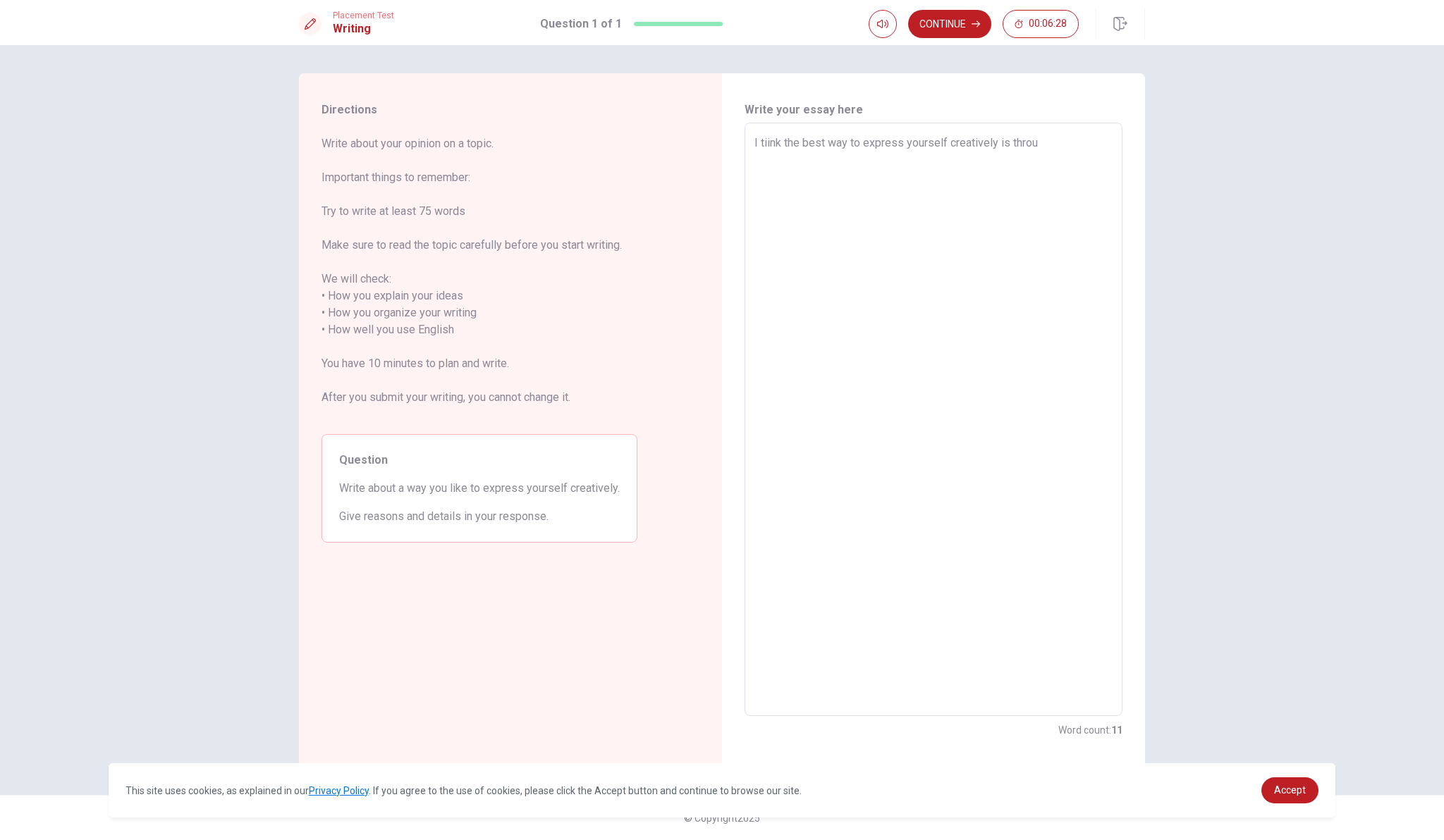 type on "x" 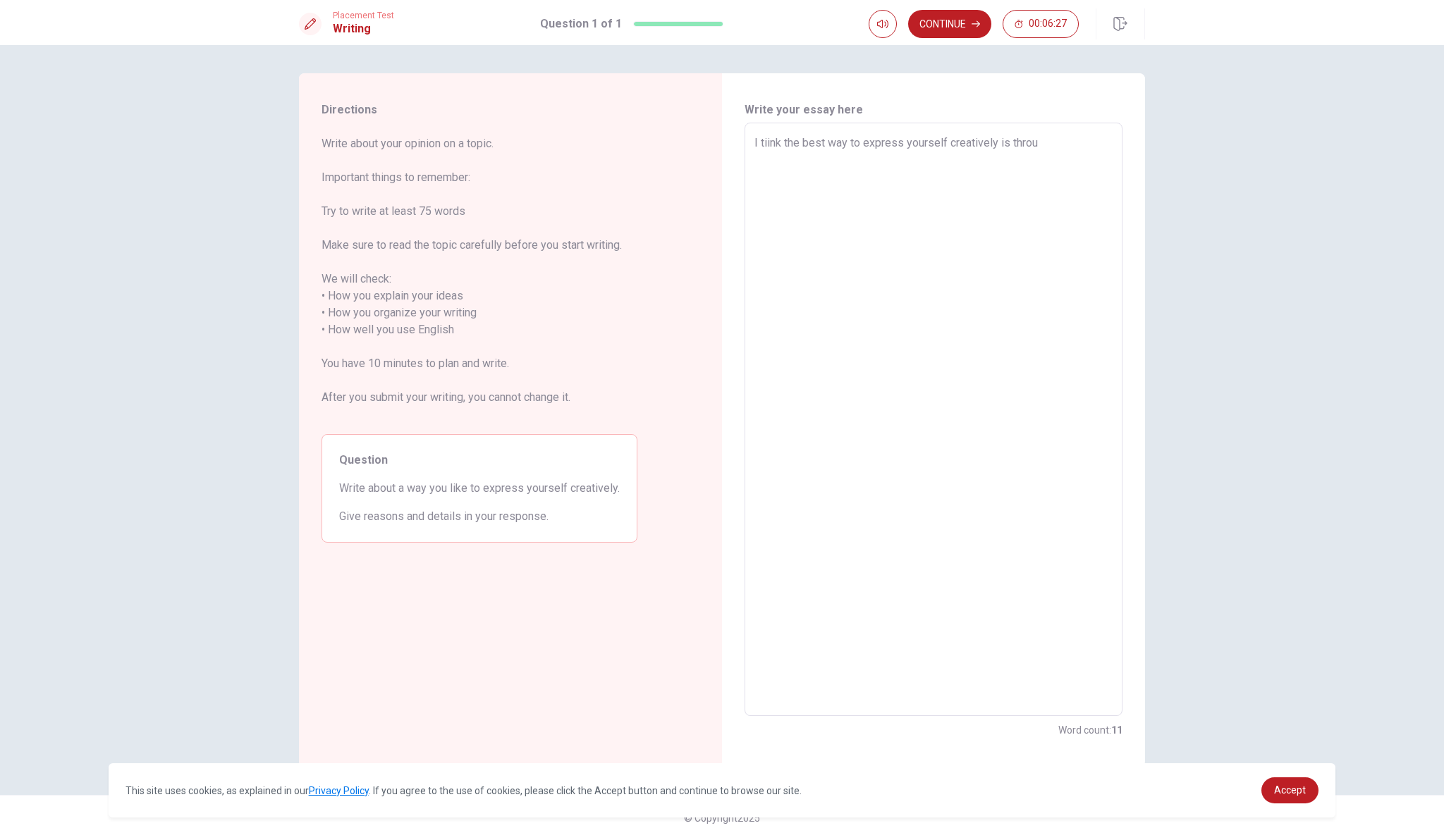 type on "I tiink the best way to express yourself creatively is throug" 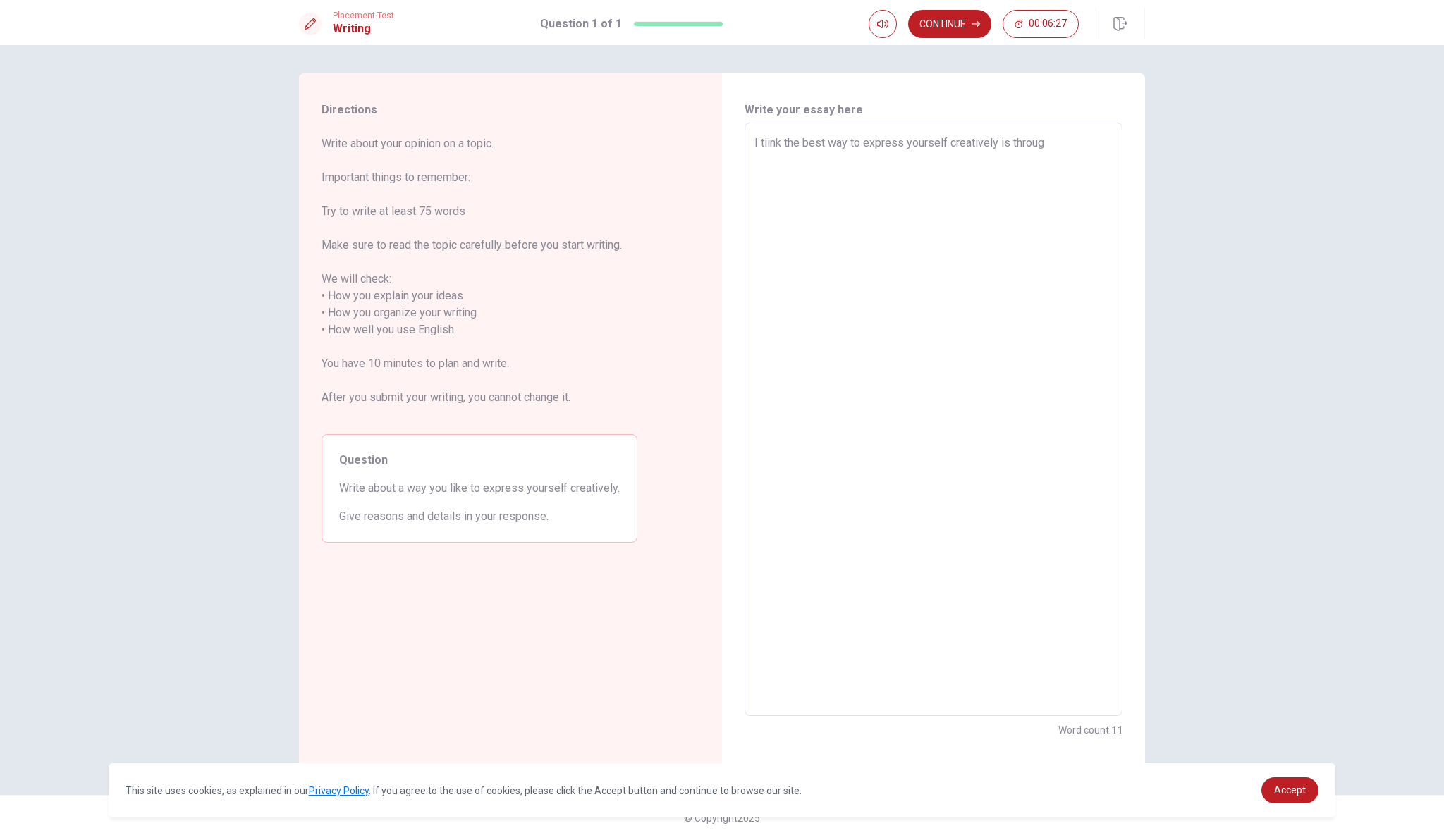 type on "x" 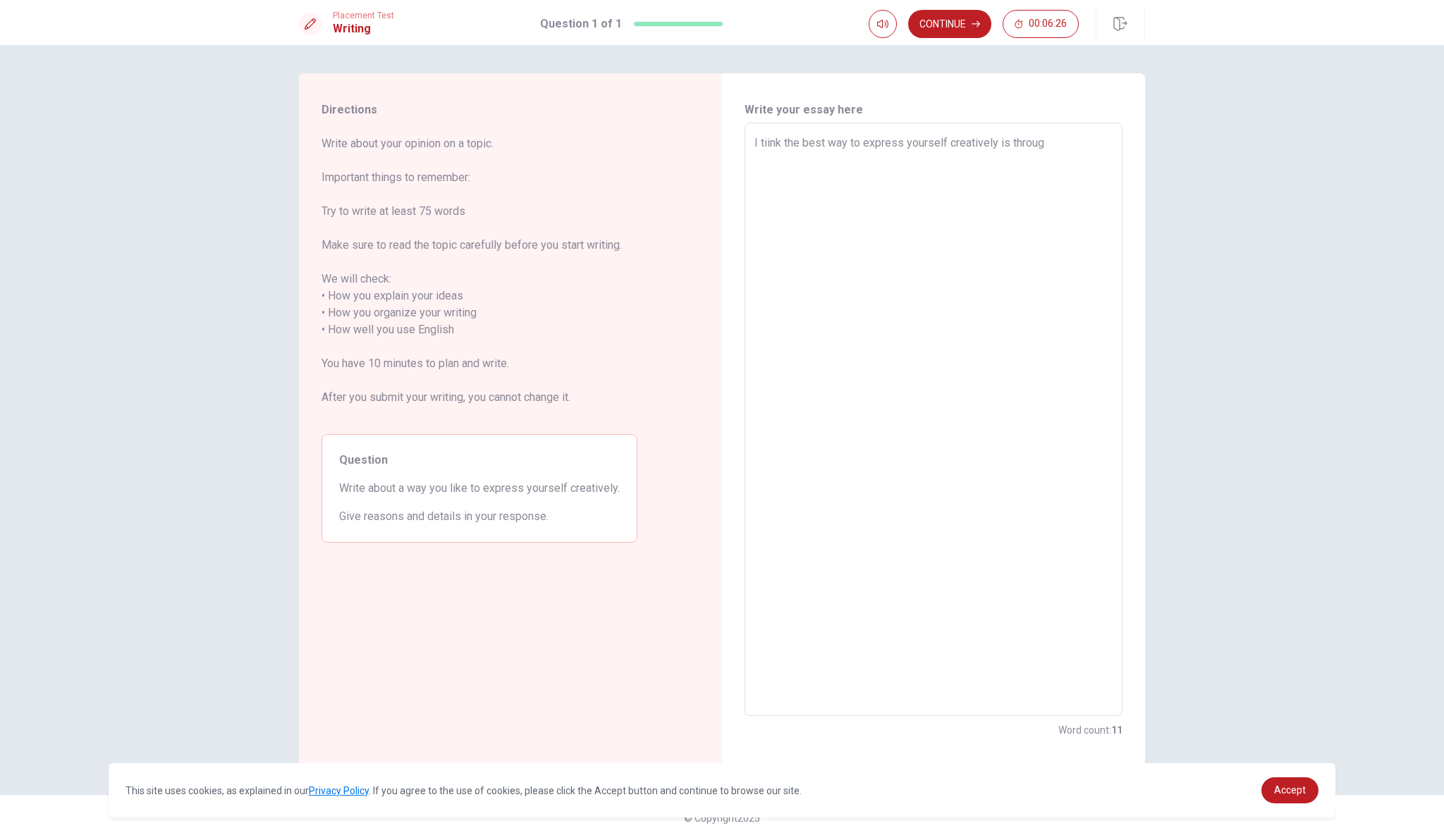 type on "I tiink the best way to express yourself creatively is through" 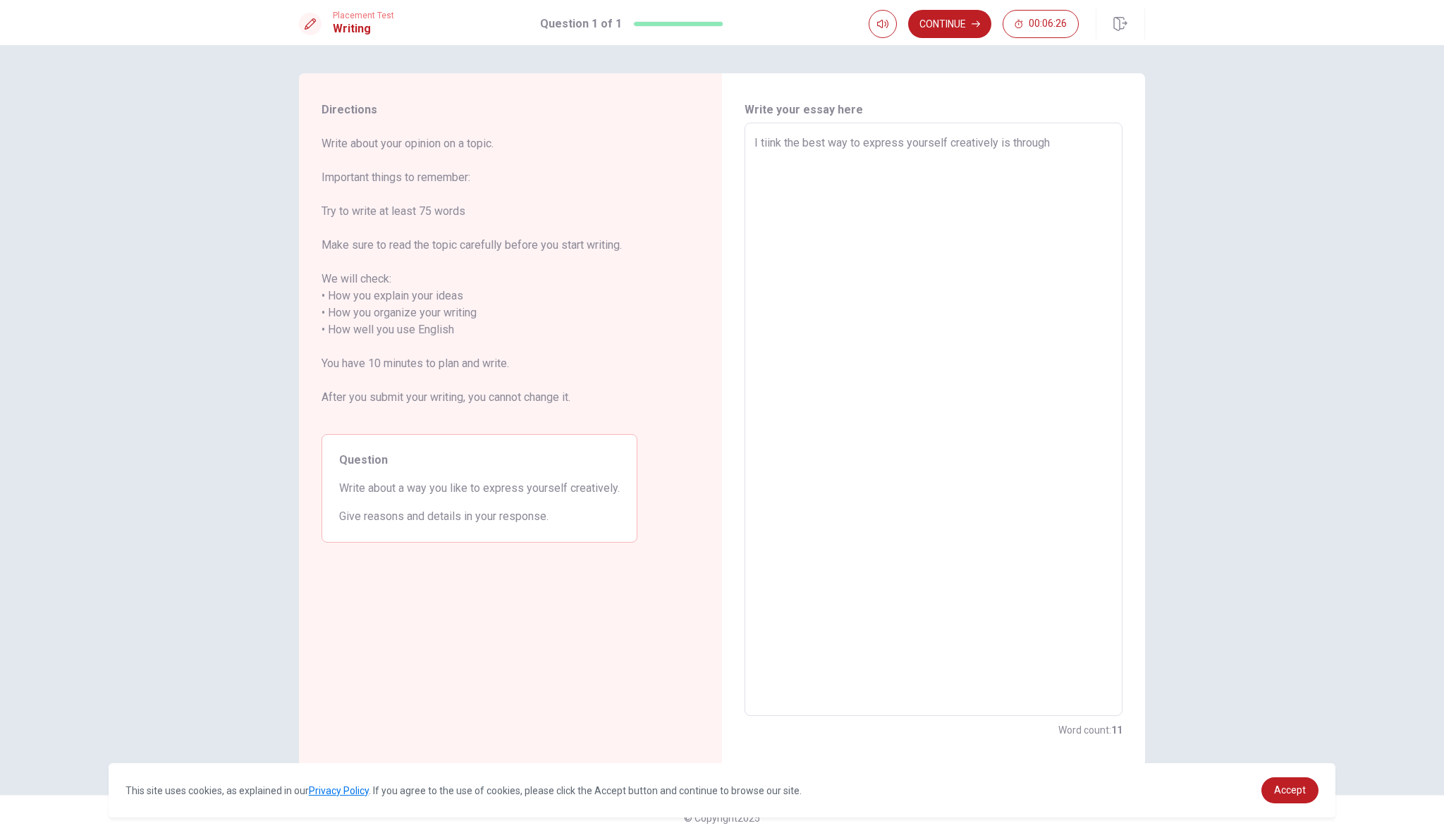 type on "x" 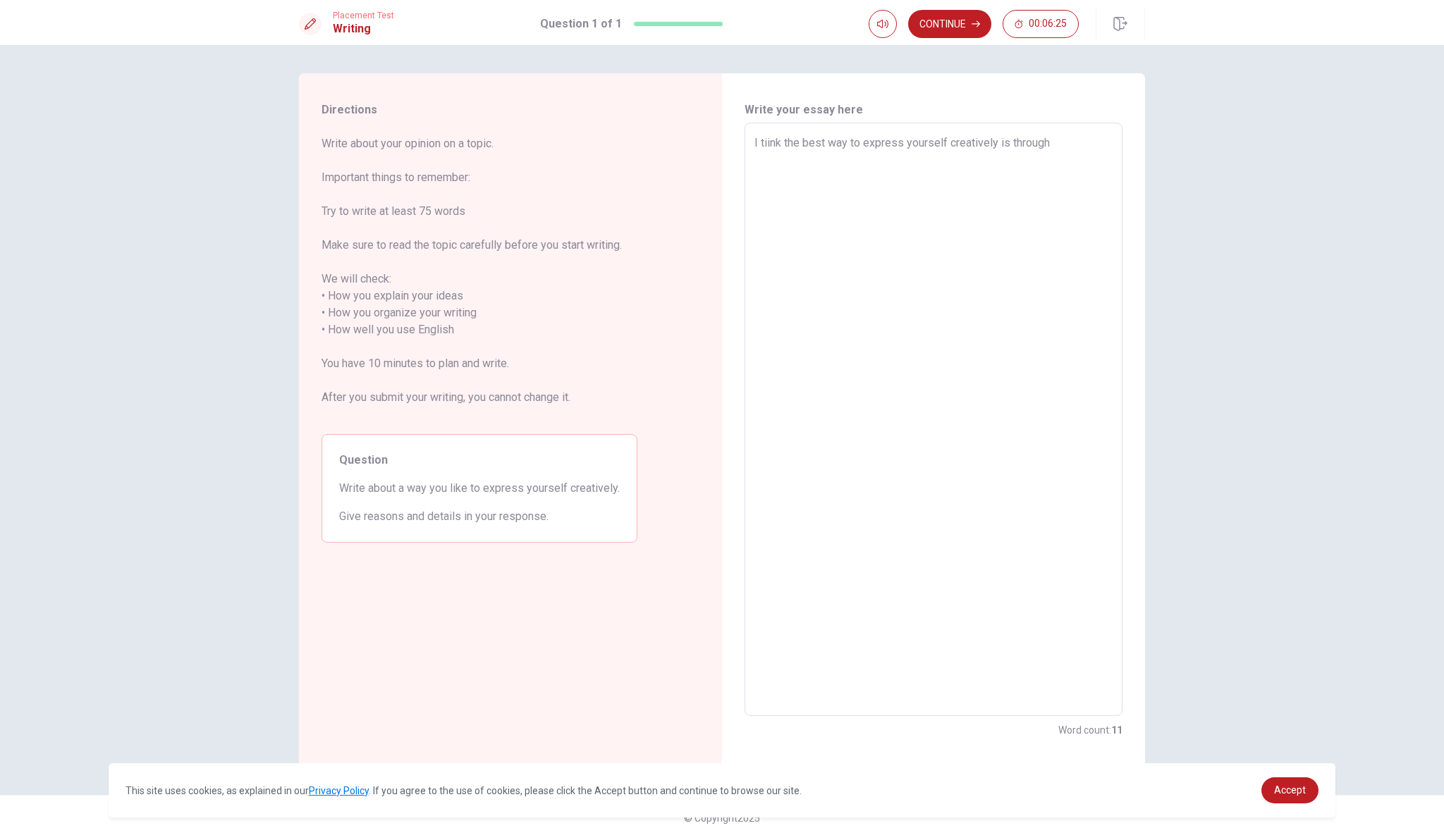 type on "I tiink the best way to express yourself creatively is through" 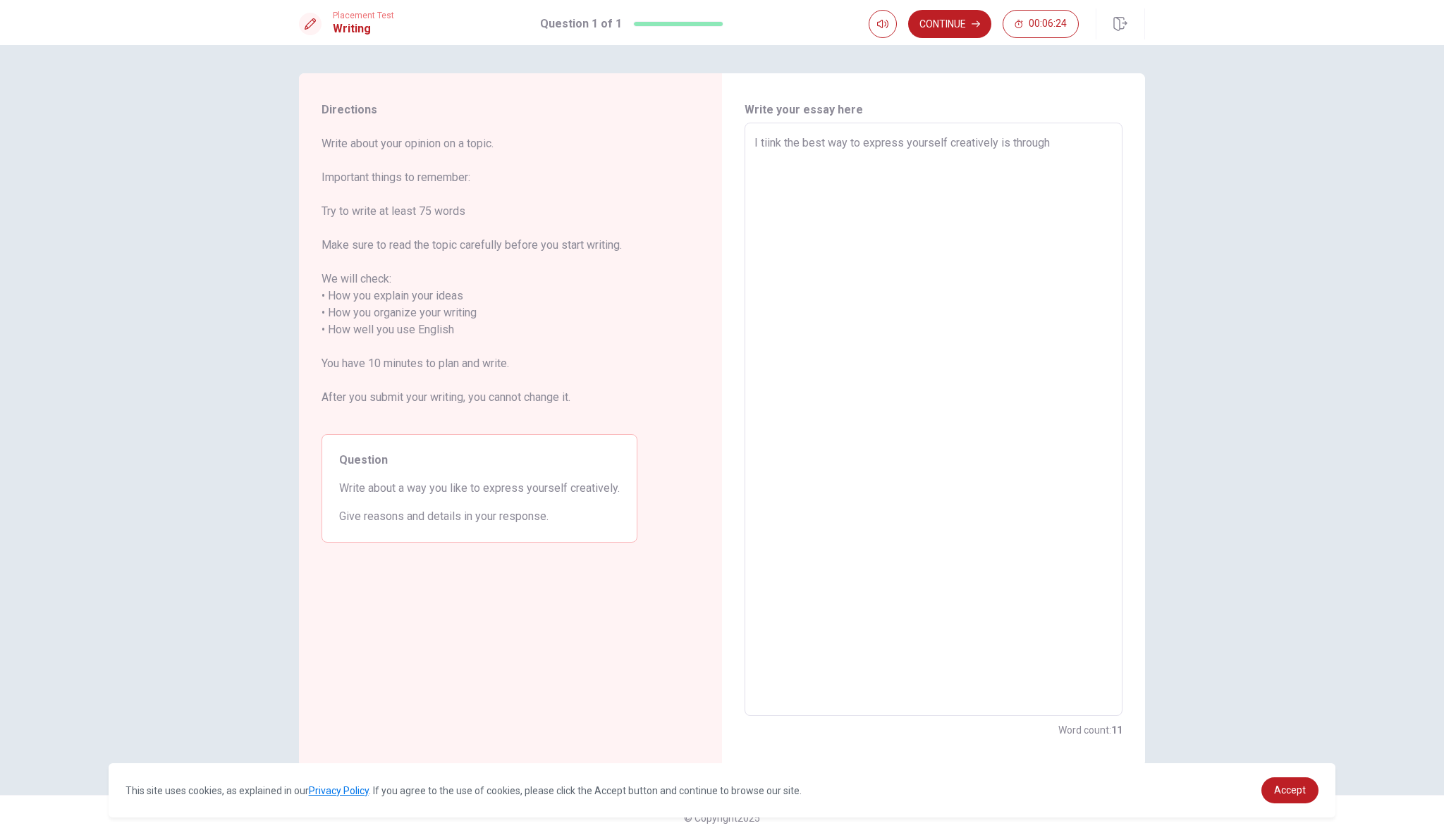 type on "x" 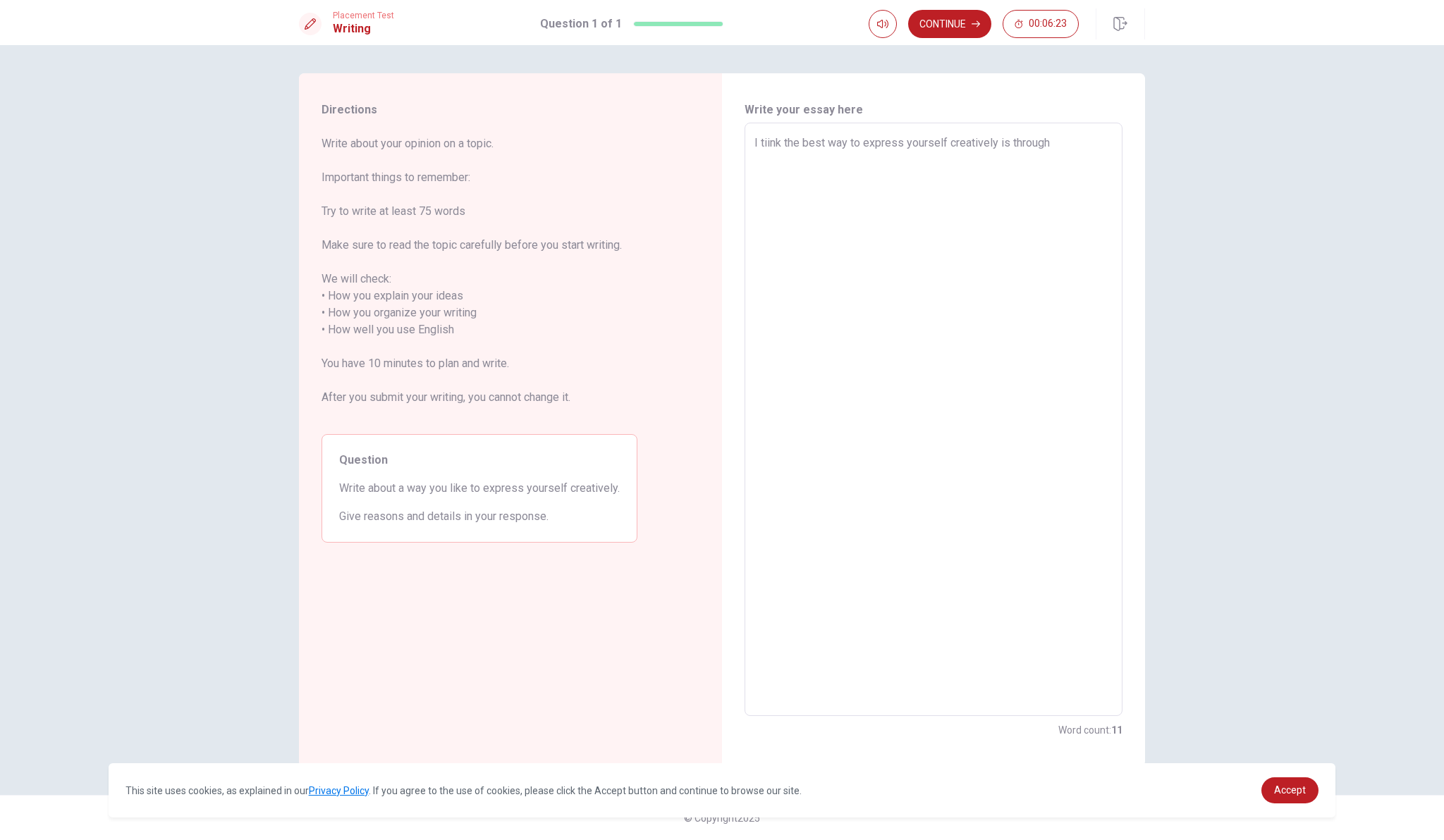 type on "I tiink the best way to express yourself creatively is through s" 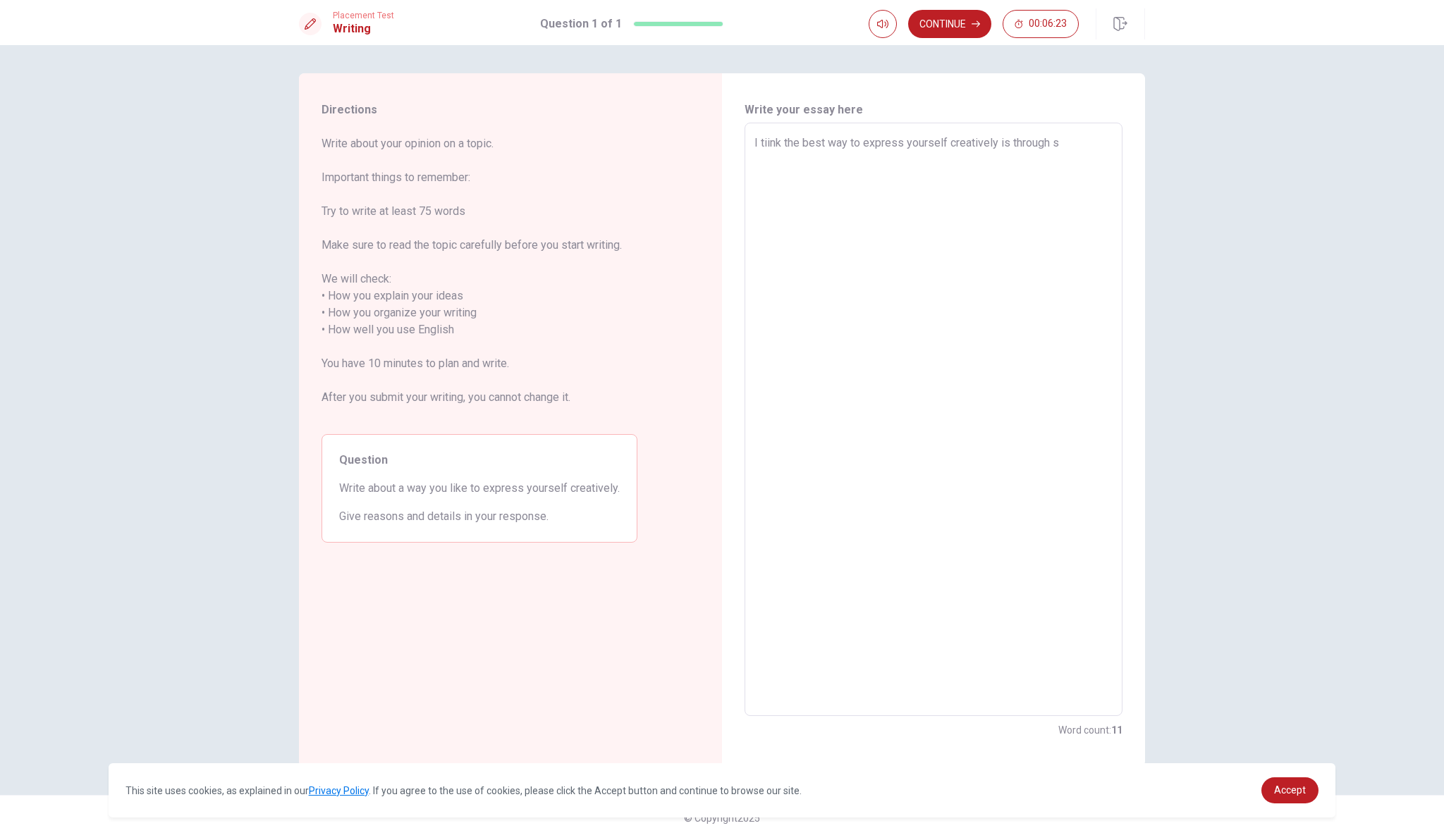 type on "x" 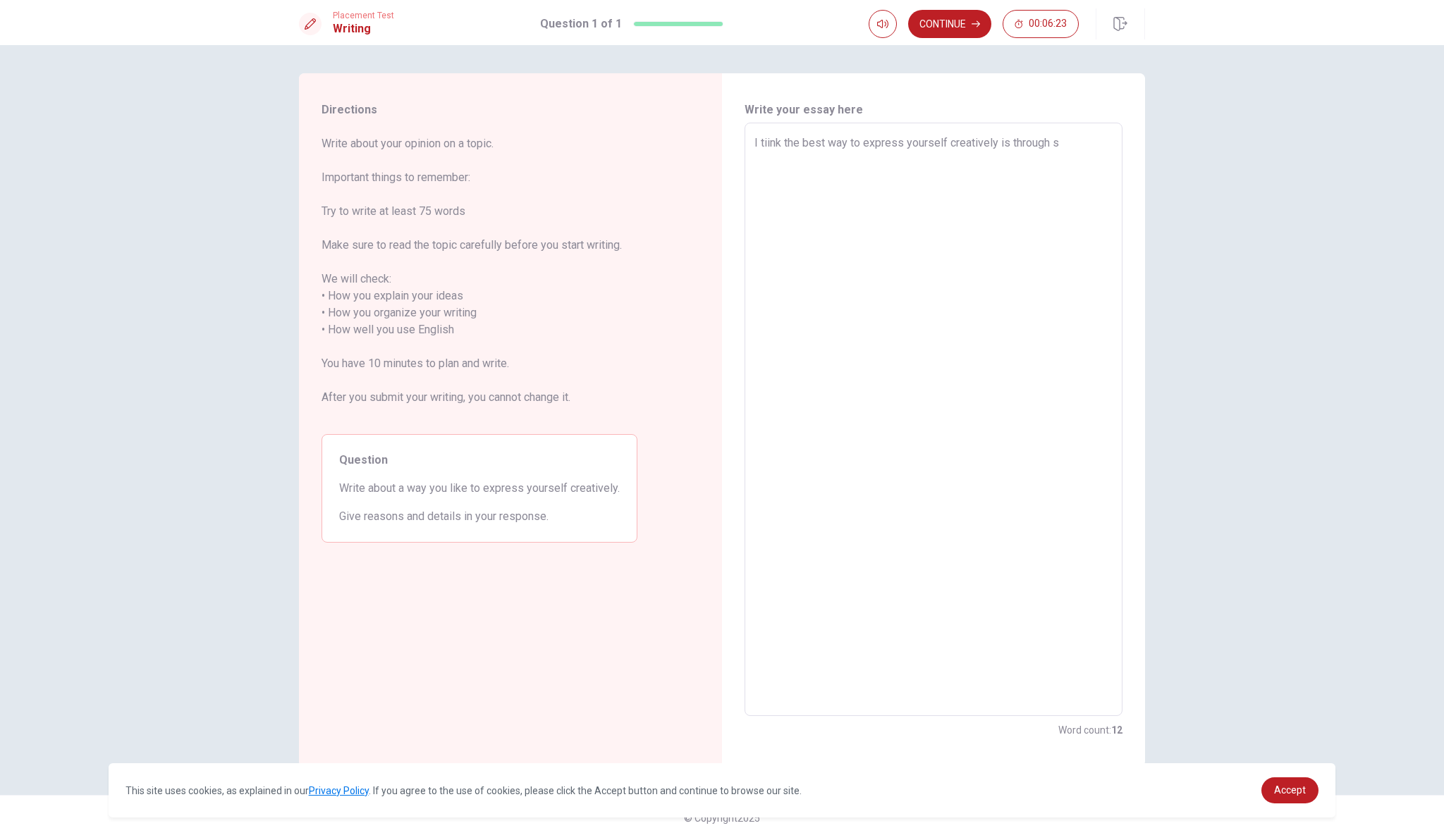type on "I tiink the best way to express yourself creatively is through so" 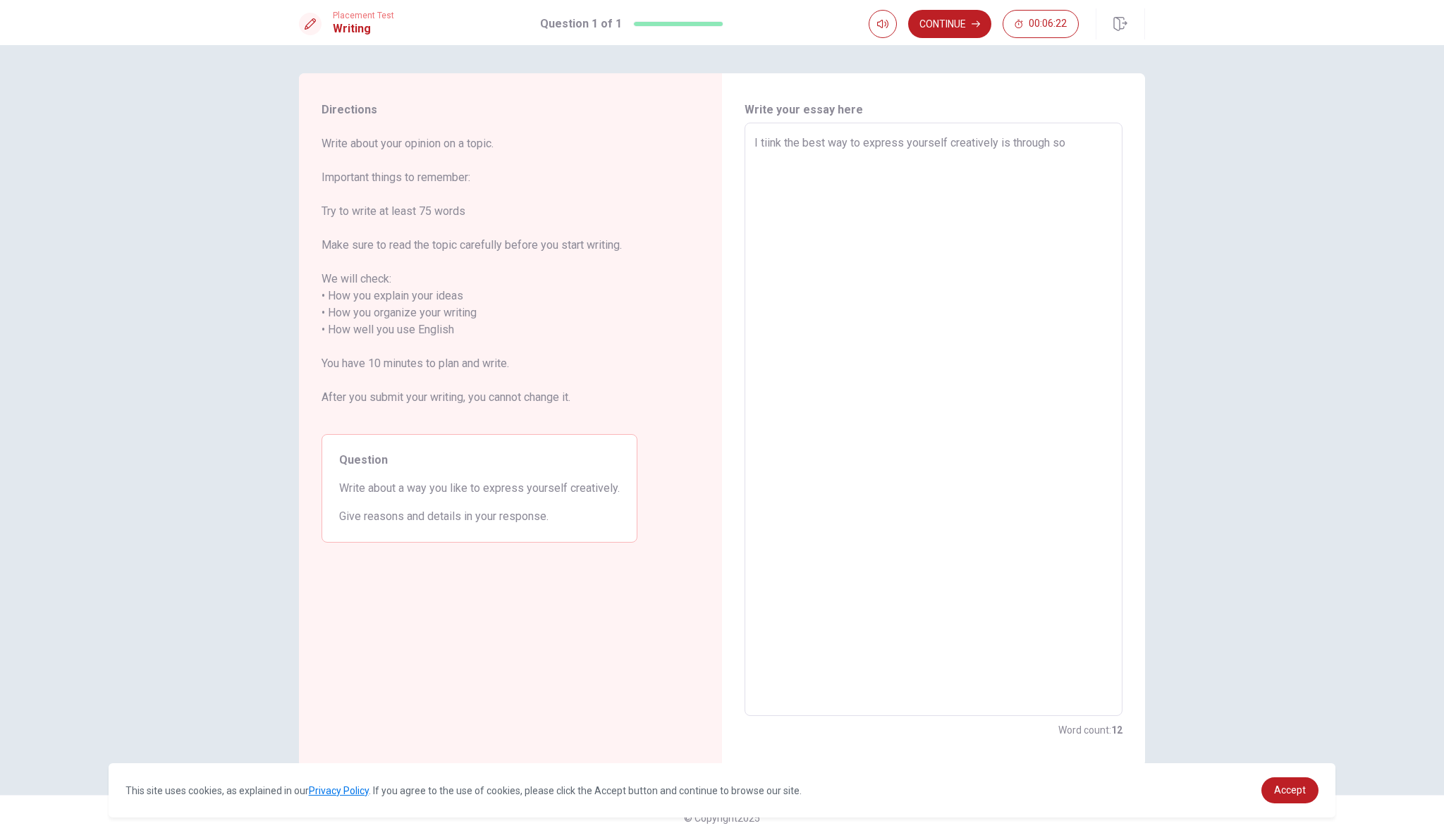 type on "x" 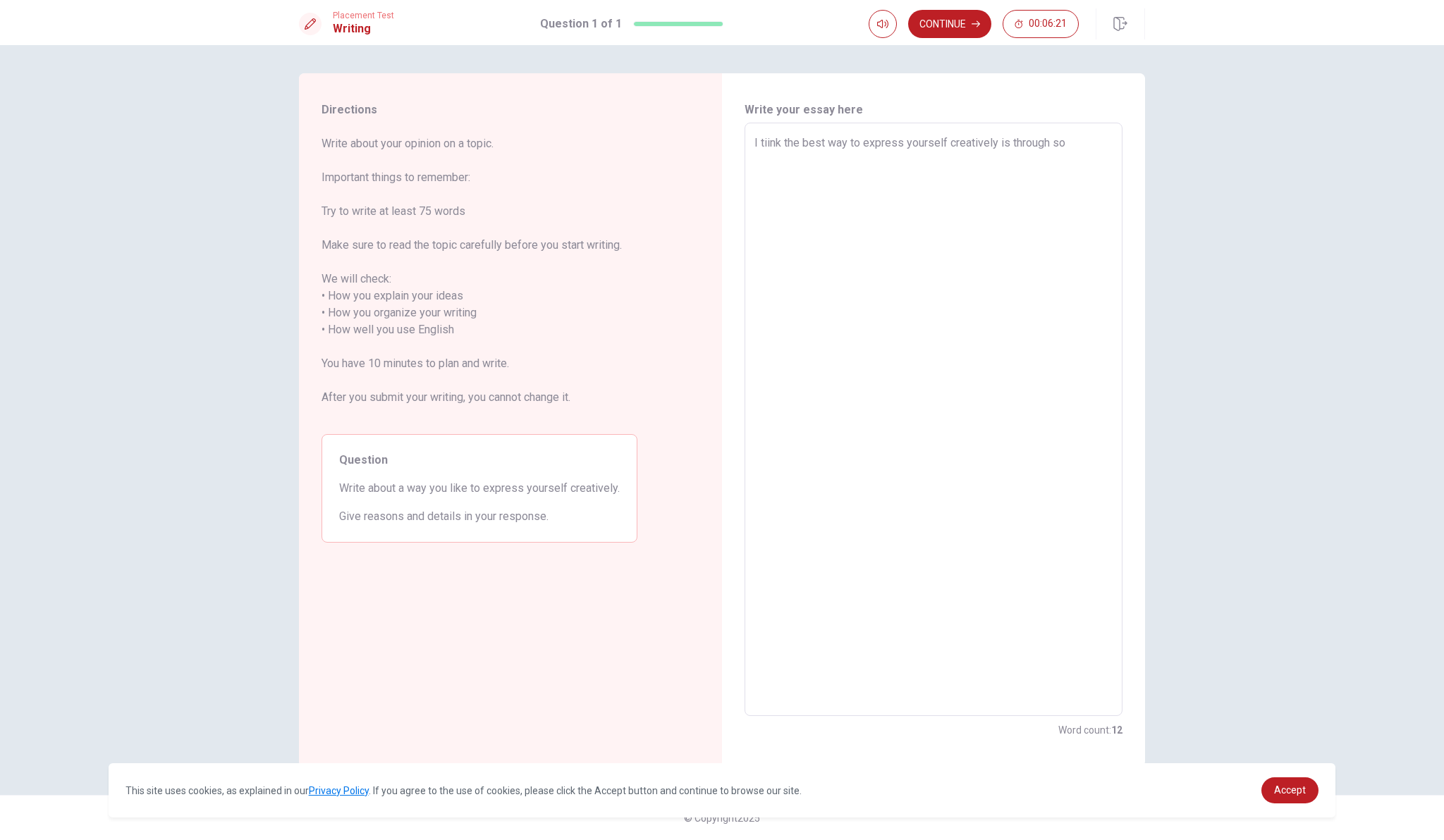 type on "I tiink the best way to express yourself creatively is through soc" 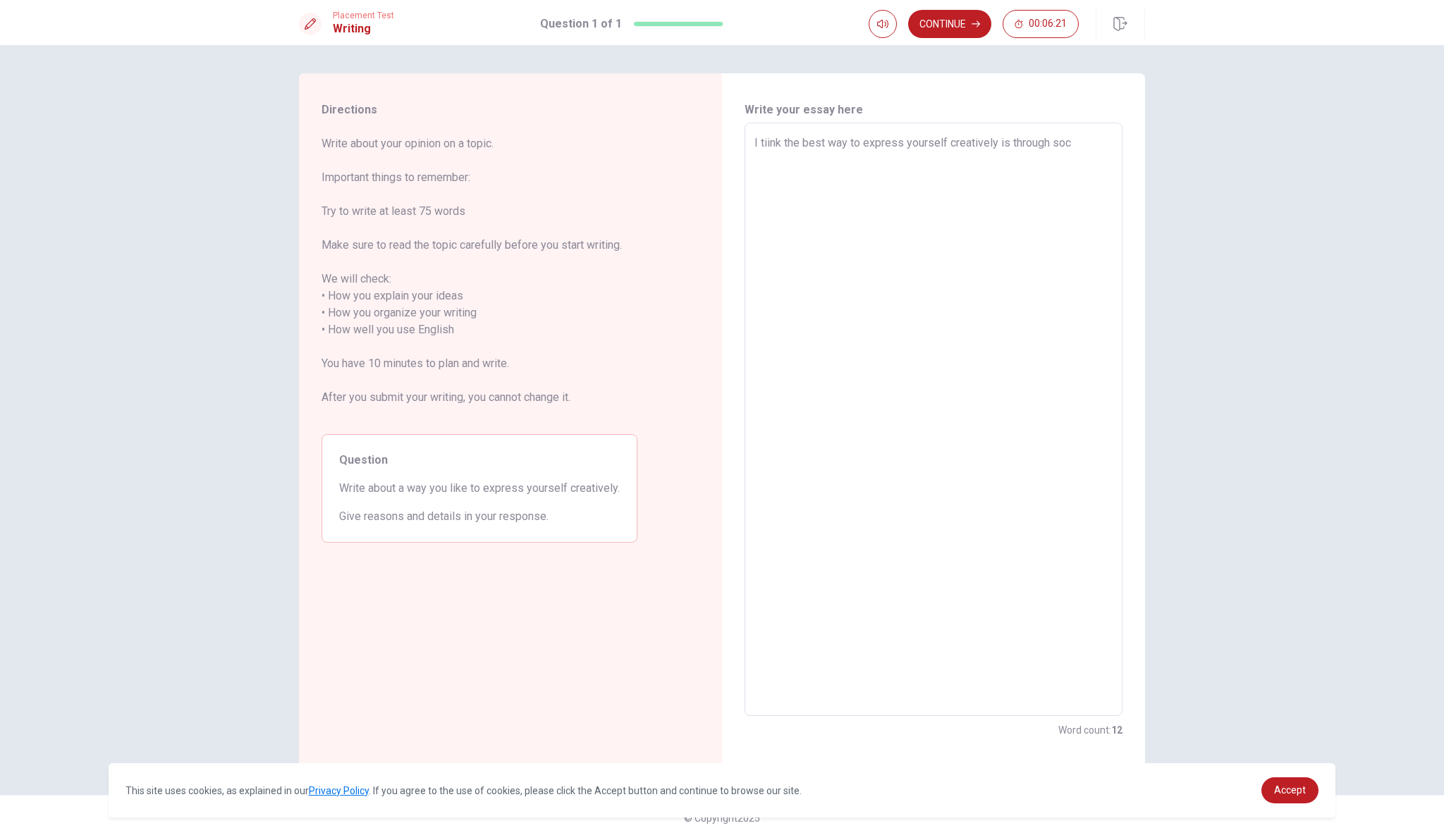 type on "x" 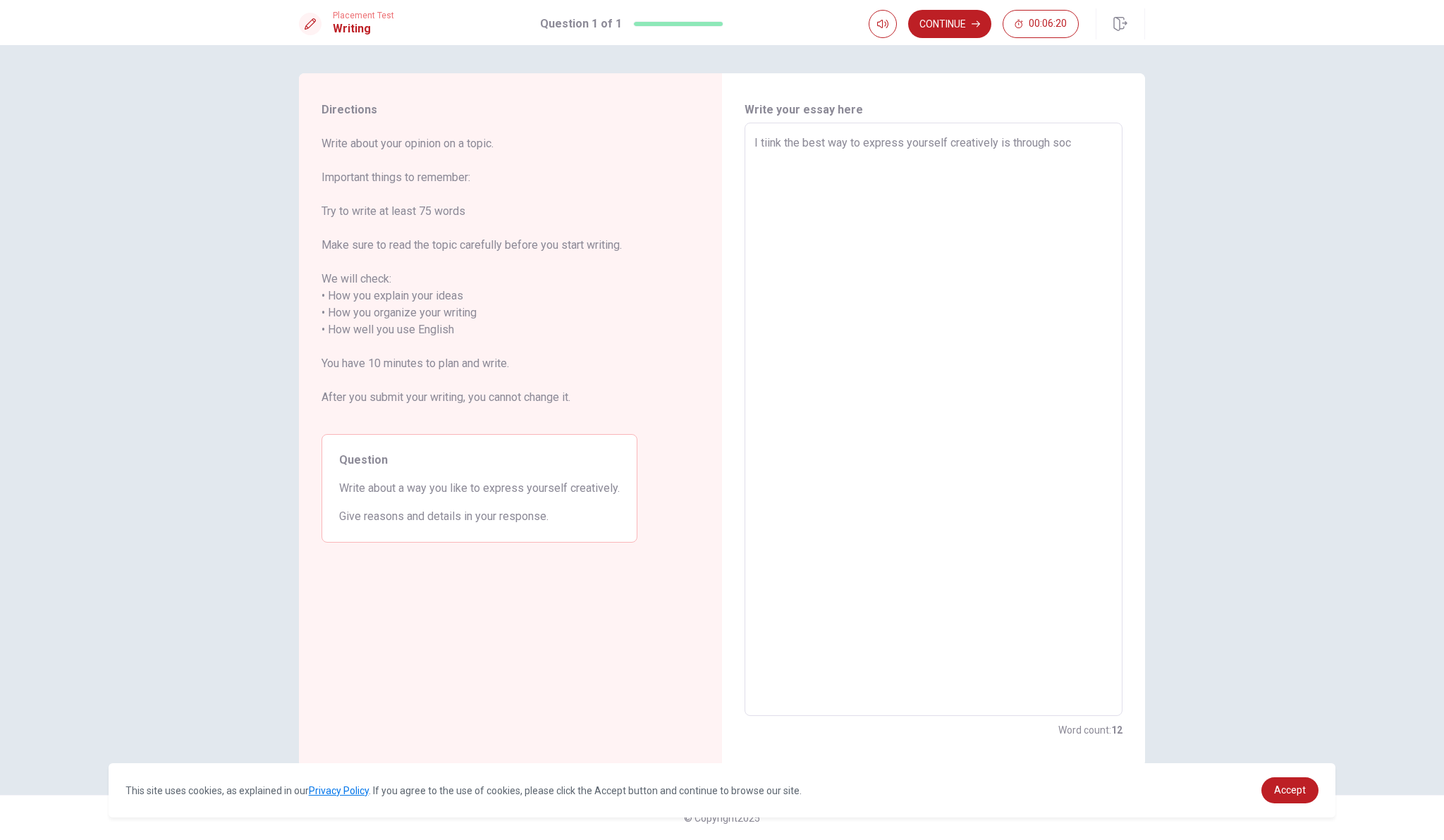 type on "I tiink the best way to express yourself creatively is through soci" 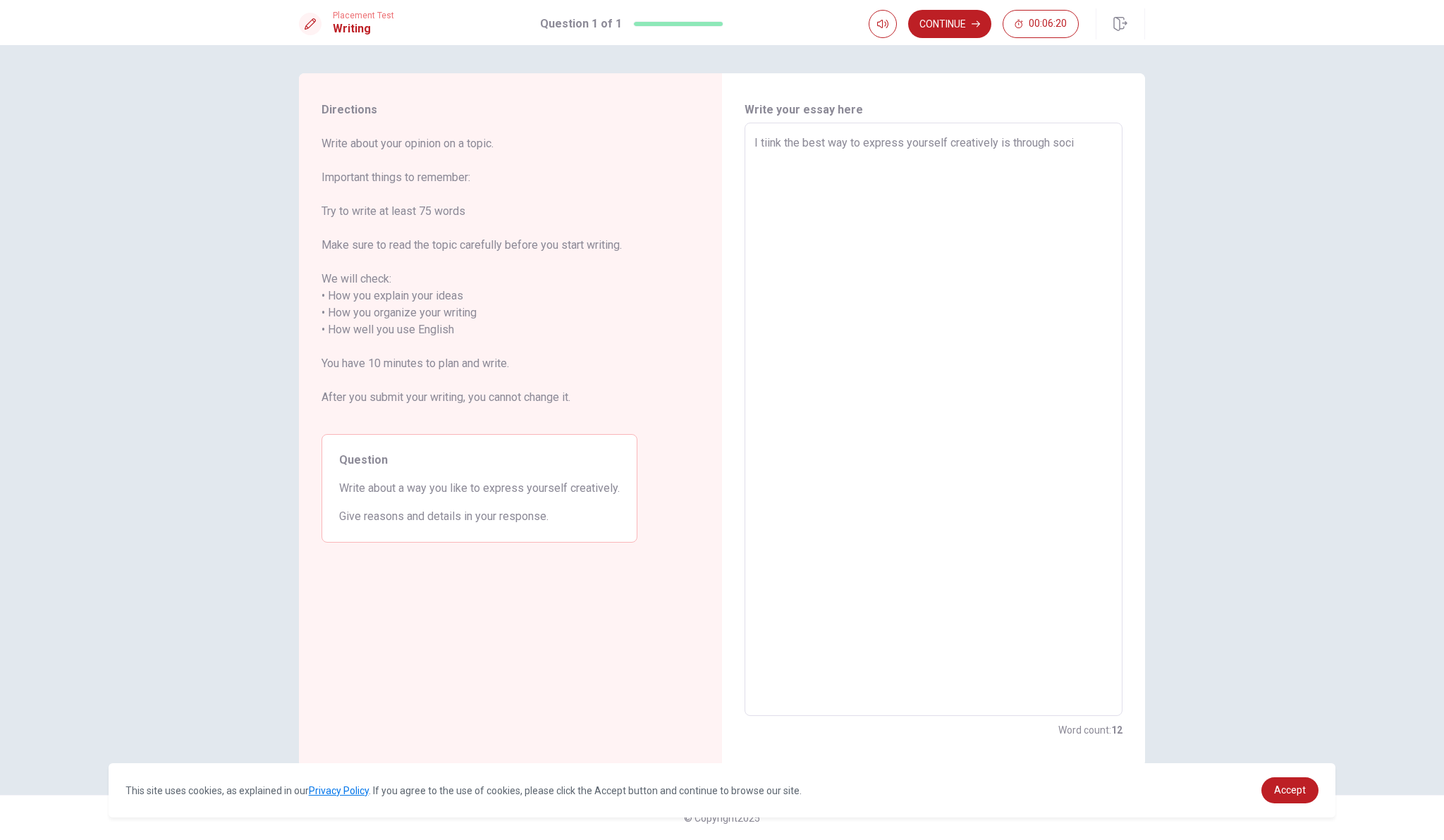 type on "x" 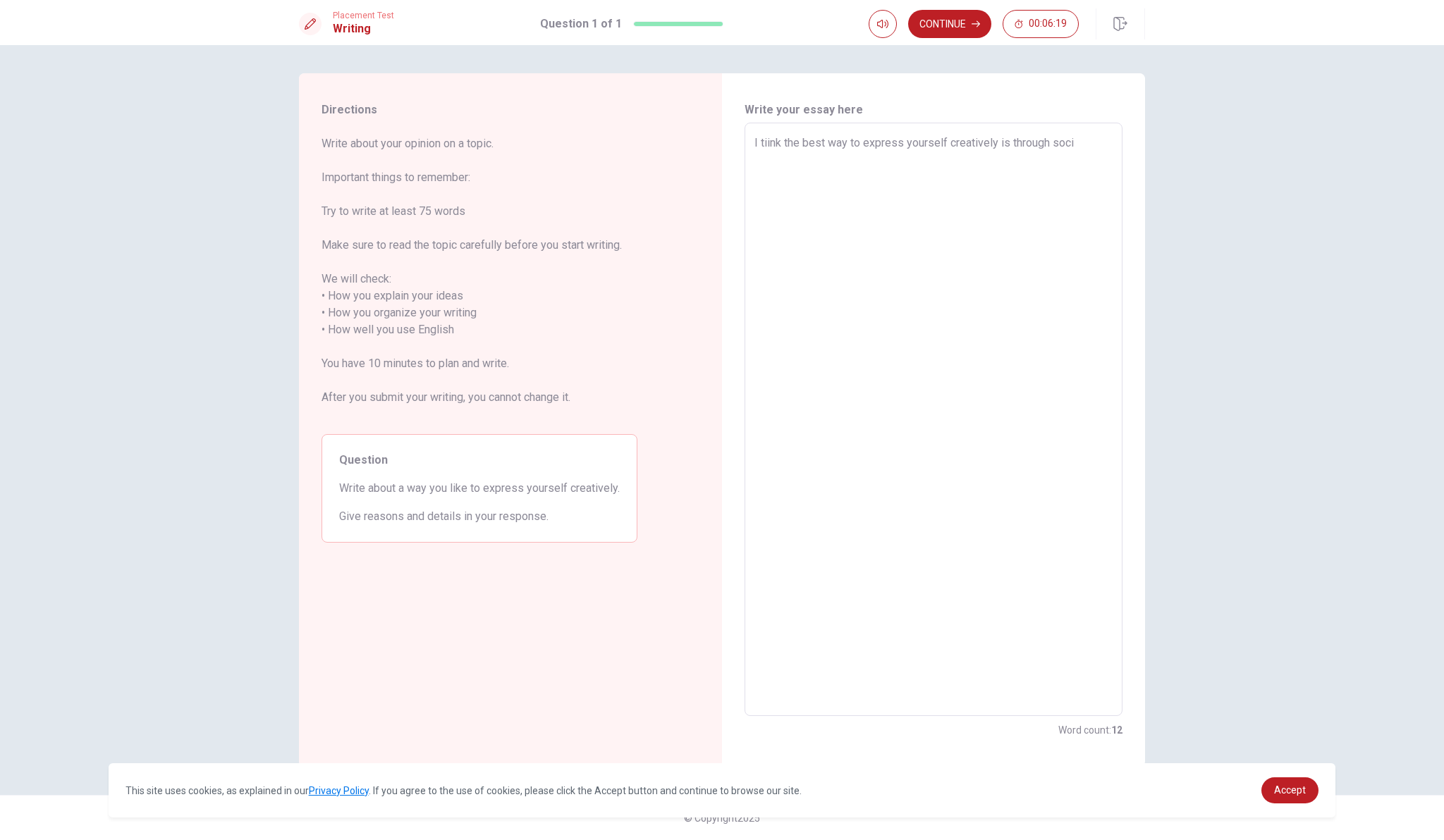 type on "I tiink the best way to express yourself creatively is through [PERSON_NAME]" 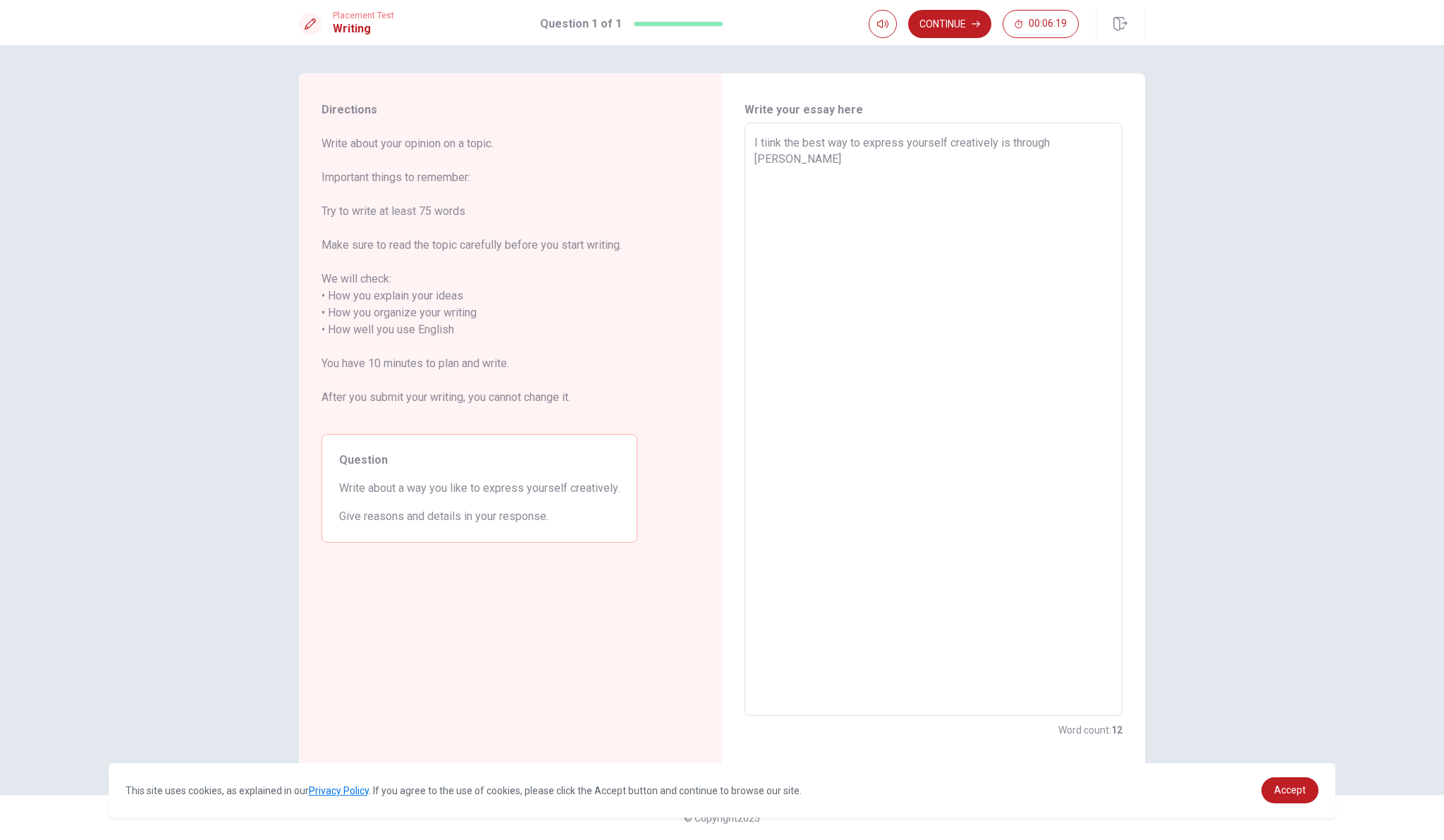 type on "x" 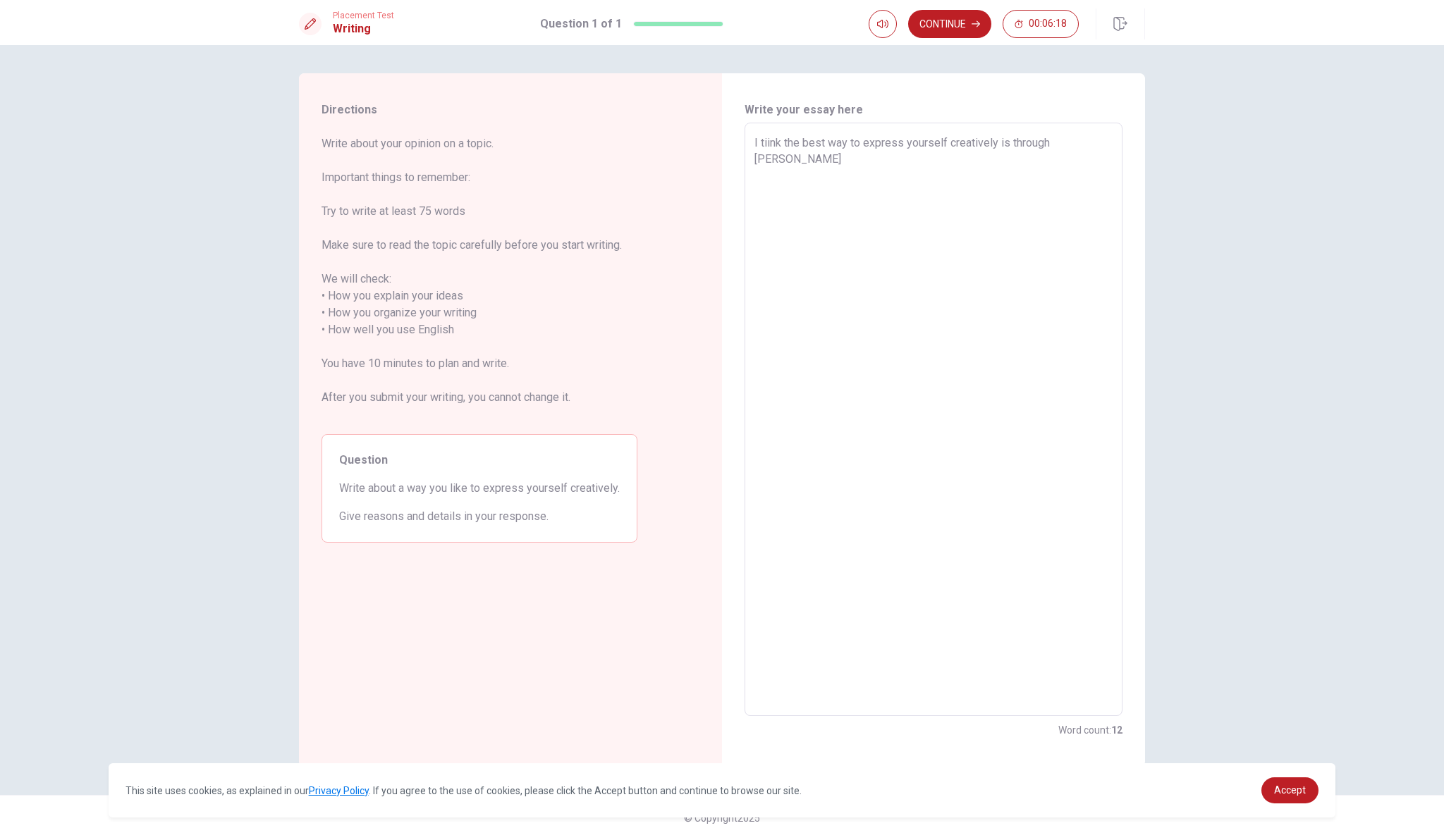 type on "I tiink the best way to express yourself creatively is through social" 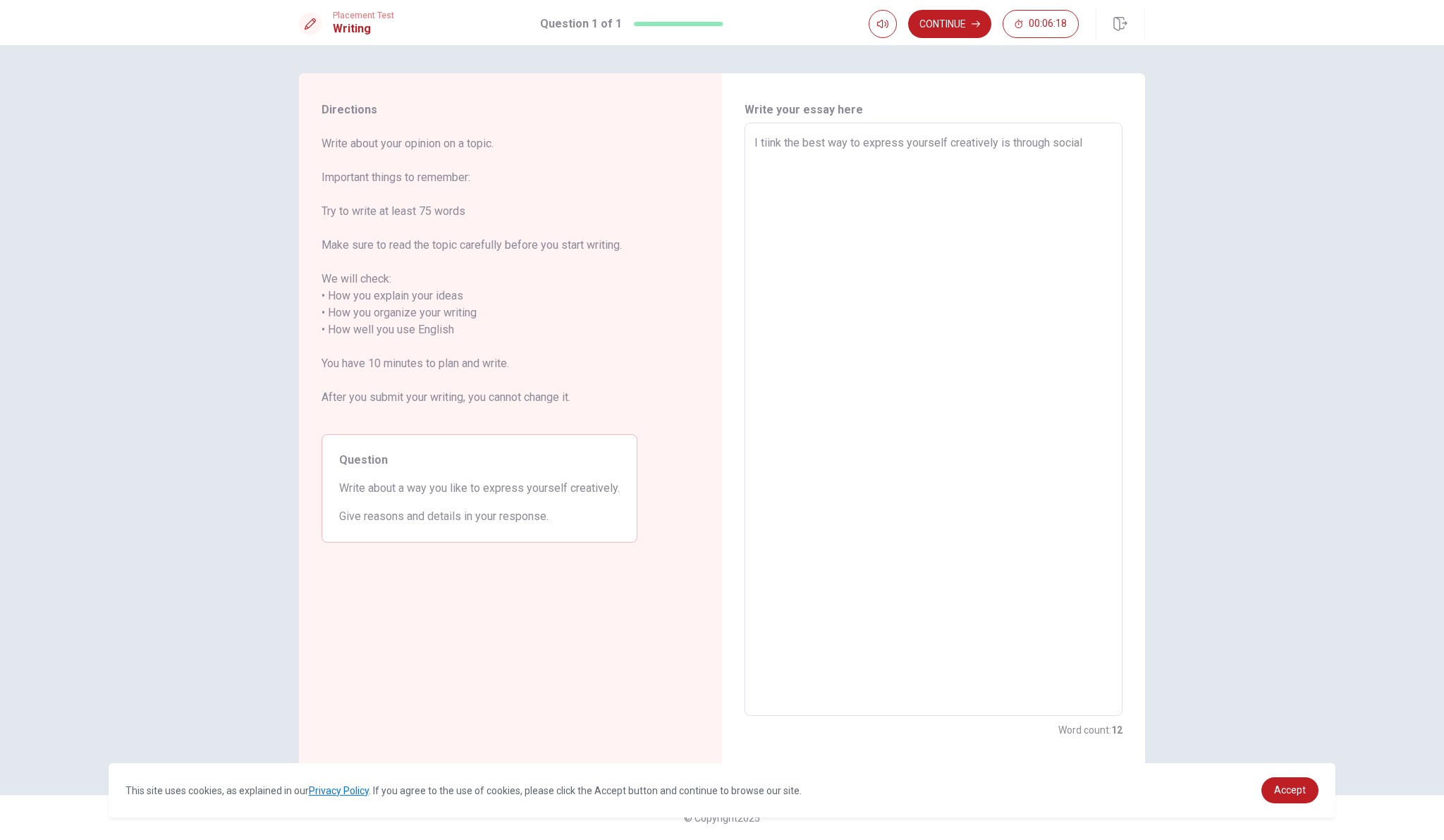 type on "x" 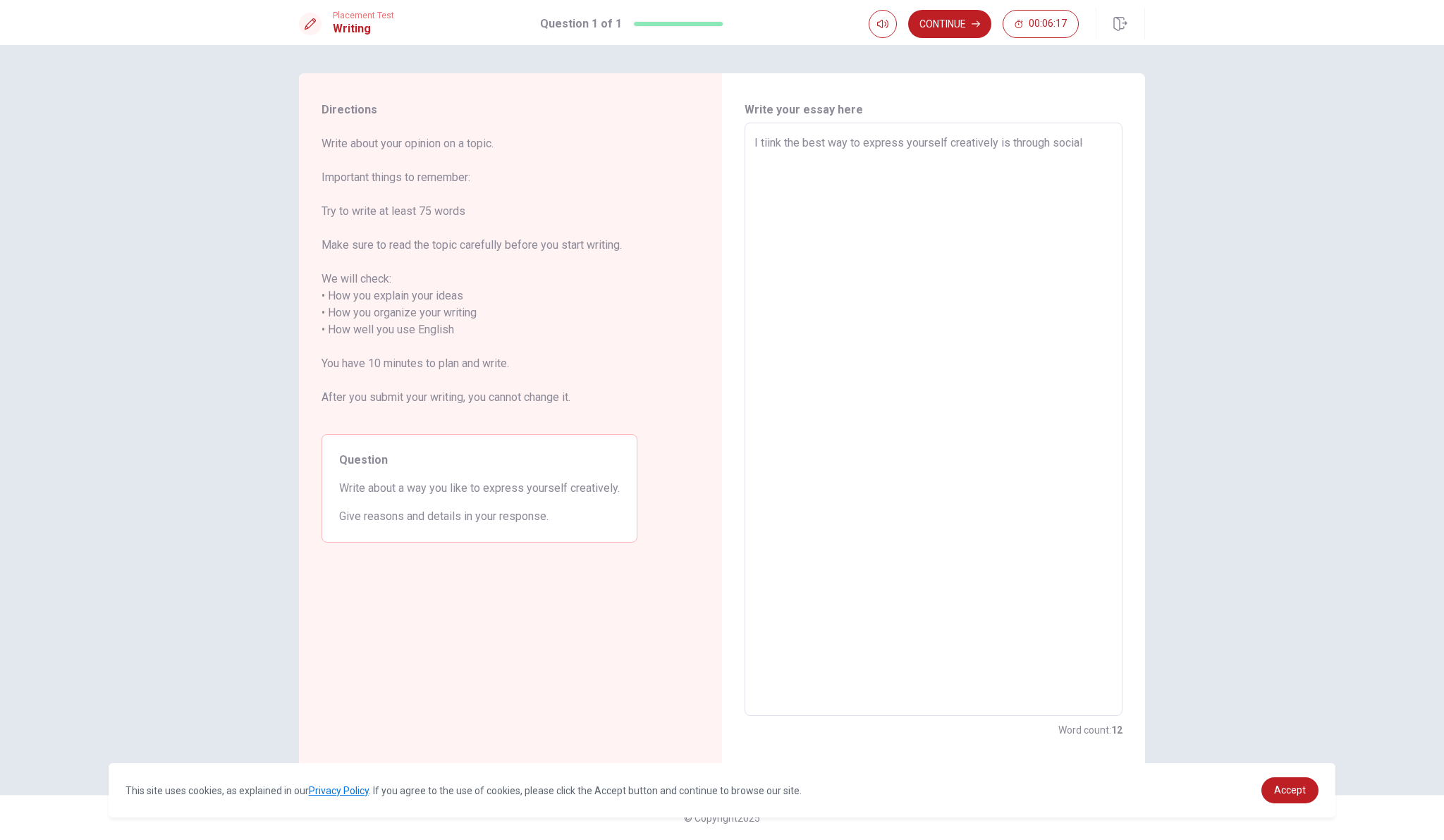 type on "I tiink the best way to express yourself creatively is through social" 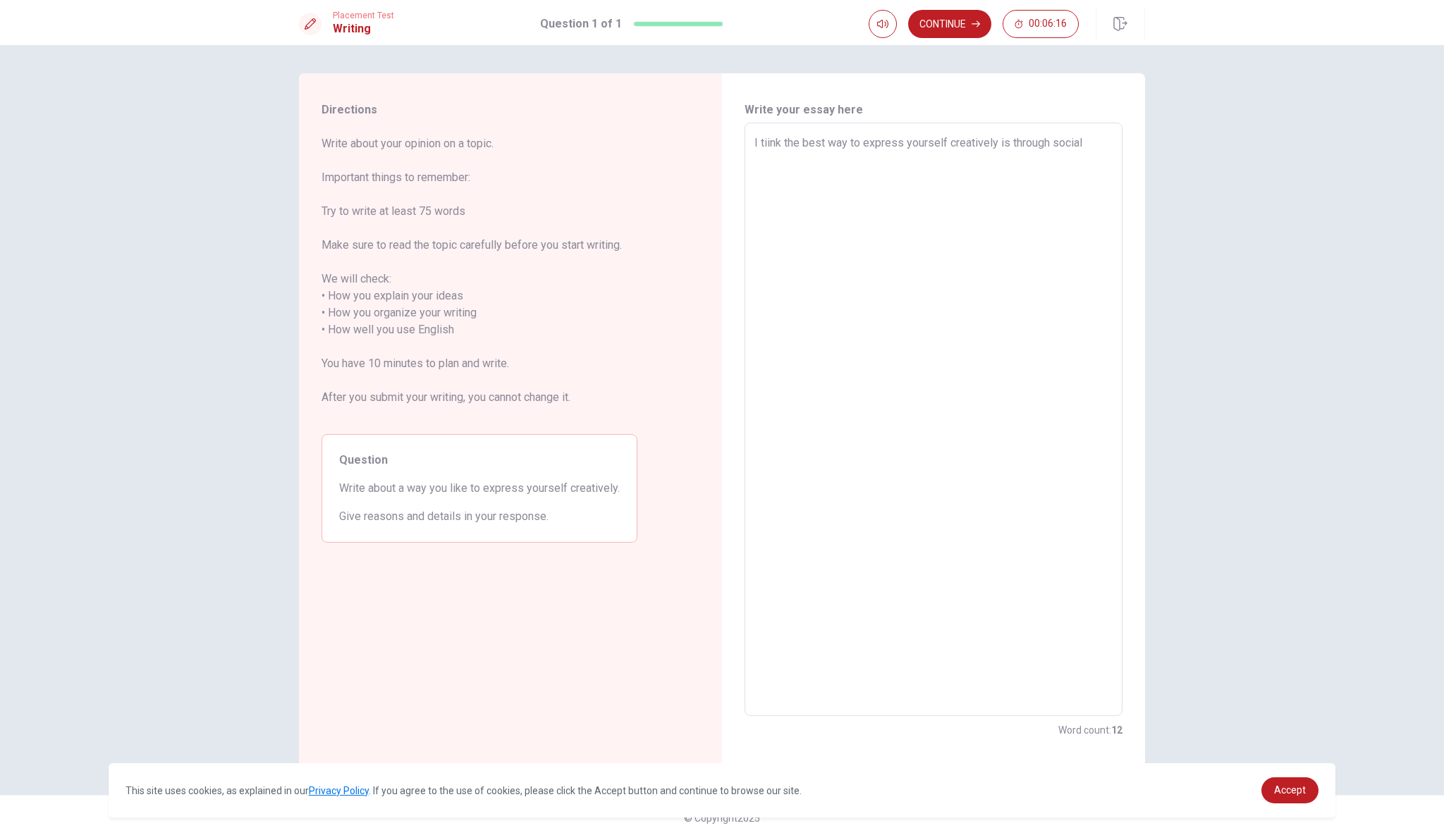 type on "I tiink the best way to express yourself creatively is through social m" 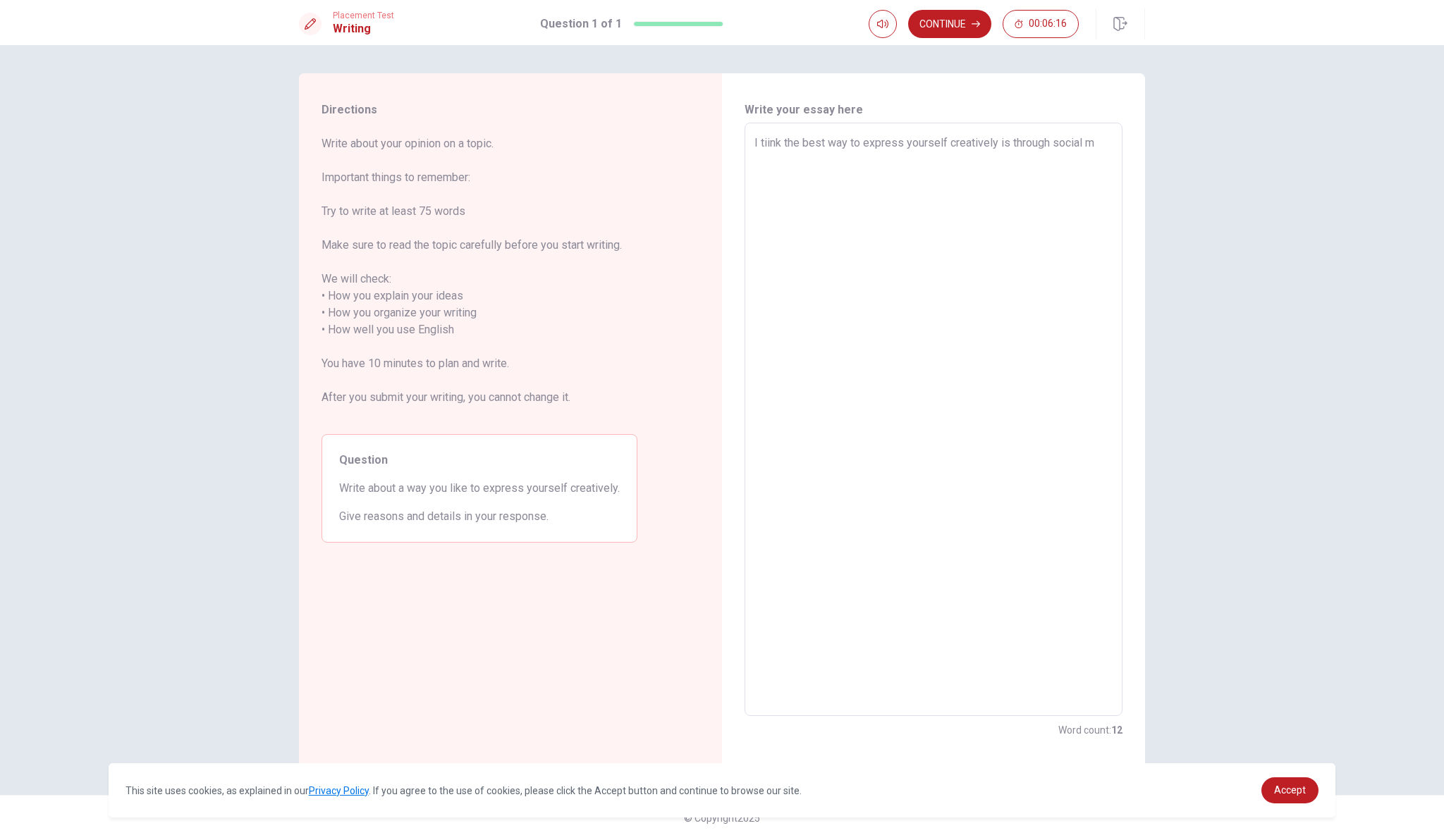 type on "x" 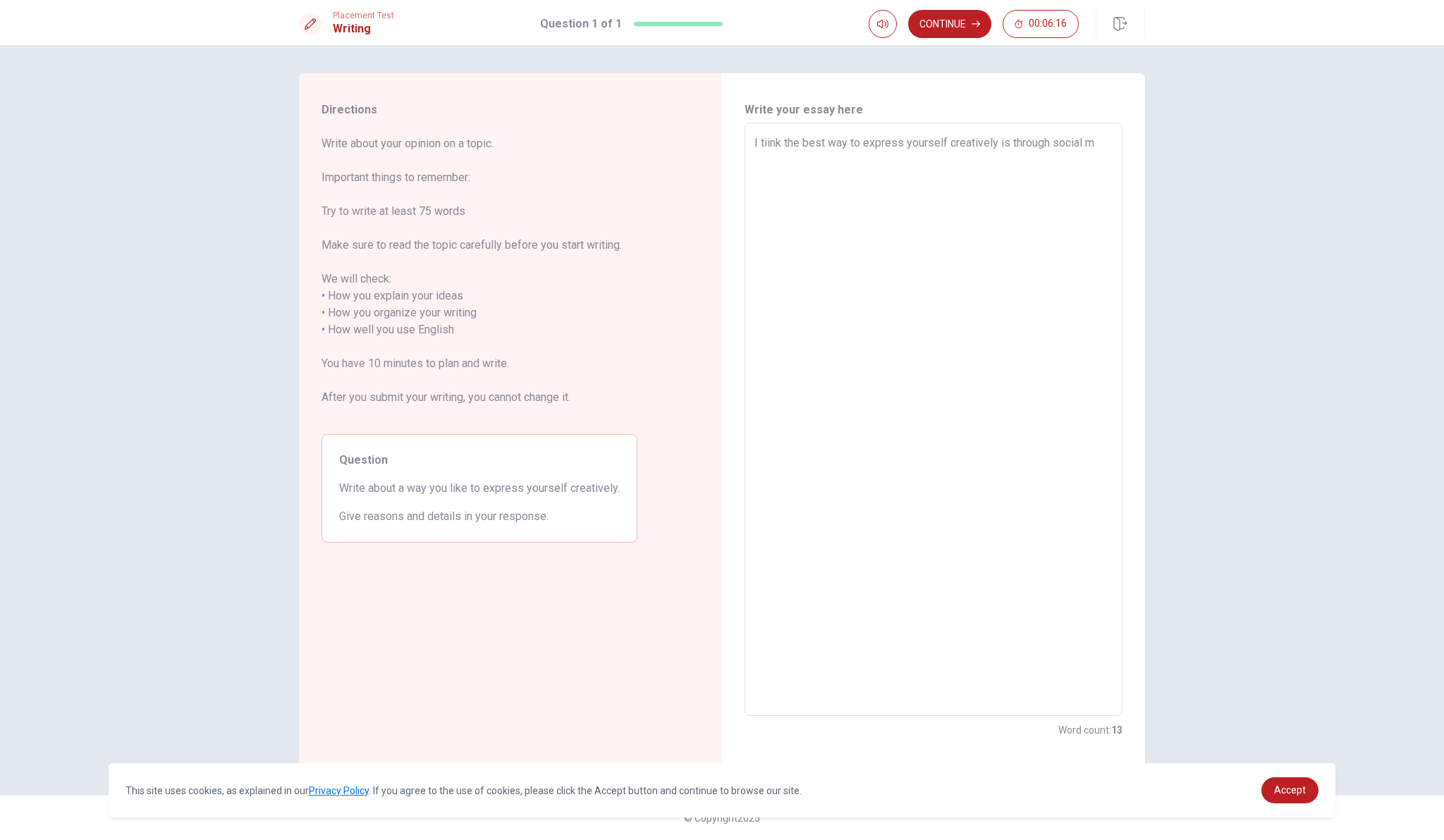 type on "I tiink the best way to express yourself creatively is through social me" 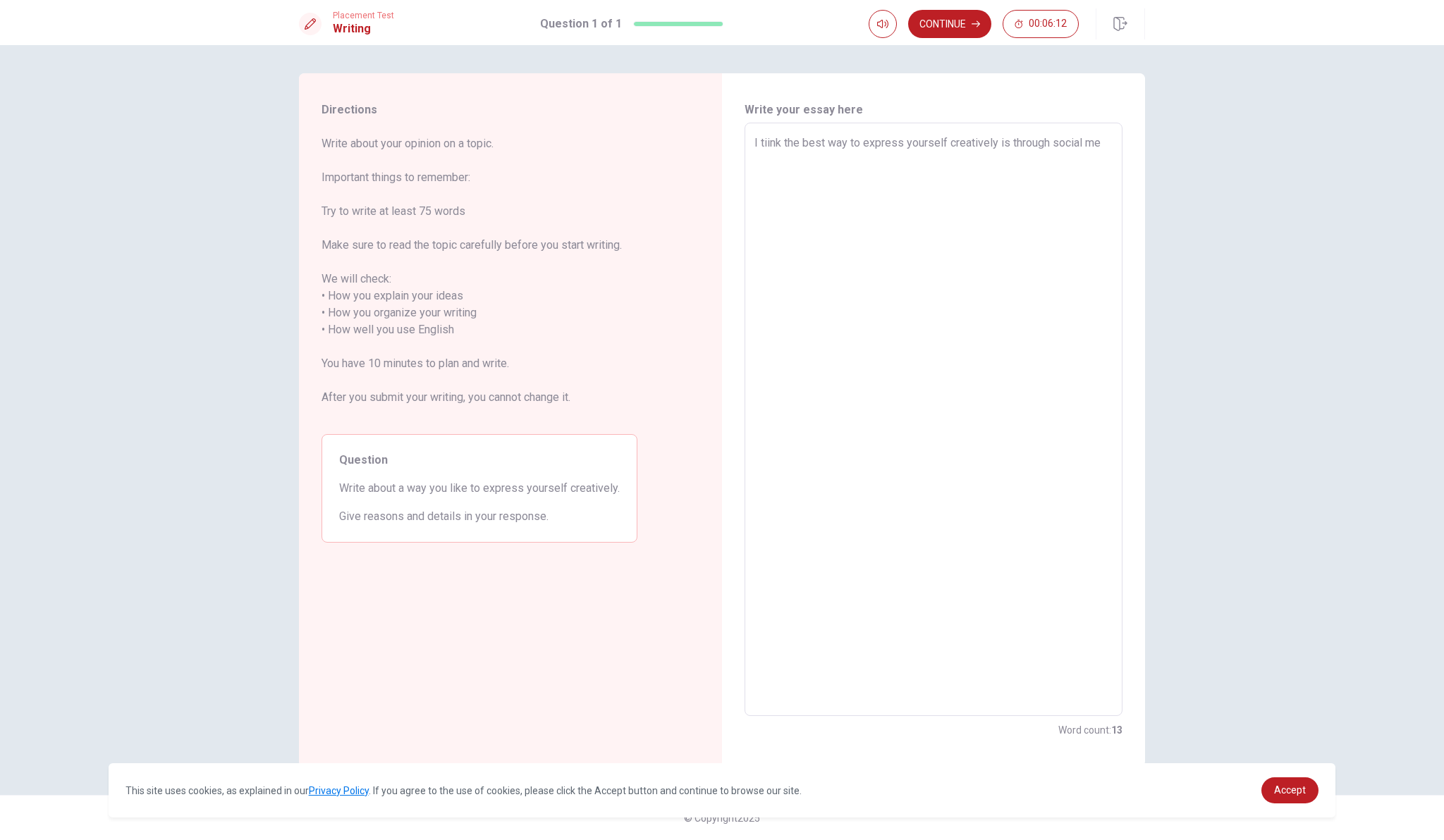 type on "x" 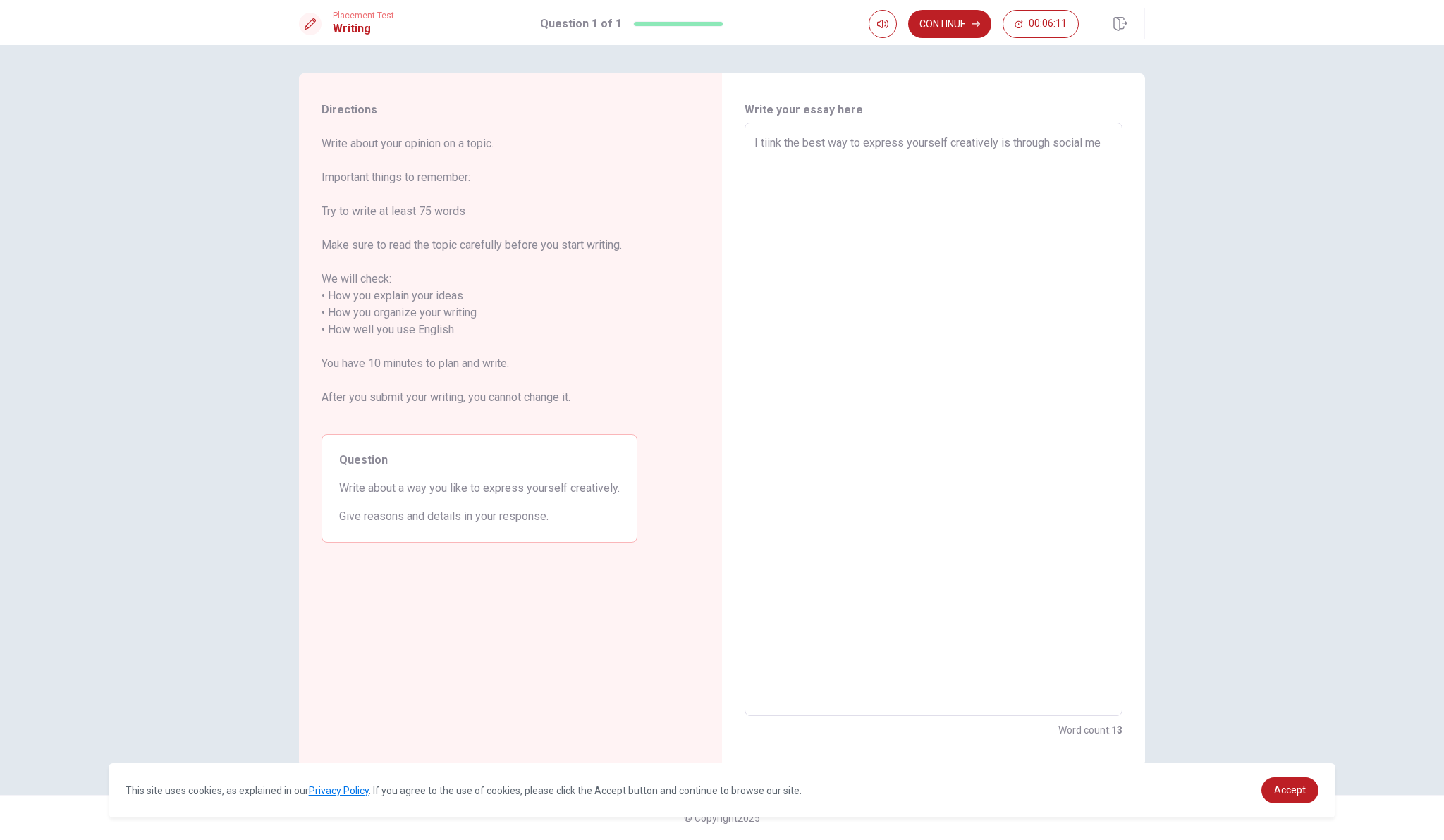 type on "I tiink the best way to express yourself creatively is through social med" 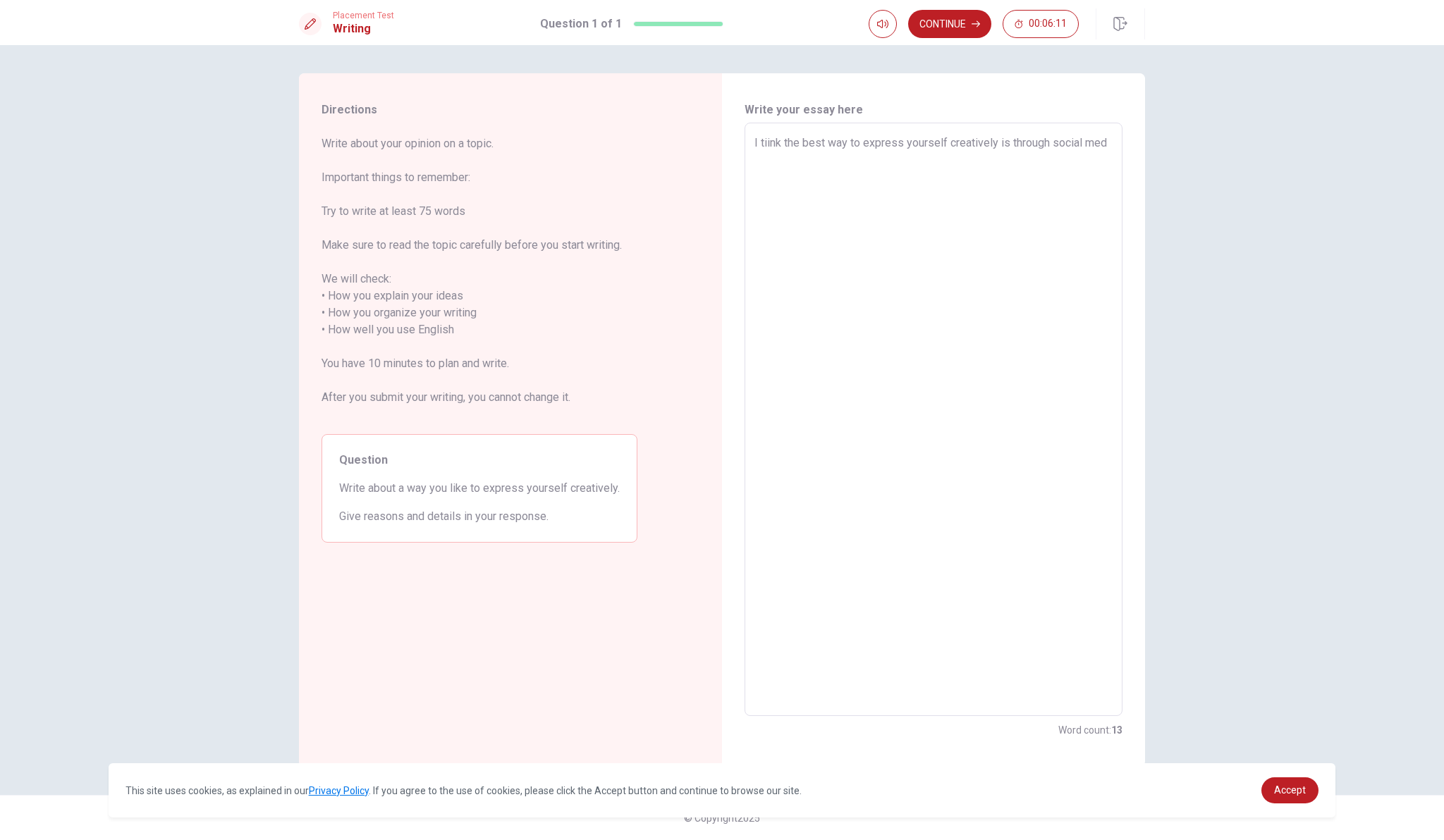 type on "x" 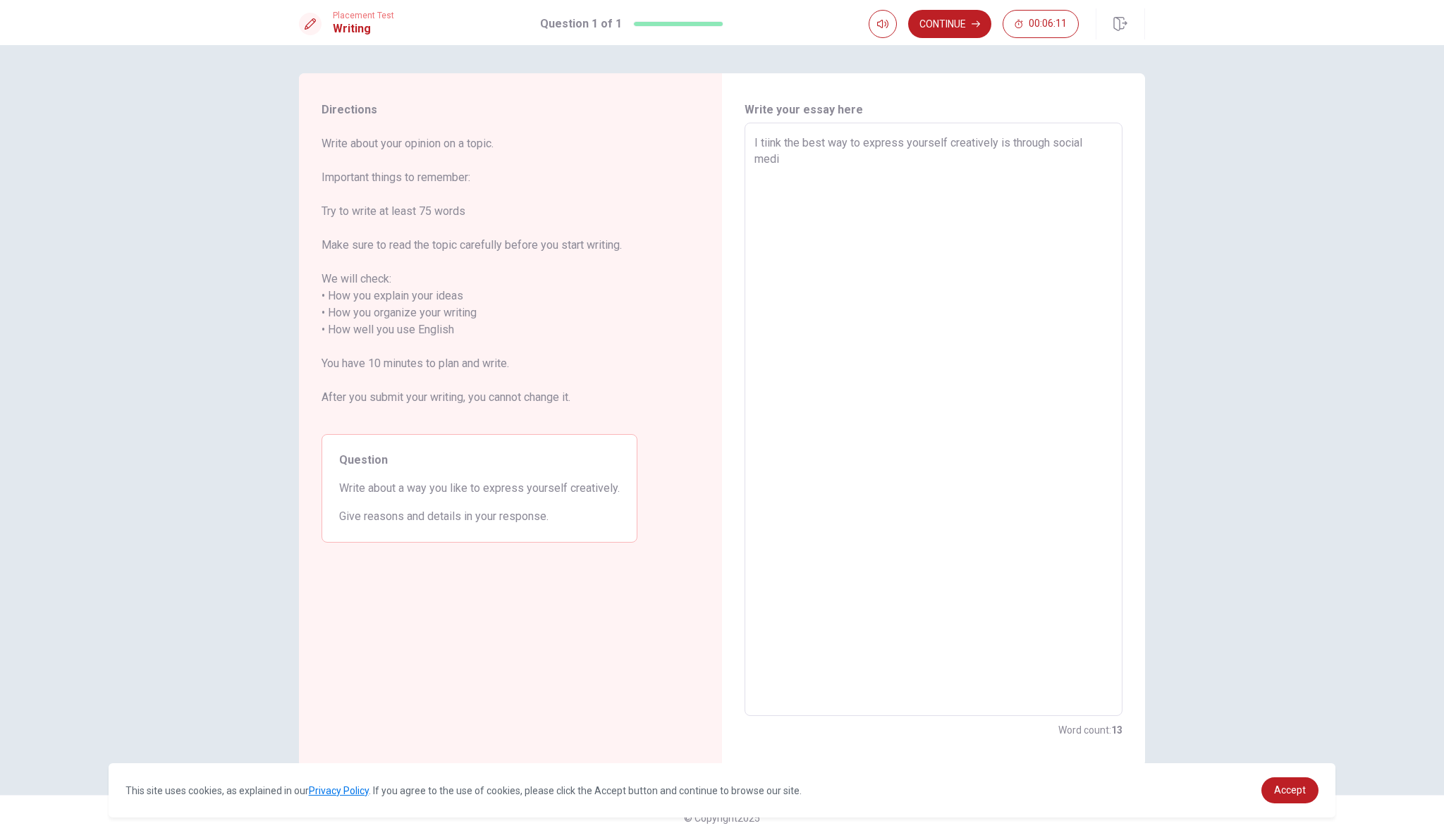 type on "x" 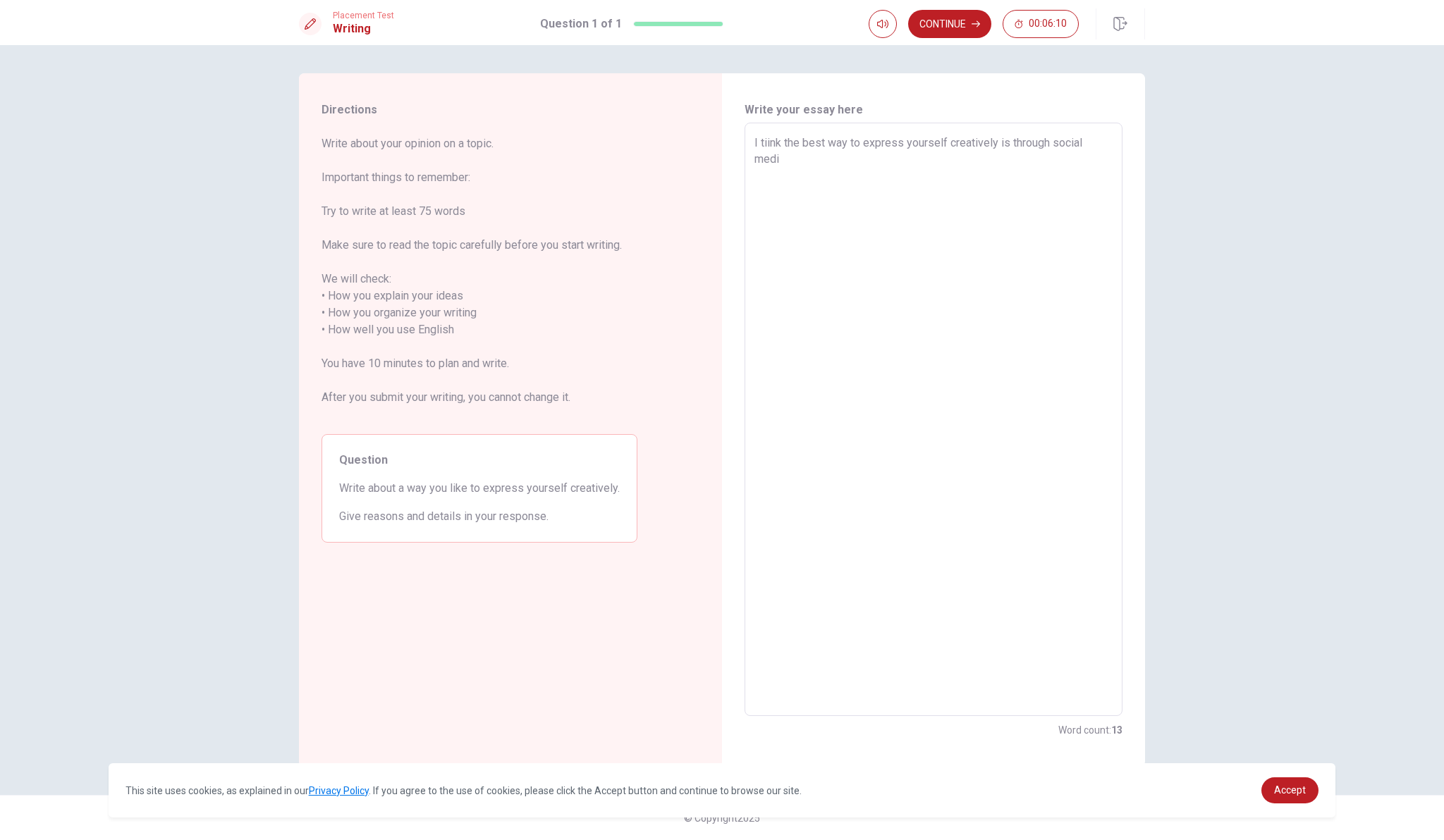 type on "I tiink the best way to express yourself creatively is through social media" 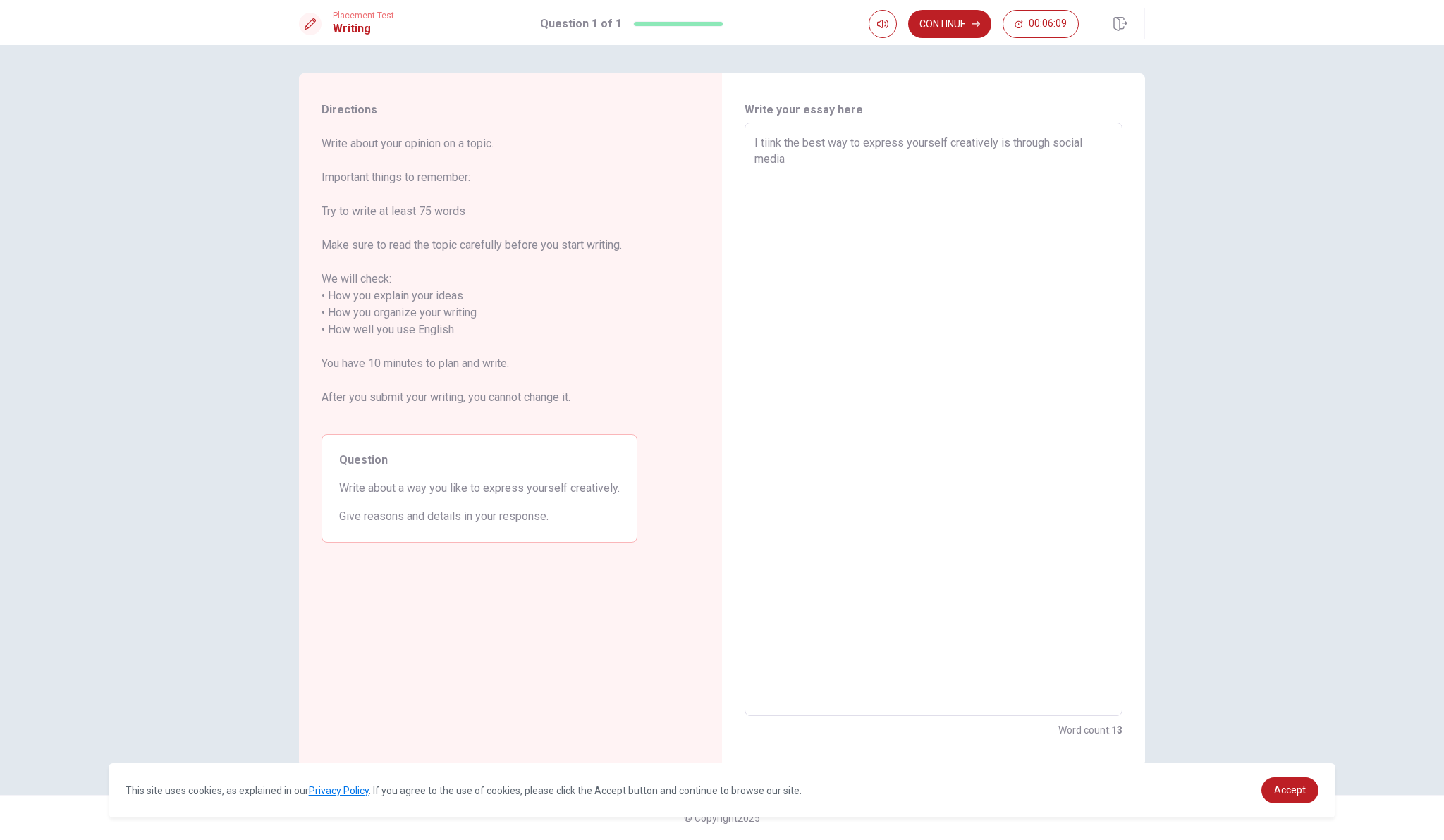 type on "x" 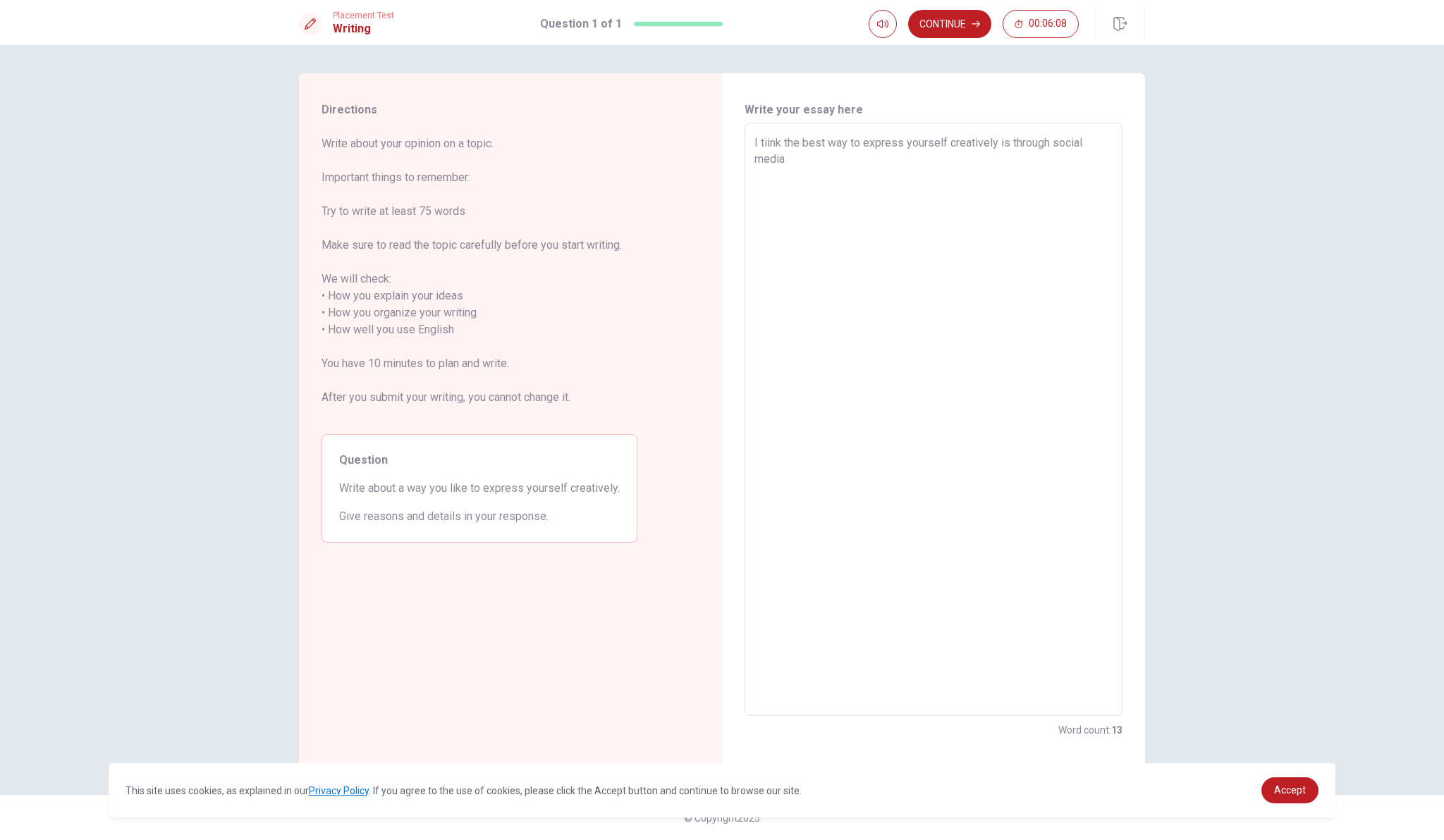 type on "I tiink the best way to express yourself creatively is through social media," 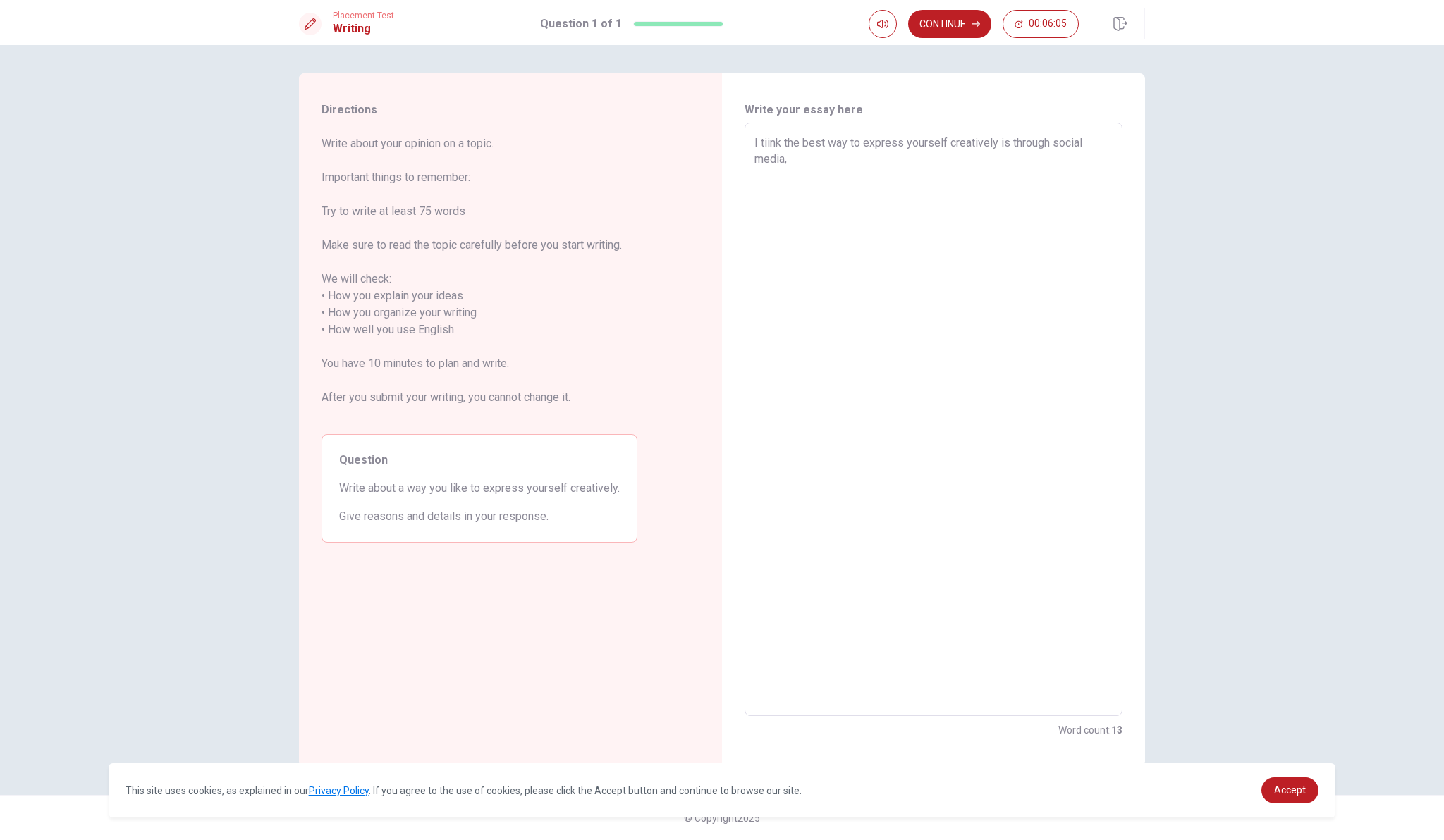 type on "x" 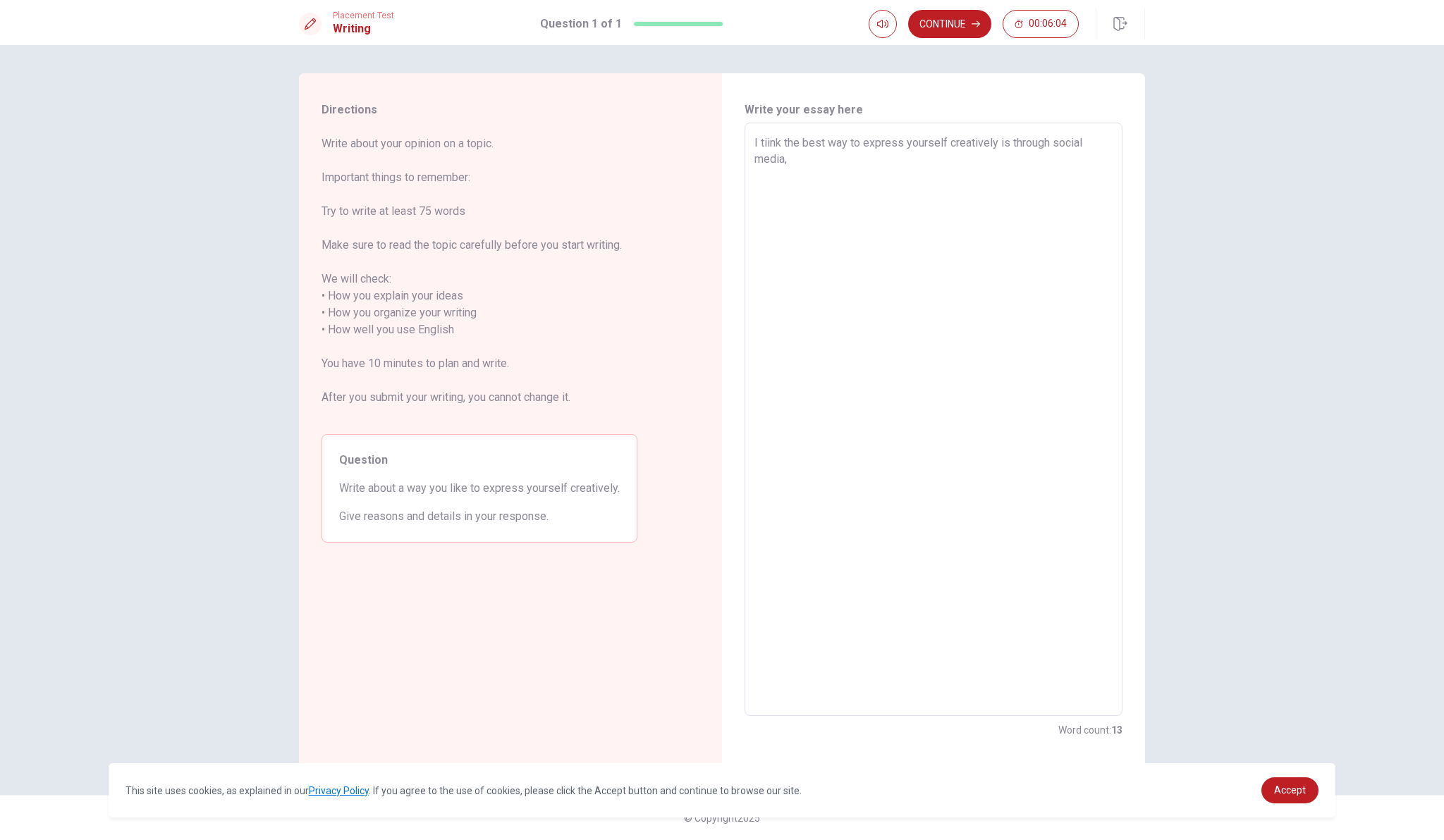 type on "I tiink the best way to express yourself creatively is through social media,Y" 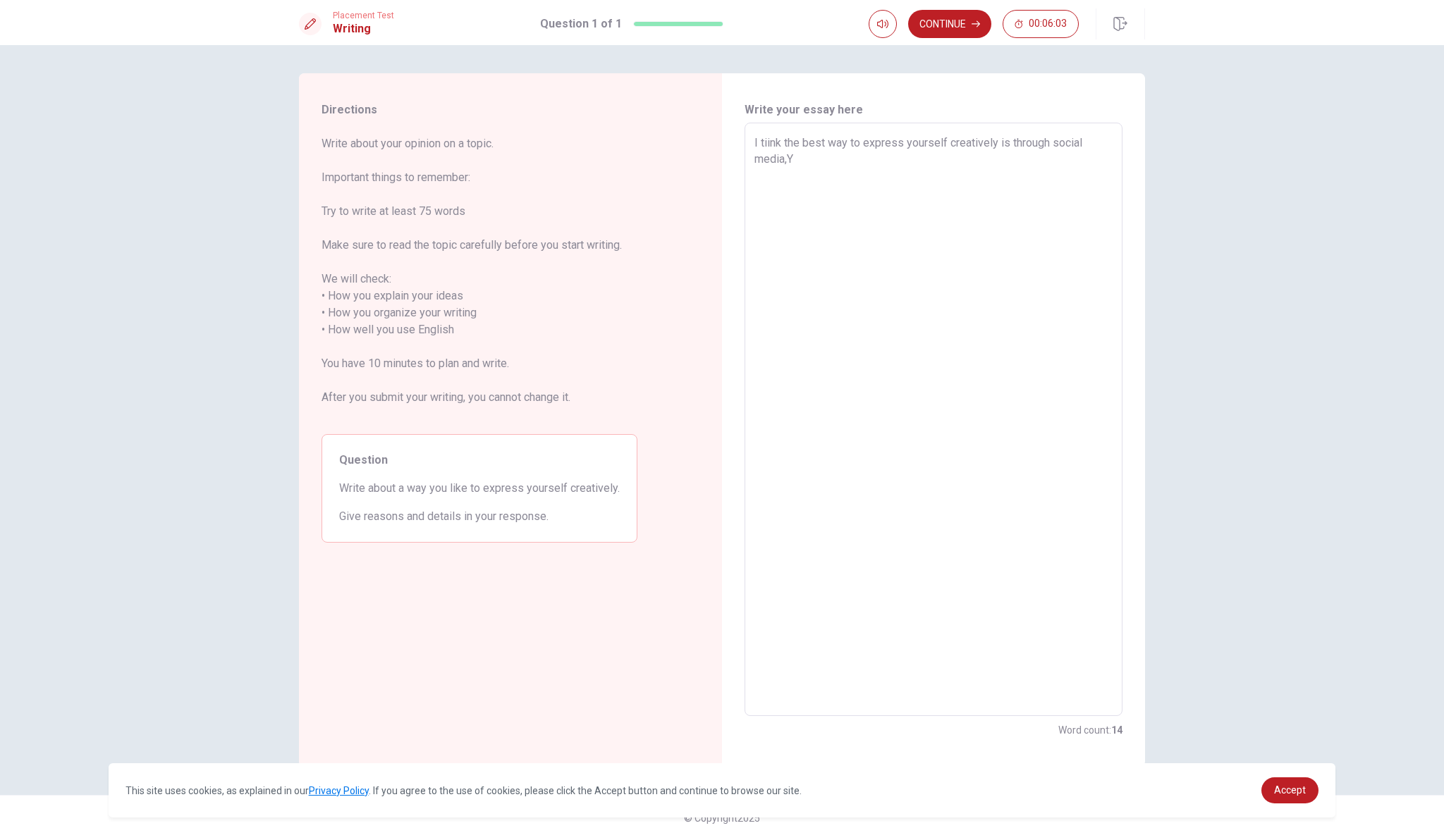 type on "x" 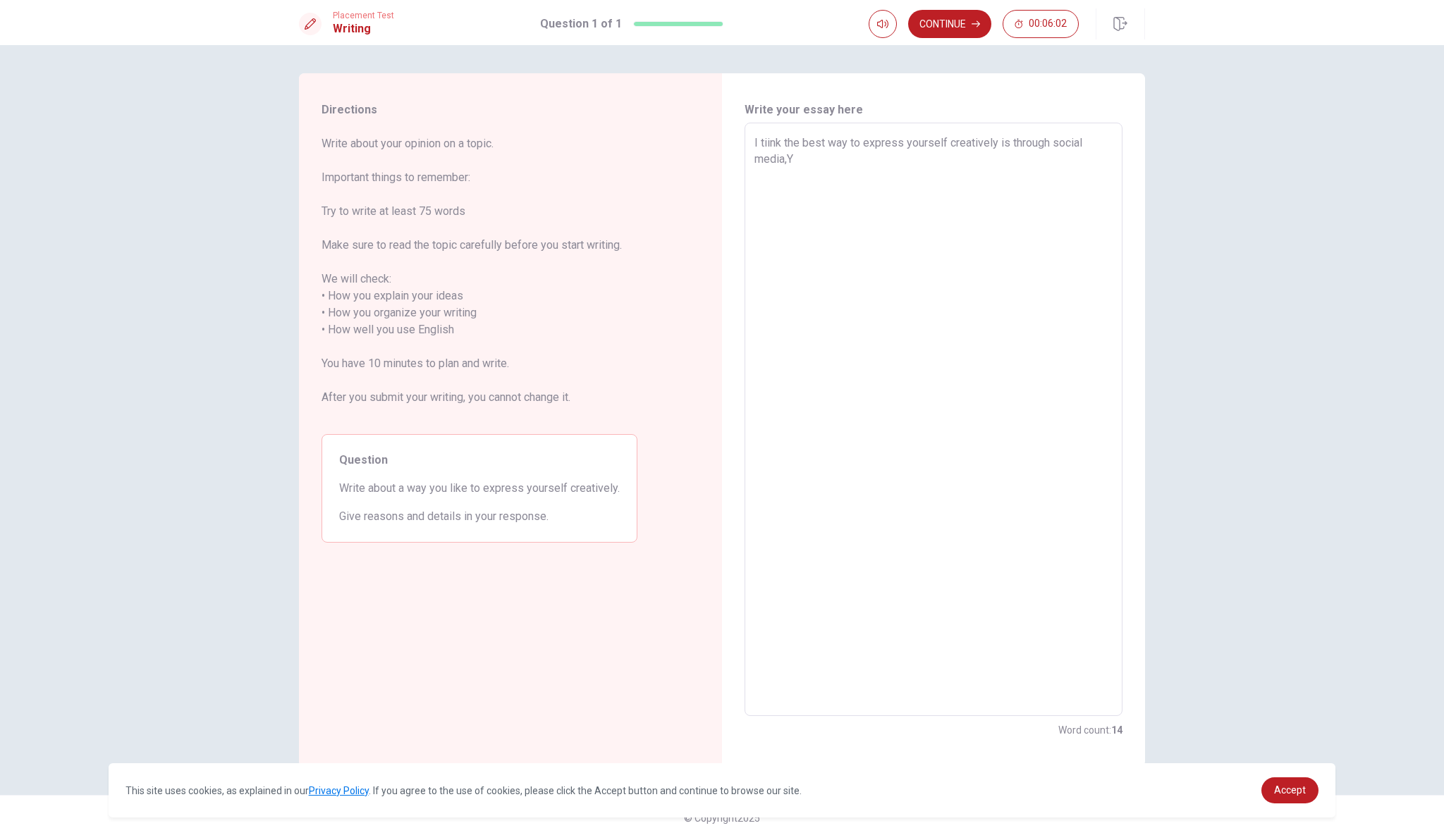 type on "I tiink the best way to express yourself creatively is through social media,Yo" 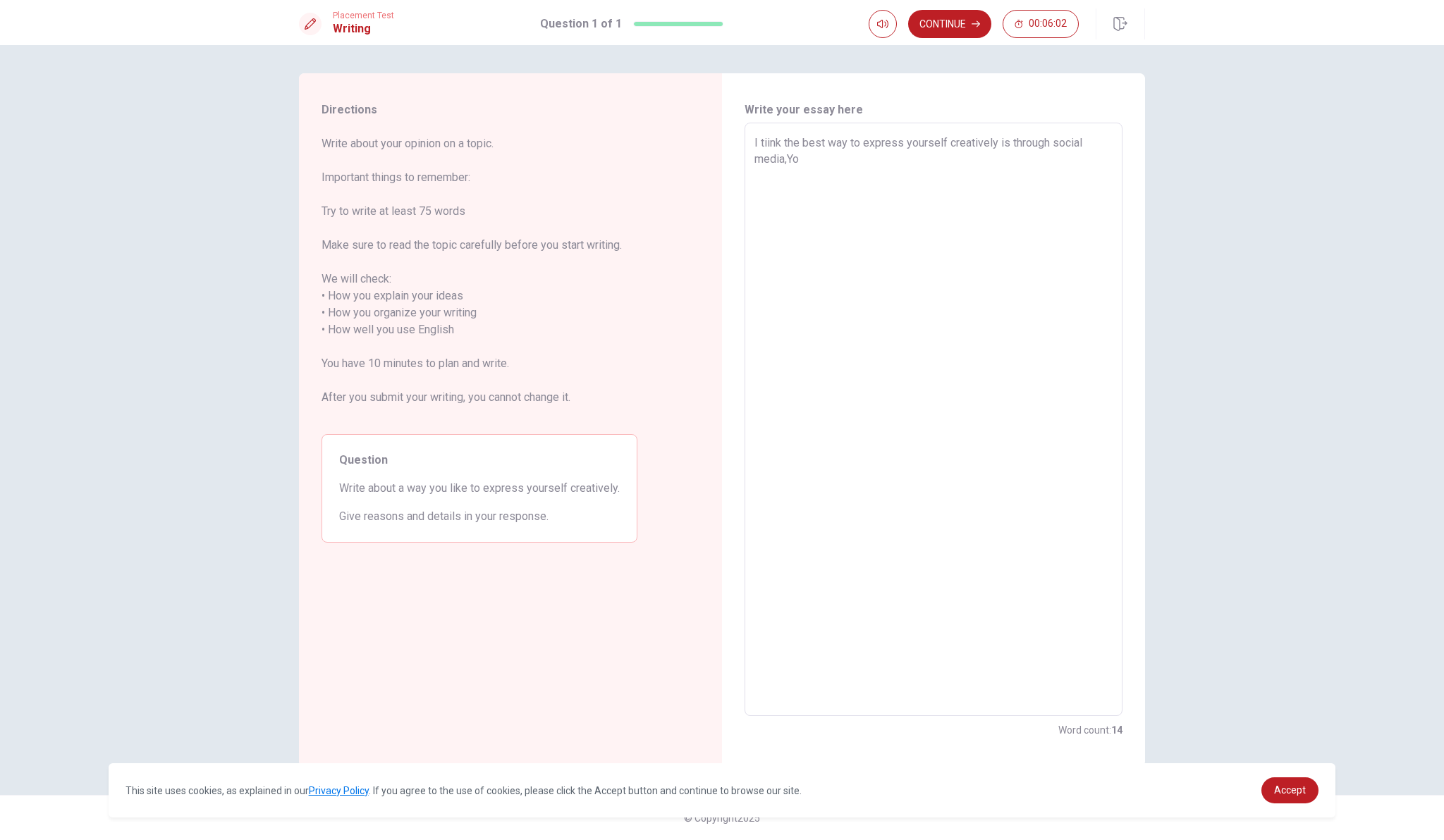 type on "x" 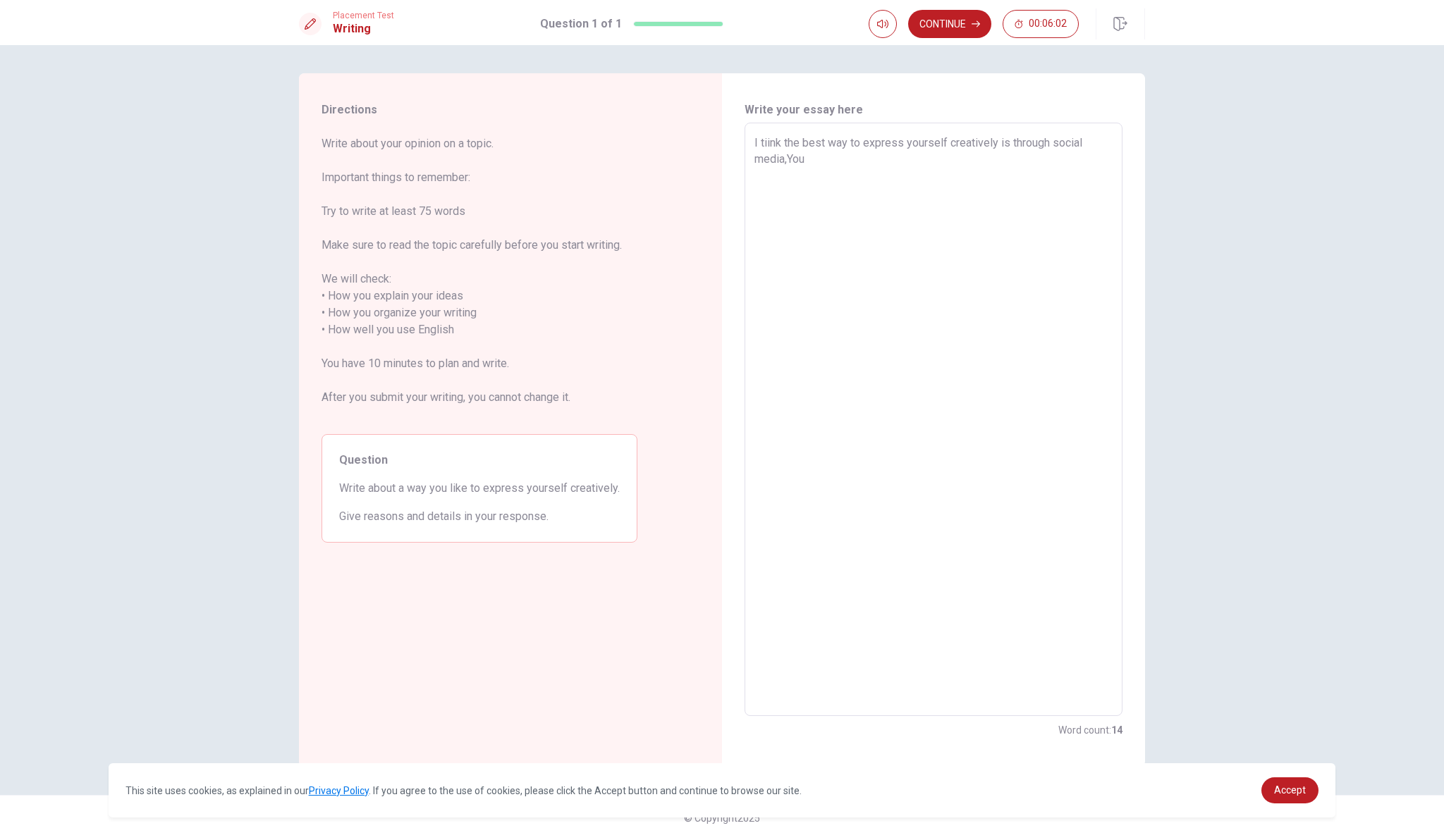 type on "x" 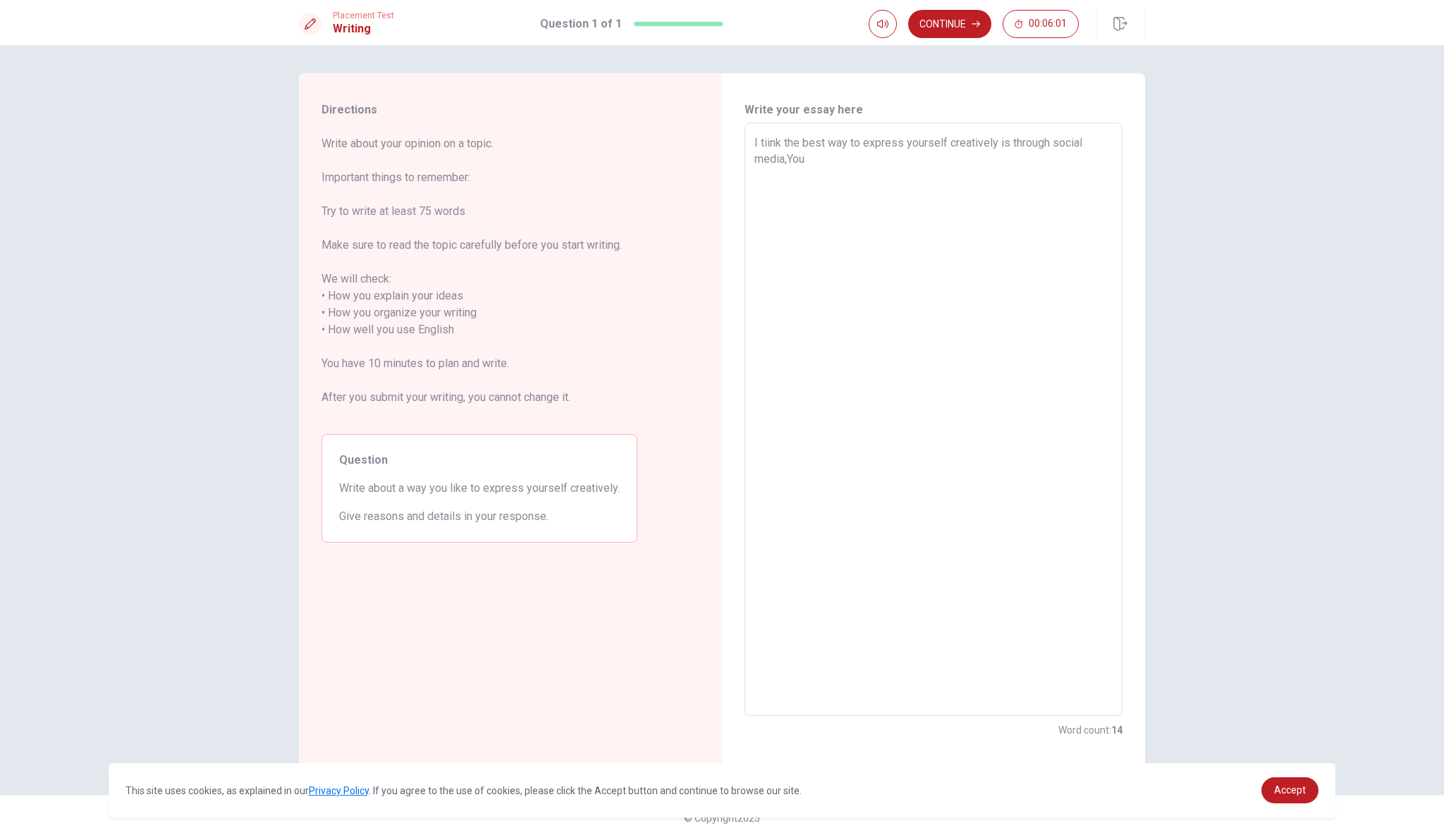 type on "I tiink the best way to express yourself creatively is through social media,Yout" 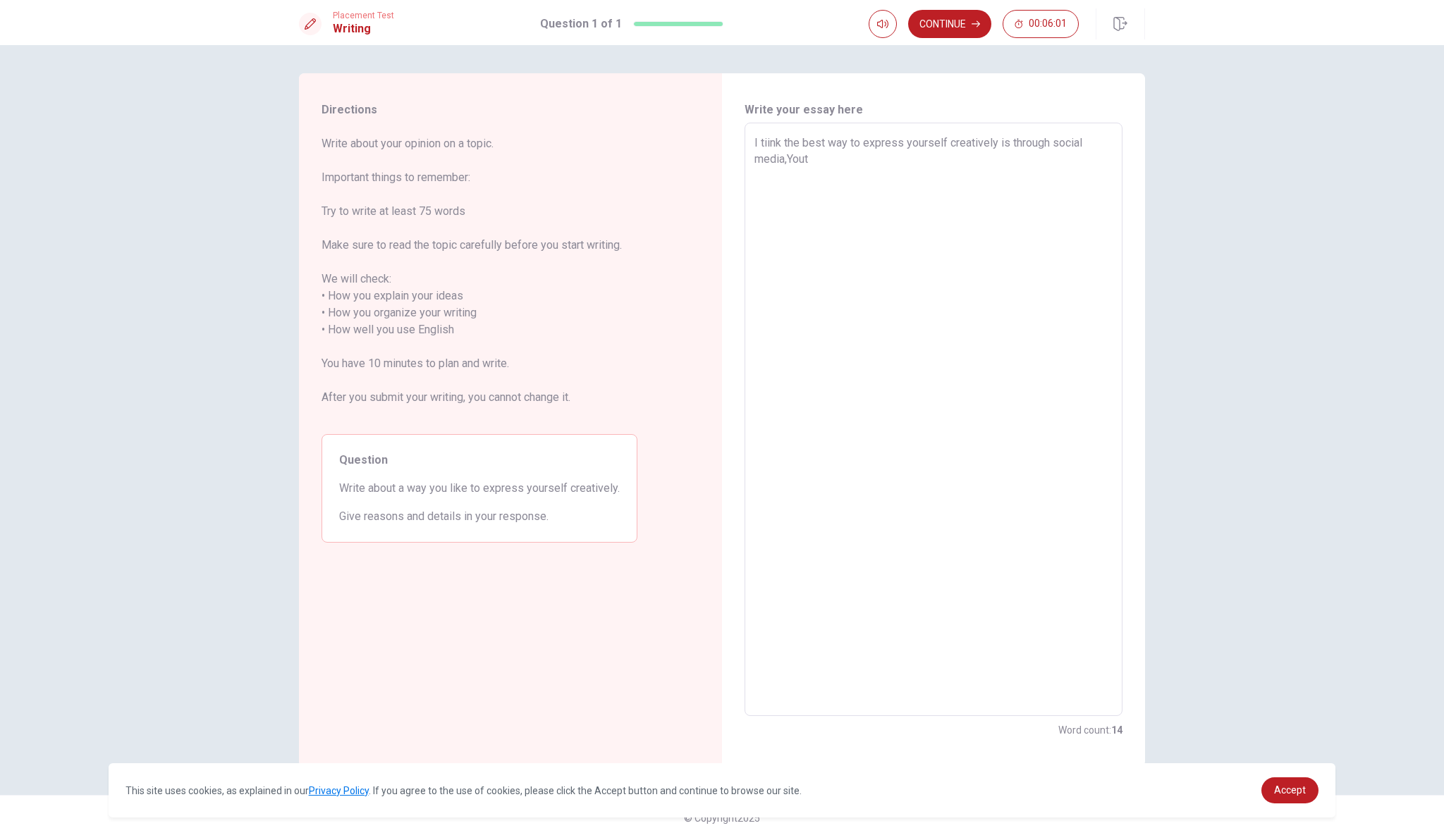 type on "x" 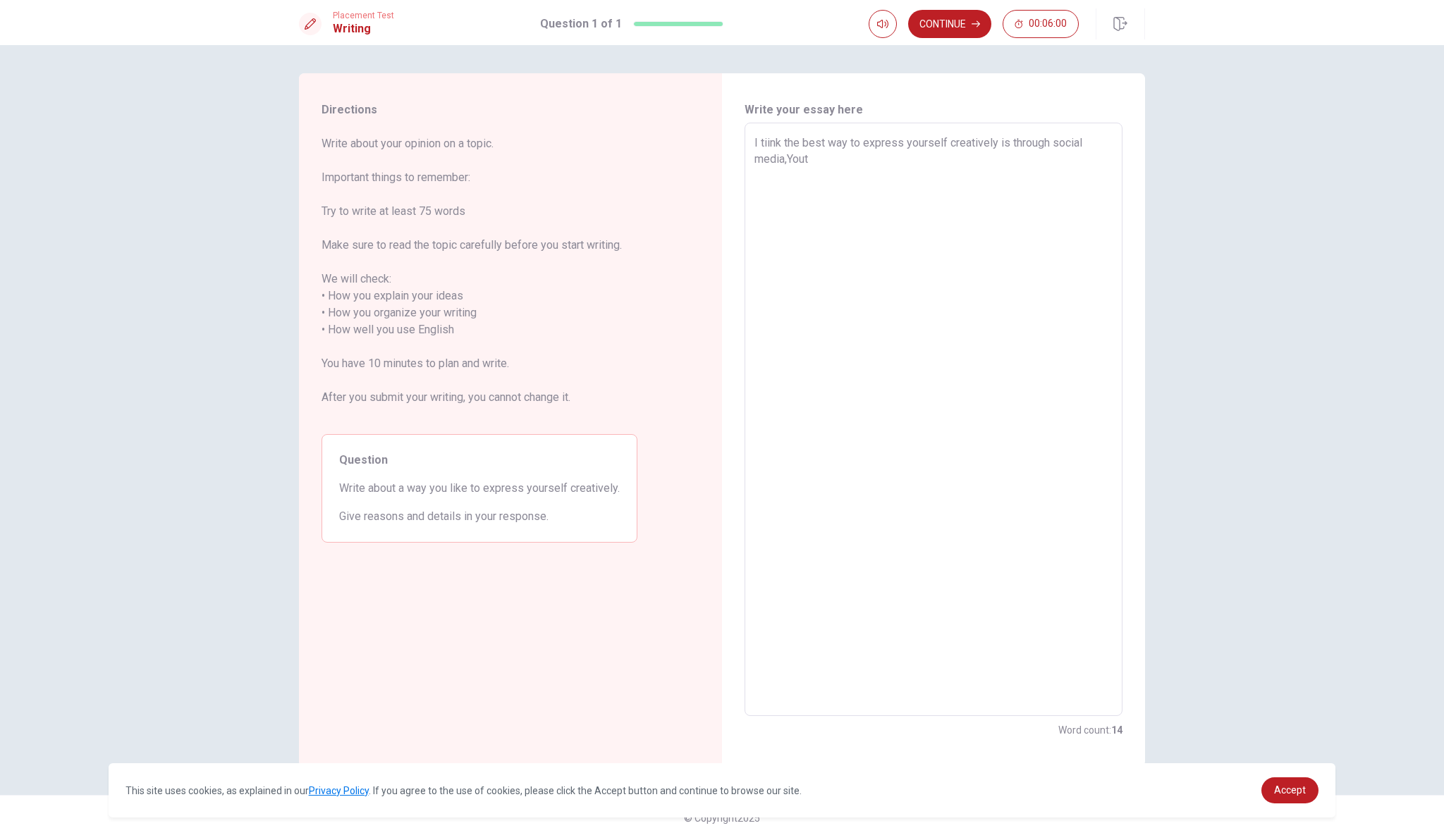 type on "I tiink the best way to express yourself creatively is through social media,Youtu" 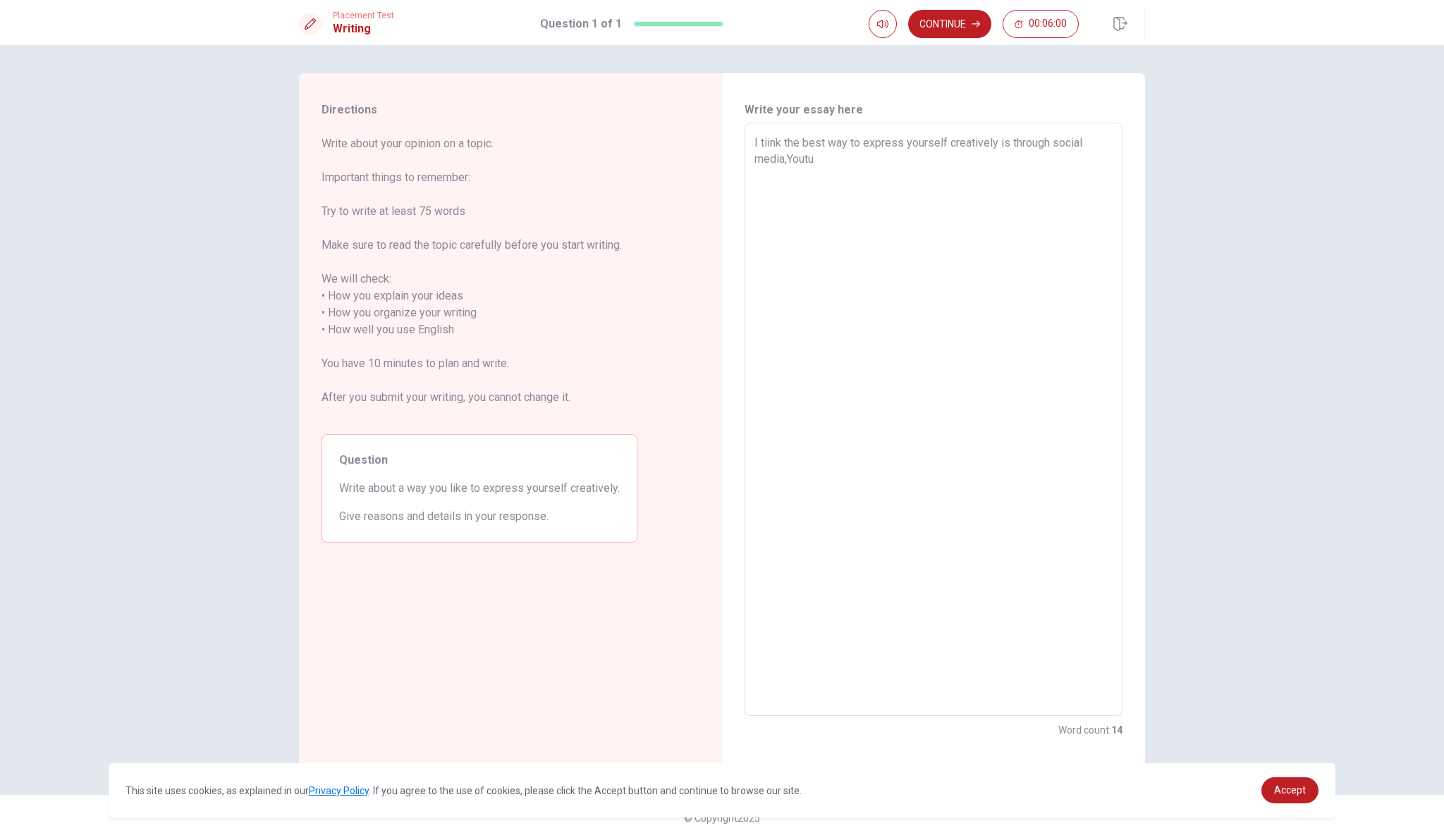type on "x" 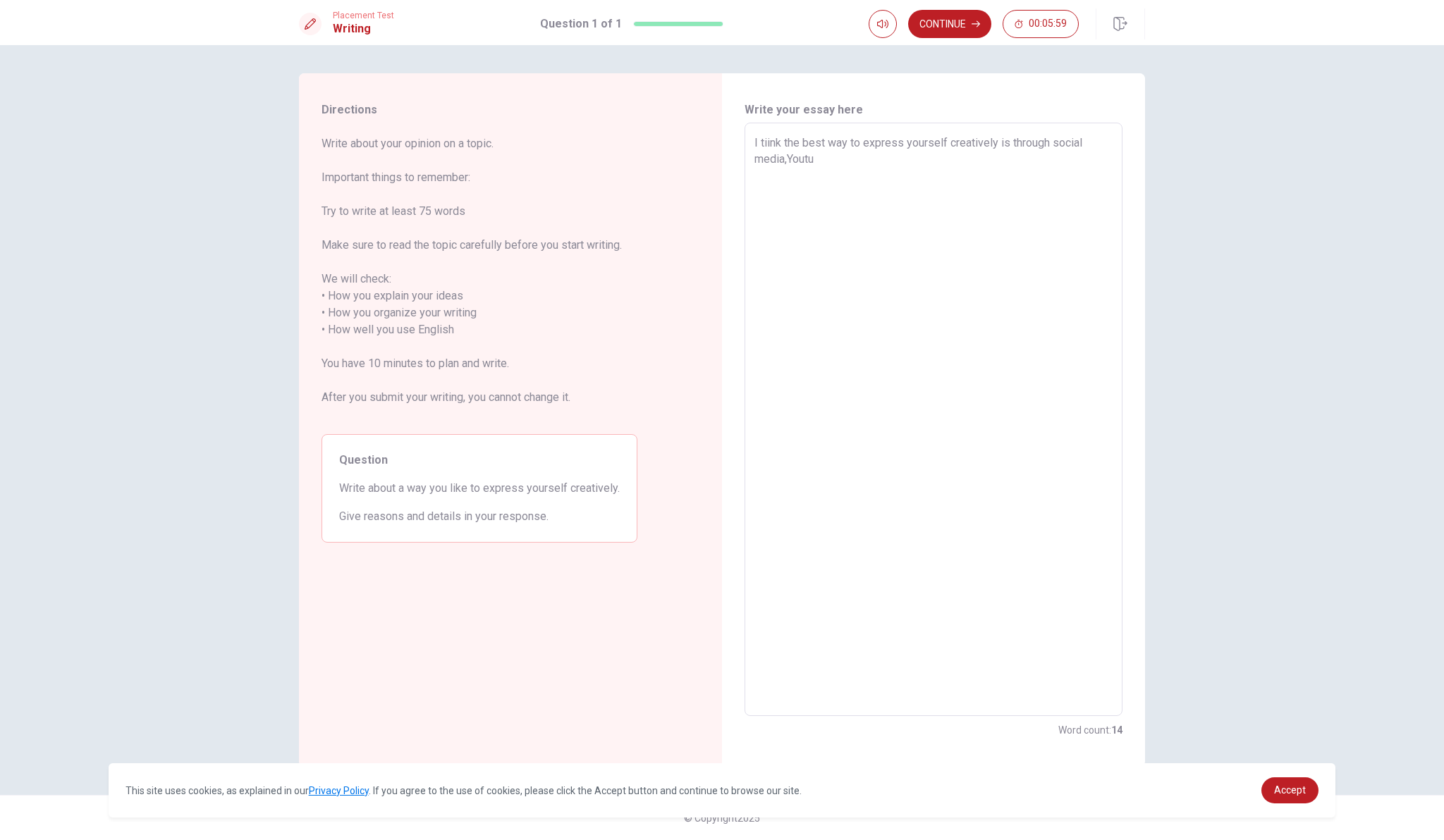 type on "I tiink the best way to express yourself creatively is through social media,Youtub" 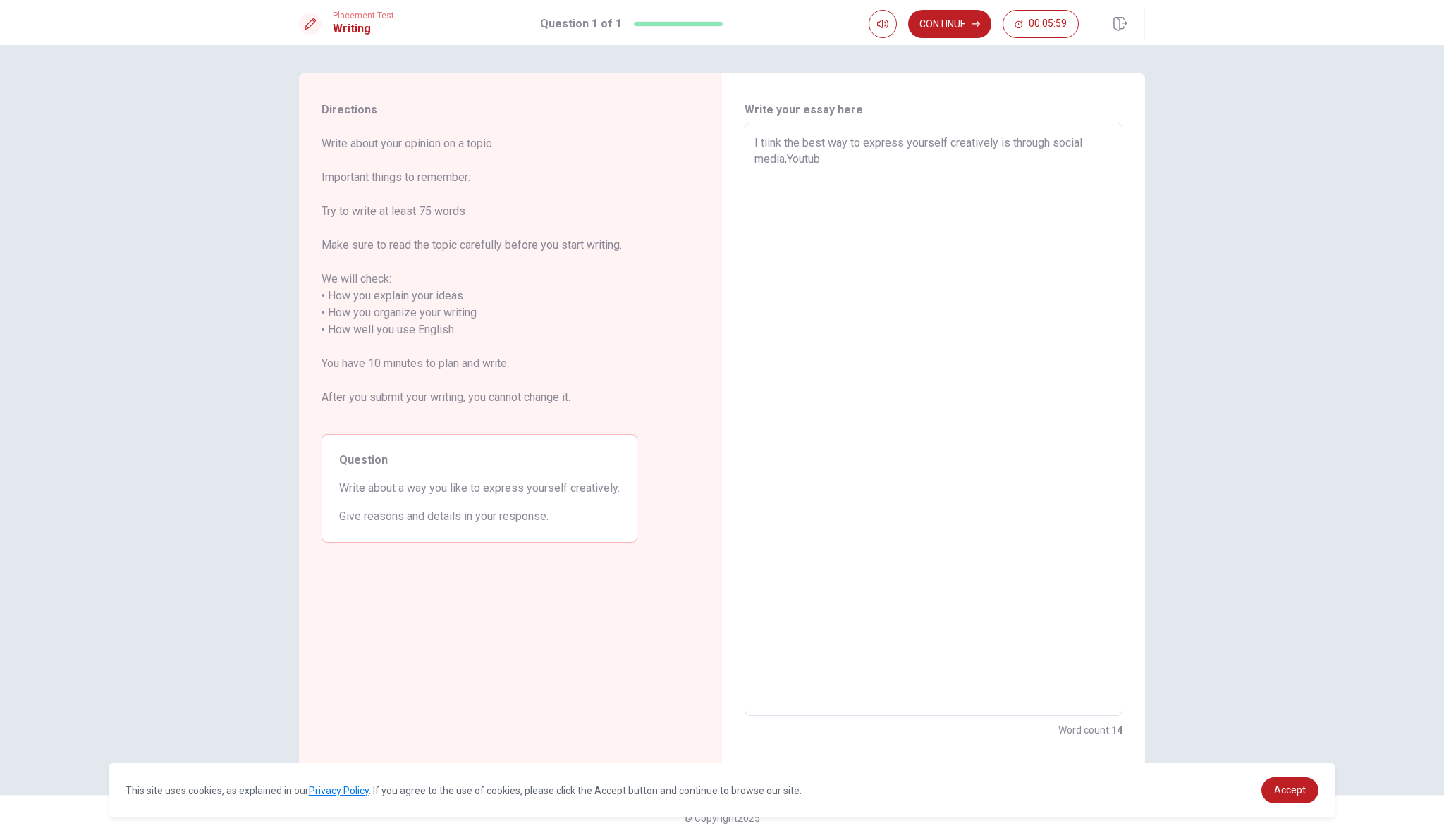 type on "x" 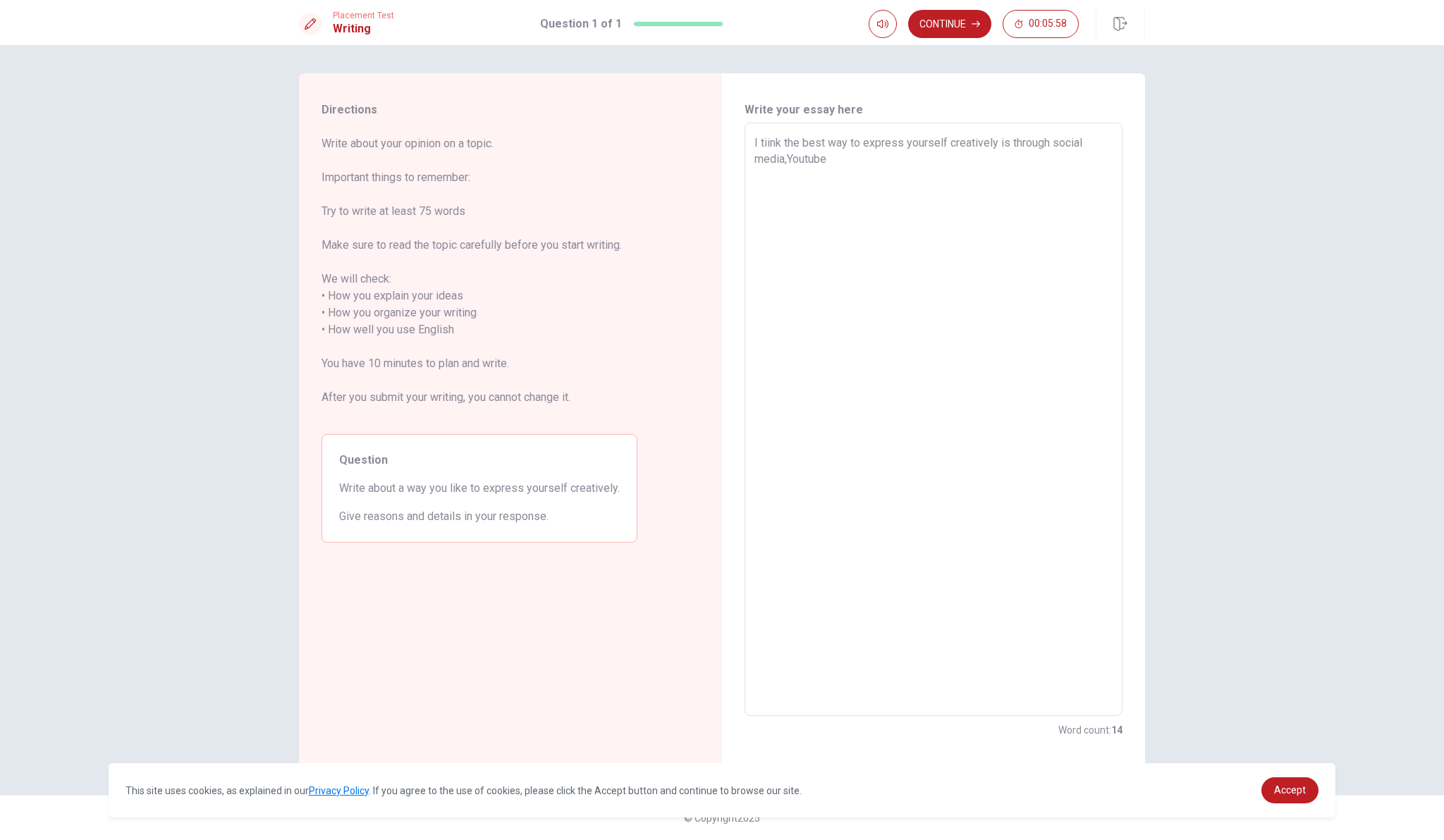 type on "x" 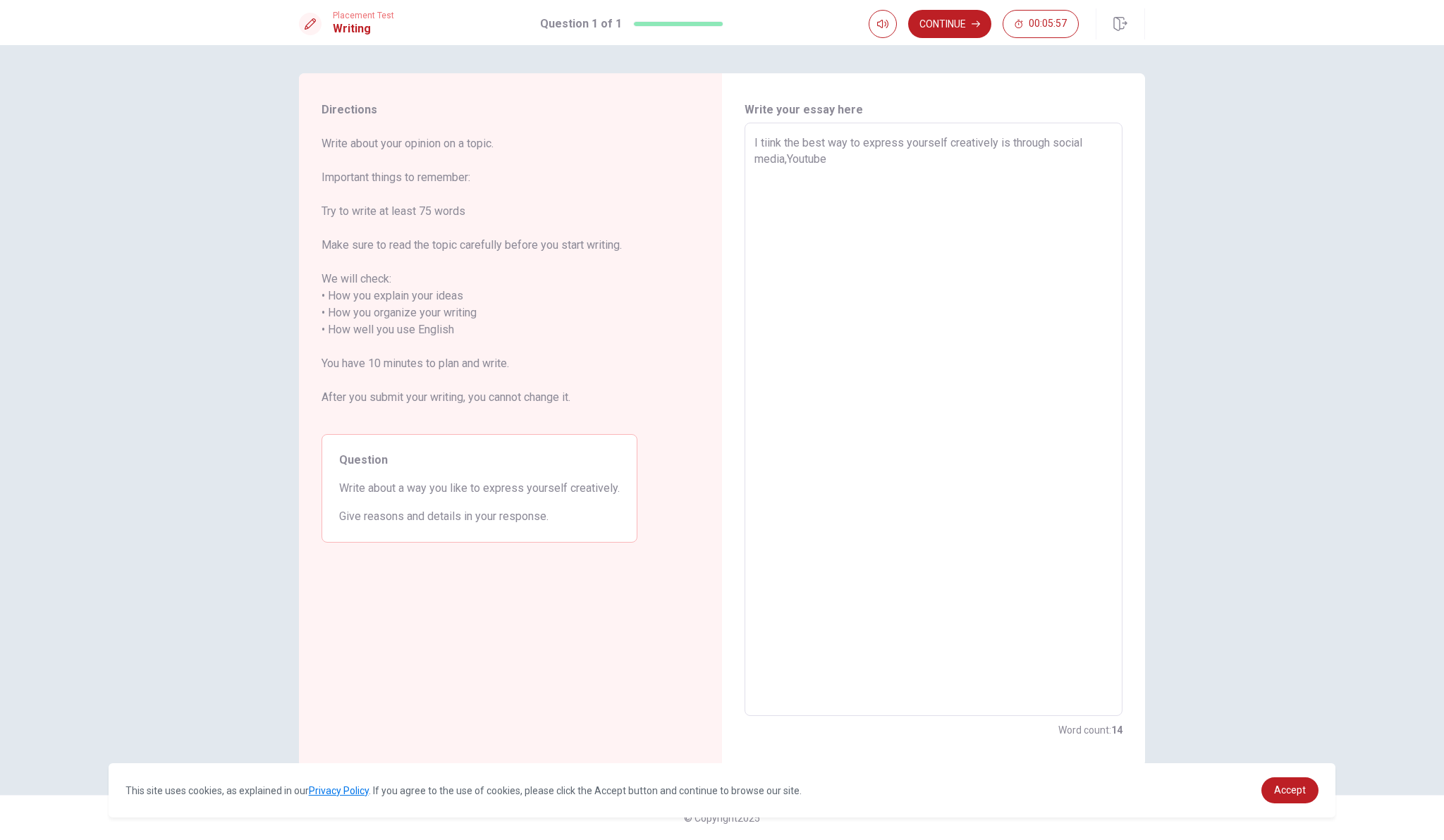 type on "I tiink the best way to express yourself creatively is through social media,Youtube," 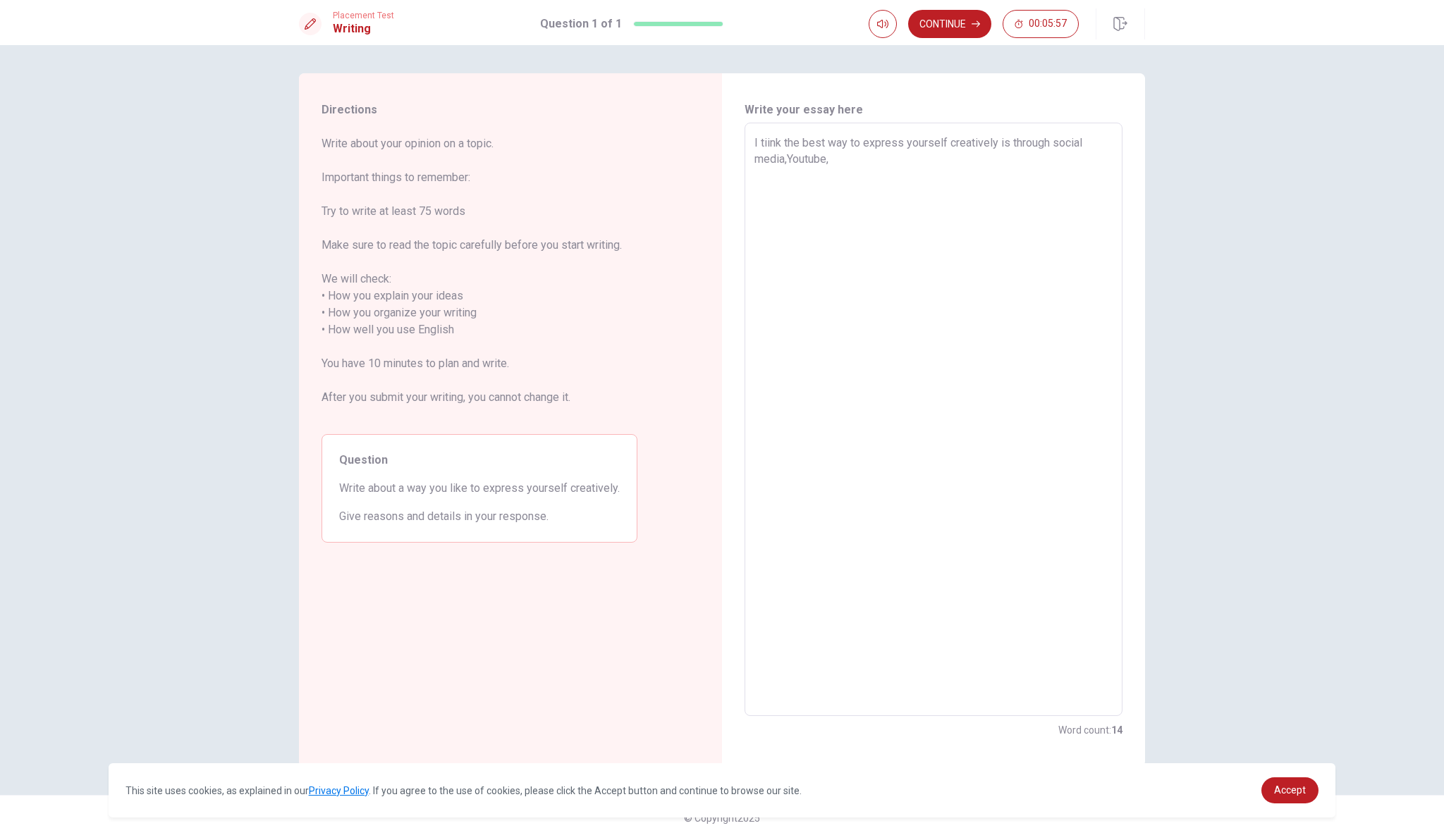 type on "x" 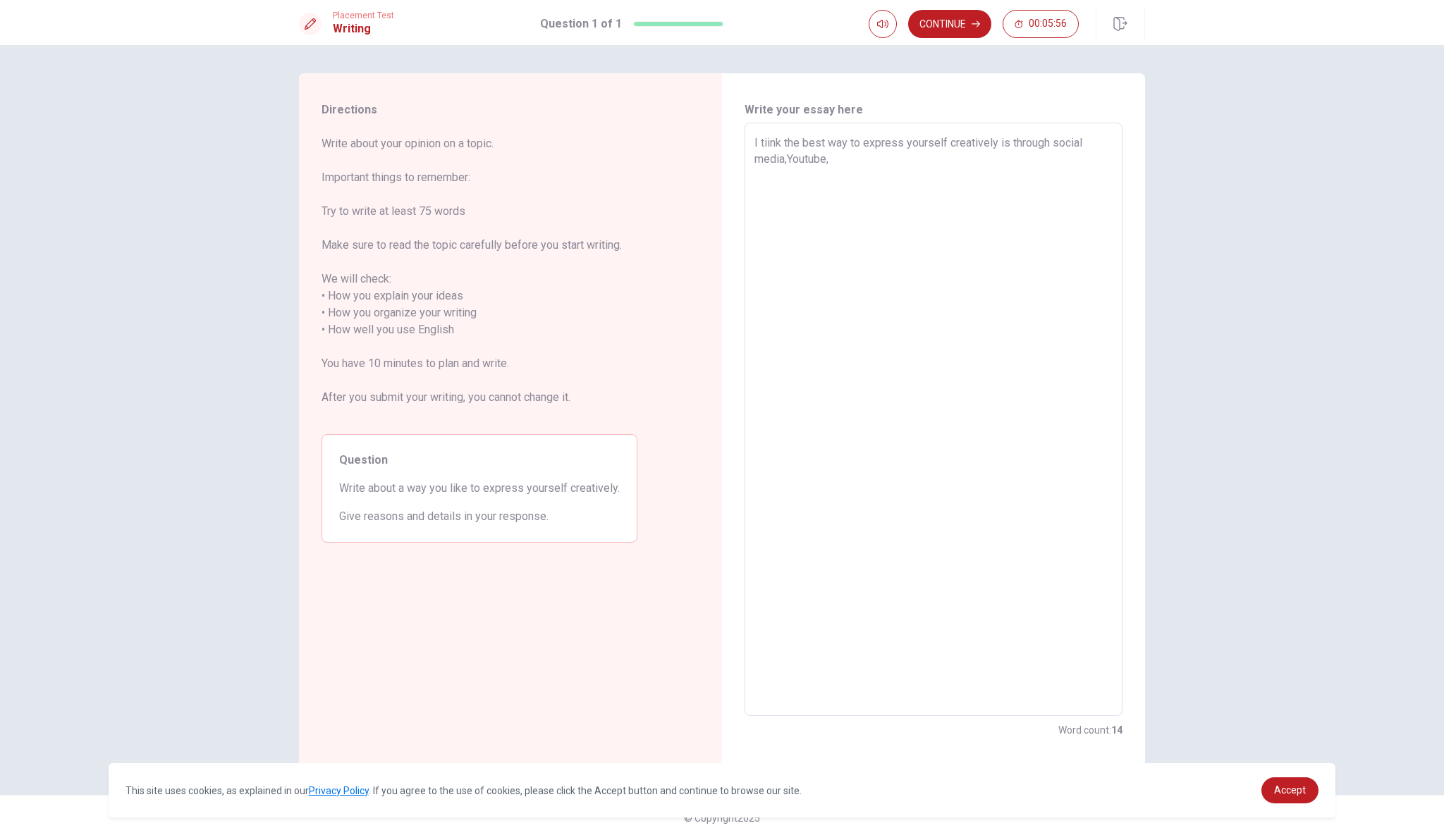 type on "I tiink the best way to express yourself creatively is through social media,Youtube,d" 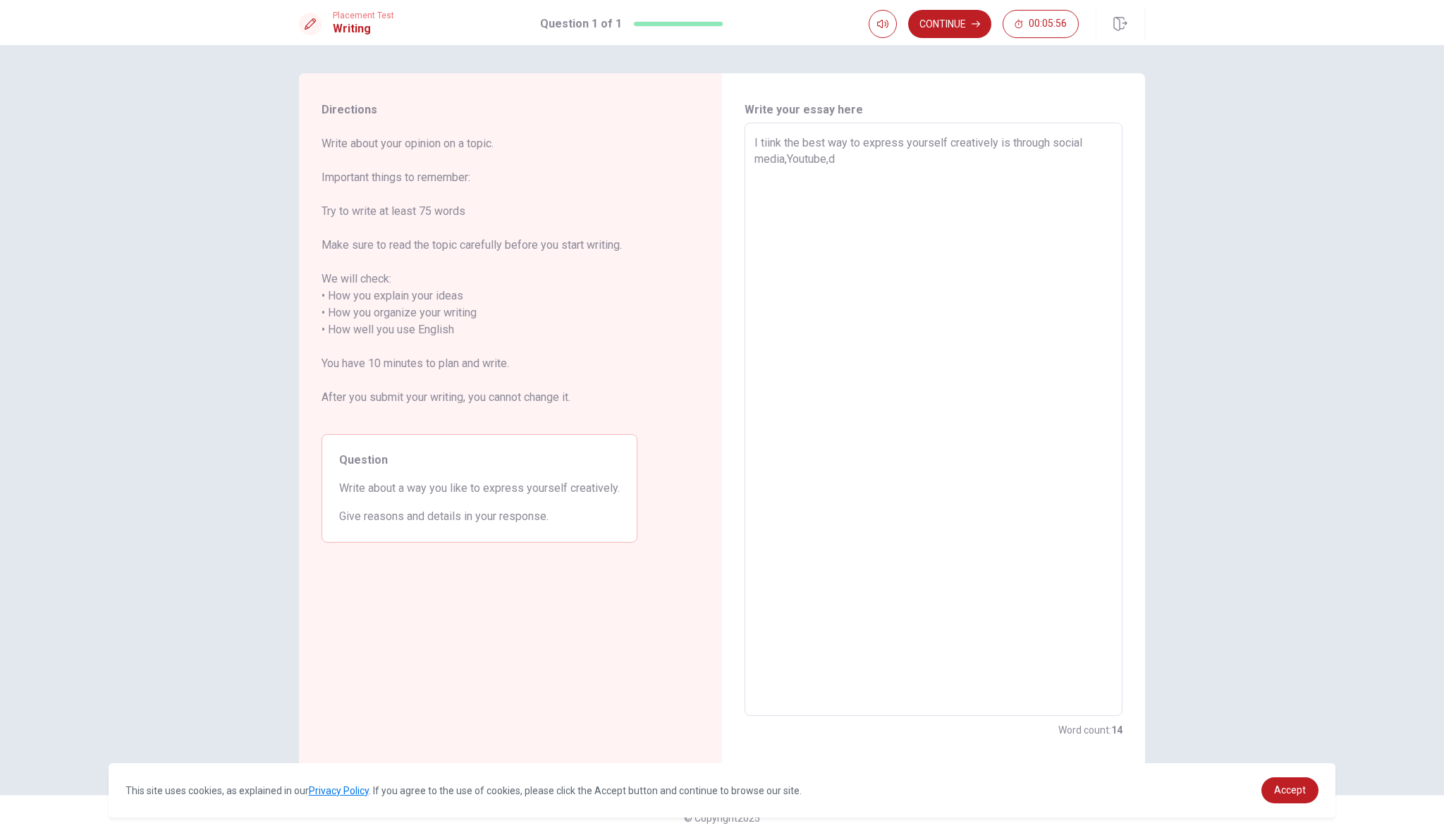 type on "x" 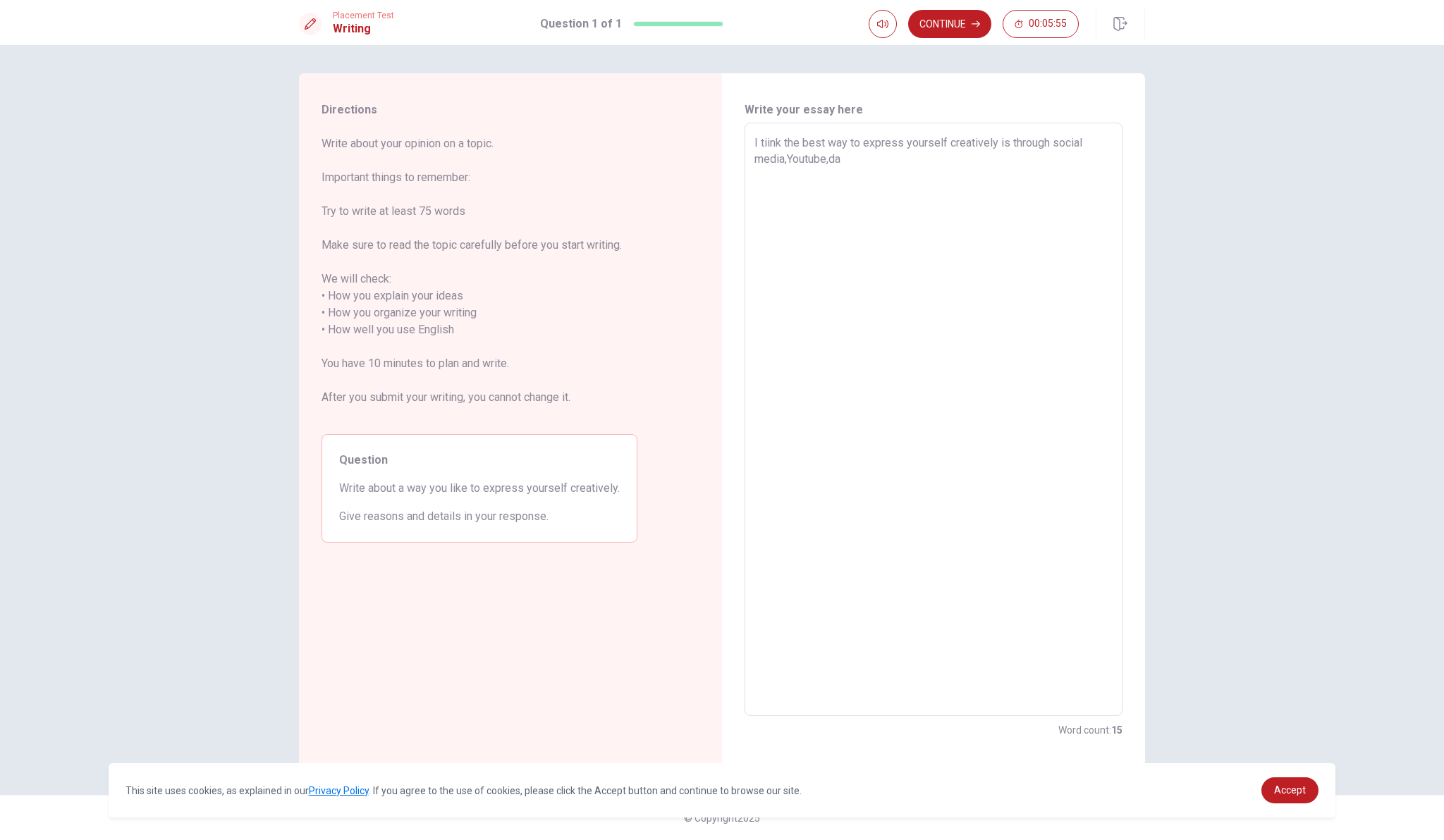 type on "x" 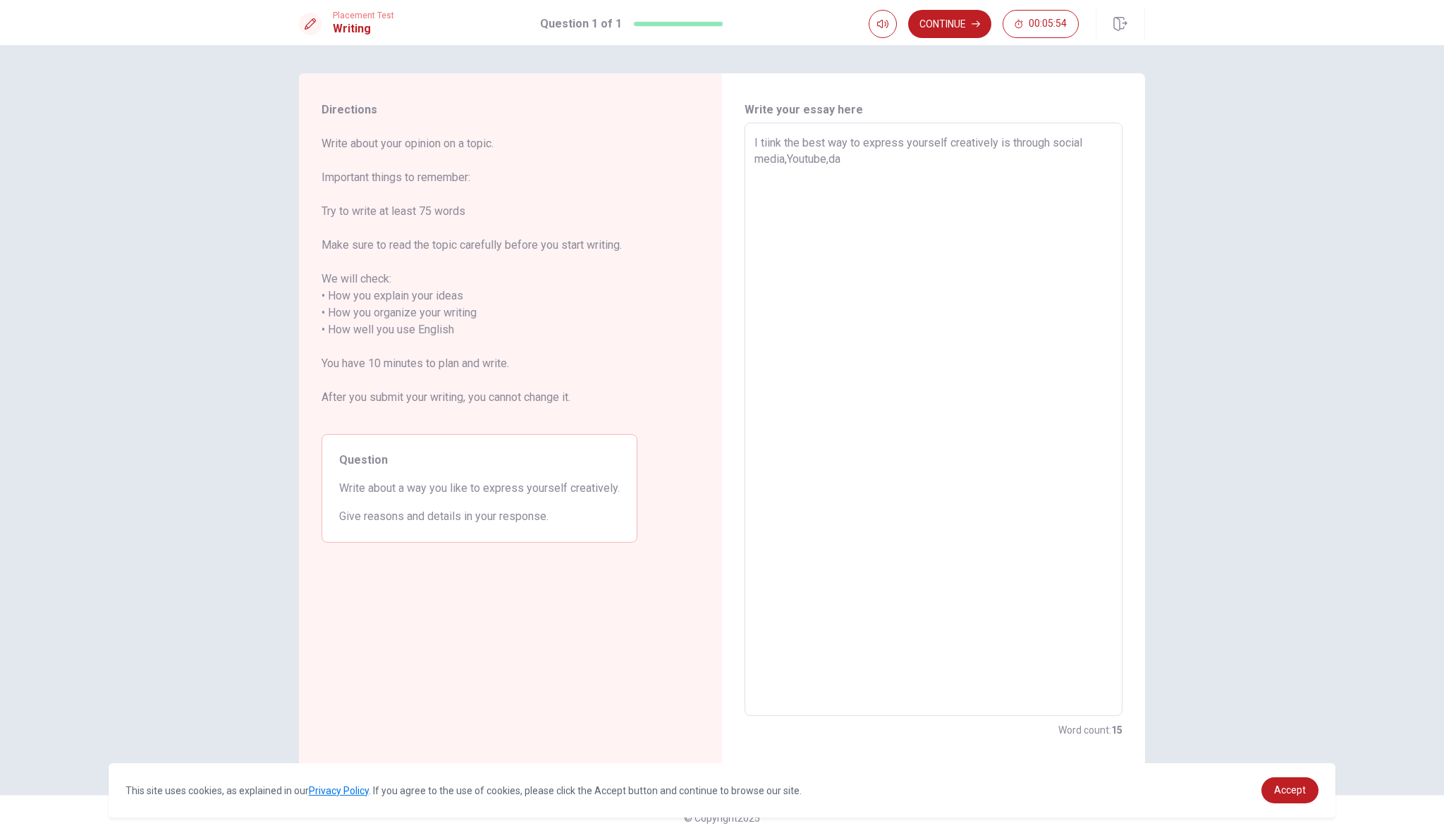 type on "I tiink the best way to express yourself creatively is through social media,Youtube,[PERSON_NAME]" 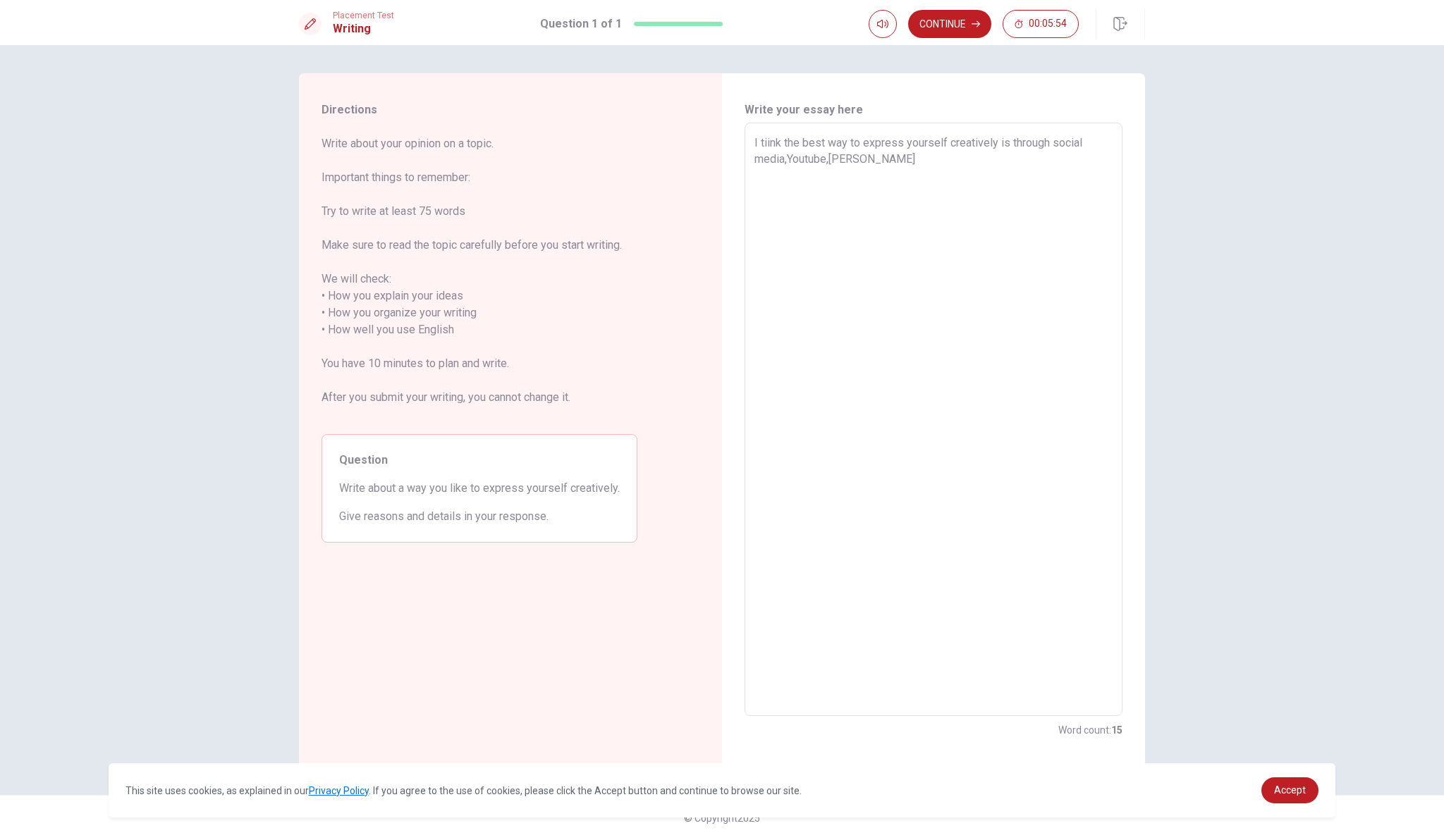 type on "x" 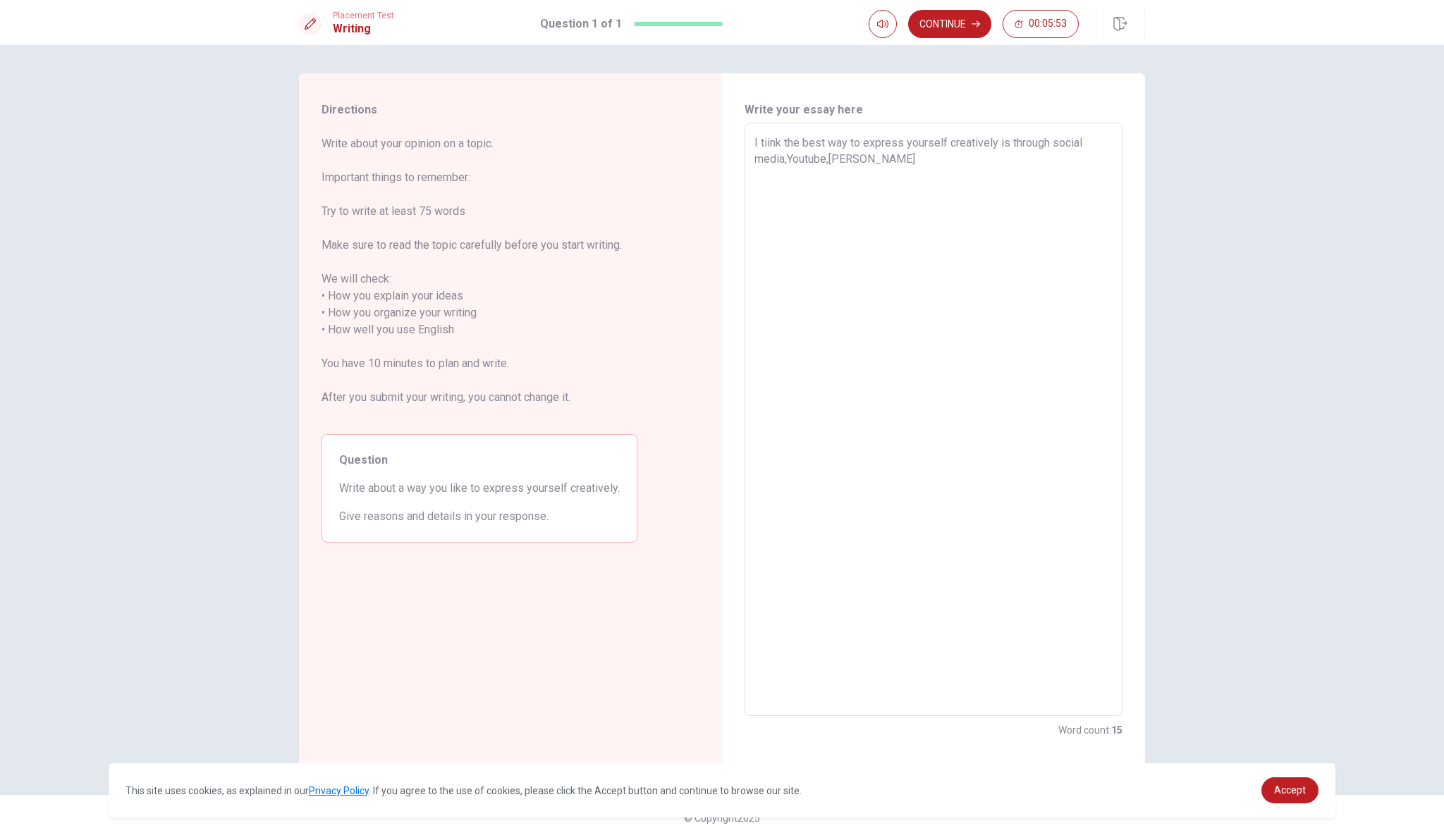 type on "I tiink the best way to express yourself creatively is through social media,Youtube,danc" 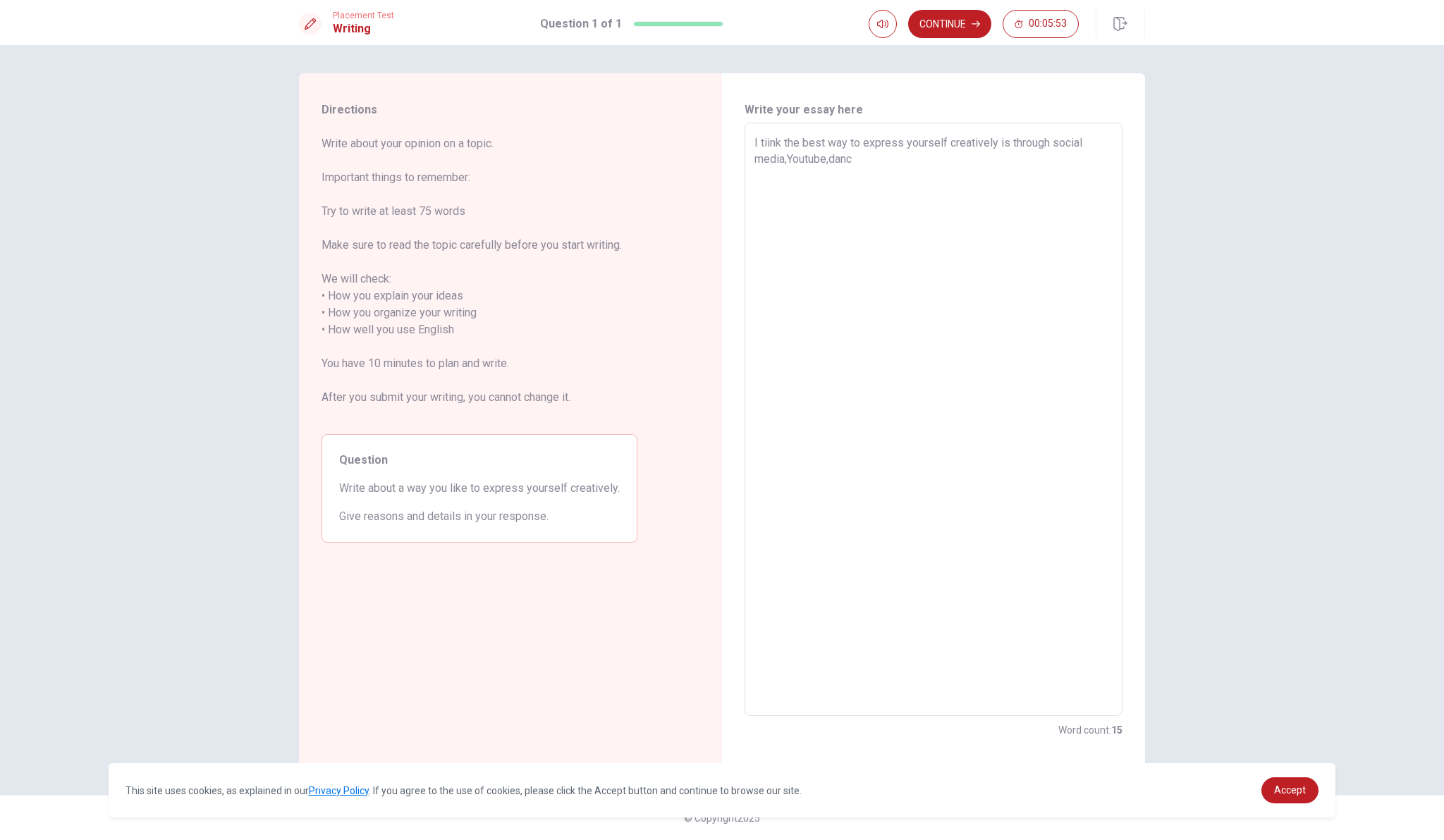 type on "x" 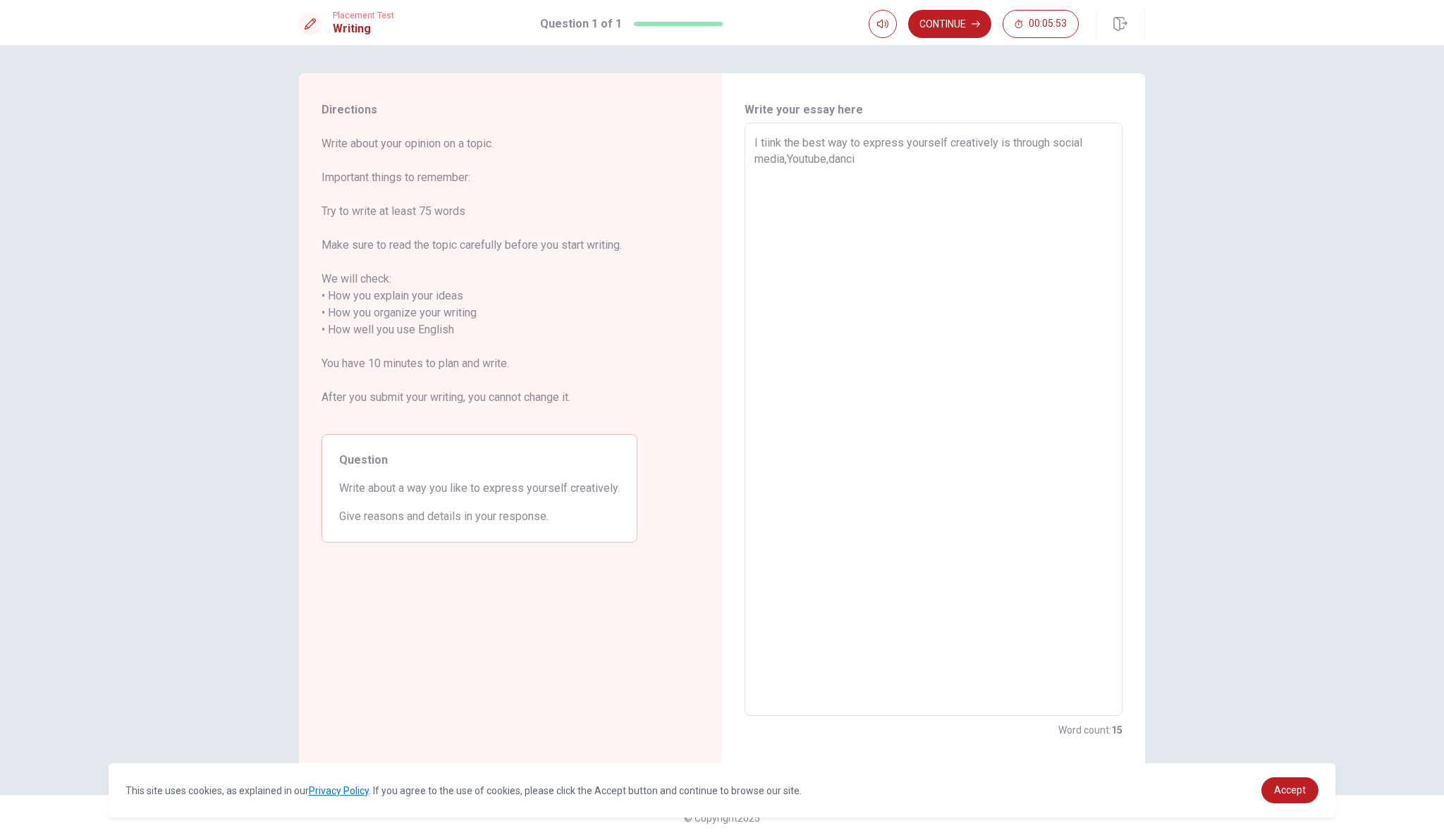 type on "x" 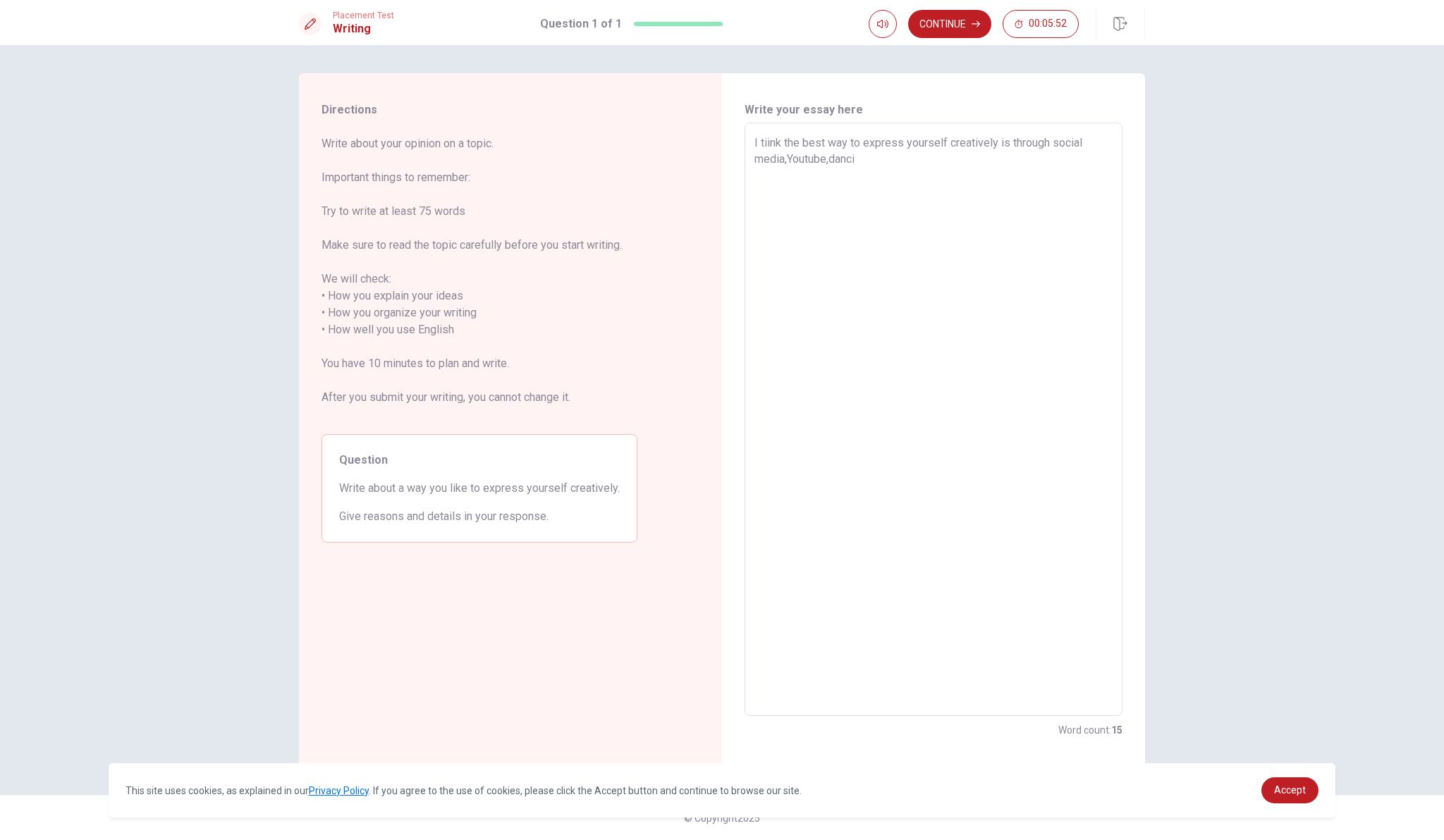 type on "I tiink the best way to express yourself creatively is through social media,Youtube,dancin" 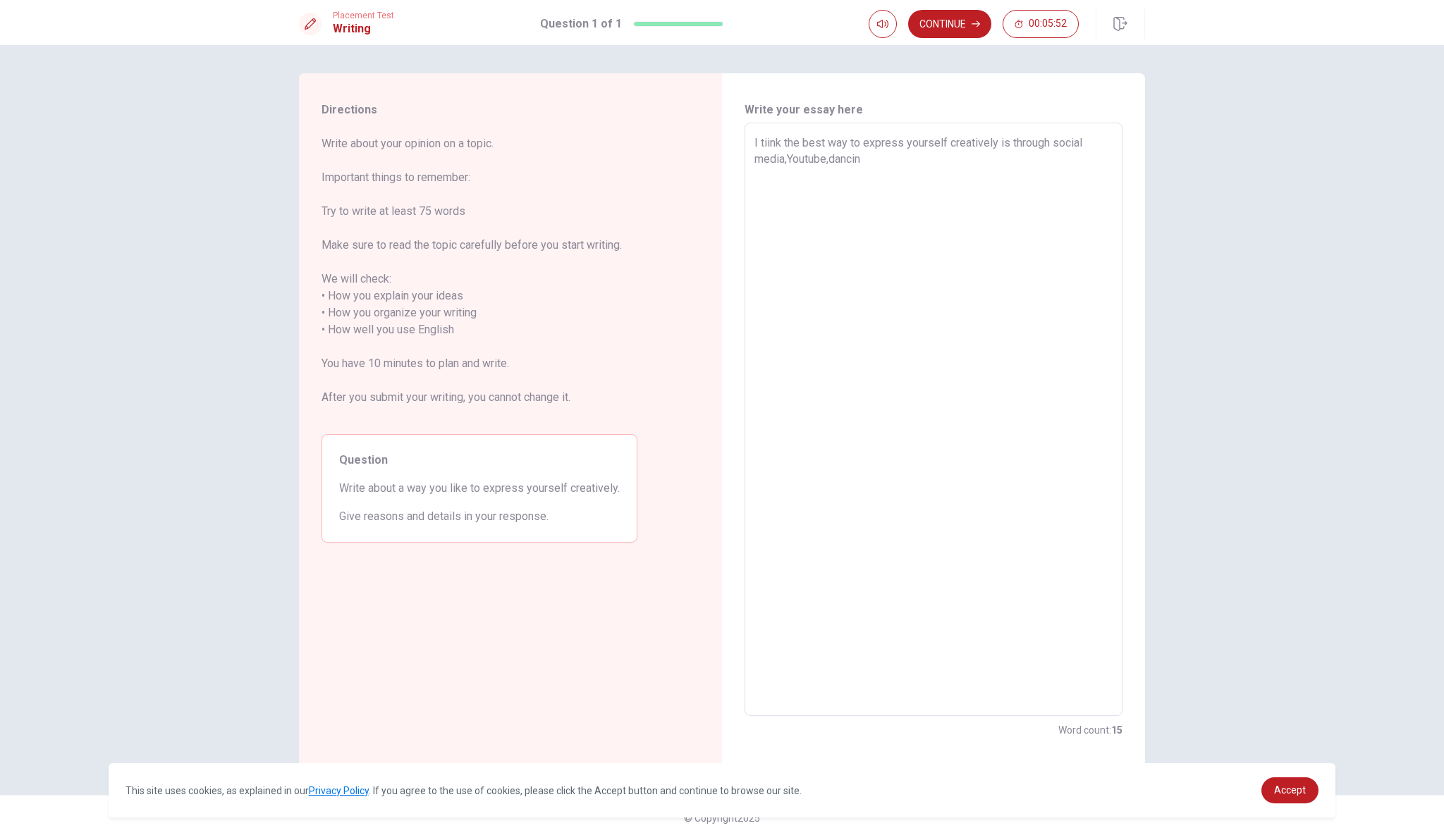type on "x" 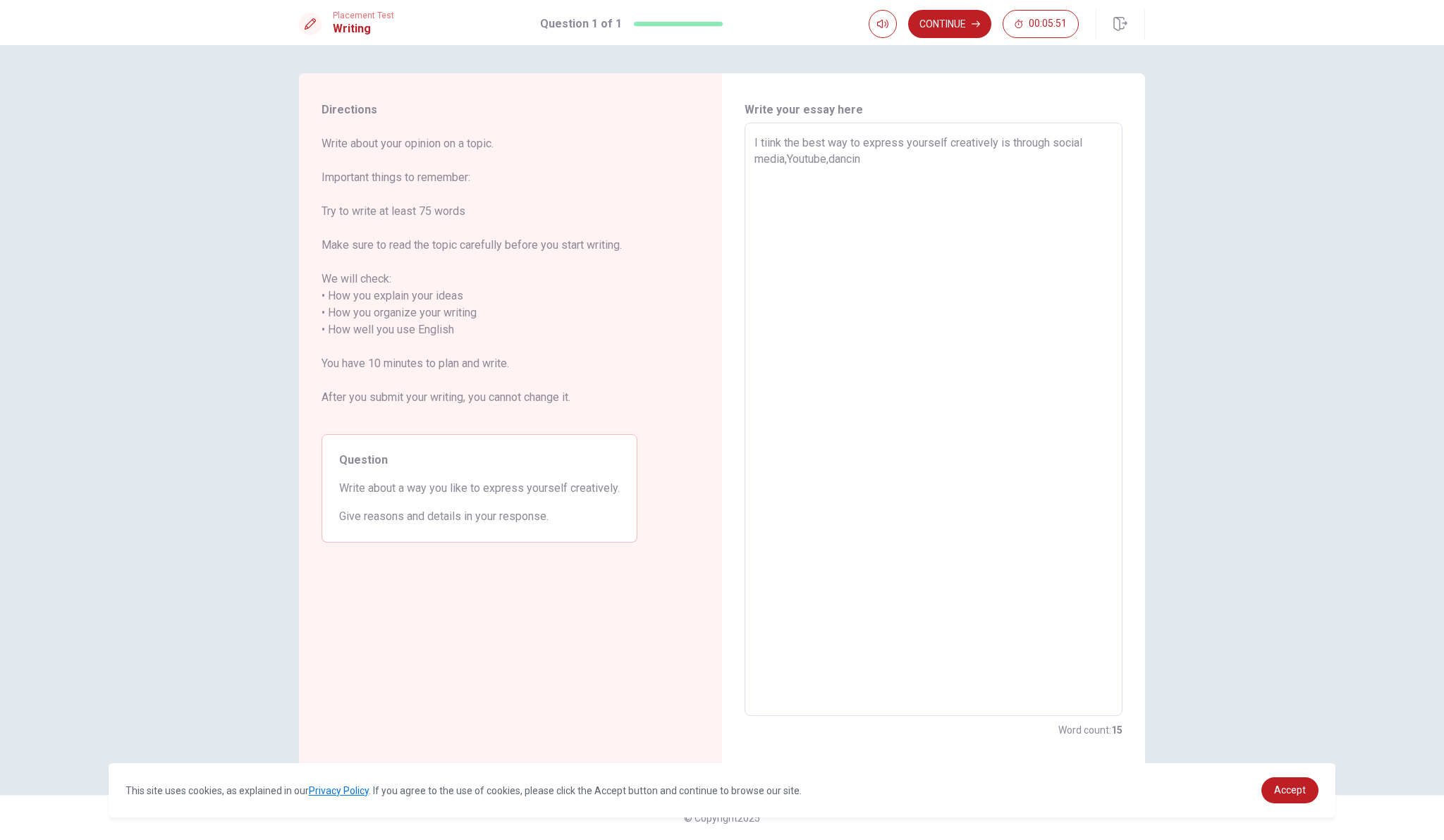 type on "I tiink the best way to express yourself creatively is through social media,Youtube,dancing" 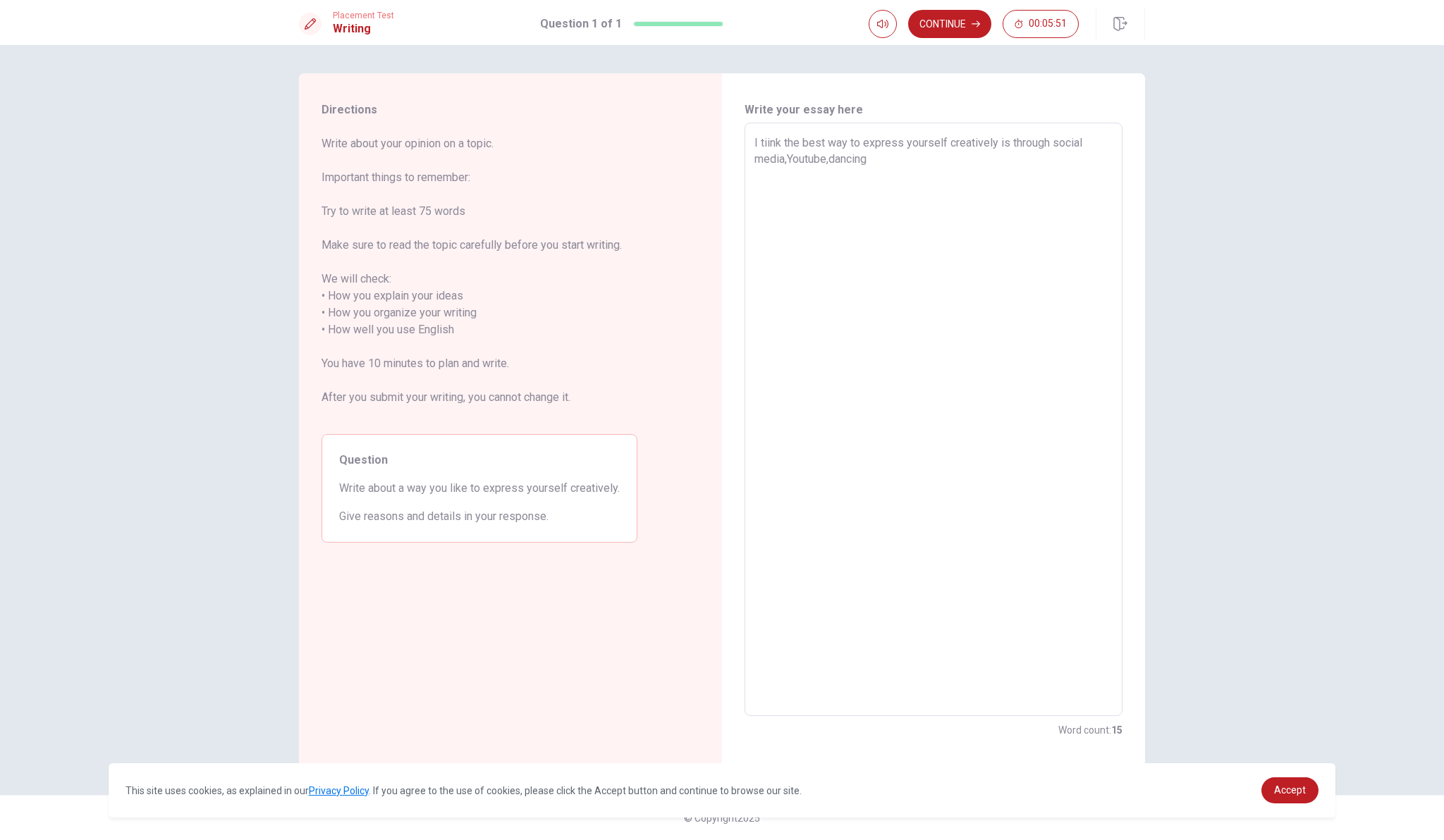 type on "x" 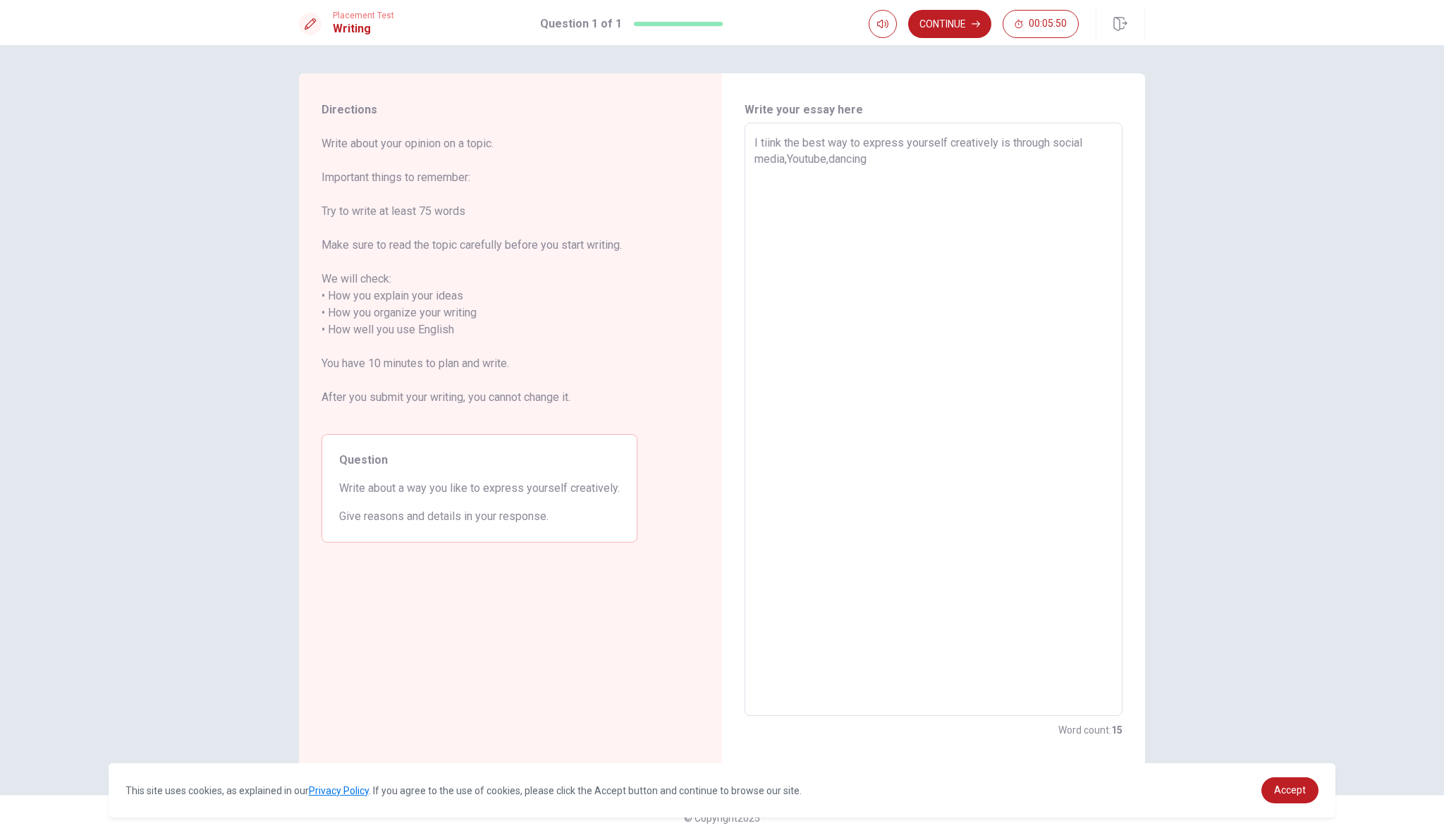 type on "I tiink the best way to express yourself creatively is through social media,Youtube,dancing," 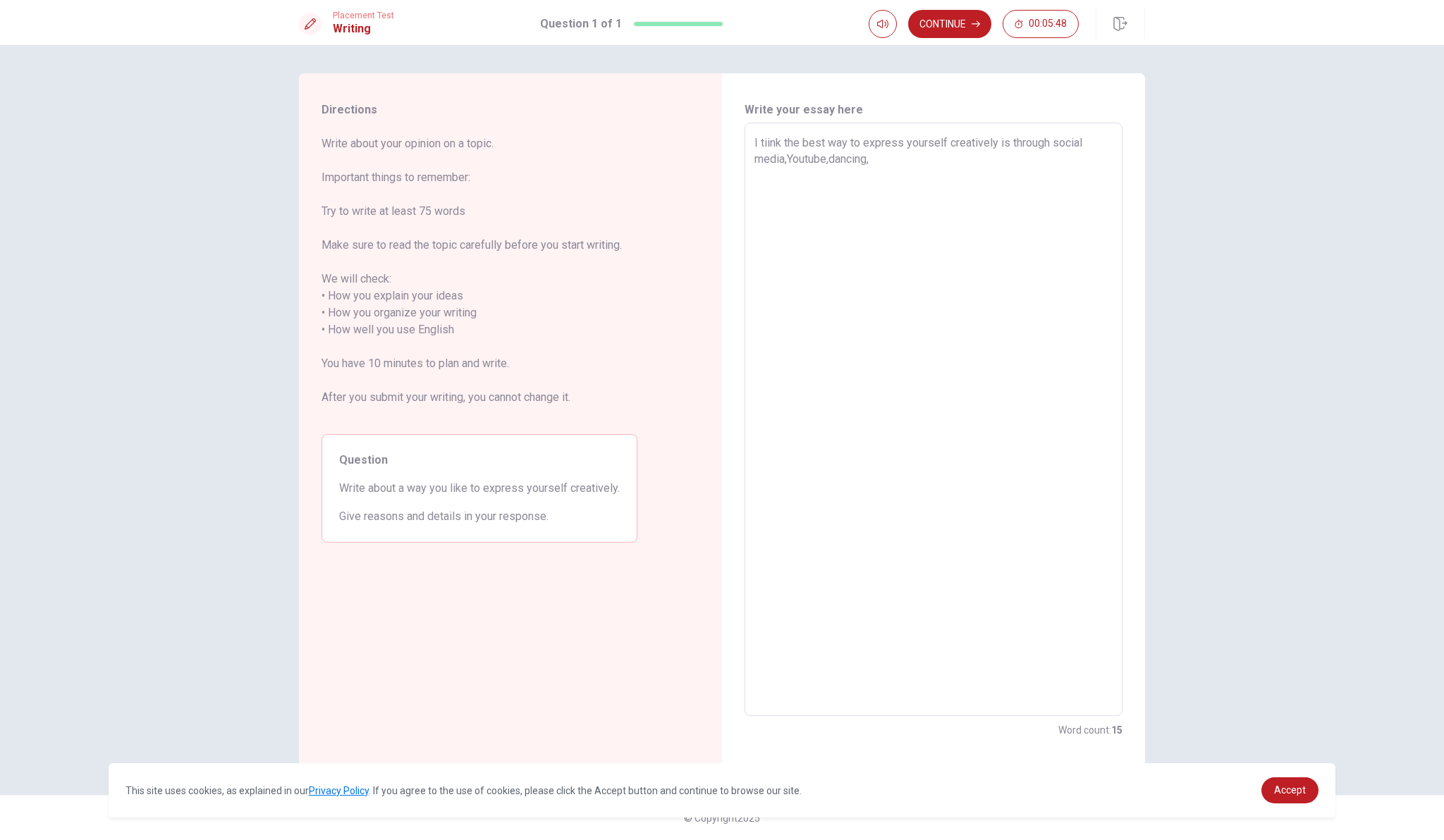 type on "x" 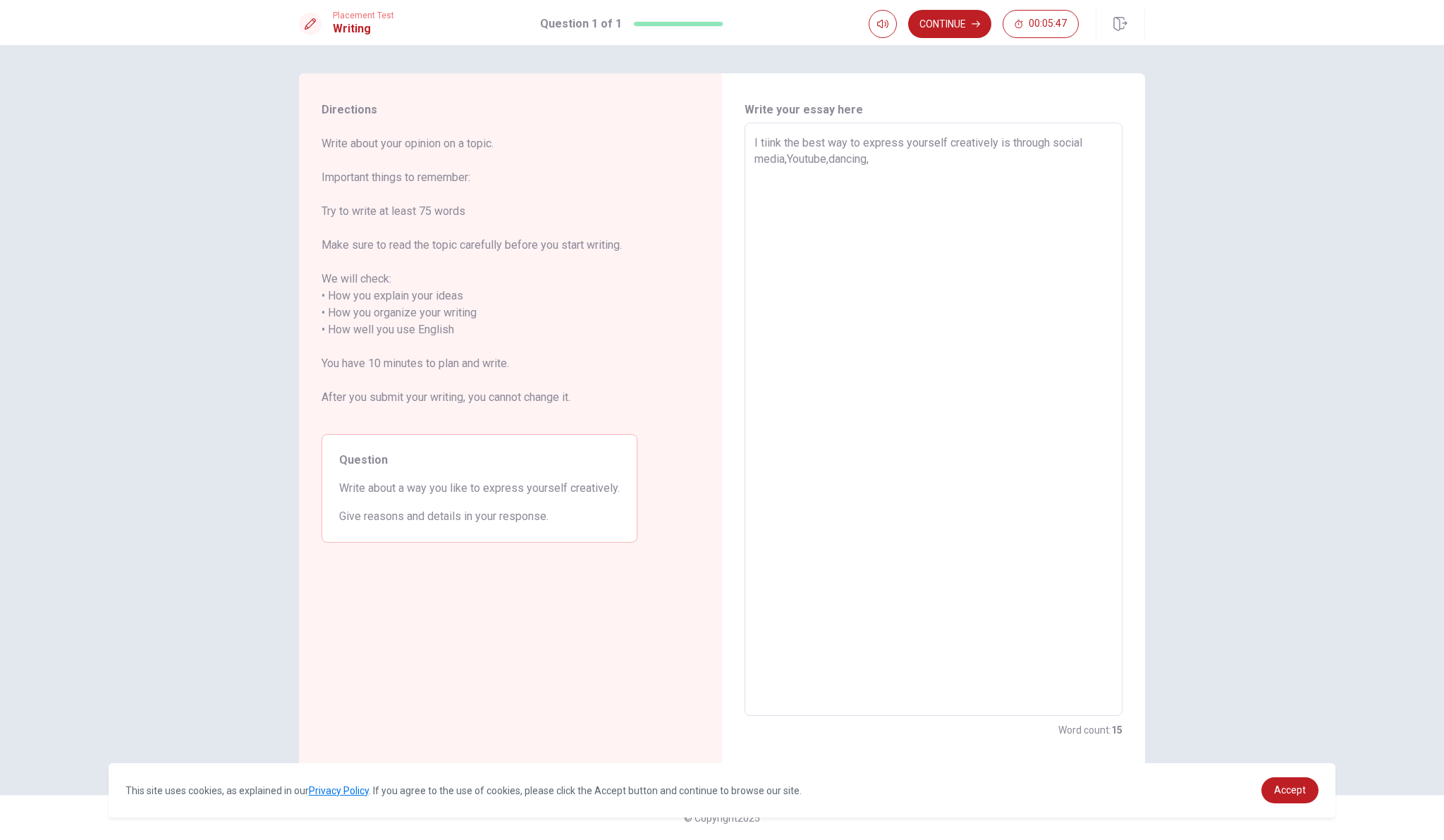 type on "I tiink the best way to express yourself creatively is through social media,Youtube,dancing,o" 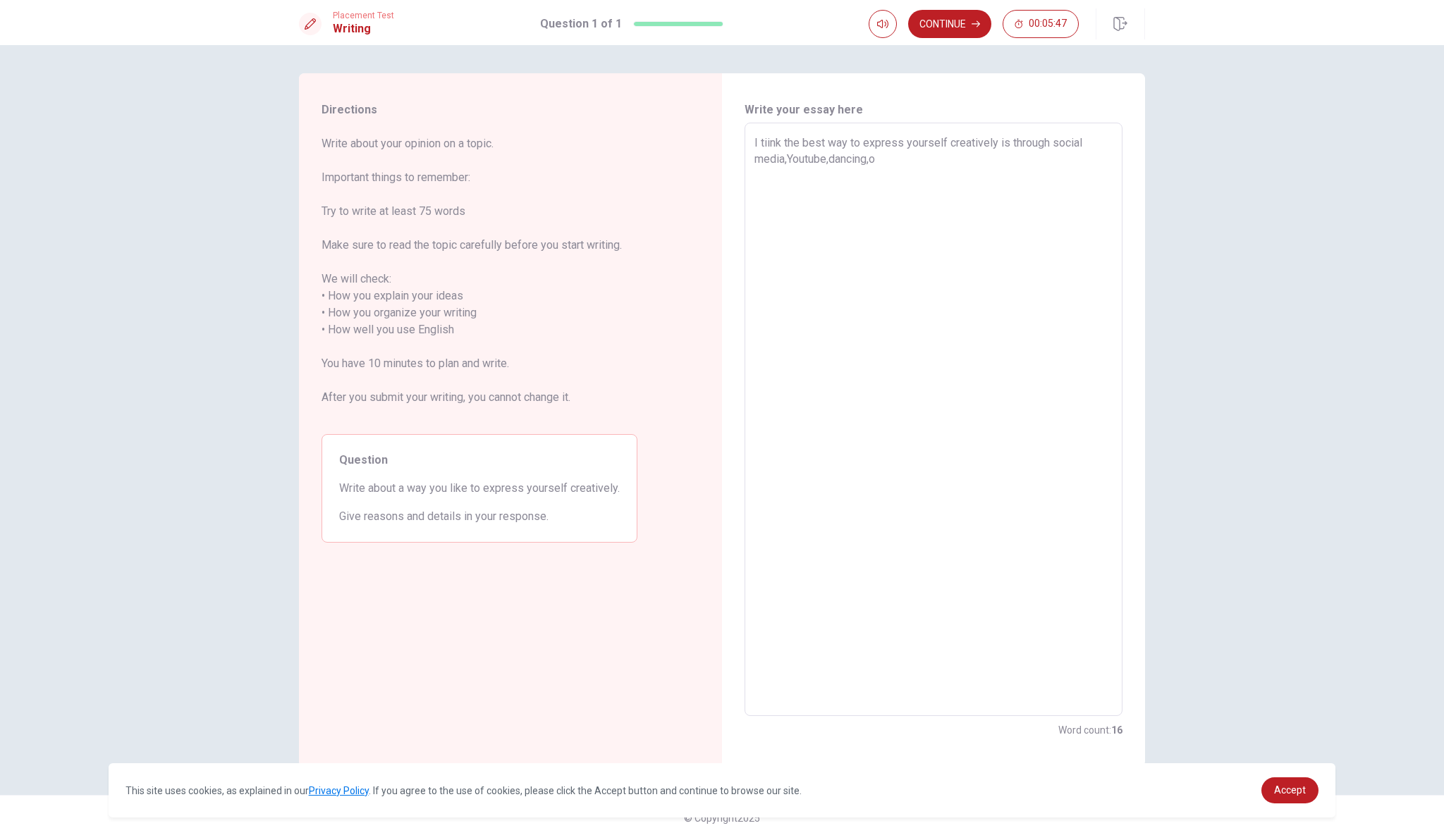type on "x" 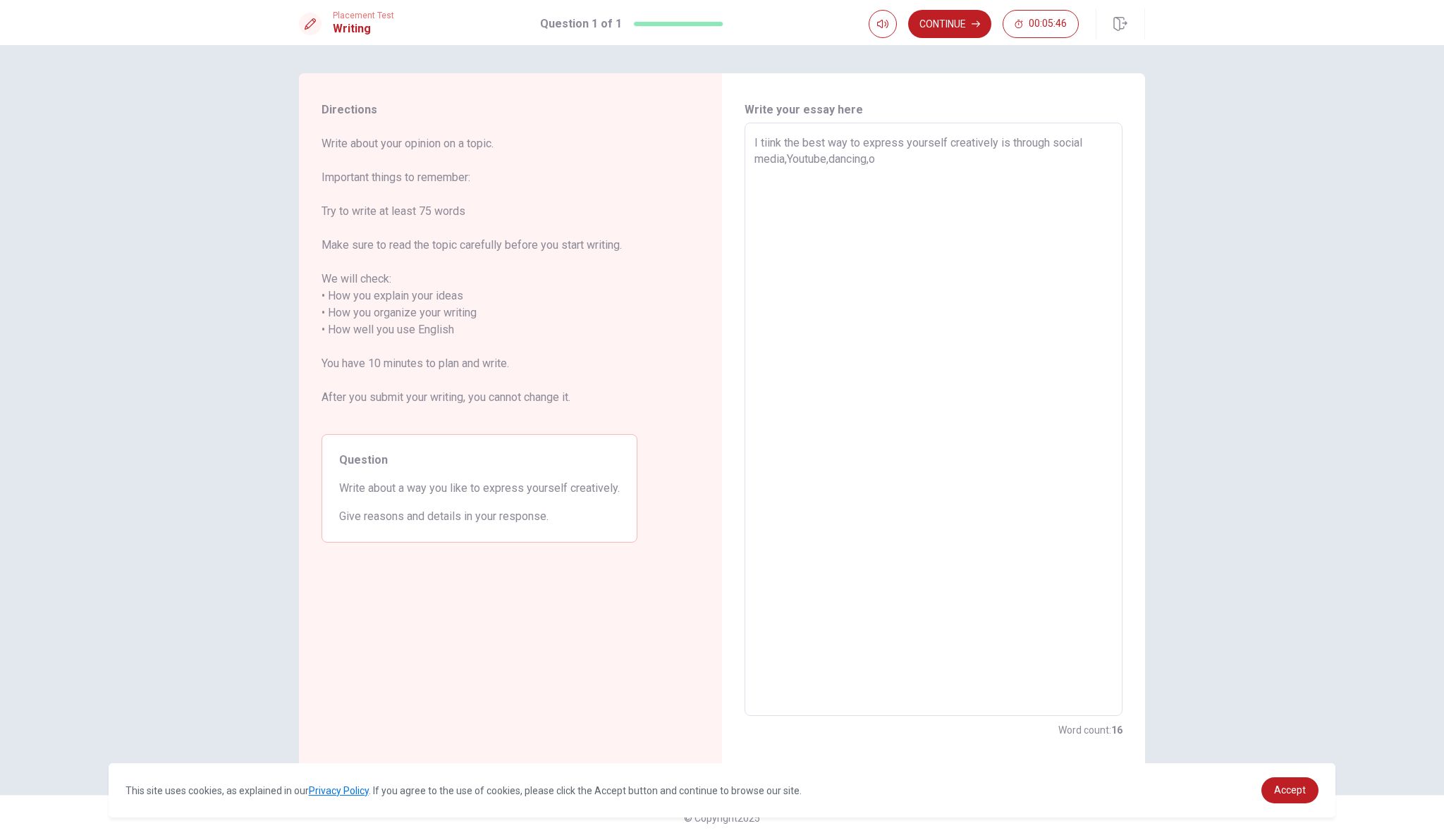 type on "I tiink the best way to express yourself creatively is through social media,Youtube,dancing,or" 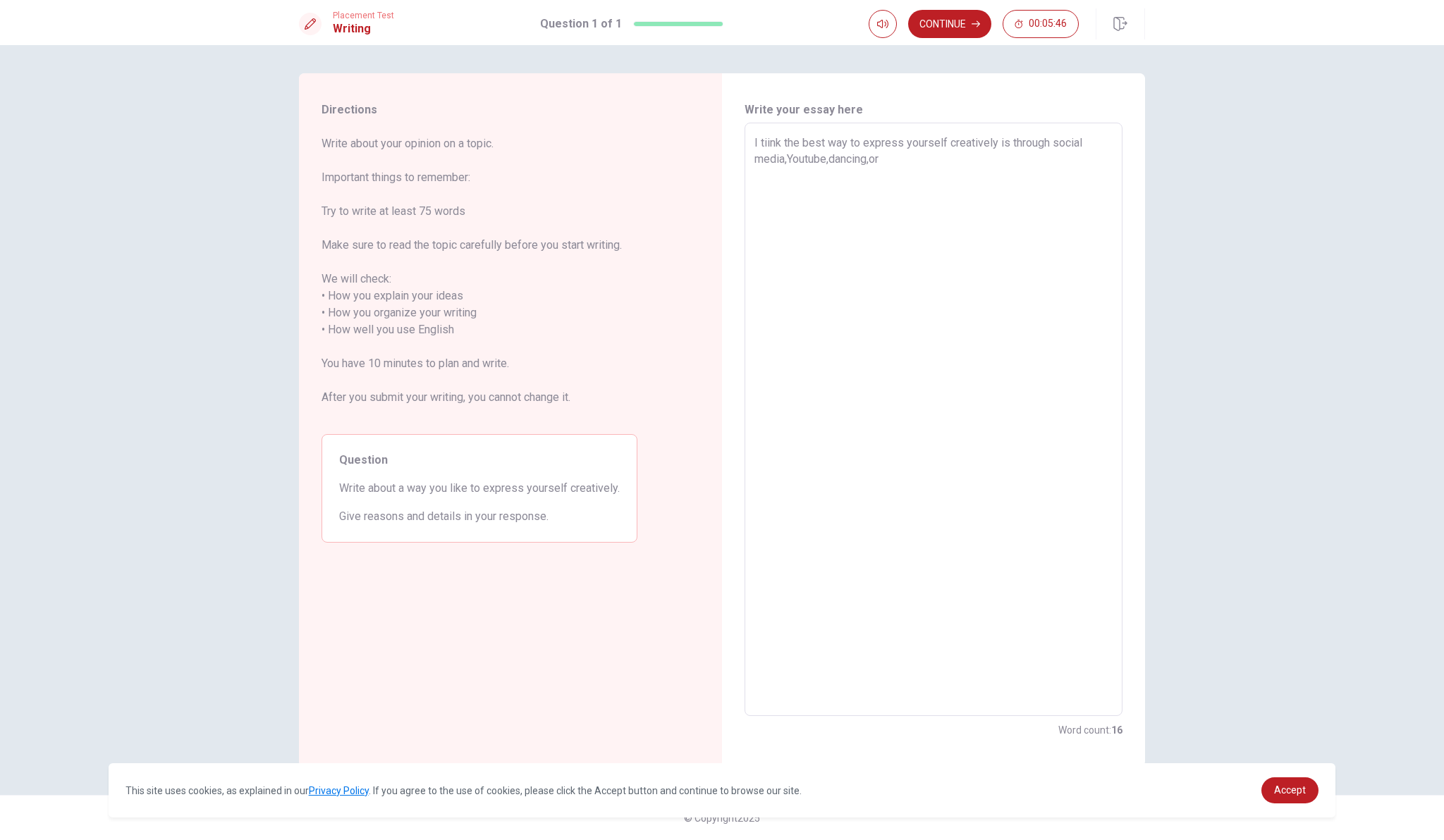 type on "x" 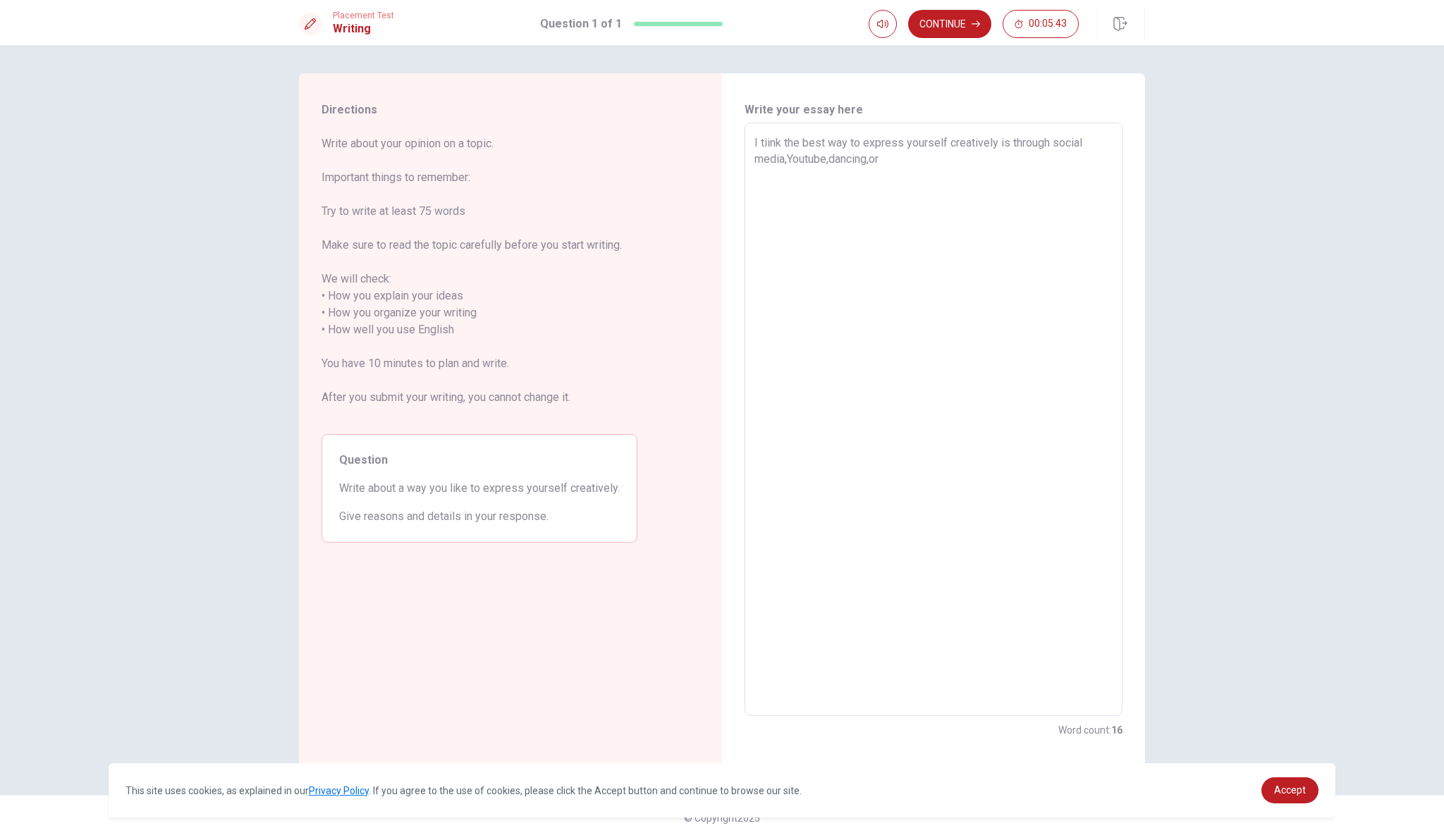 type 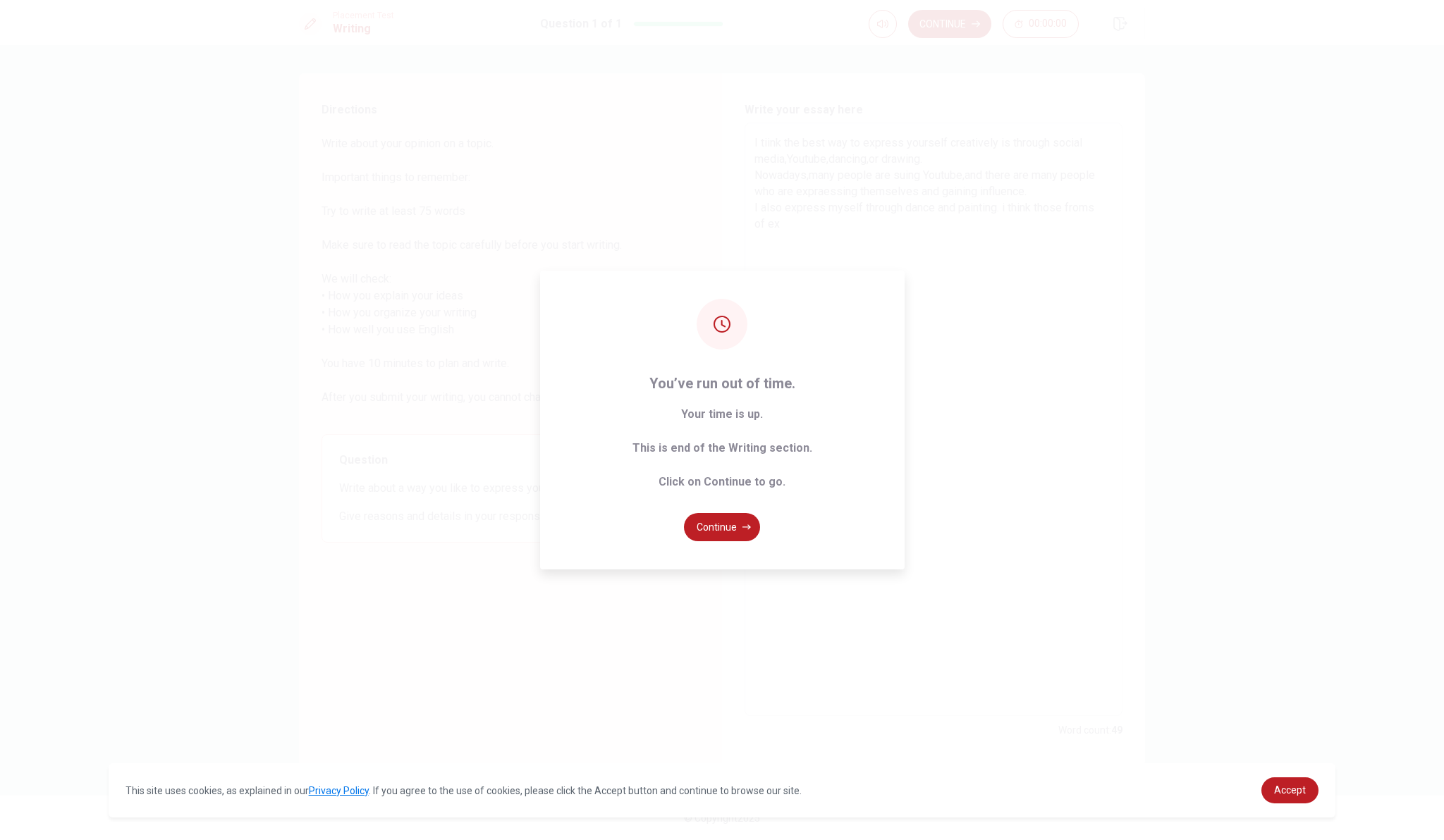 click on "Continue" at bounding box center [722, 527] 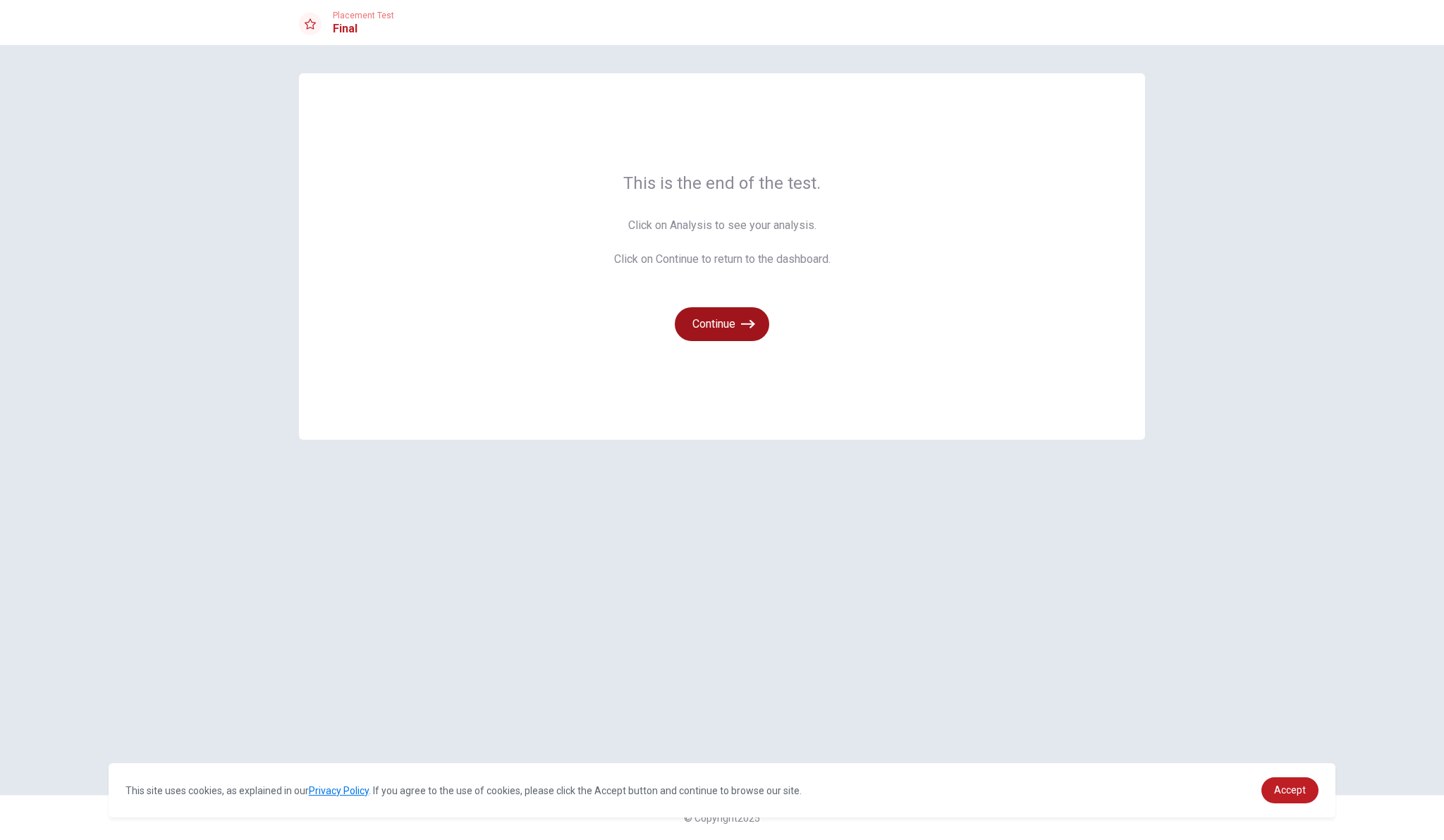 click on "Continue" at bounding box center (722, 324) 